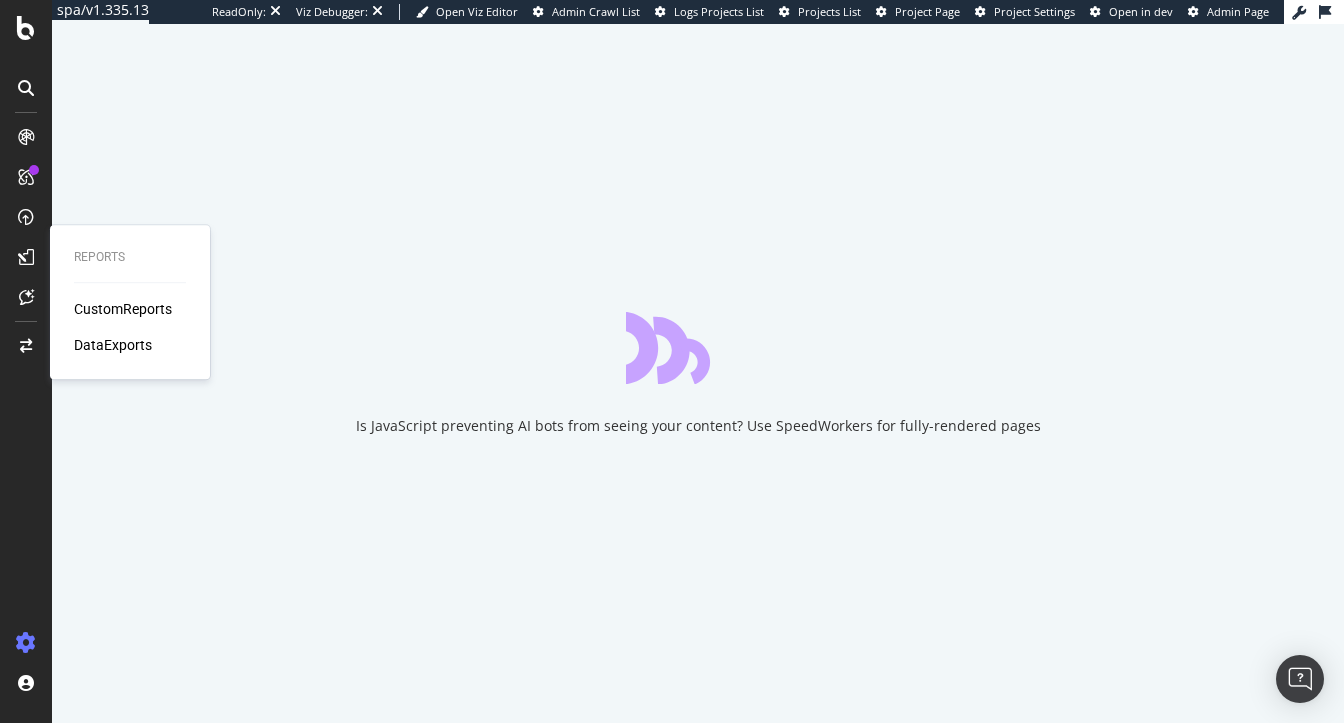 scroll, scrollTop: 0, scrollLeft: 0, axis: both 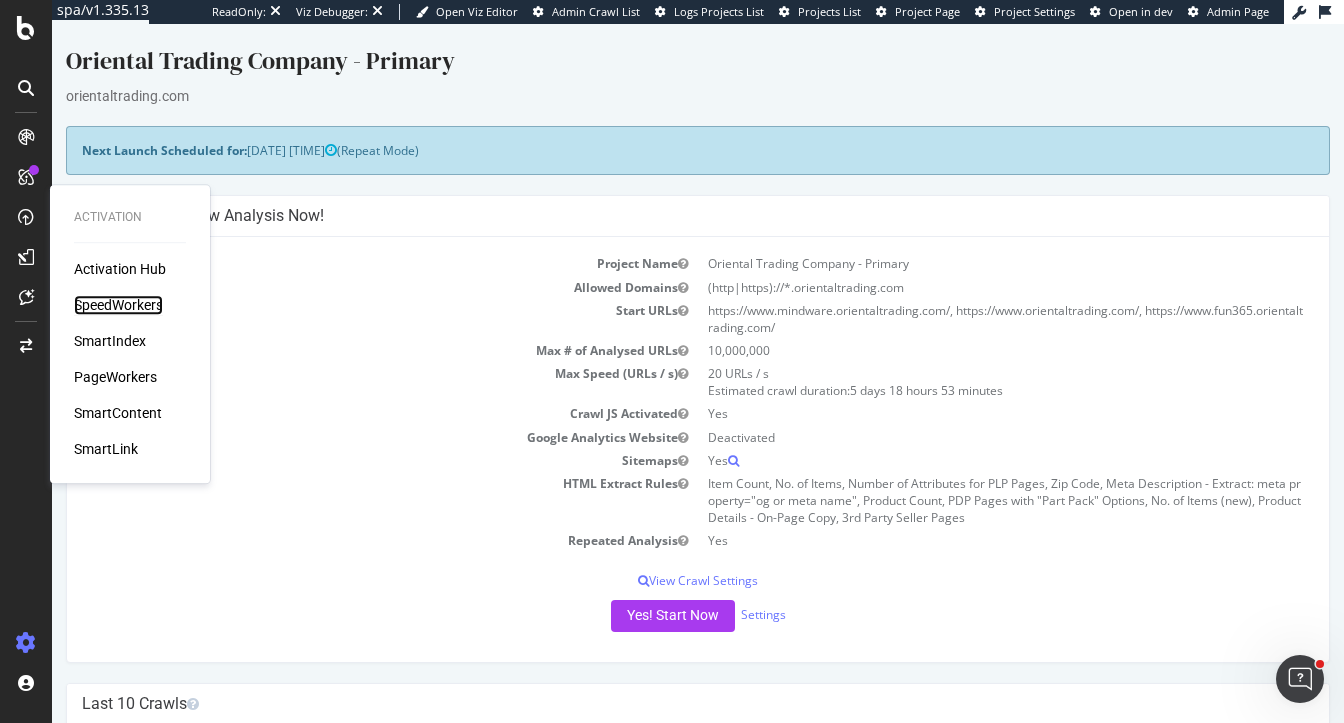 click on "SpeedWorkers" at bounding box center [118, 305] 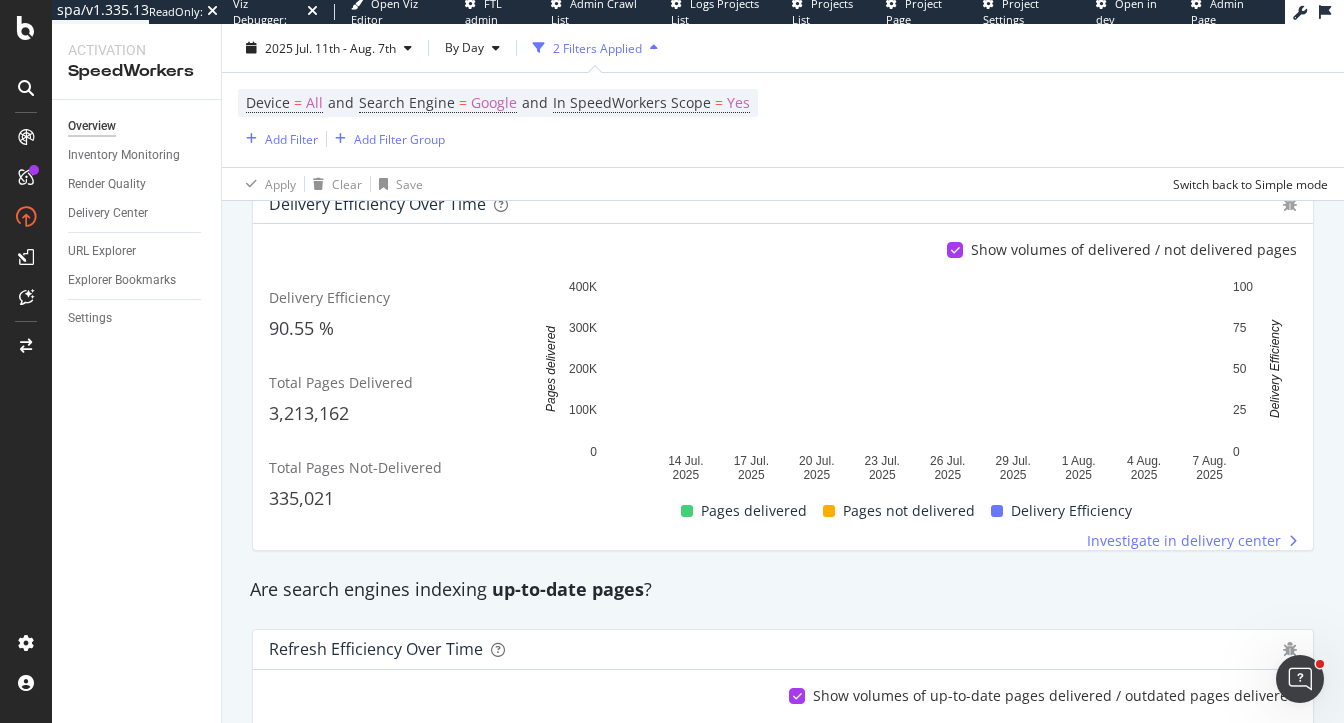scroll, scrollTop: 0, scrollLeft: 0, axis: both 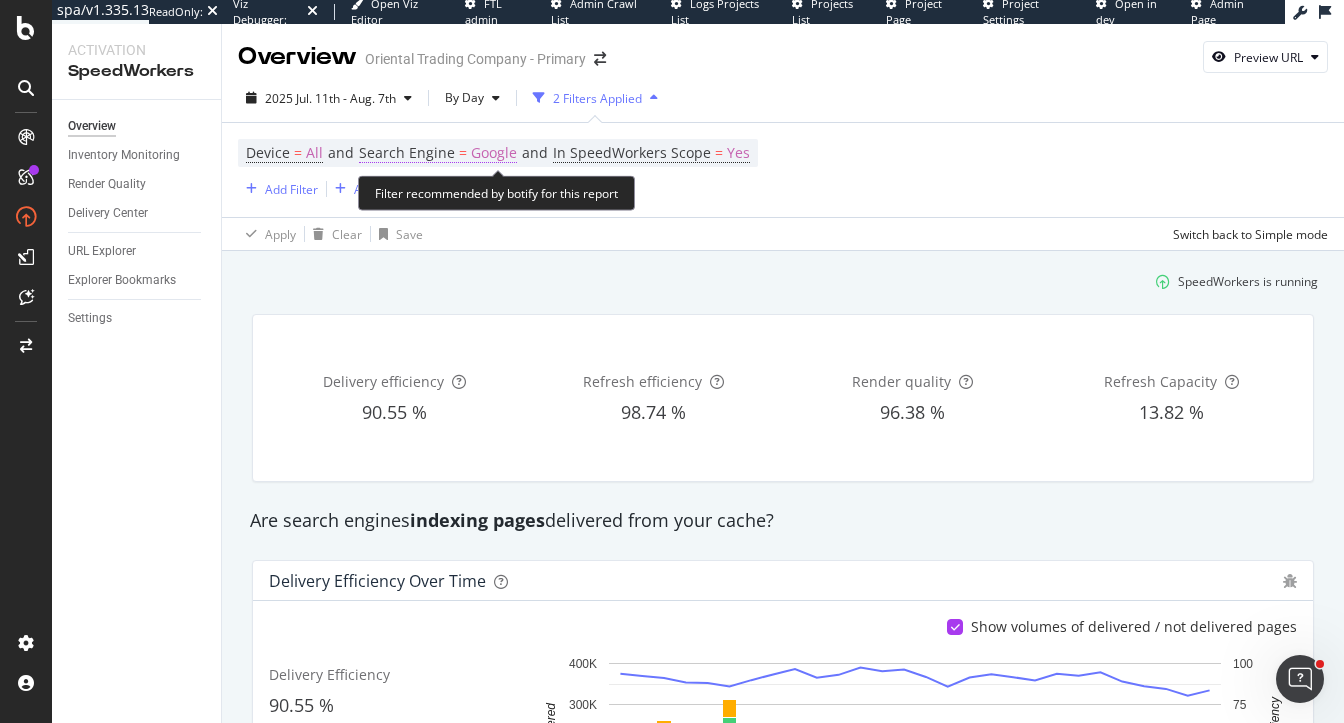click on "Google" at bounding box center [494, 153] 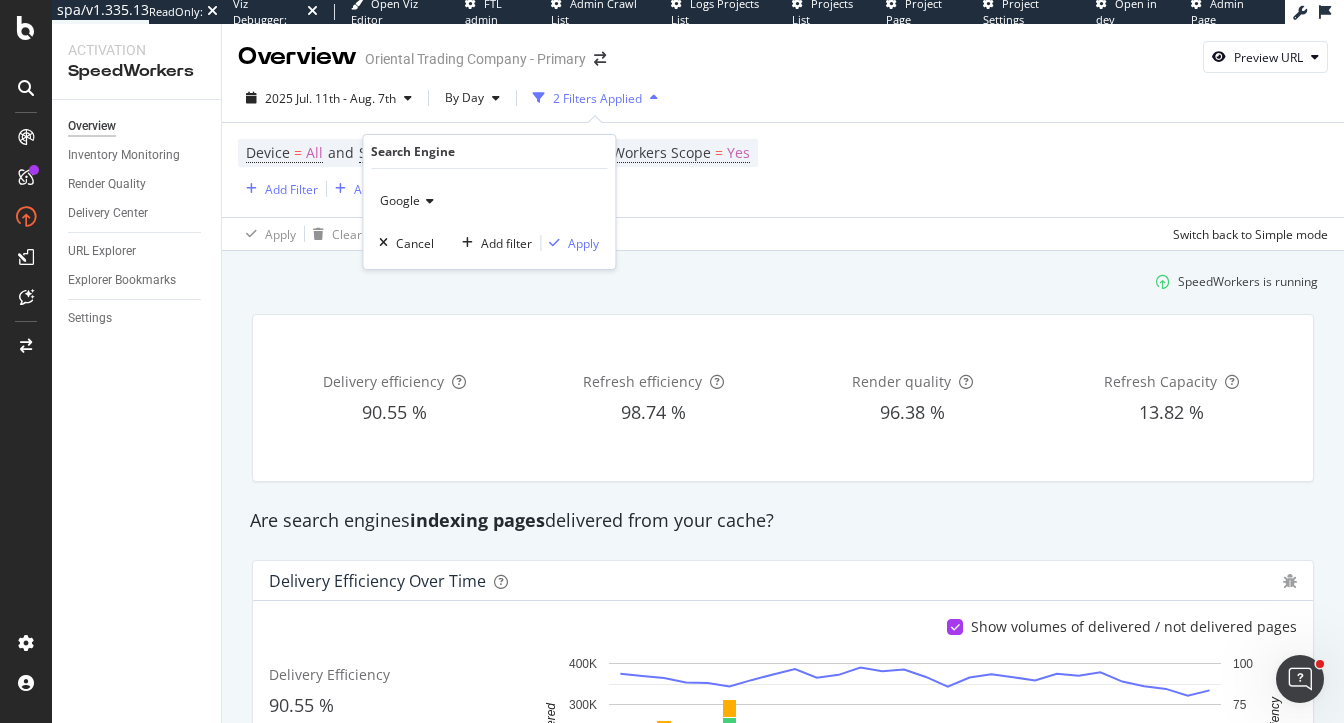 click on "Google" at bounding box center [400, 200] 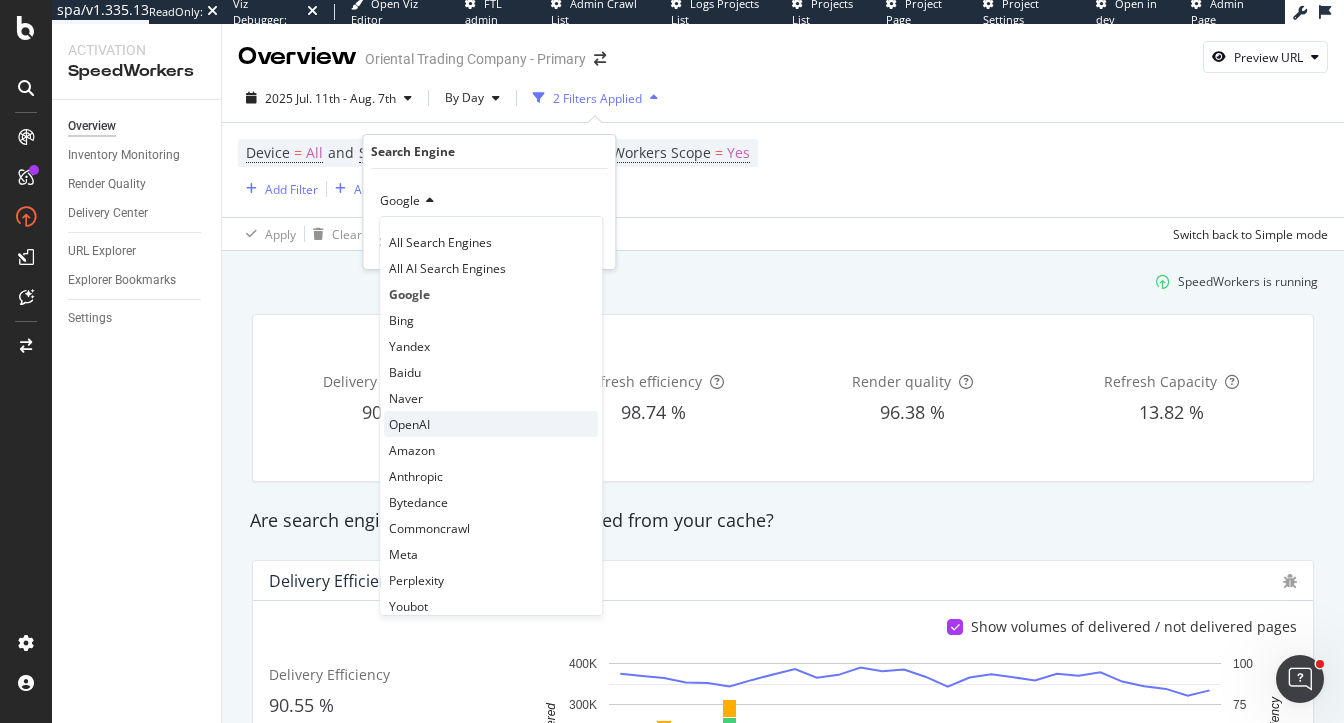 click on "OpenAI" at bounding box center (491, 424) 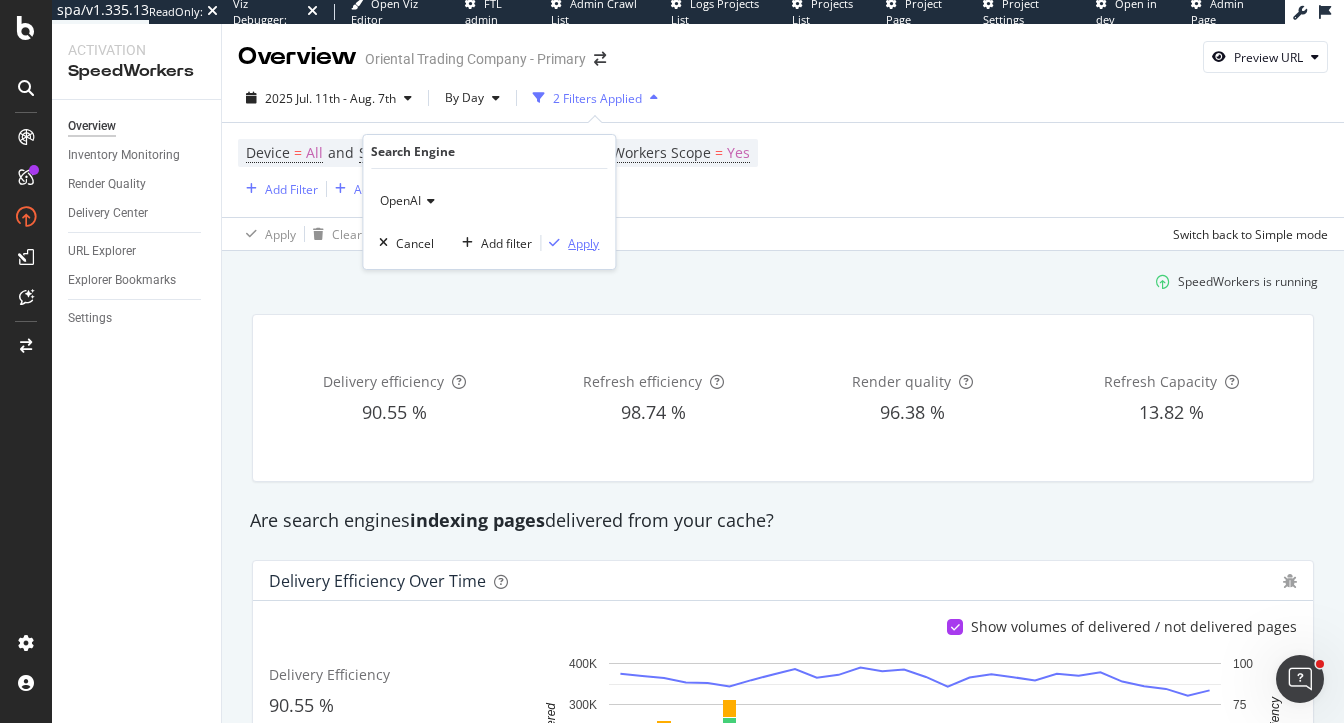 click on "Apply" at bounding box center (583, 243) 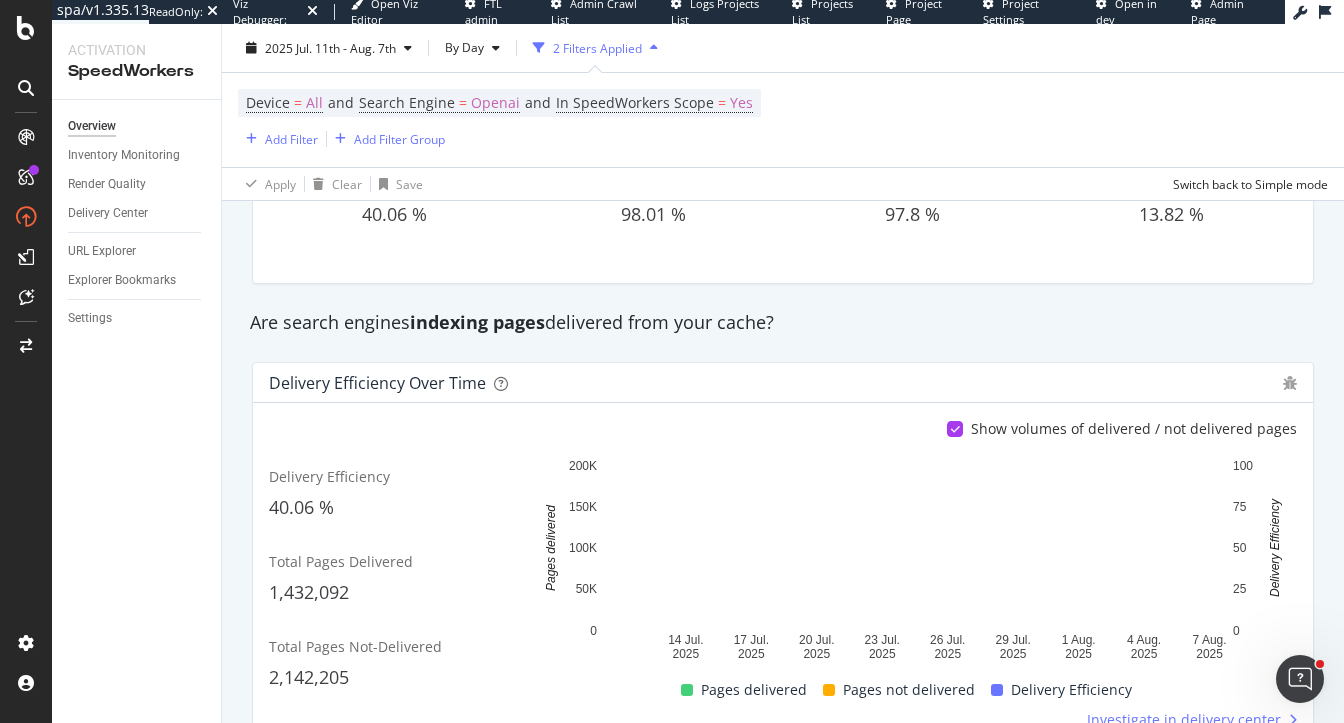 scroll, scrollTop: 200, scrollLeft: 0, axis: vertical 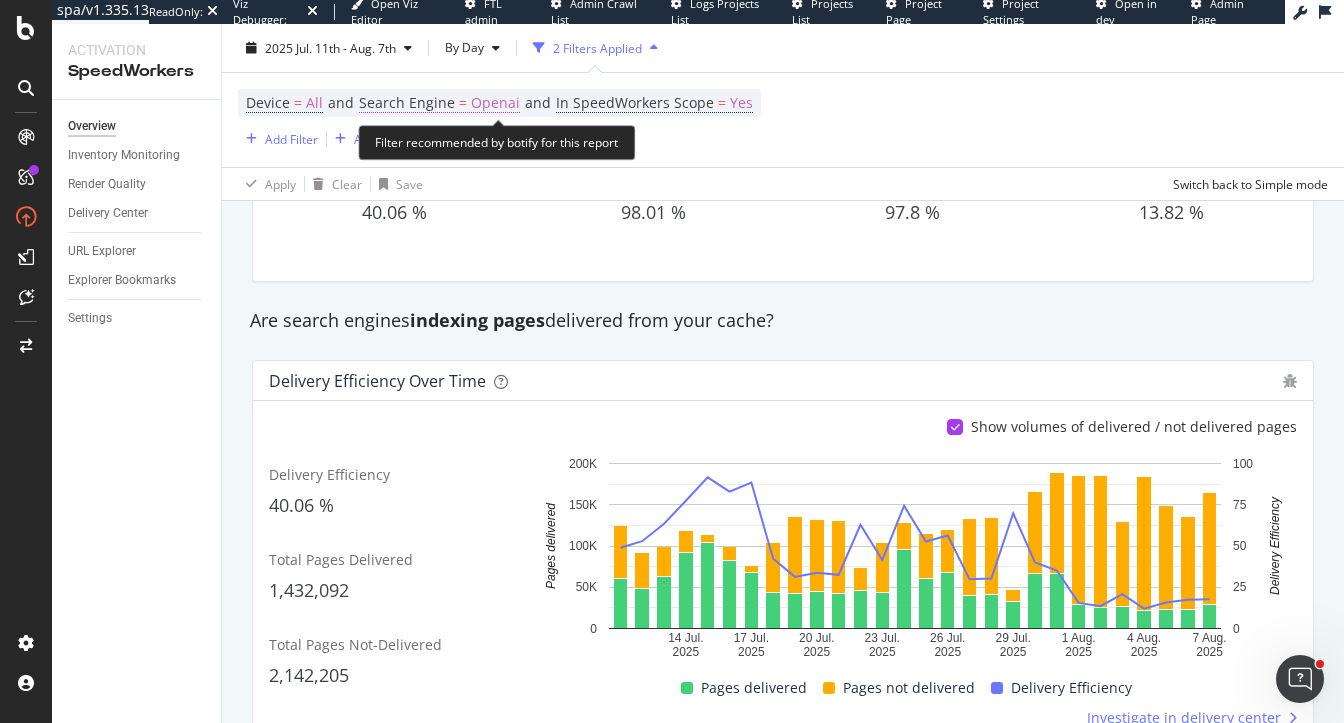 click on "Openai" at bounding box center [495, 103] 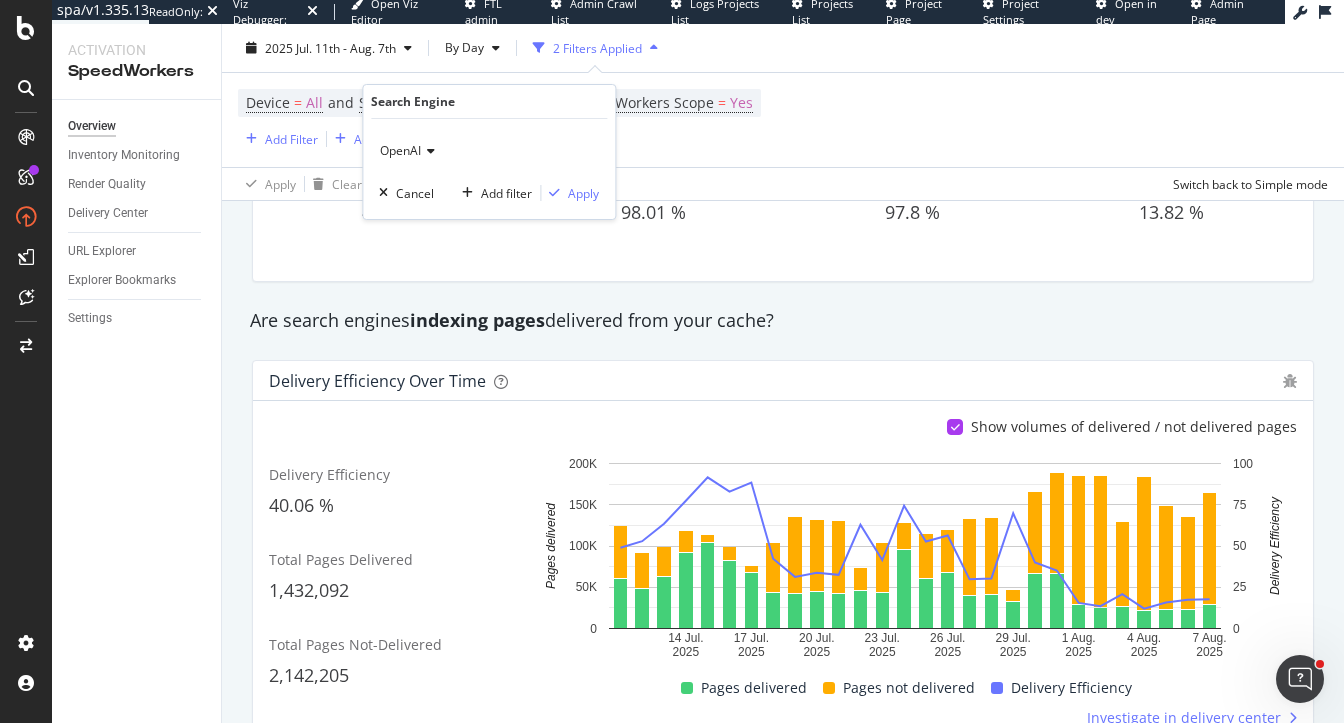 click on "OpenAI" at bounding box center [400, 150] 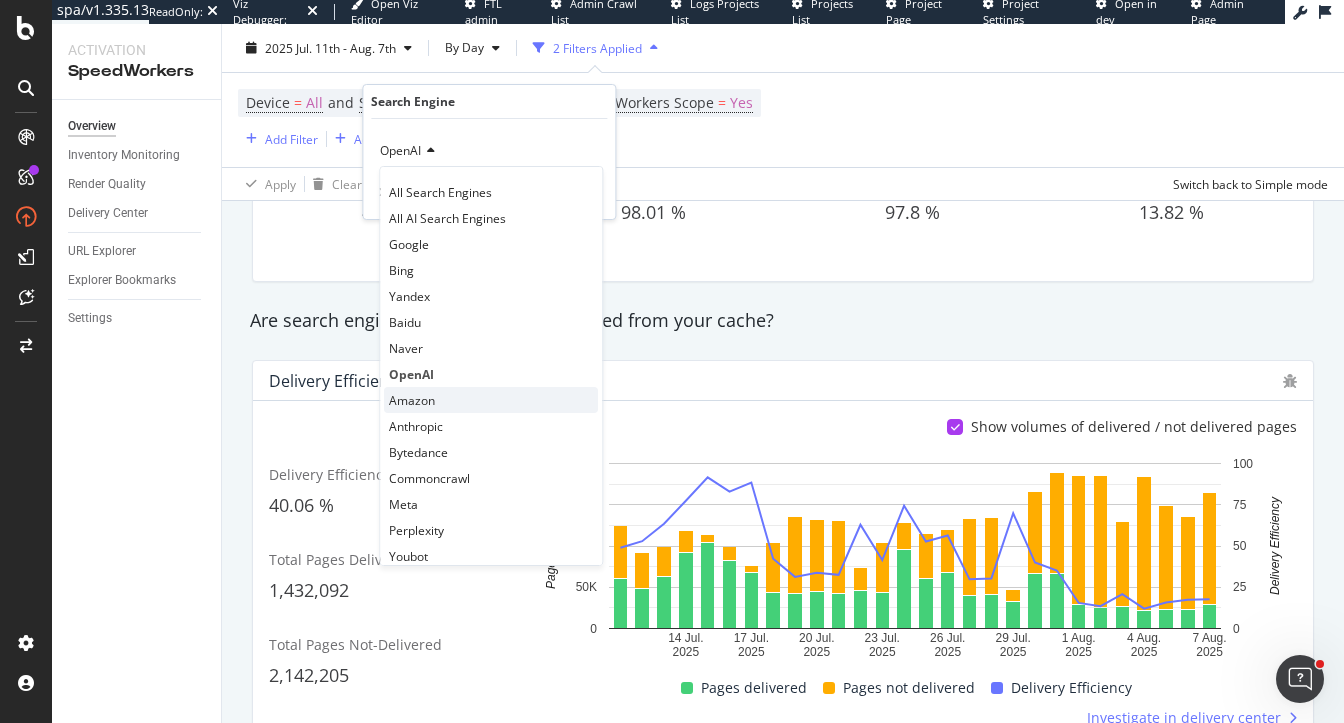 click on "Amazon" at bounding box center (412, 400) 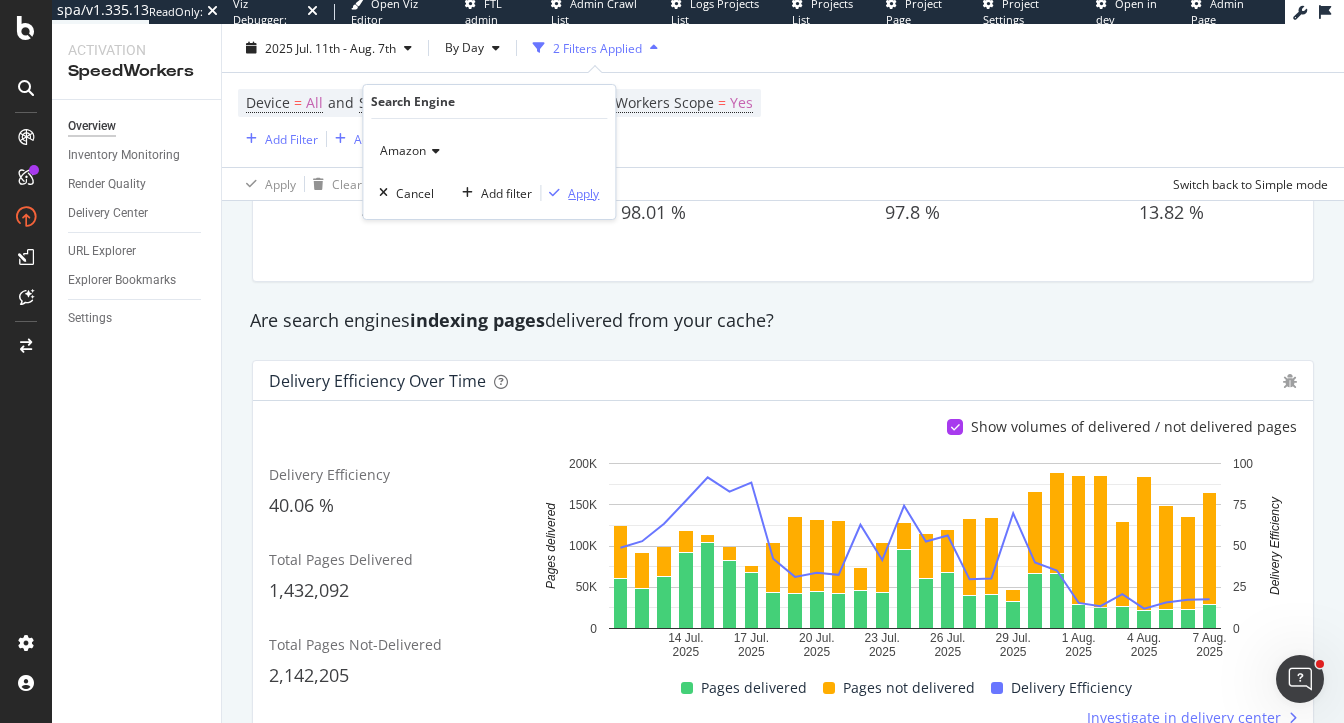 click on "Apply" at bounding box center (583, 193) 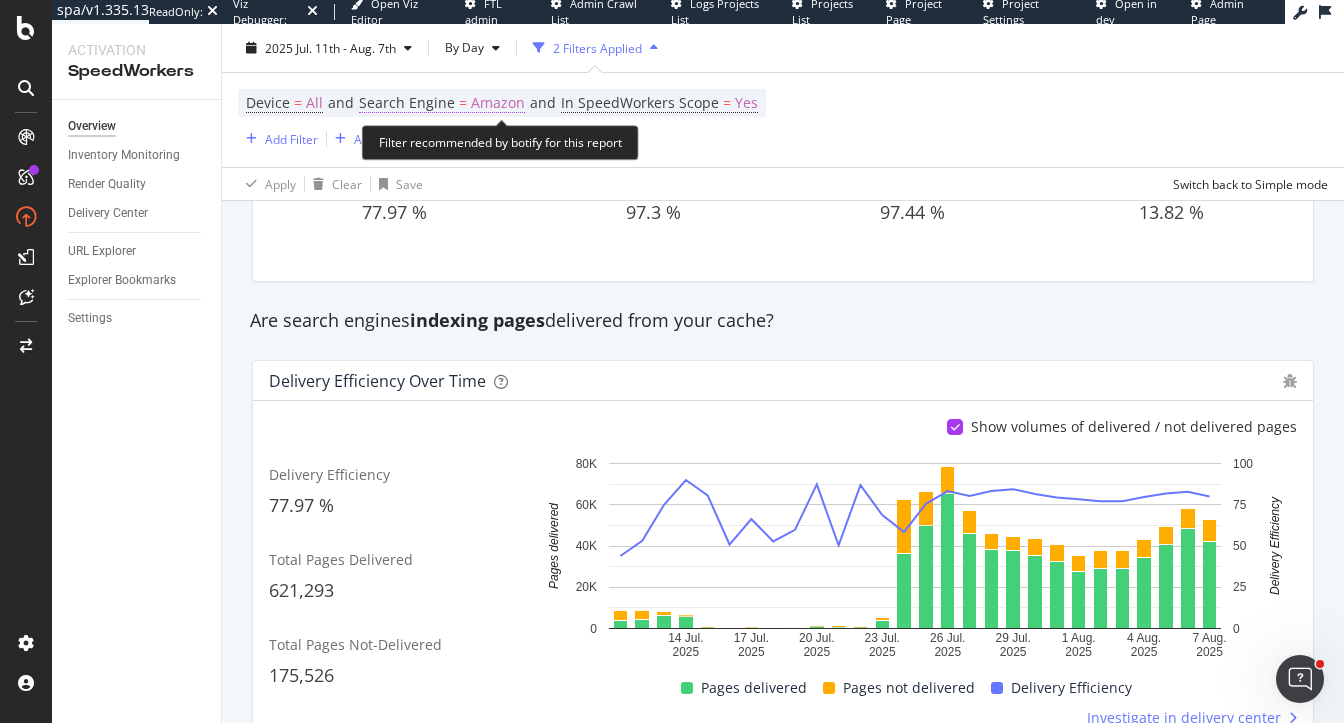 click on "Amazon" at bounding box center [498, 103] 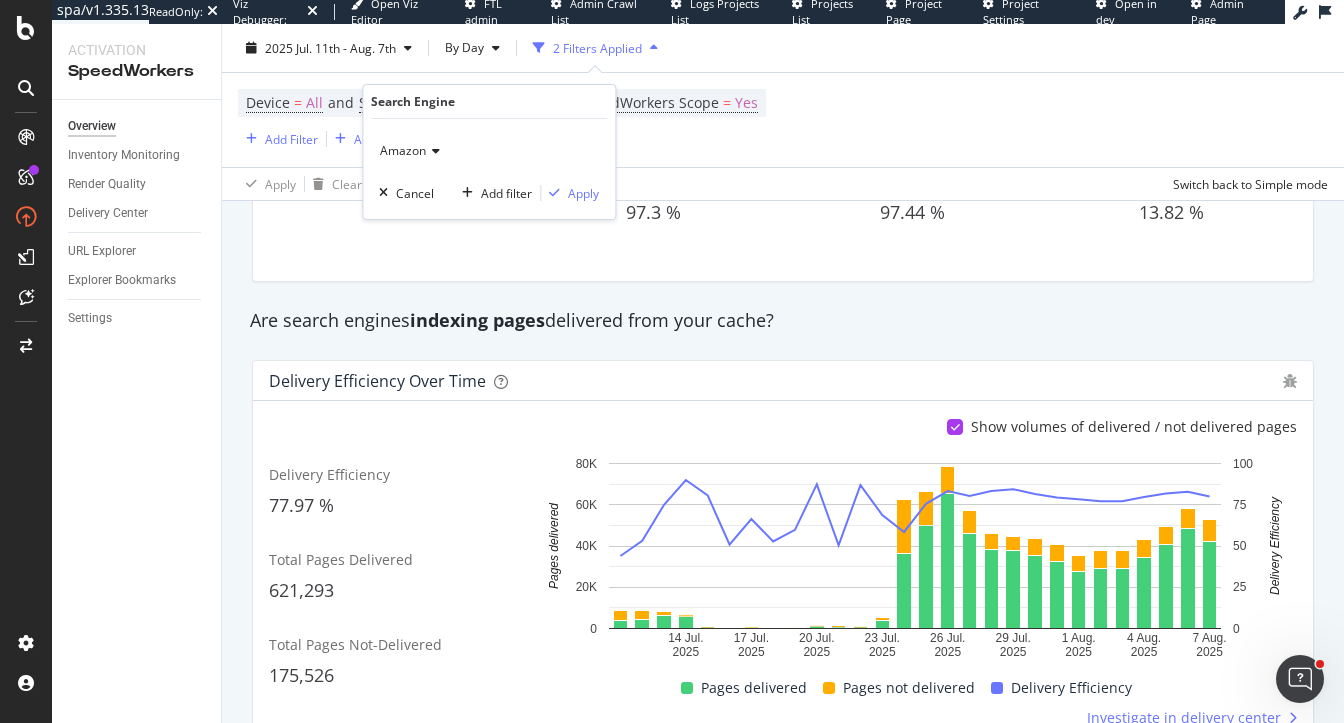 click on "Amazon" at bounding box center [403, 150] 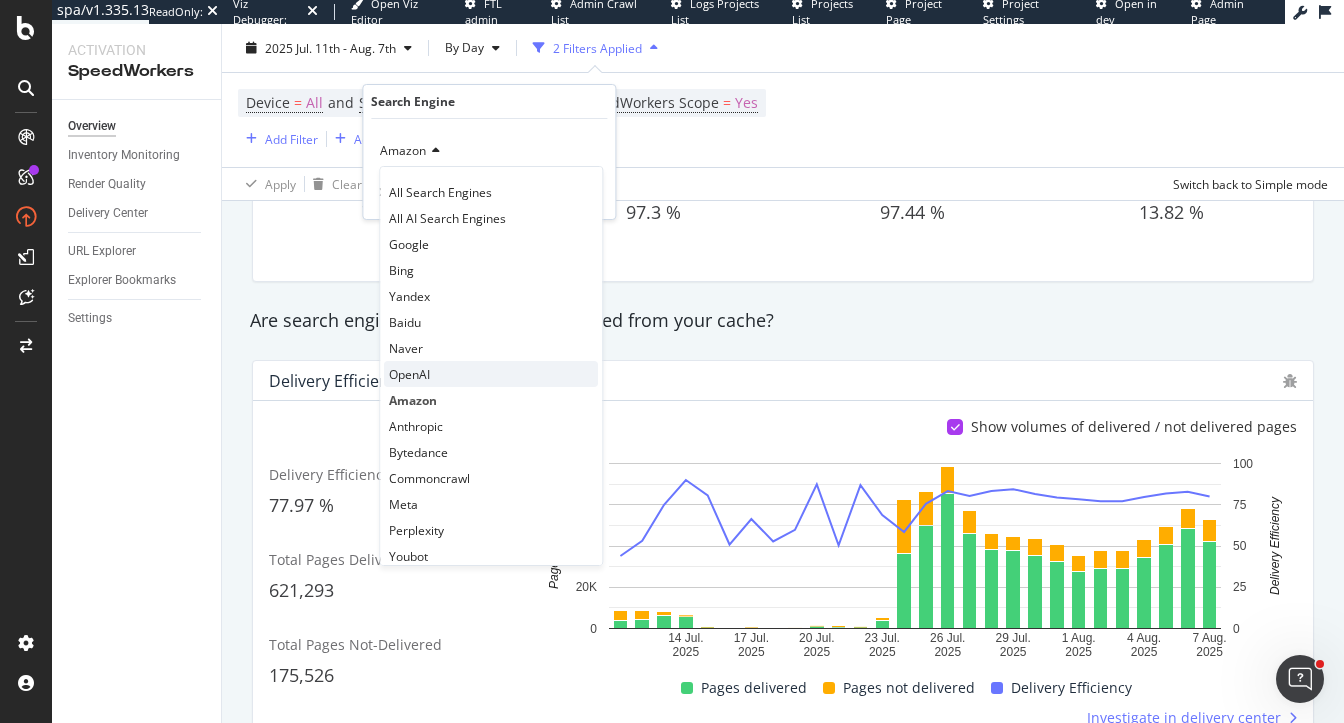 scroll, scrollTop: 15, scrollLeft: 0, axis: vertical 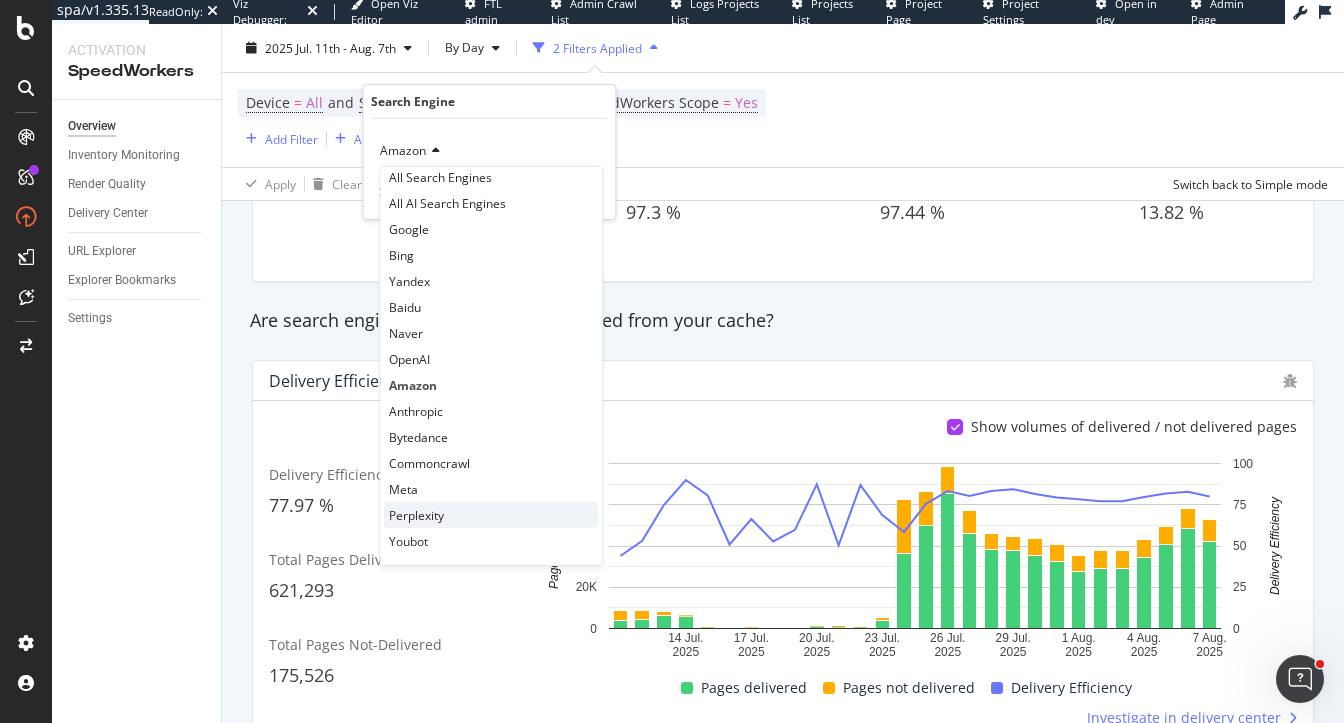 click on "Perplexity" at bounding box center [416, 515] 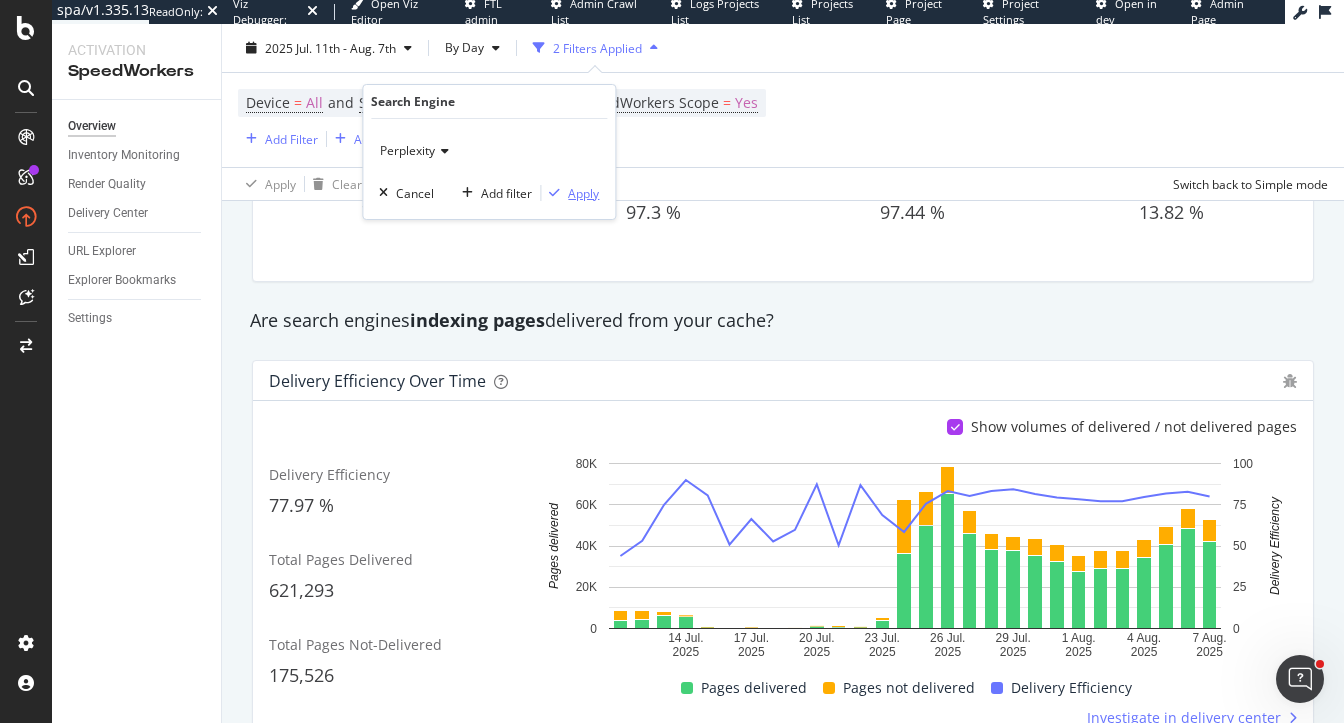 click on "Apply" at bounding box center [583, 193] 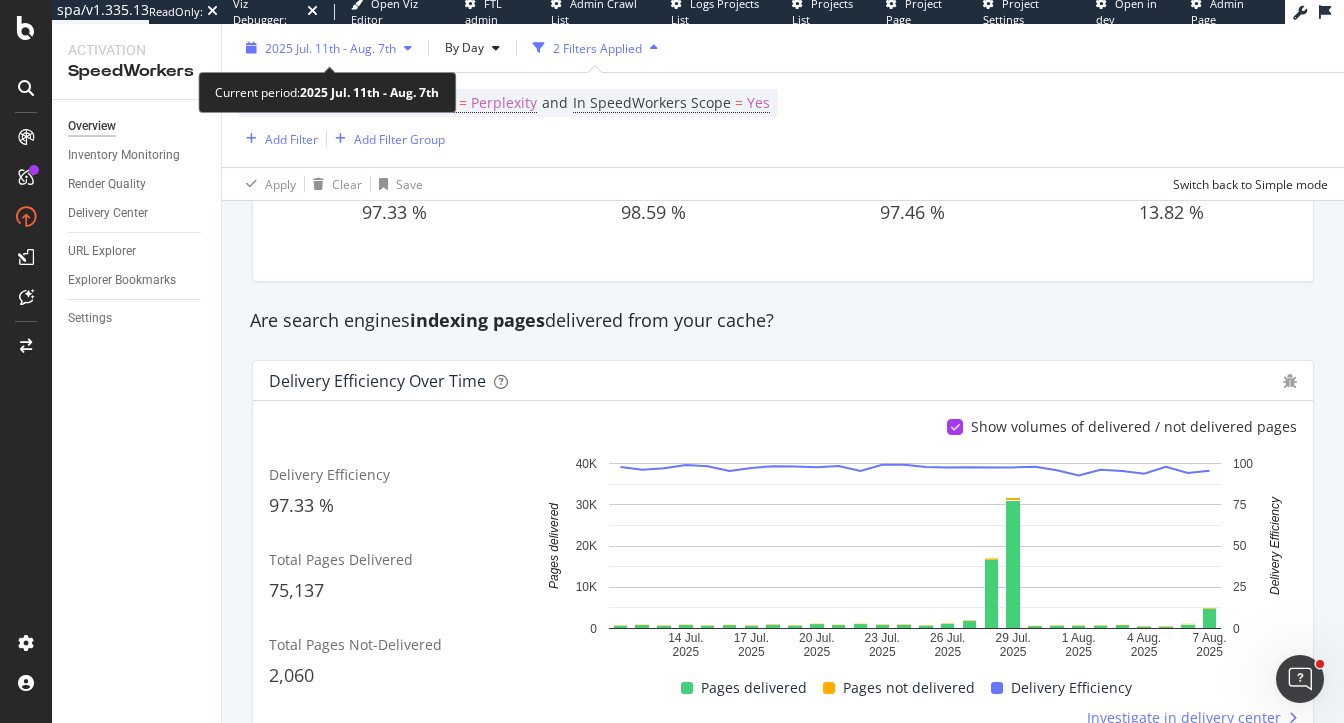 click on "2025 Jul. 11th - Aug. 7th" at bounding box center (330, 47) 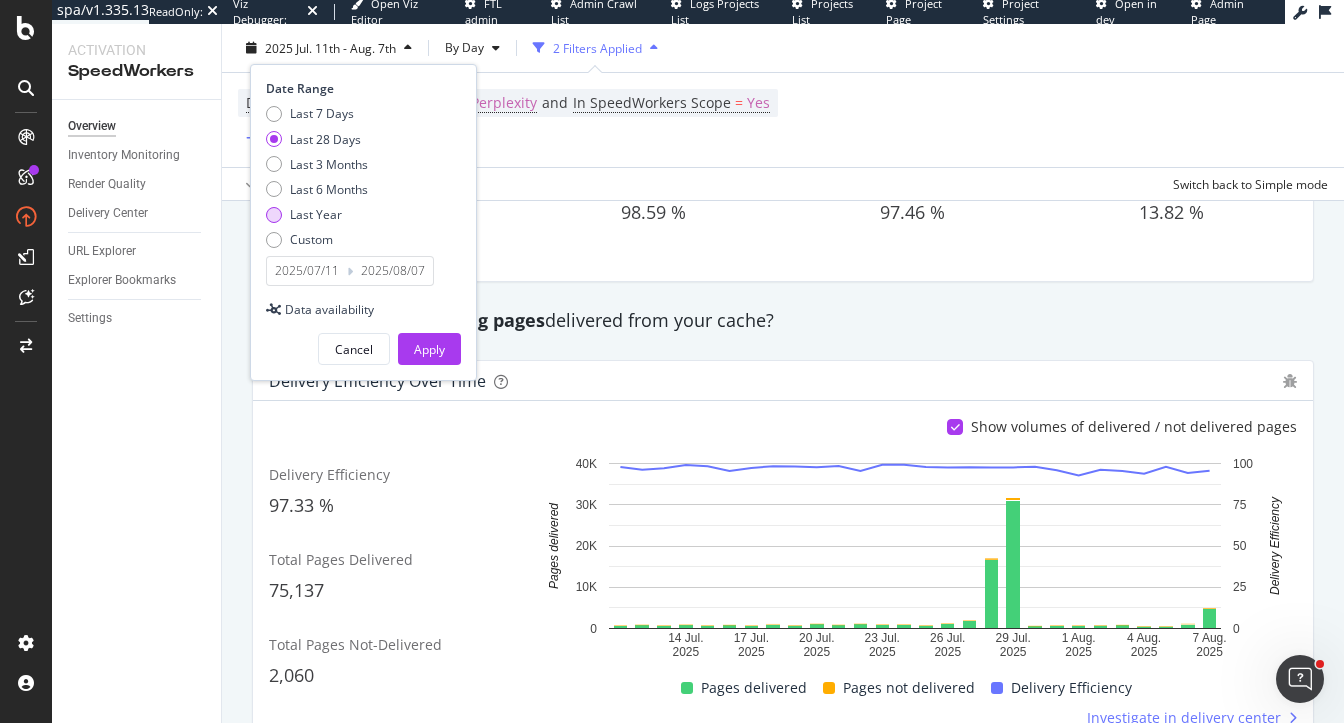click on "Last Year" at bounding box center (316, 214) 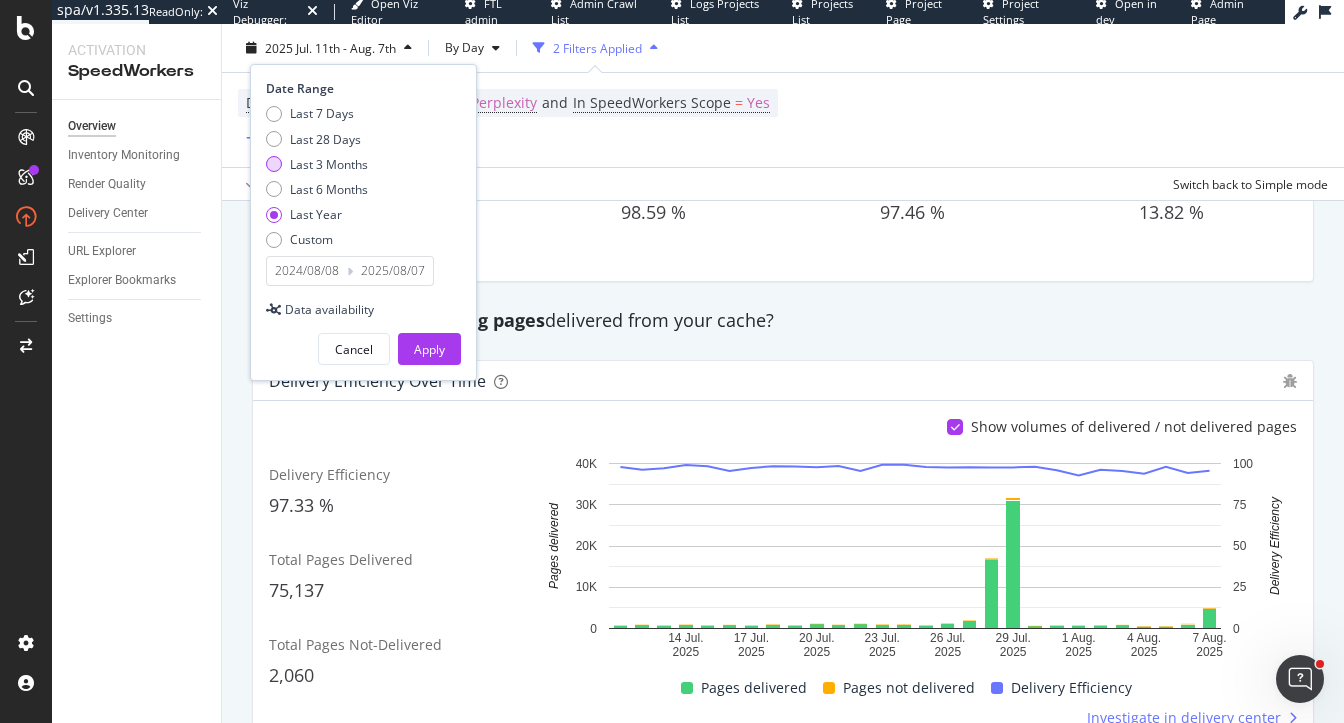 click on "Last 3 Months" at bounding box center (329, 163) 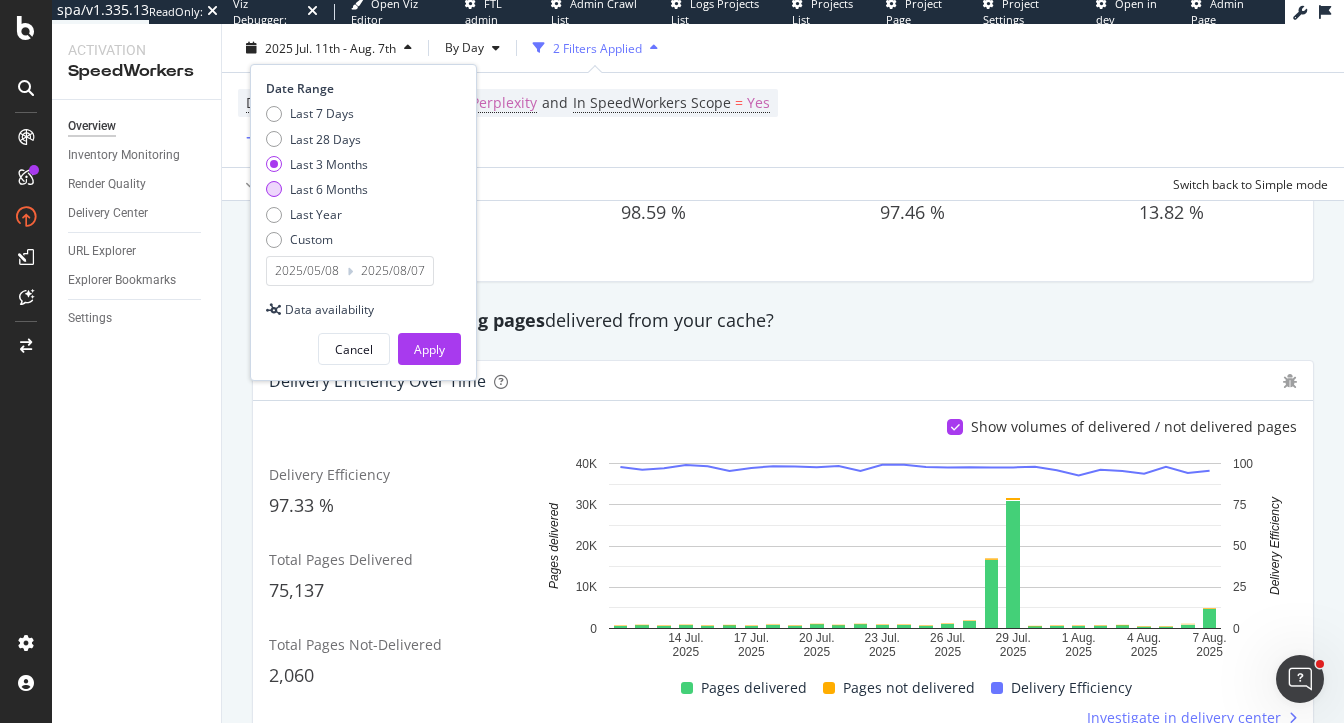 click on "Last 6 Months" at bounding box center [329, 189] 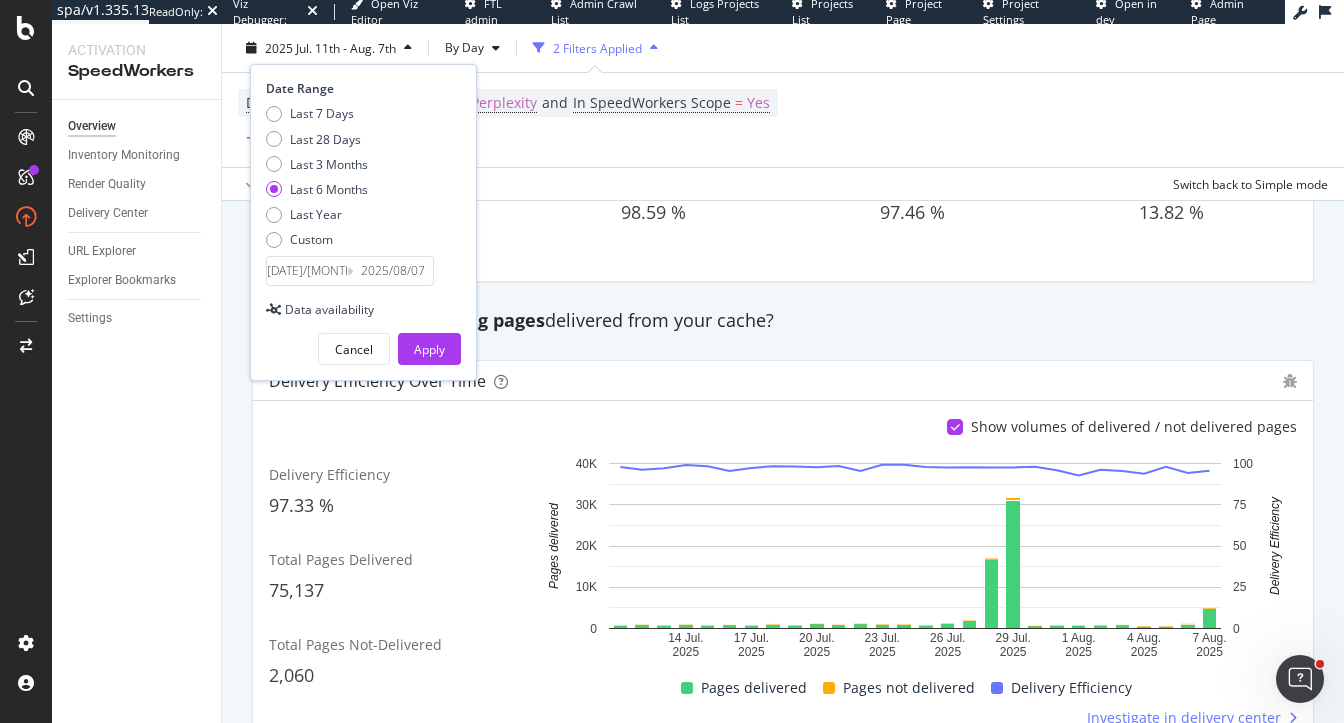 click on "Cancel Apply" at bounding box center [363, 341] 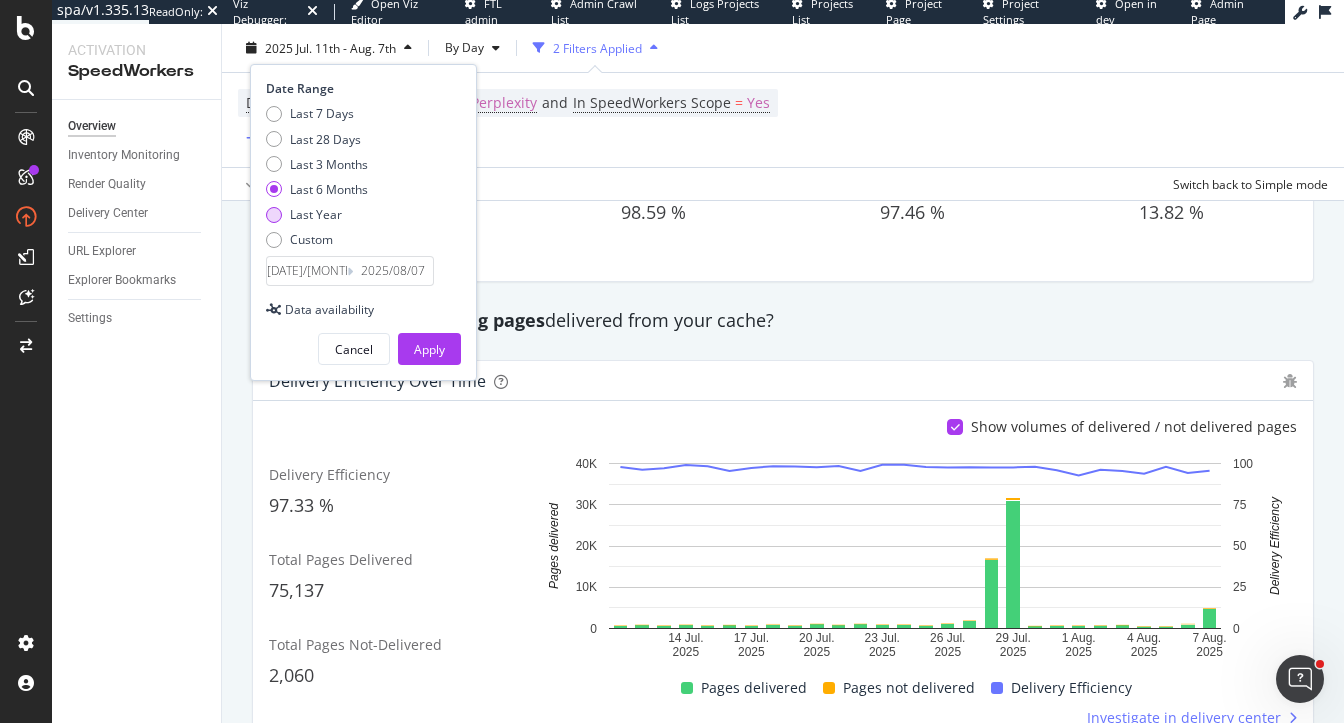 click on "Last Year" at bounding box center (316, 214) 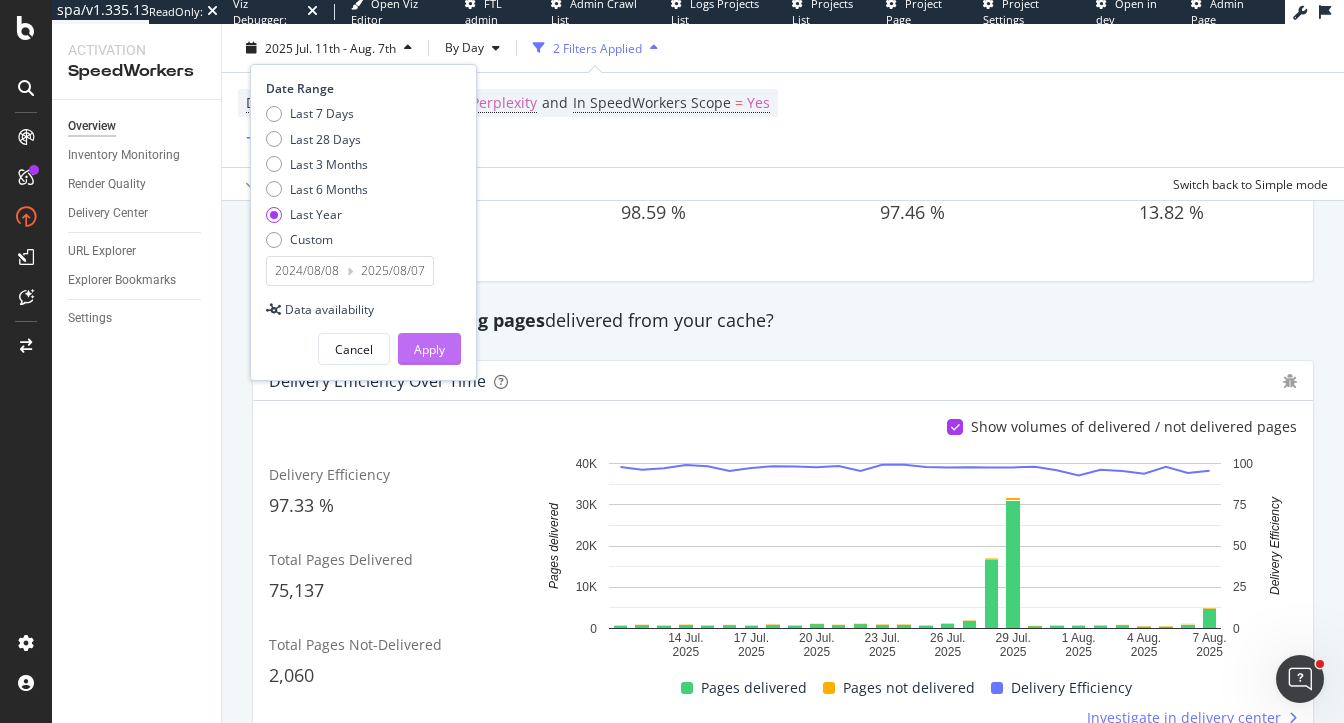 click on "Apply" at bounding box center [429, 349] 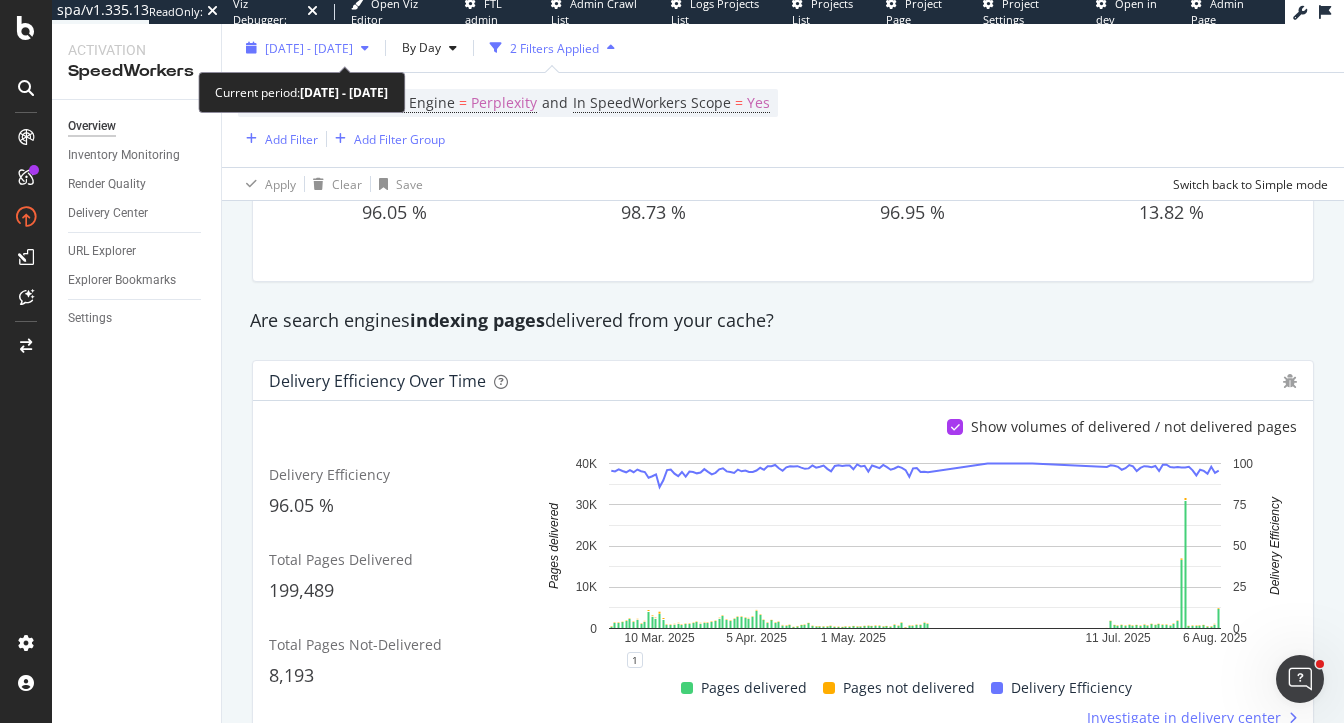 click on "2024 Aug. 8th - 2025 Aug. 7th" at bounding box center (309, 47) 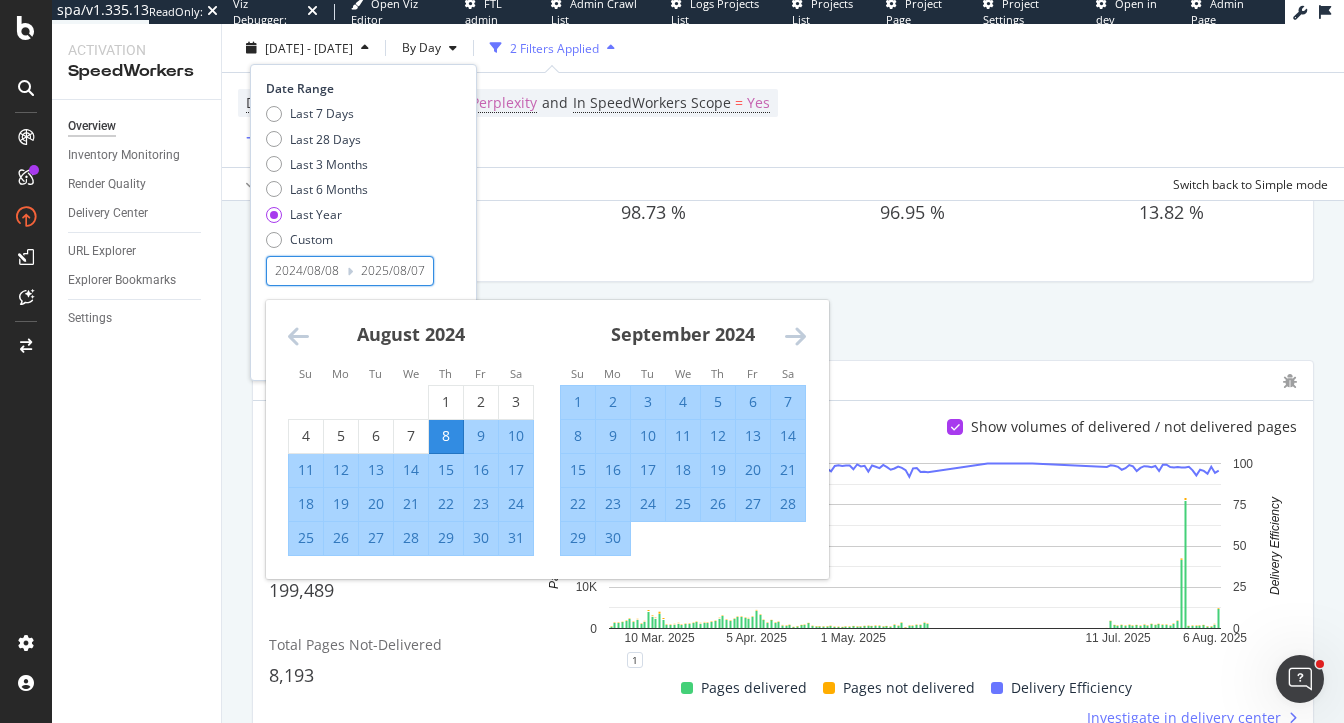 click on "2024/08/08" at bounding box center (307, 271) 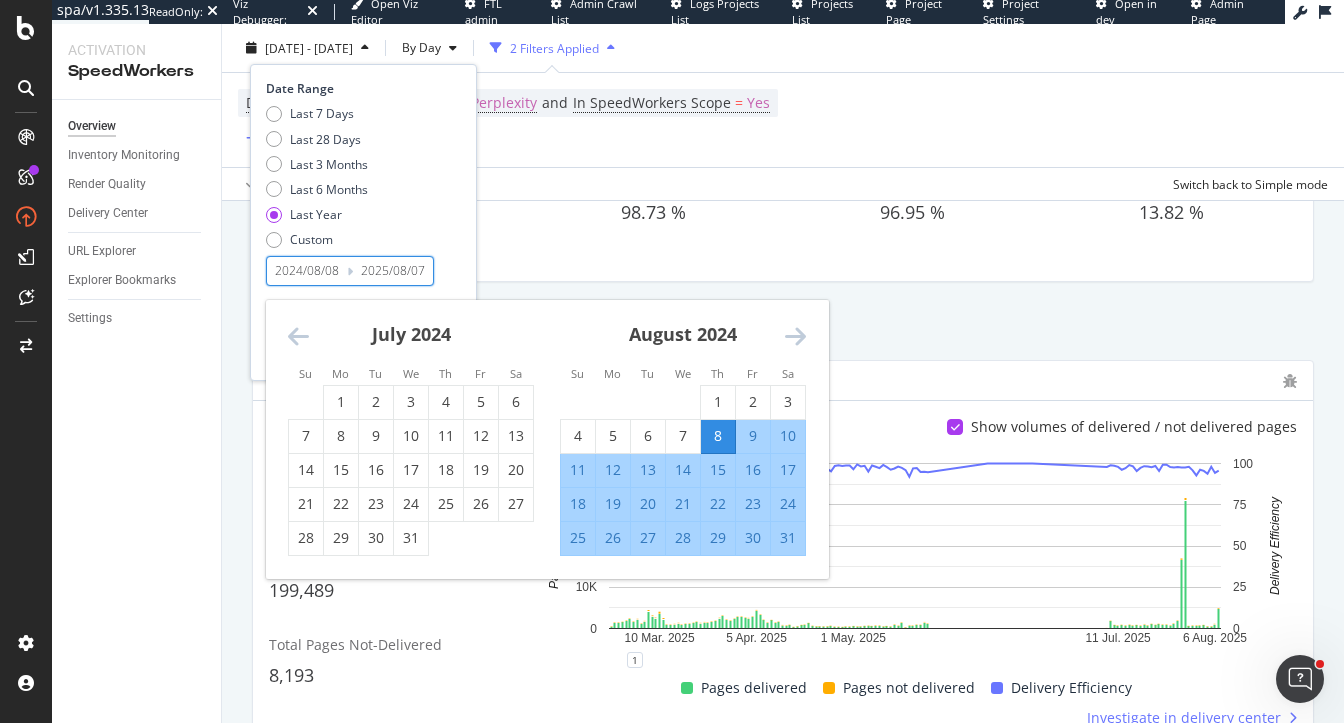 click at bounding box center [298, 336] 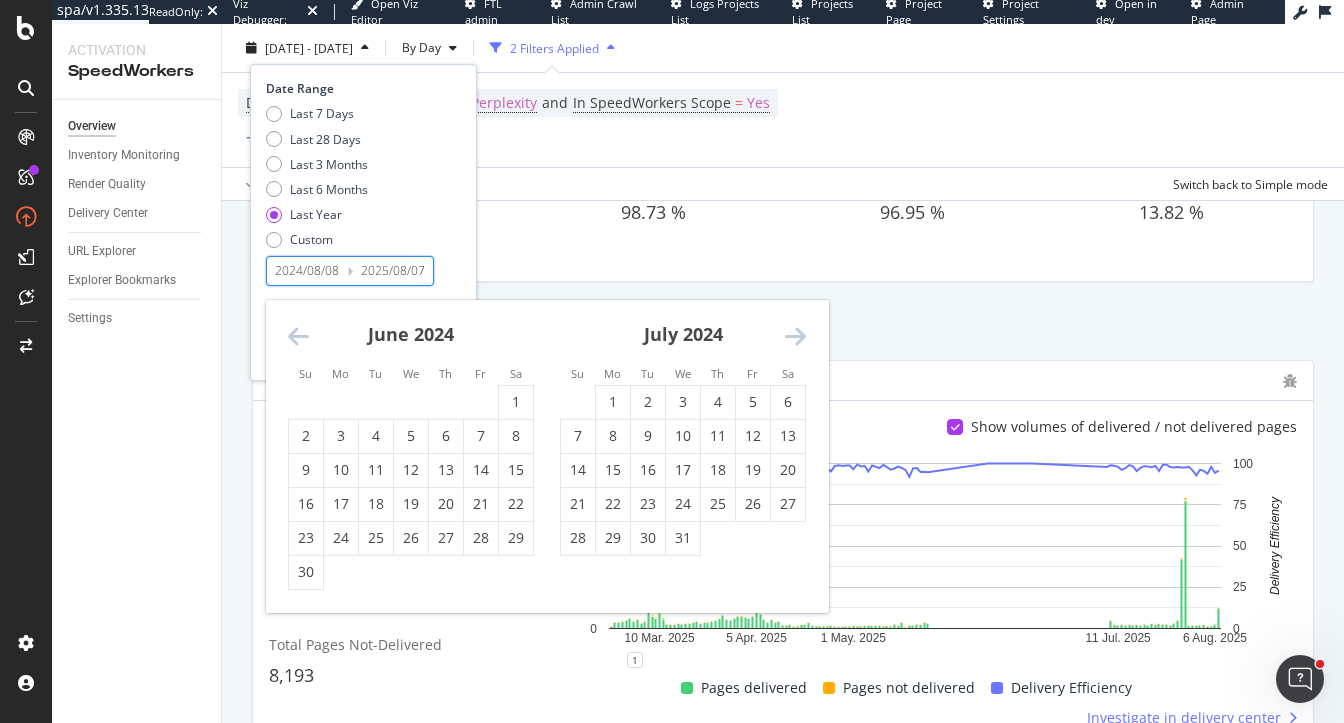 click at bounding box center [298, 336] 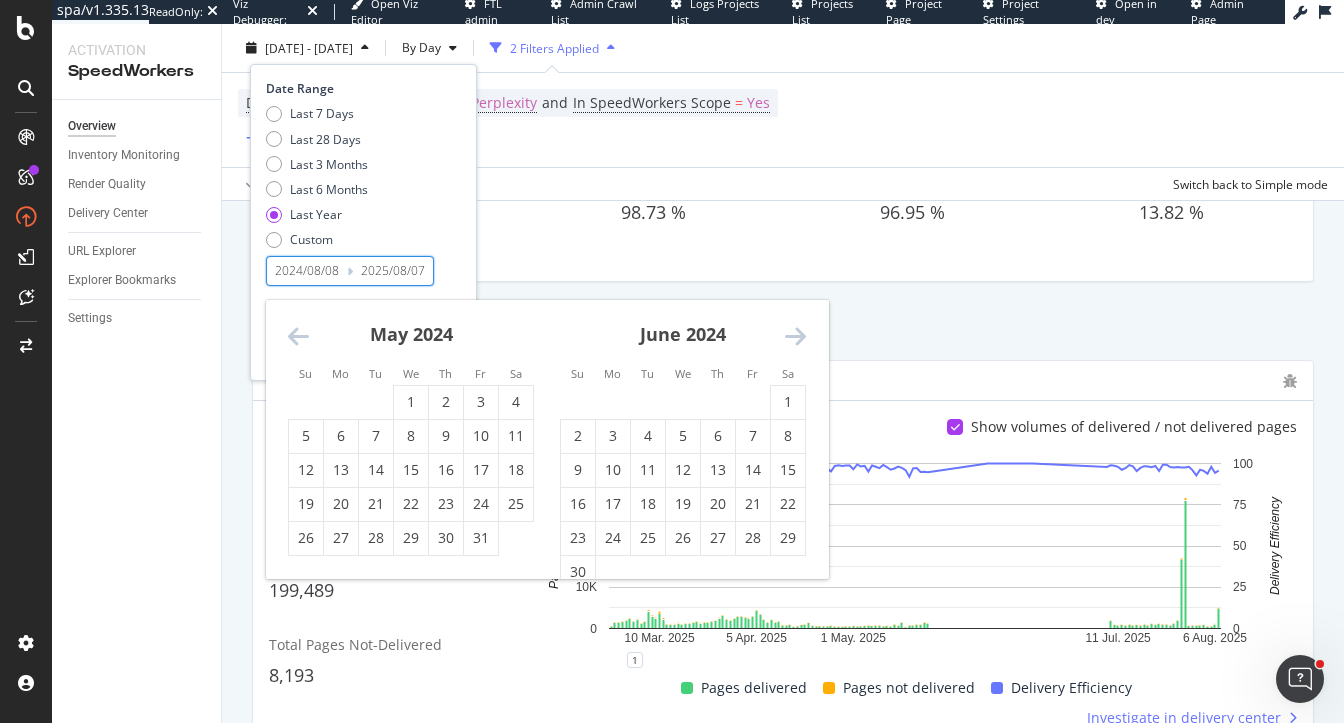 click at bounding box center [298, 336] 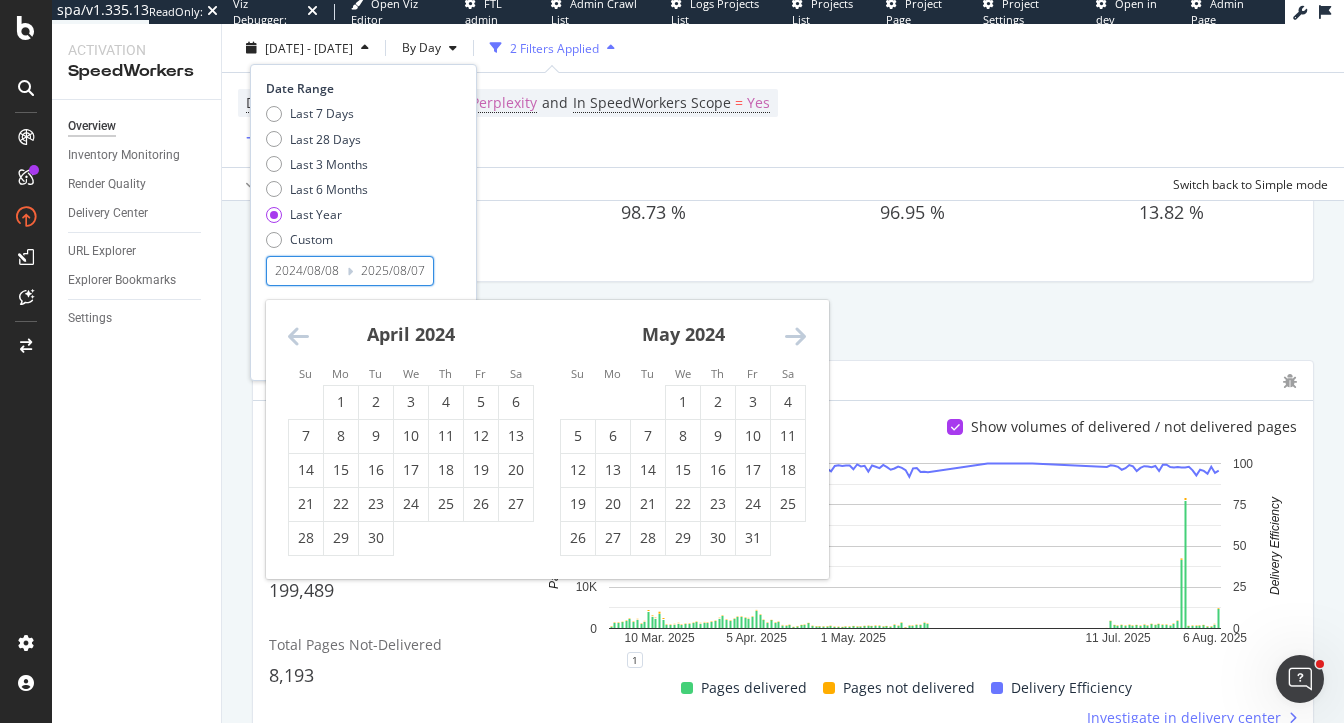 click at bounding box center (298, 336) 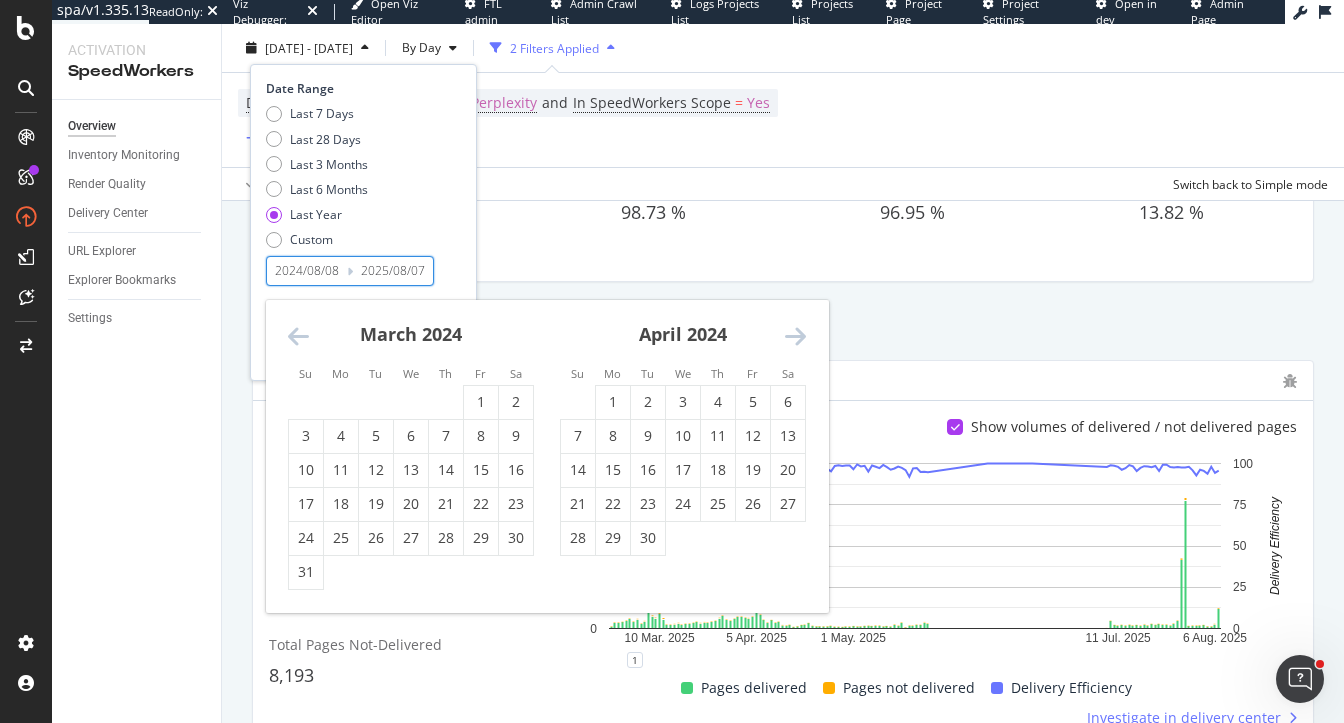click at bounding box center [298, 336] 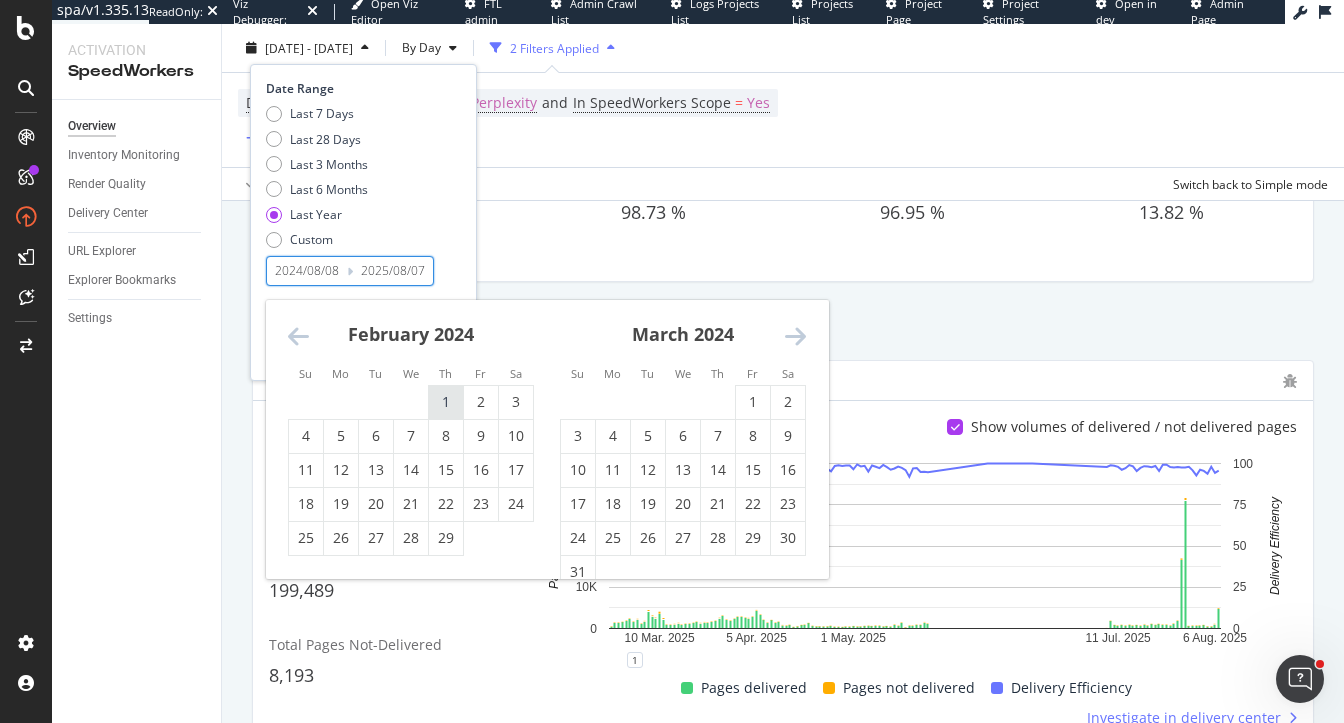 click on "1" at bounding box center (446, 402) 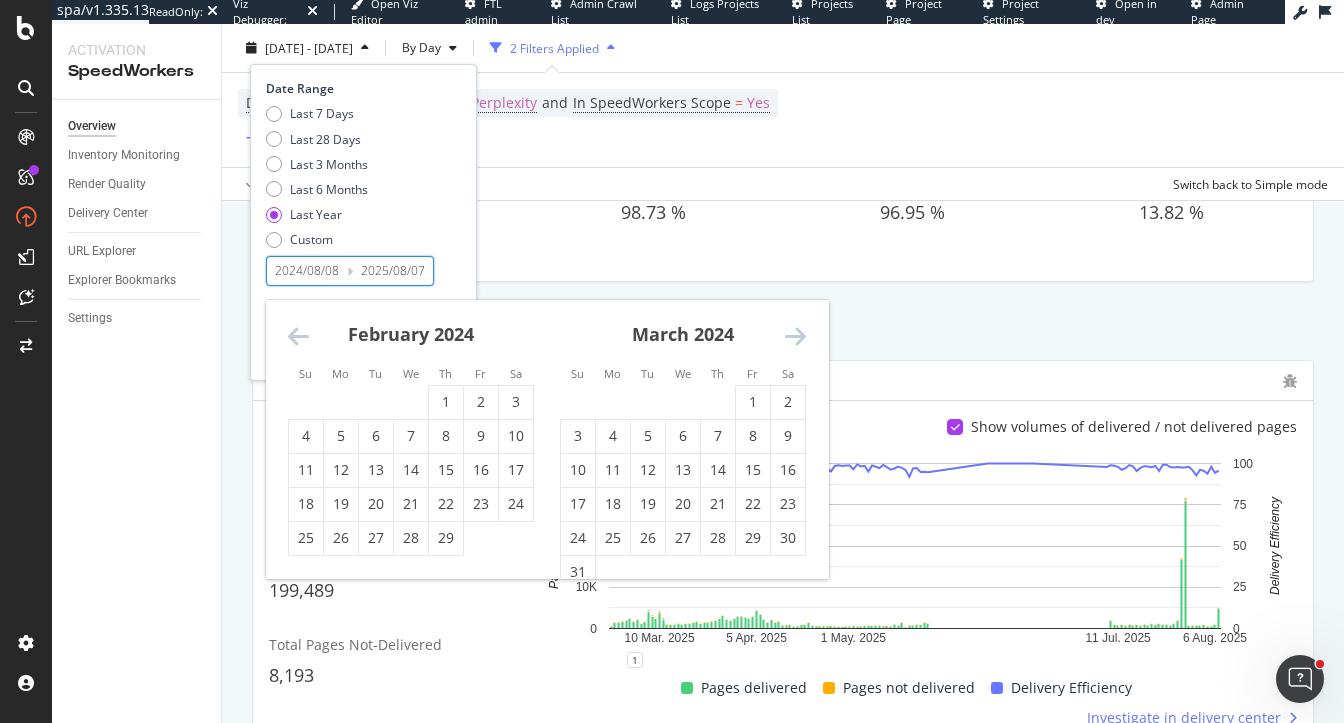 type on "2024/02/01" 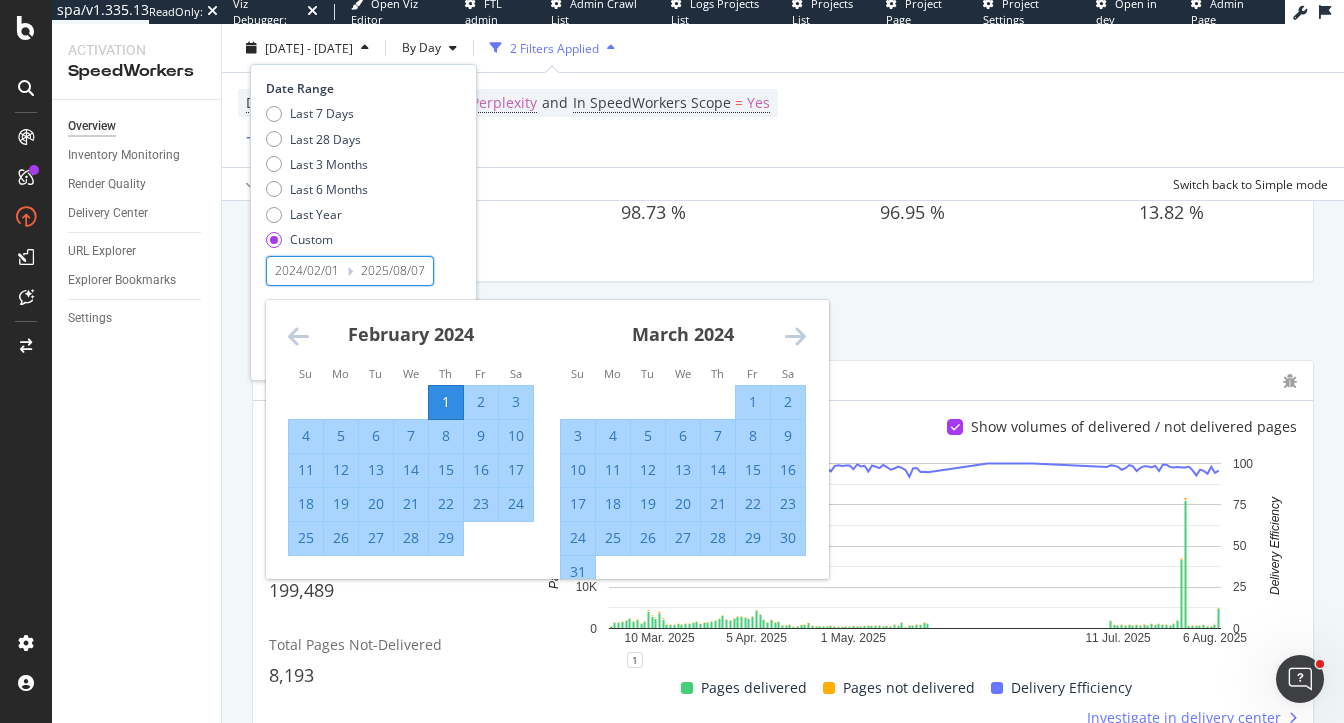 click on "Date Range Last 7 Days Last 28 Days Last 3 Months Last 6 Months Last Year Custom 2024/02/01 Navigate forward to interact with the calendar and select a date. Press the question mark key to get the keyboard shortcuts for changing dates. Su Mo Tu We Th Fr Sa Su Mo Tu We Th Fr Sa January 2024 1 2 3 4 5 6 7 8 9 10 11 12 13 14 15 16 17 18 19 20 21 22 23 24 25 26 27 28 29 30 31 February 2024 1 2 3 4 5 6 7 8 9 10 11 12 13 14 15 16 17 18 19 20 21 22 23 24 25 26 27 28 29 March 2024 1 2 3 4 5 6 7 8 9 10 11 12 13 14 15 16 17 18 19 20 21 22 23 24 25 26 27 28 29 30 31 April 2024 1 2 3 4 5 6 7 8 9 10 11 12 13 14 15 16 17 18 19 20 21 22 23 24 25 26 27 28 29 30 2025/08/07 Navigate backward to interact with the calendar and select a date. Press the question mark key to get the keyboard shortcuts for changing dates." at bounding box center [363, 183] 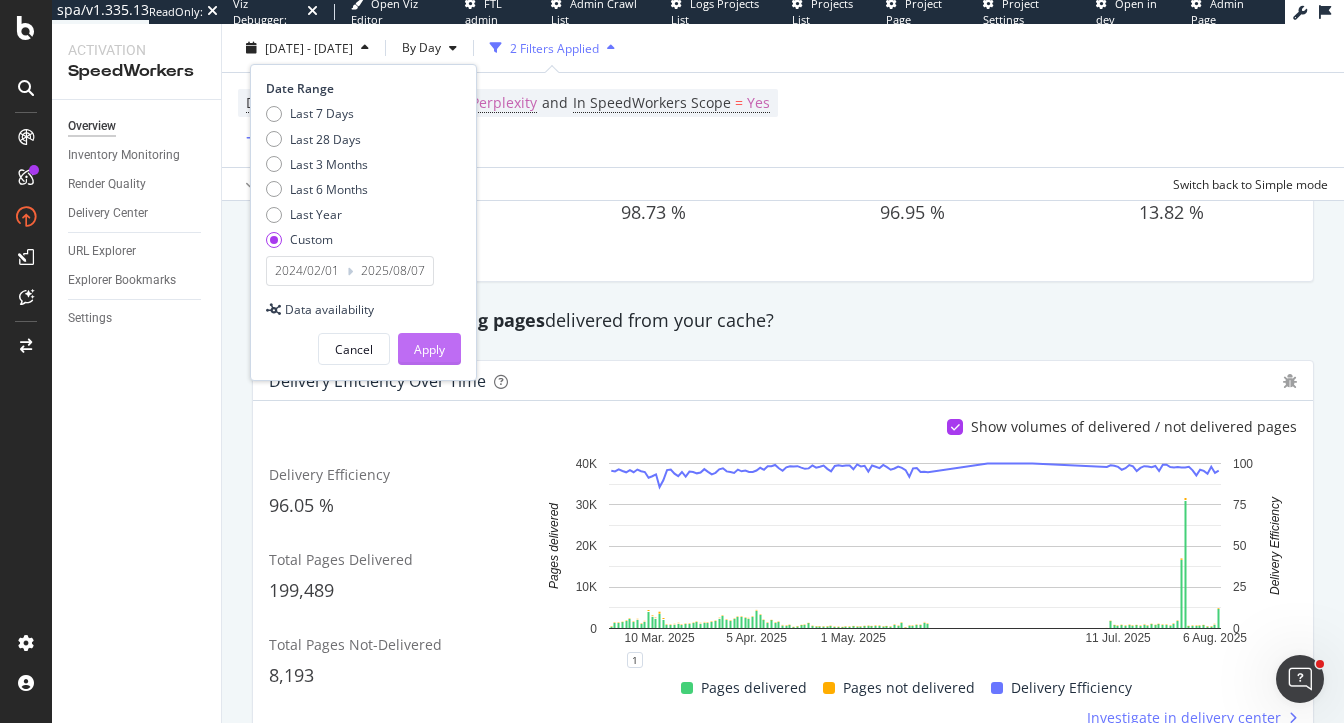 click on "Apply" at bounding box center (429, 349) 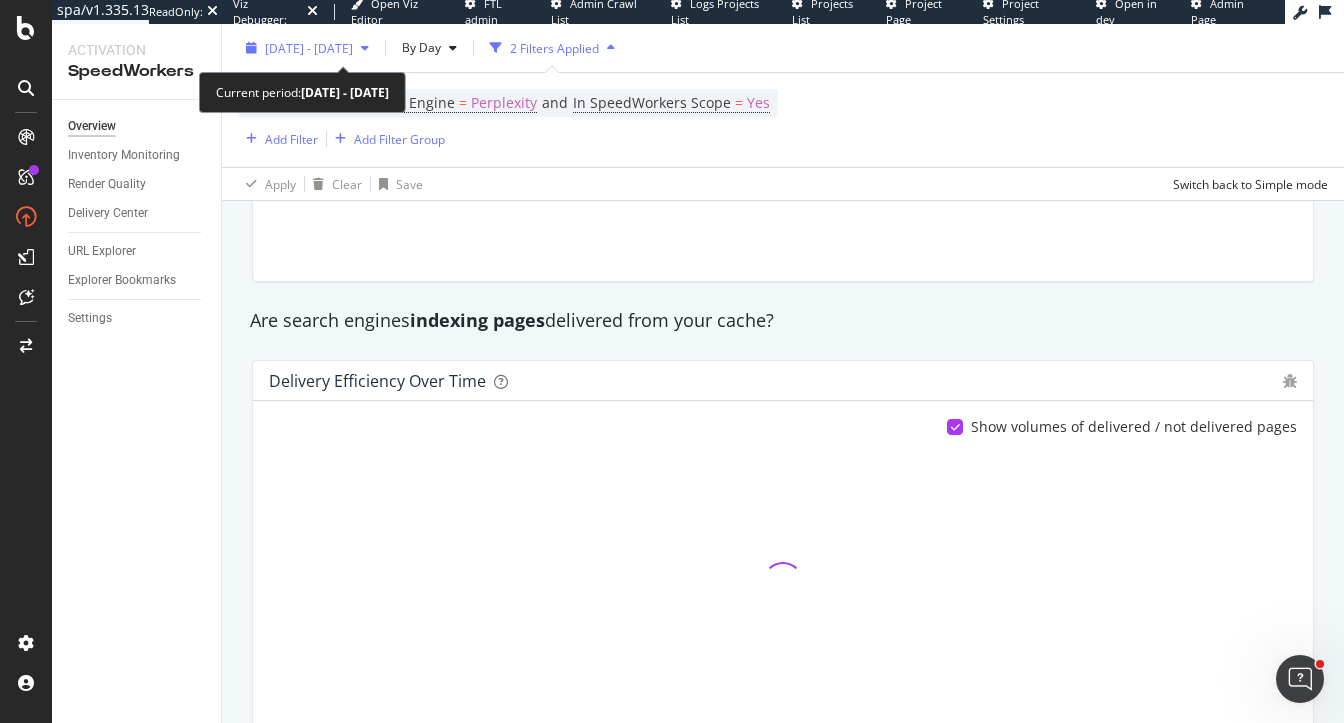 click on "2024 Feb. 1st - 2025 Aug. 7th" at bounding box center [309, 47] 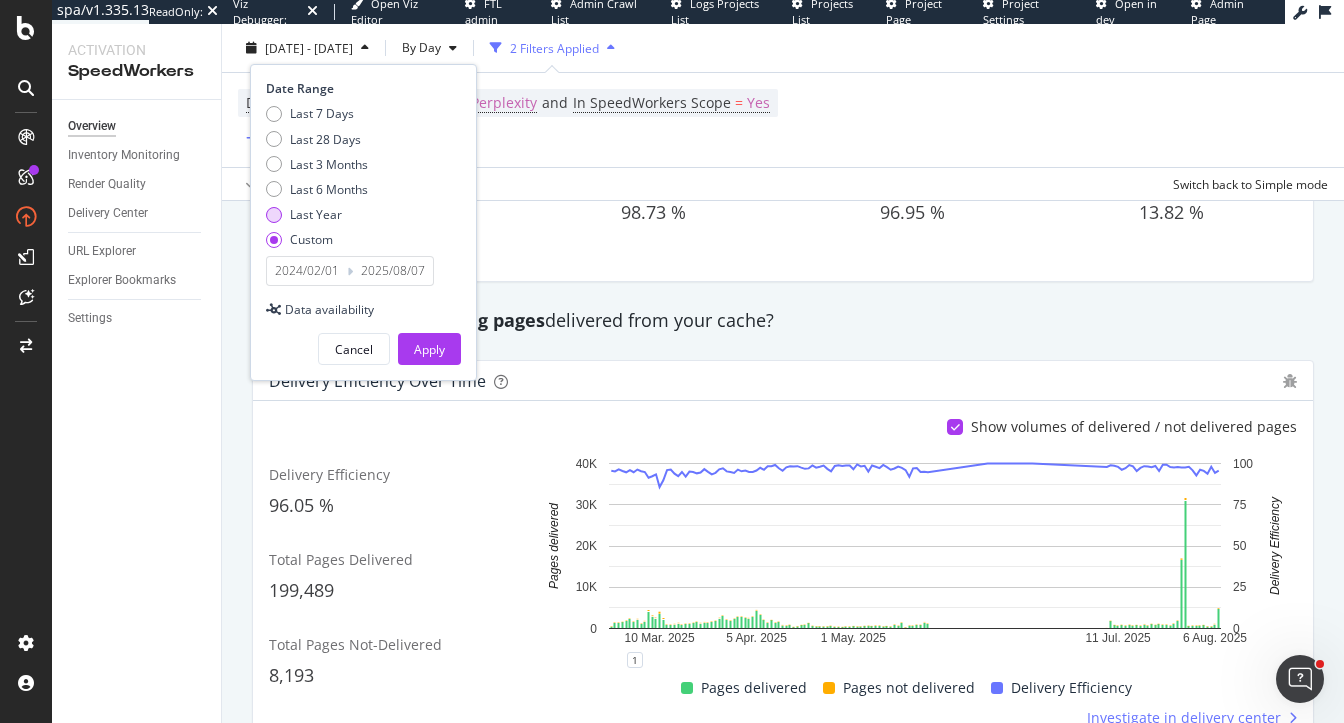 click on "Last Year" at bounding box center [316, 214] 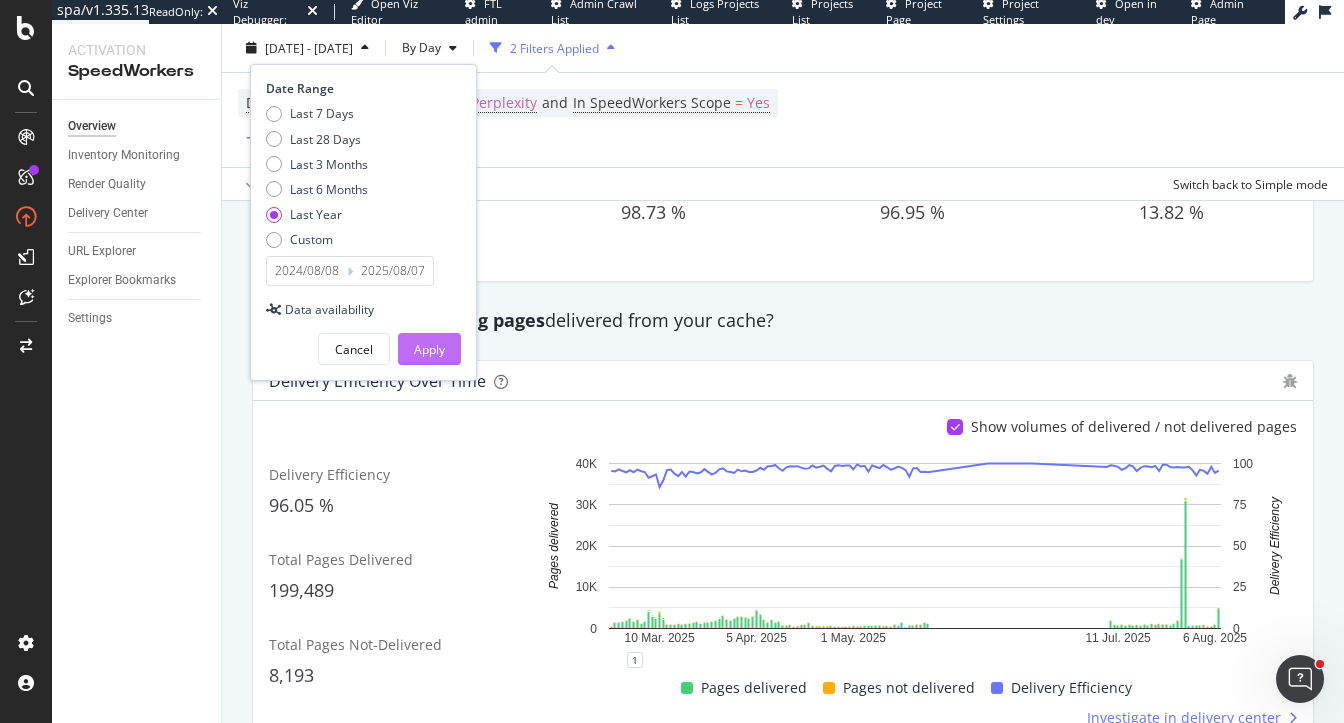 click on "Apply" at bounding box center [429, 349] 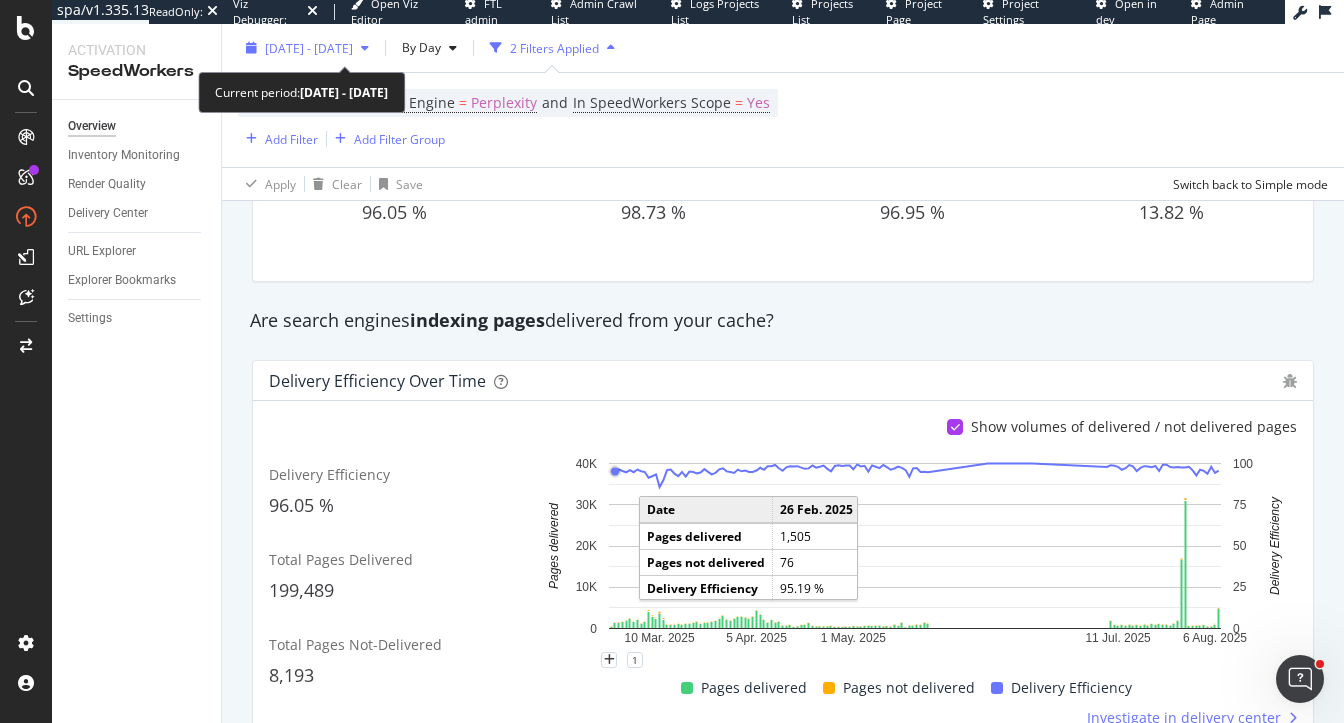 click on "2024 Aug. 8th - 2025 Aug. 7th" at bounding box center (307, 48) 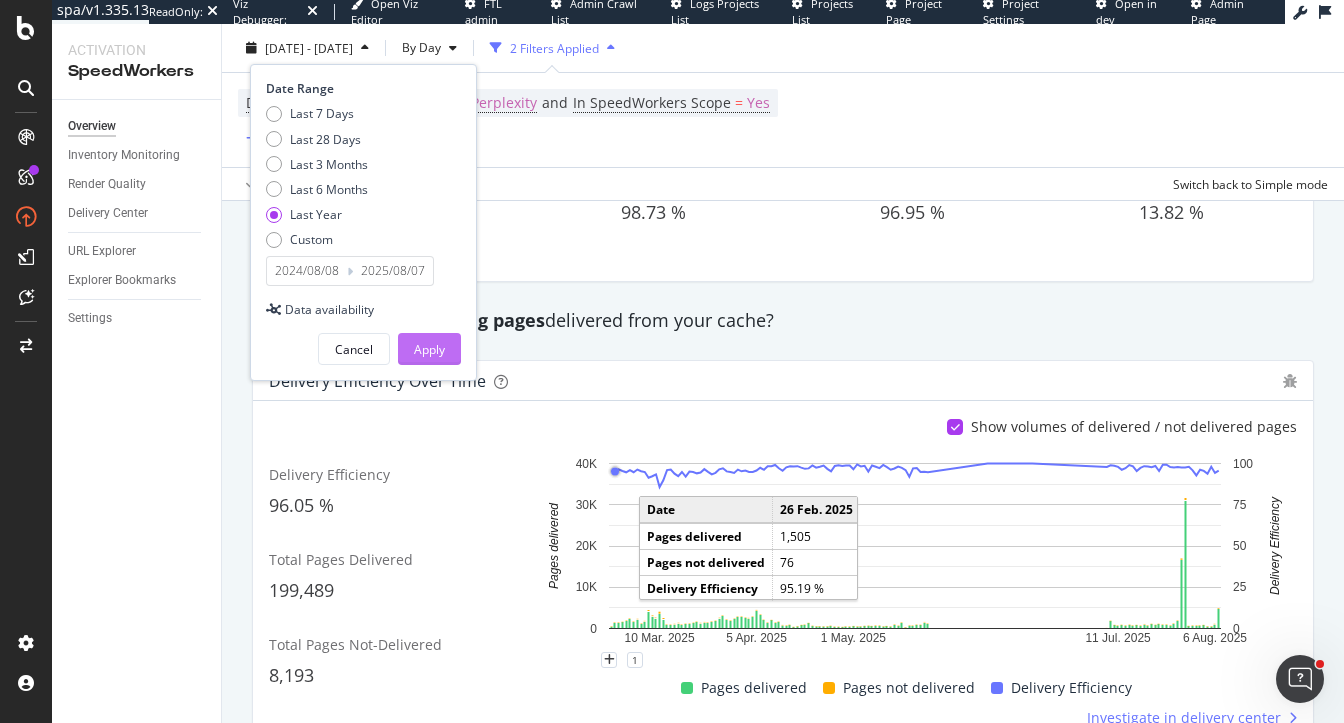 click on "Apply" at bounding box center (429, 349) 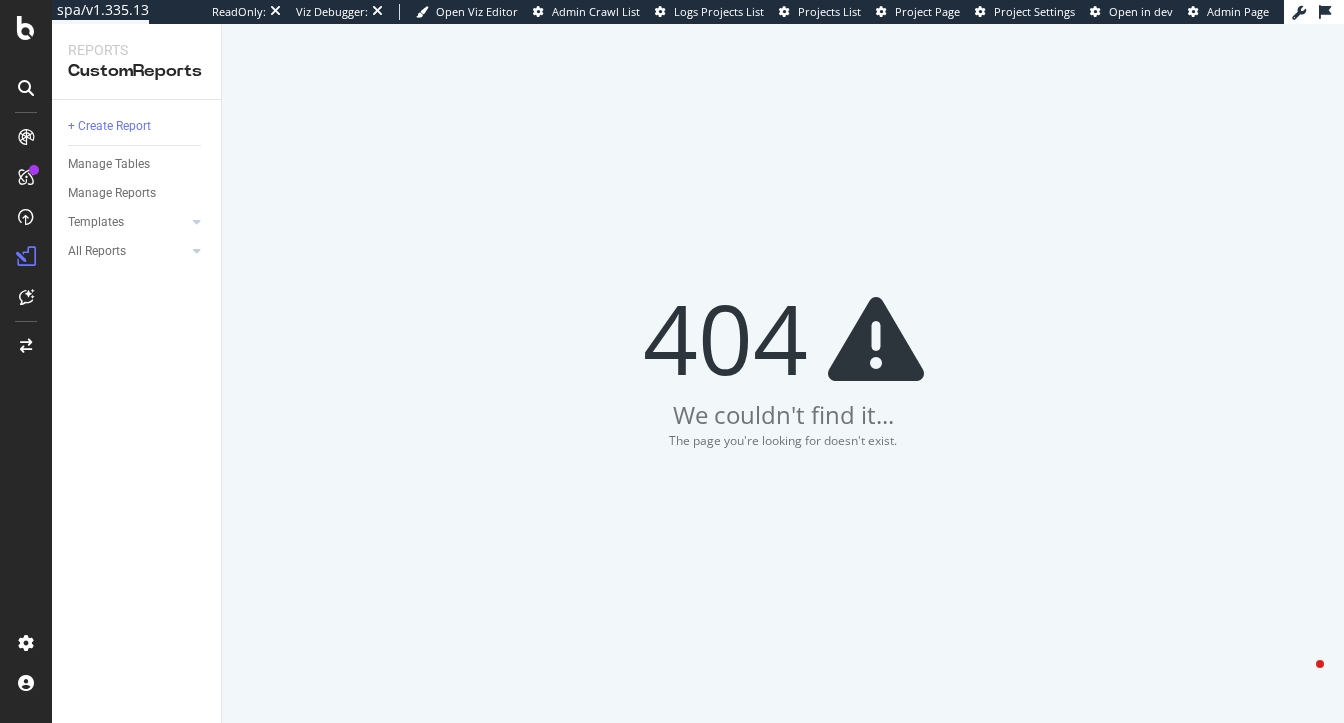 scroll, scrollTop: 0, scrollLeft: 0, axis: both 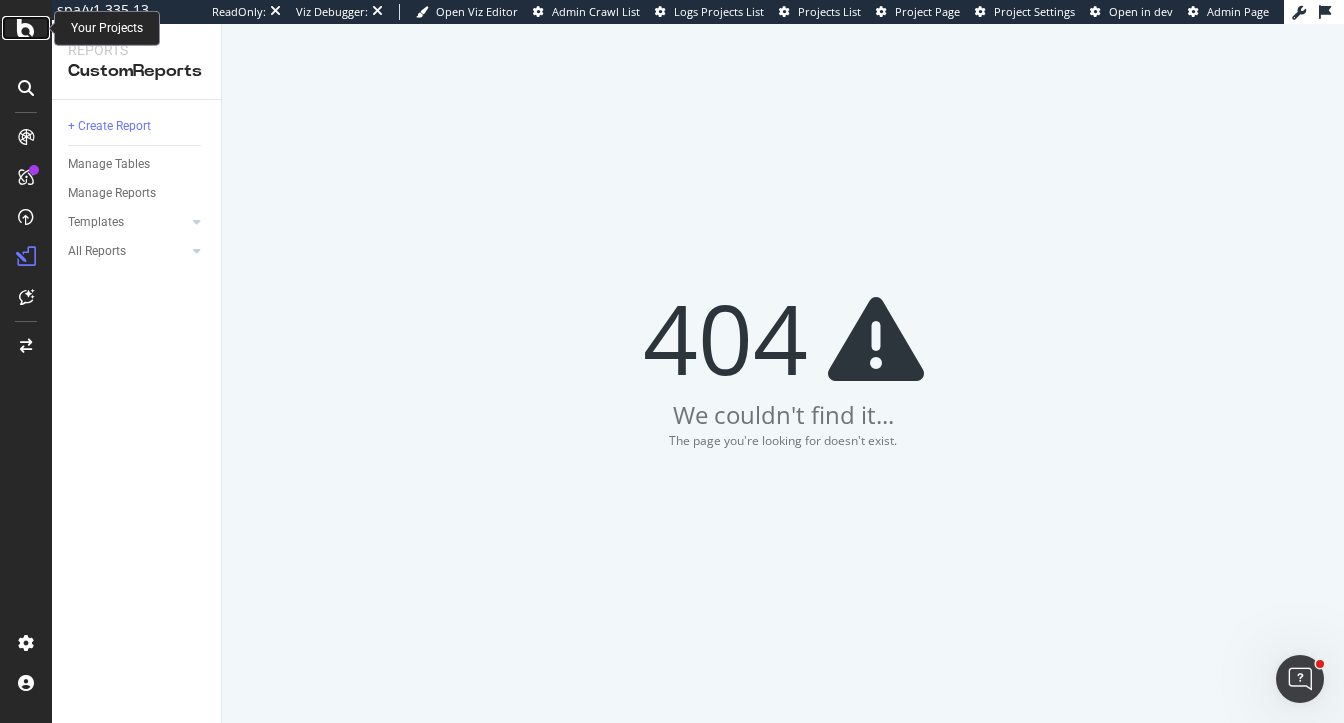 click at bounding box center (26, 28) 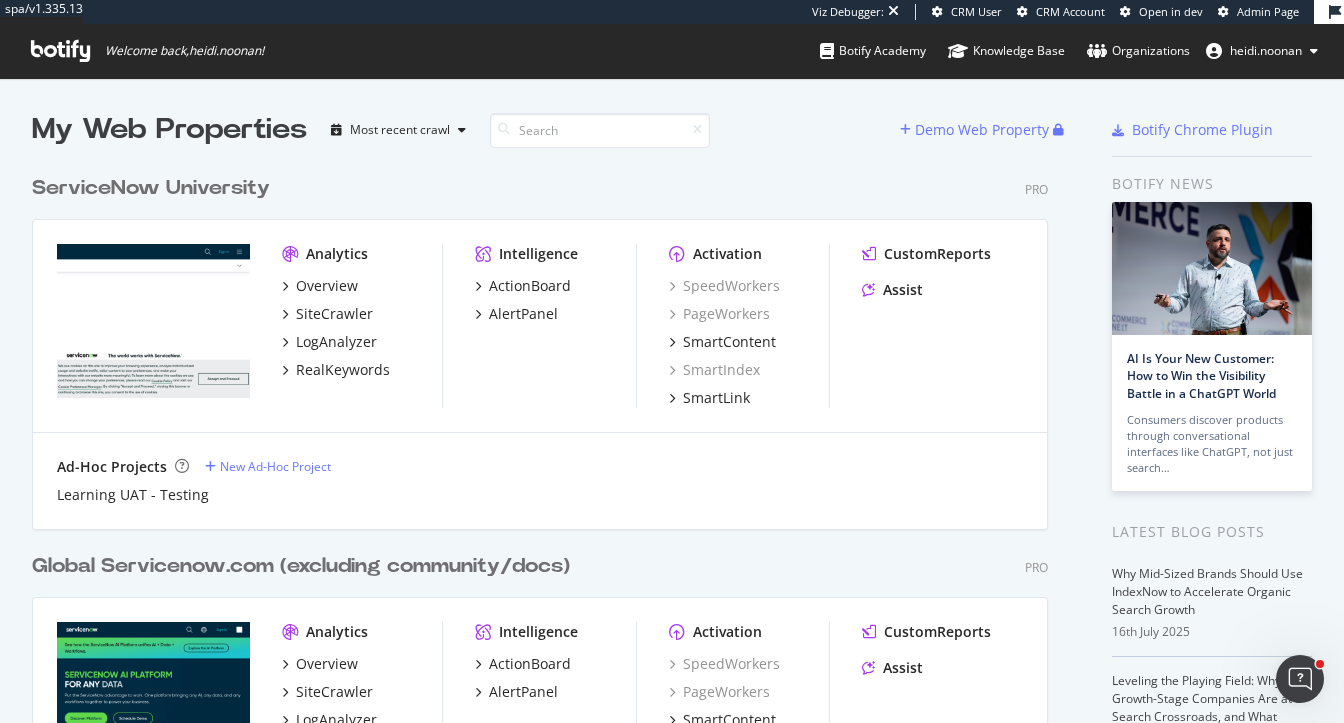 scroll, scrollTop: 0, scrollLeft: 1, axis: horizontal 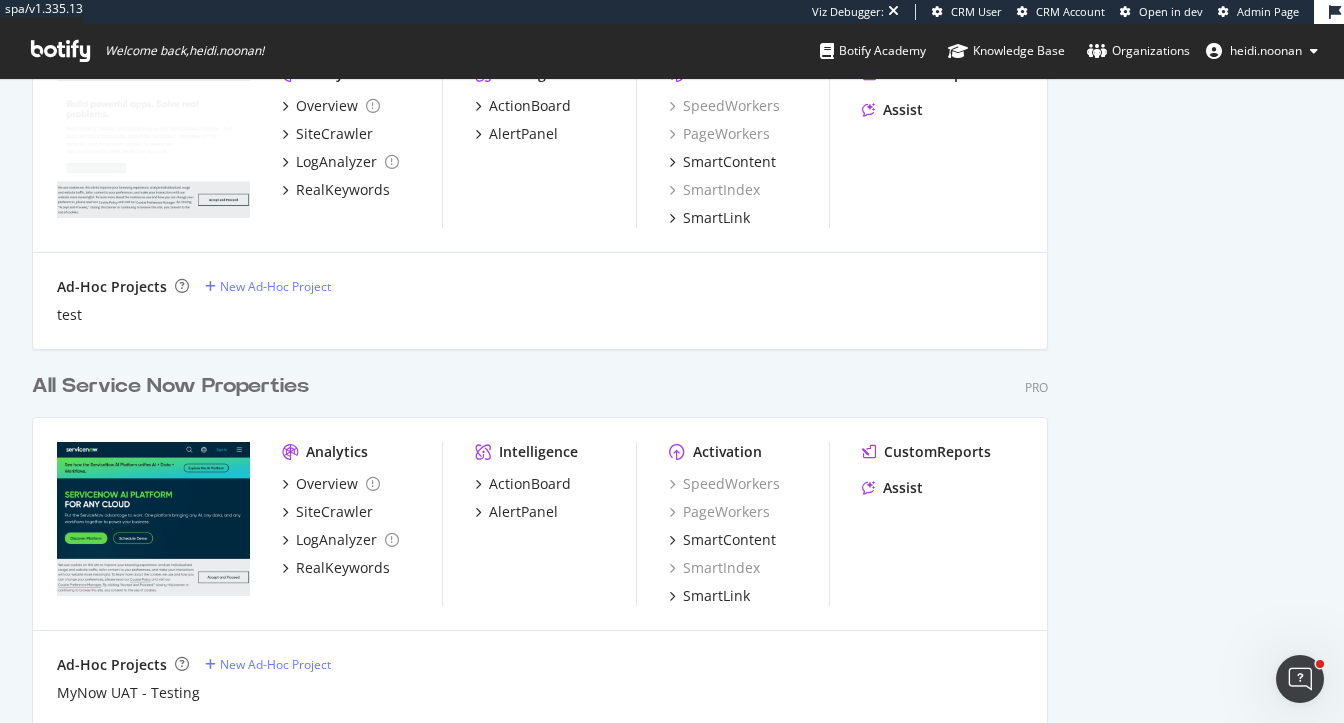 click on "All Service Now Properties" at bounding box center [170, 386] 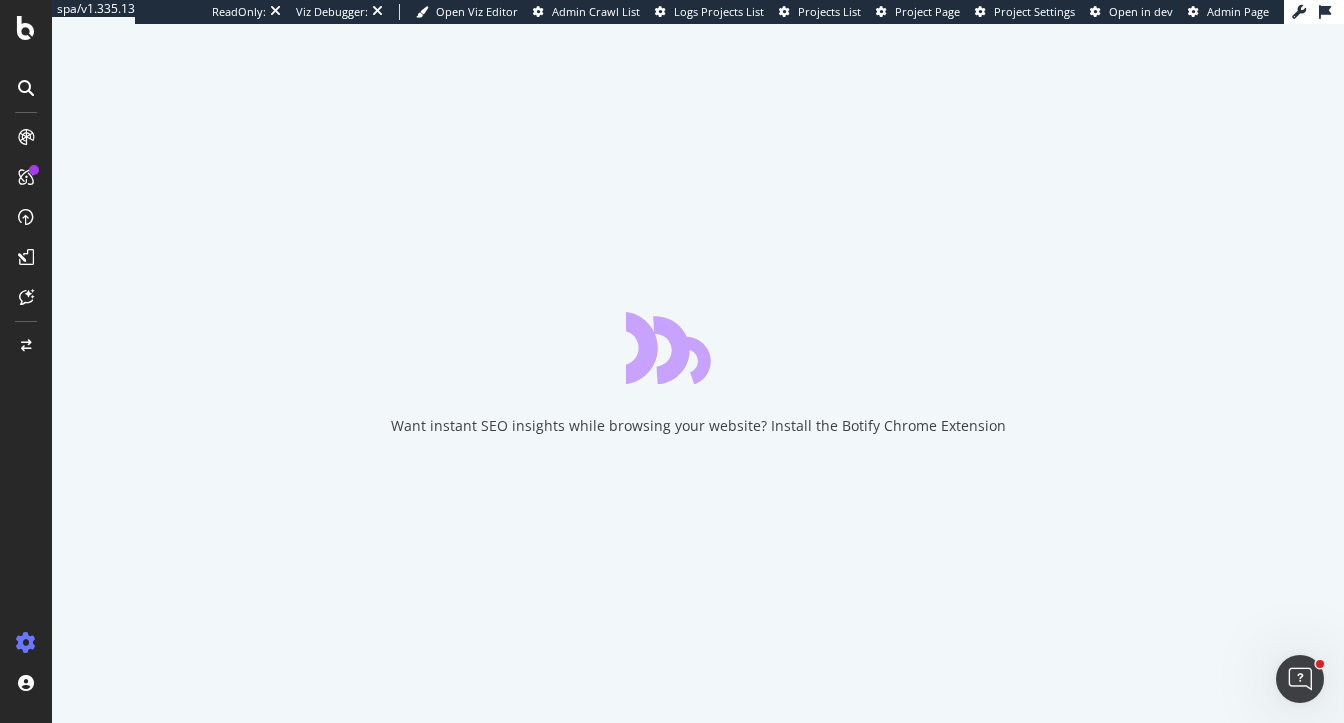 scroll, scrollTop: 0, scrollLeft: 0, axis: both 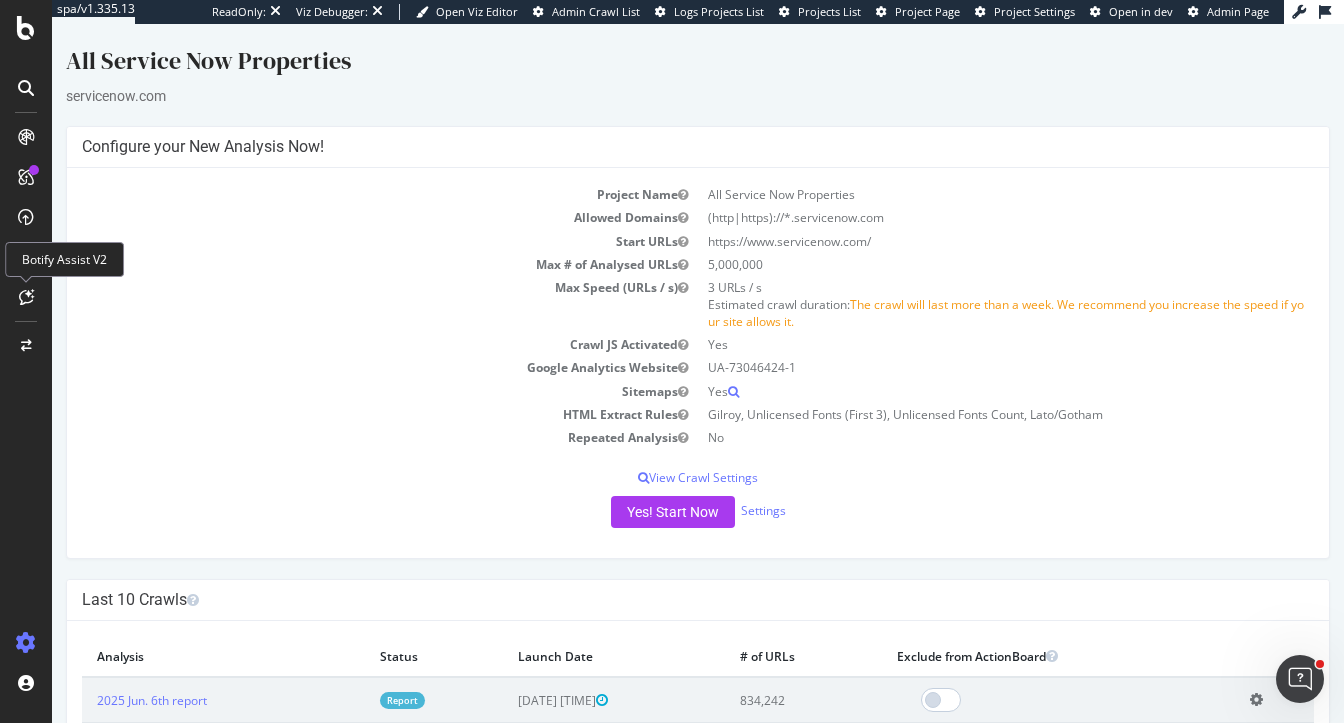 click at bounding box center (26, 297) 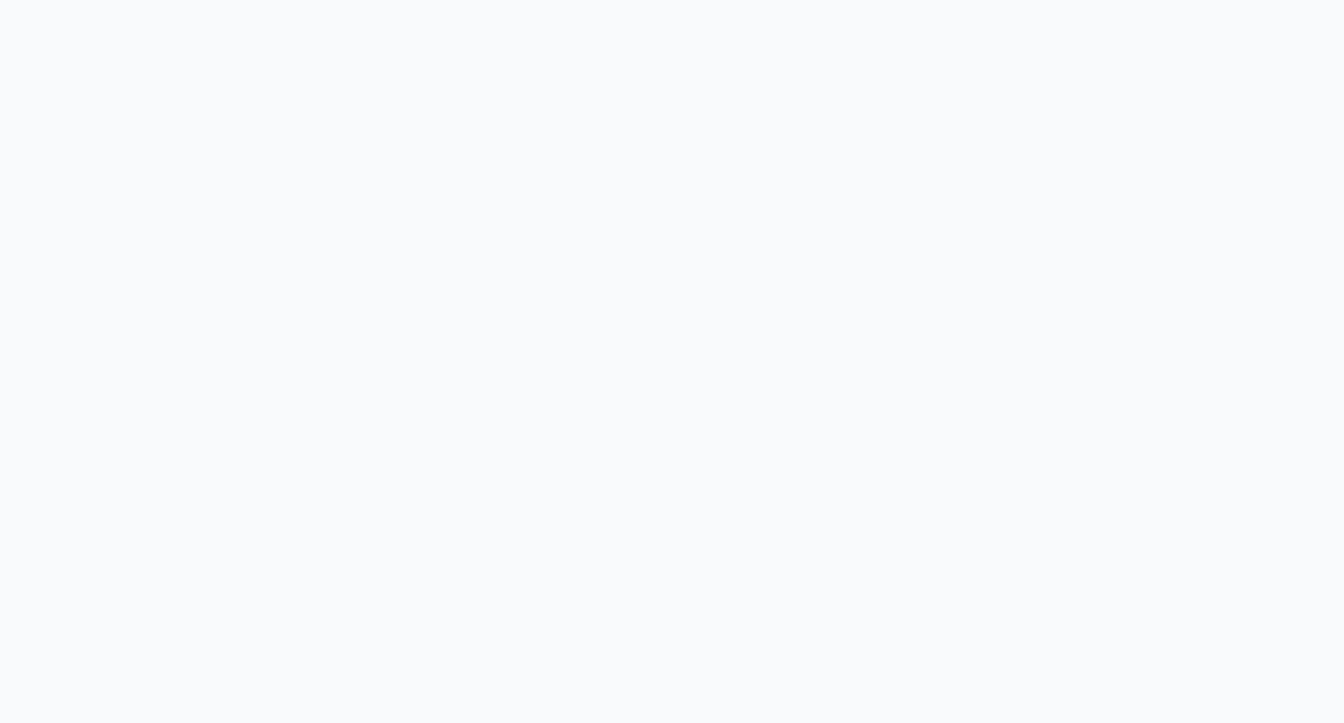 scroll, scrollTop: 0, scrollLeft: 0, axis: both 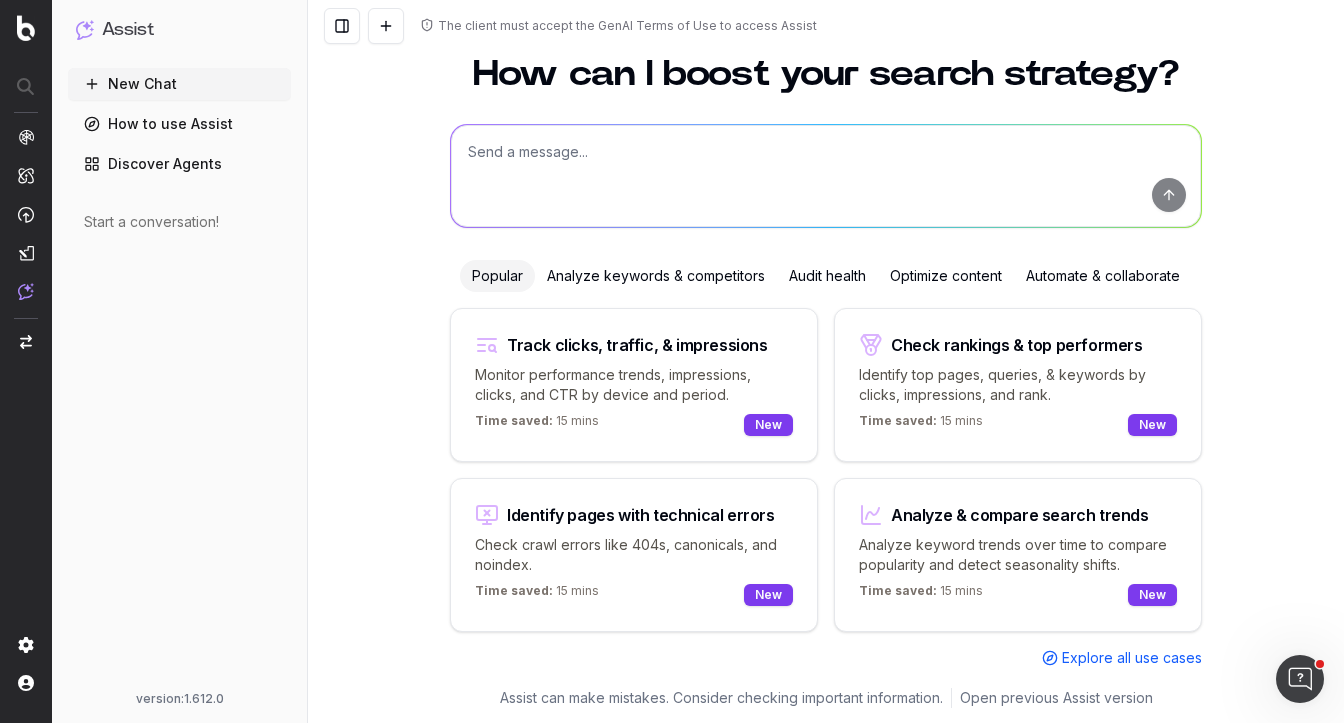 click on "Monitor performance trends, impressions, clicks, and CTR by device and period." at bounding box center [634, 385] 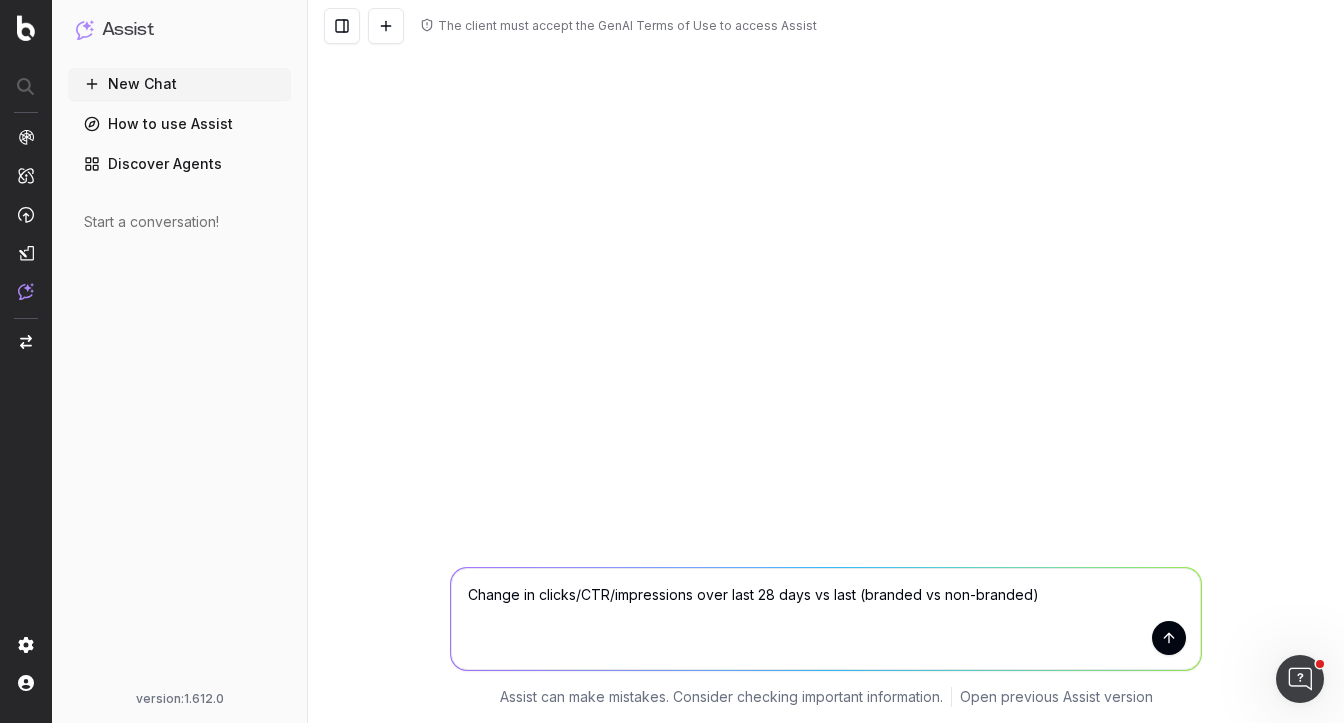 scroll, scrollTop: 0, scrollLeft: 0, axis: both 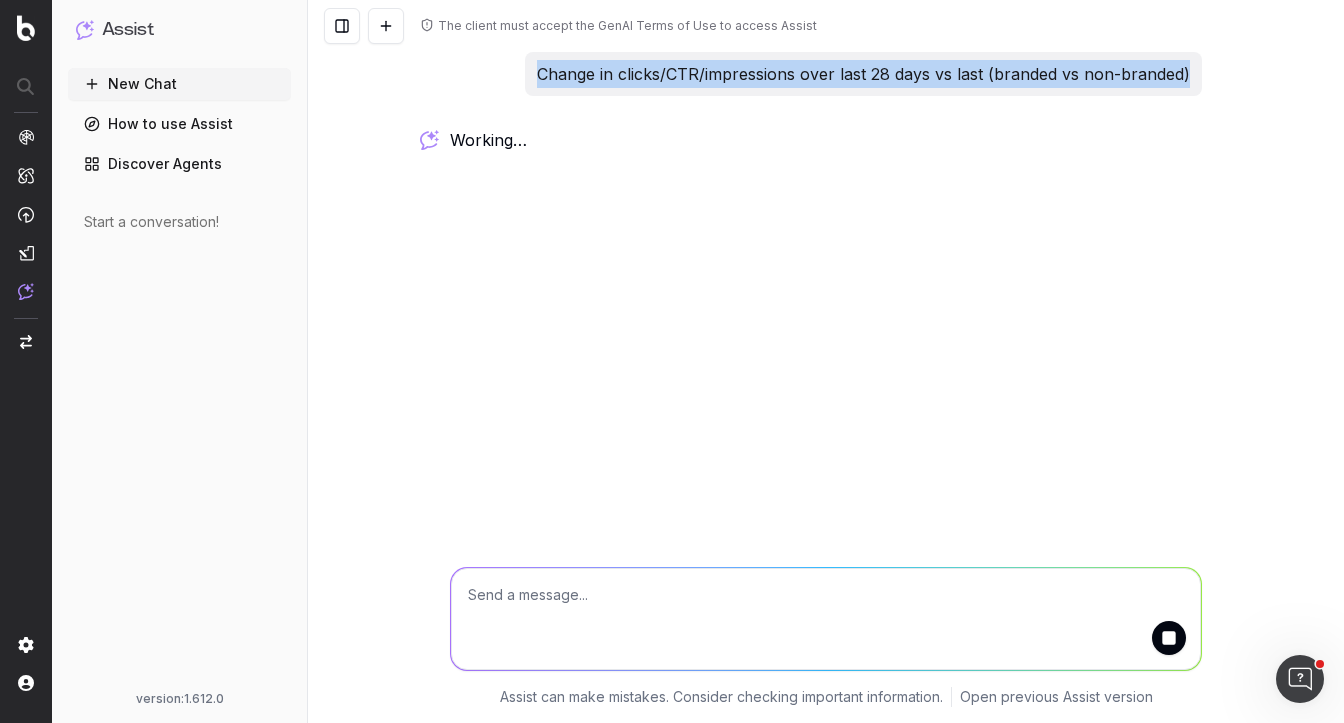 drag, startPoint x: 1189, startPoint y: 74, endPoint x: 520, endPoint y: 79, distance: 669.0187 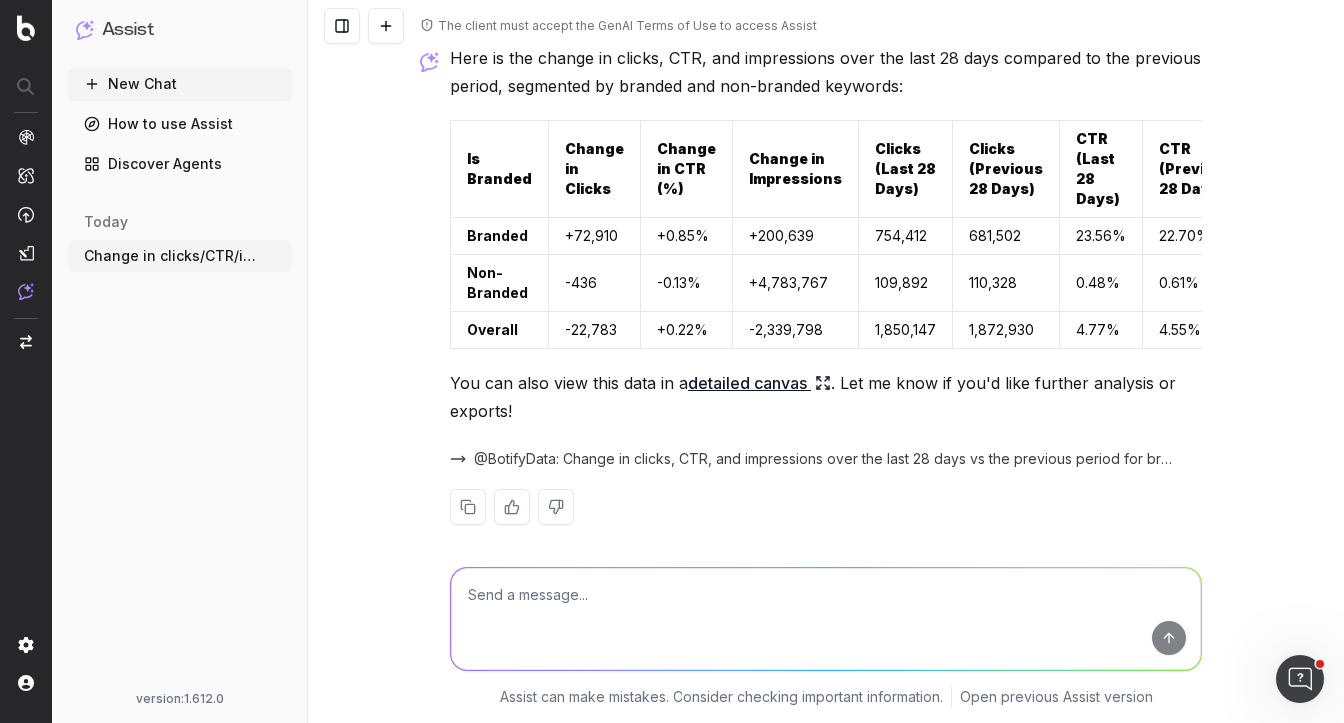 scroll, scrollTop: 96, scrollLeft: 0, axis: vertical 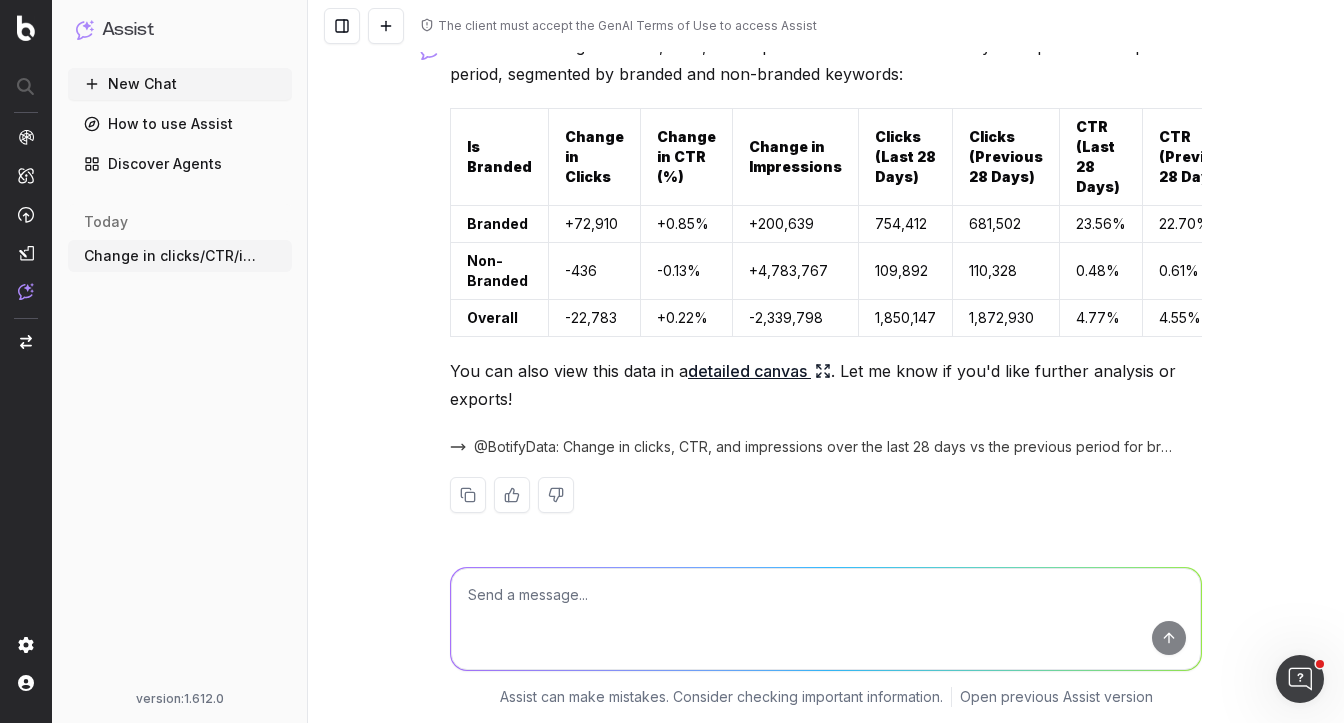 click 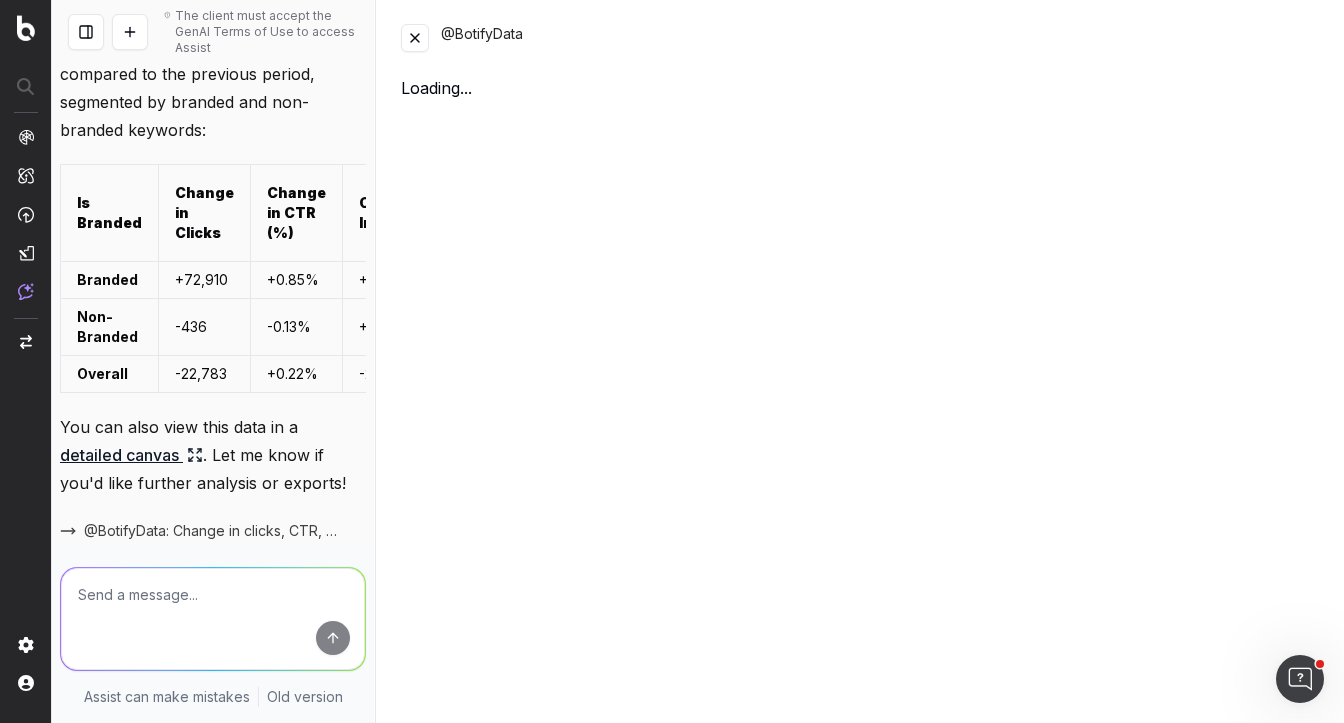 scroll, scrollTop: 164, scrollLeft: 0, axis: vertical 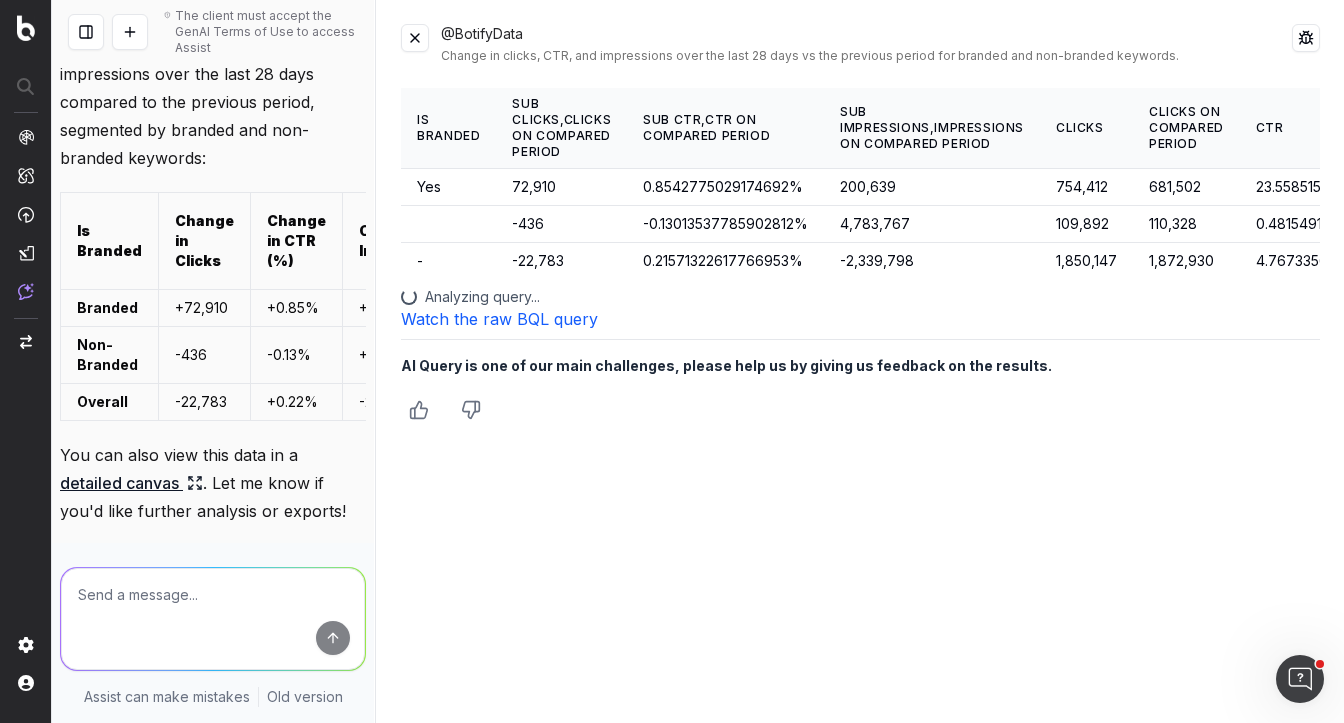 click at bounding box center (415, 38) 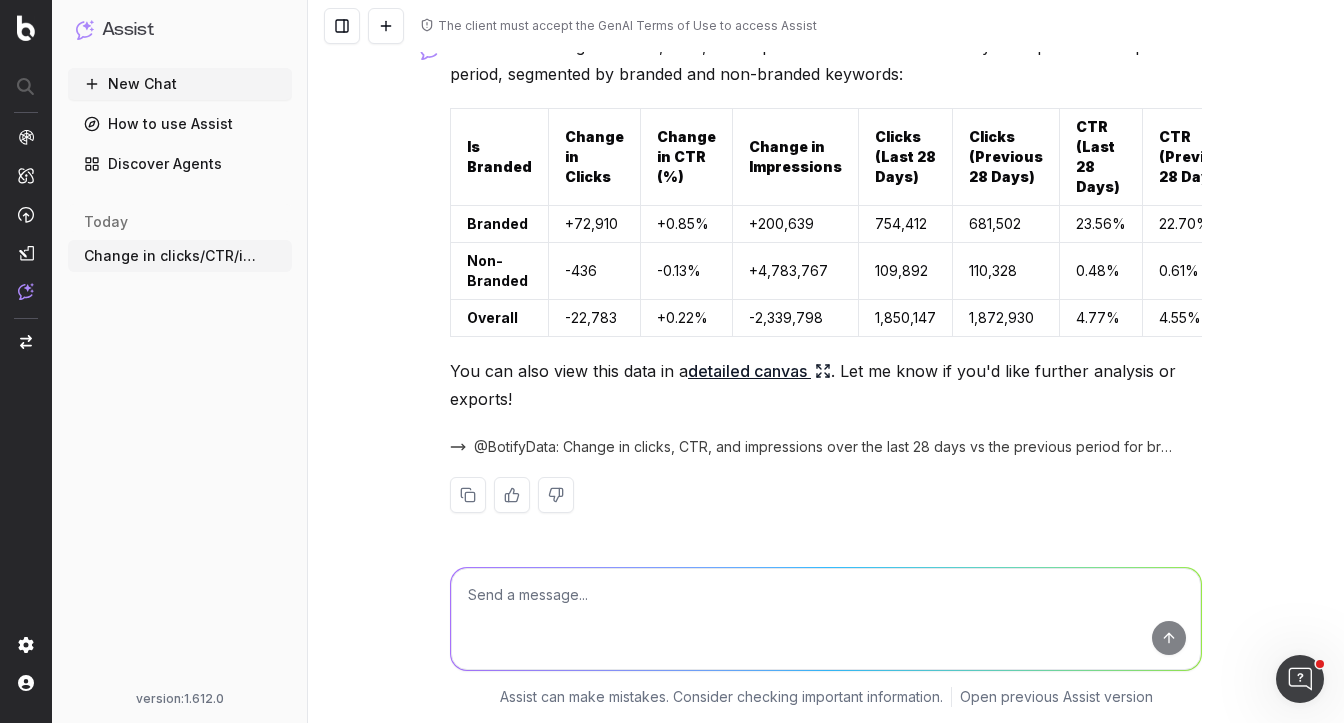 click on "How to use Assist" at bounding box center [180, 124] 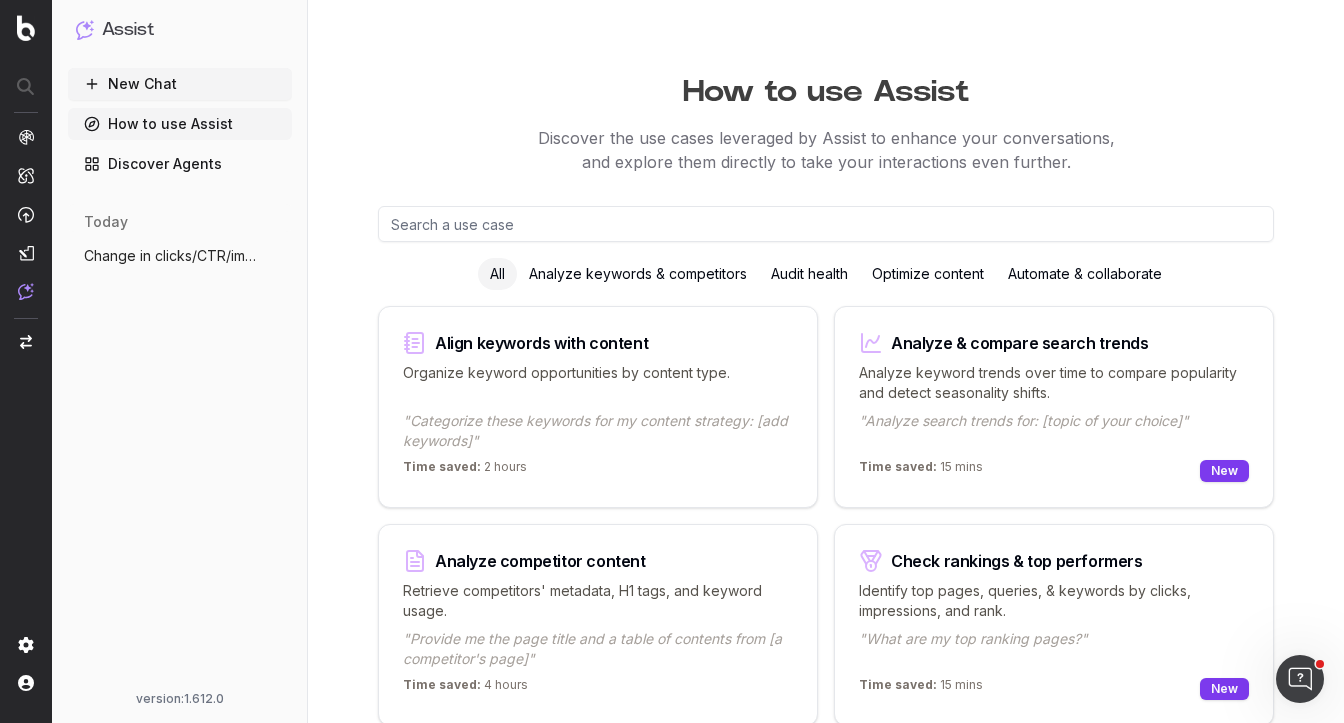 click on "Optimize content" at bounding box center [928, 274] 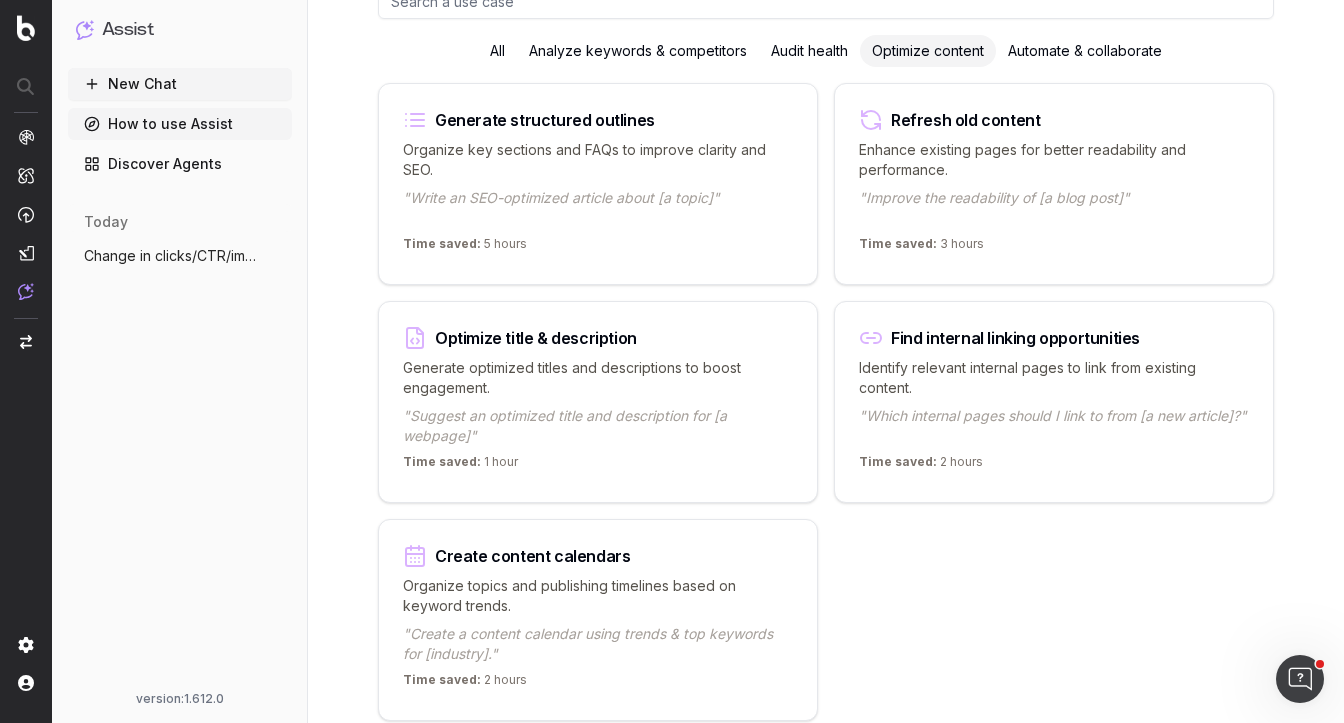 scroll, scrollTop: 299, scrollLeft: 0, axis: vertical 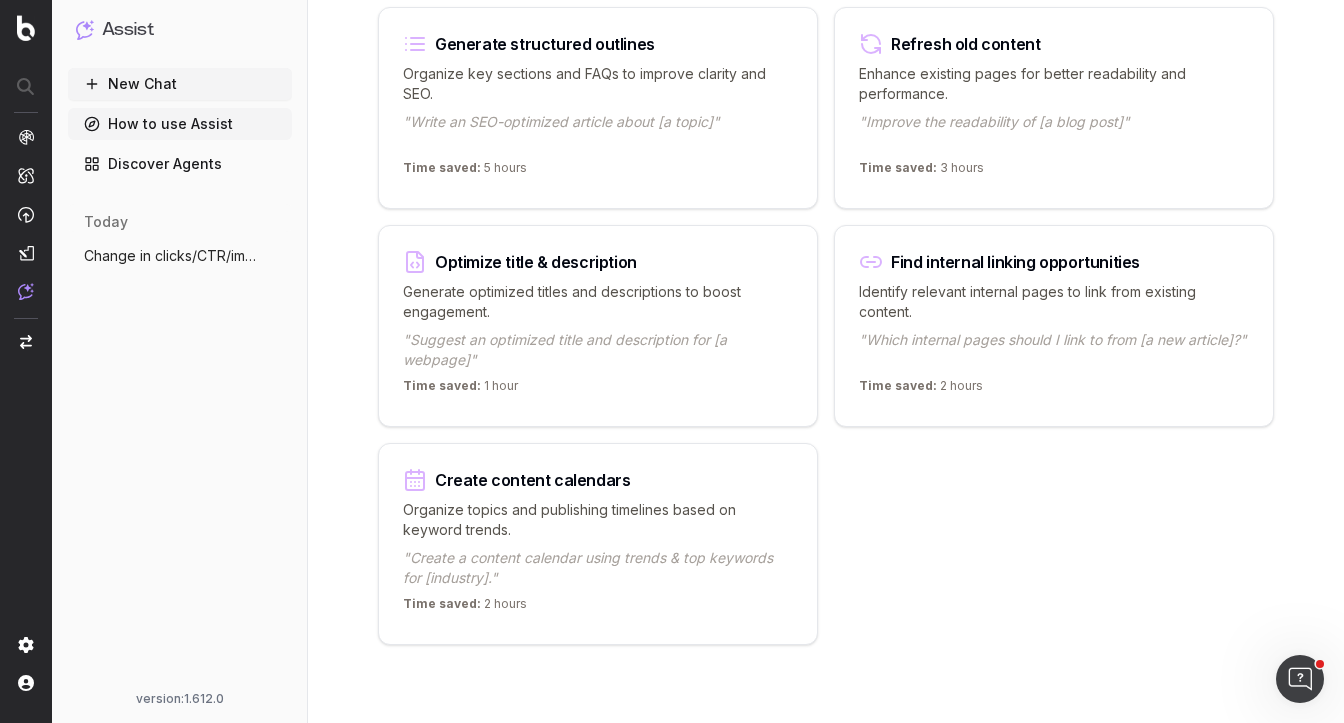 click on "Create content calendars" at bounding box center (532, 480) 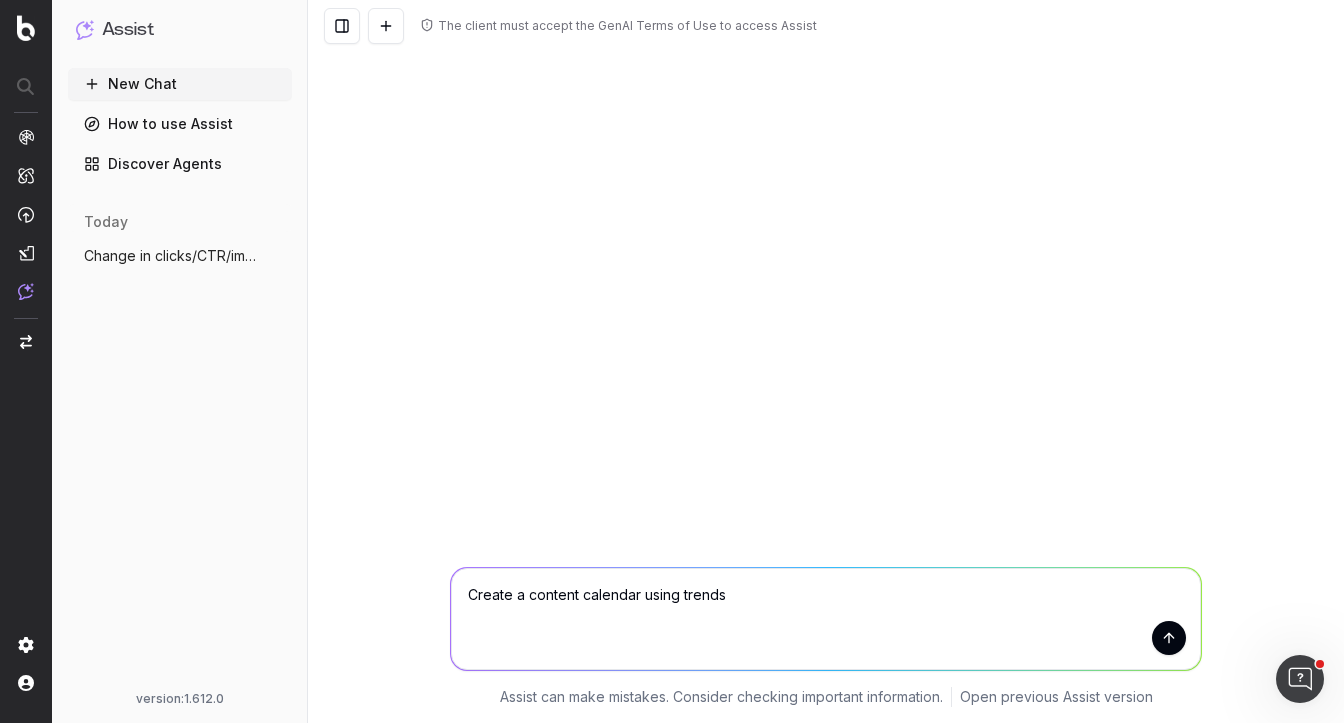 scroll, scrollTop: 0, scrollLeft: 0, axis: both 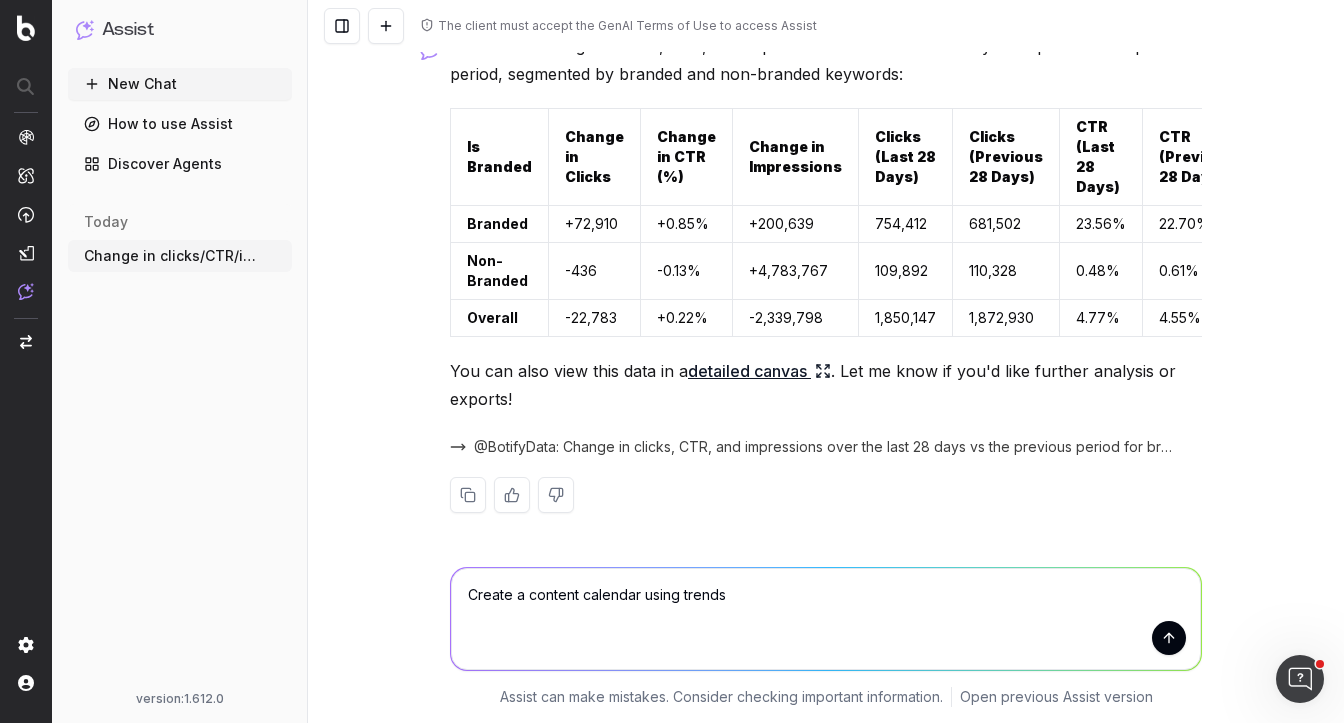 click on "Create a content calendar using trends" at bounding box center (826, 619) 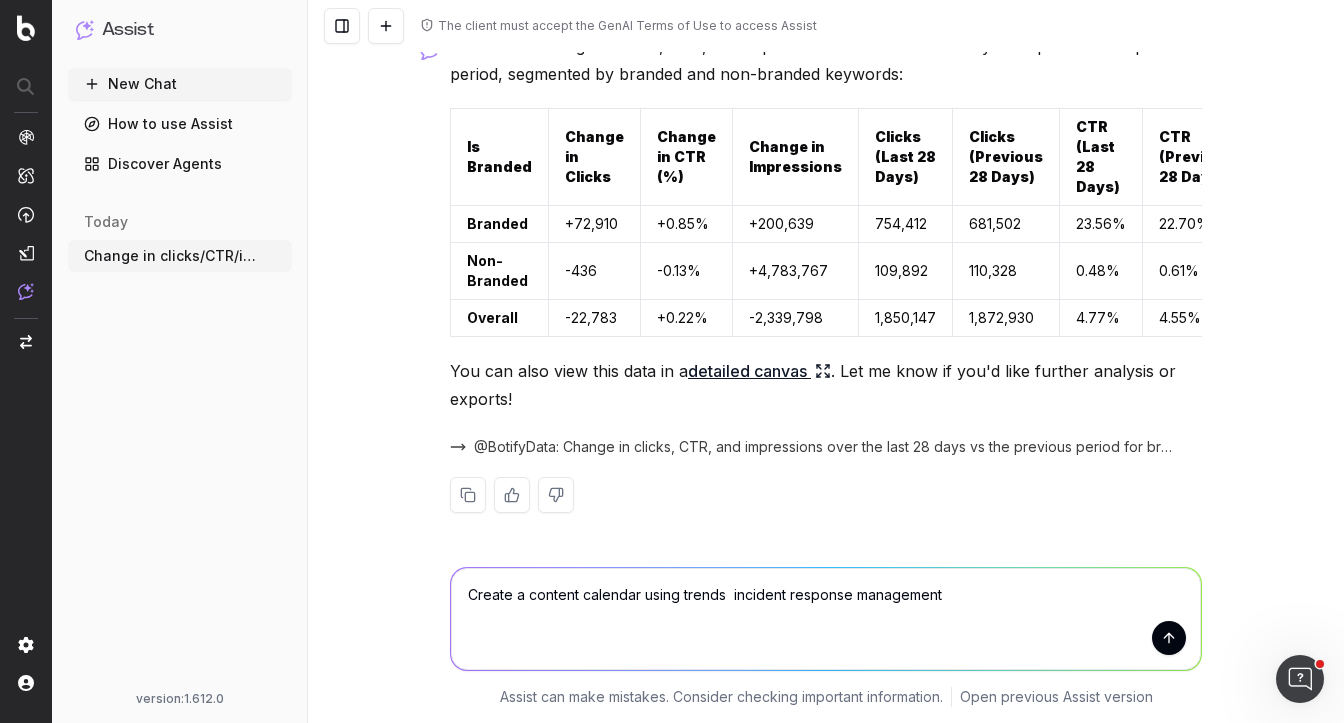 type on "Create a content calendar using trends  incident response management" 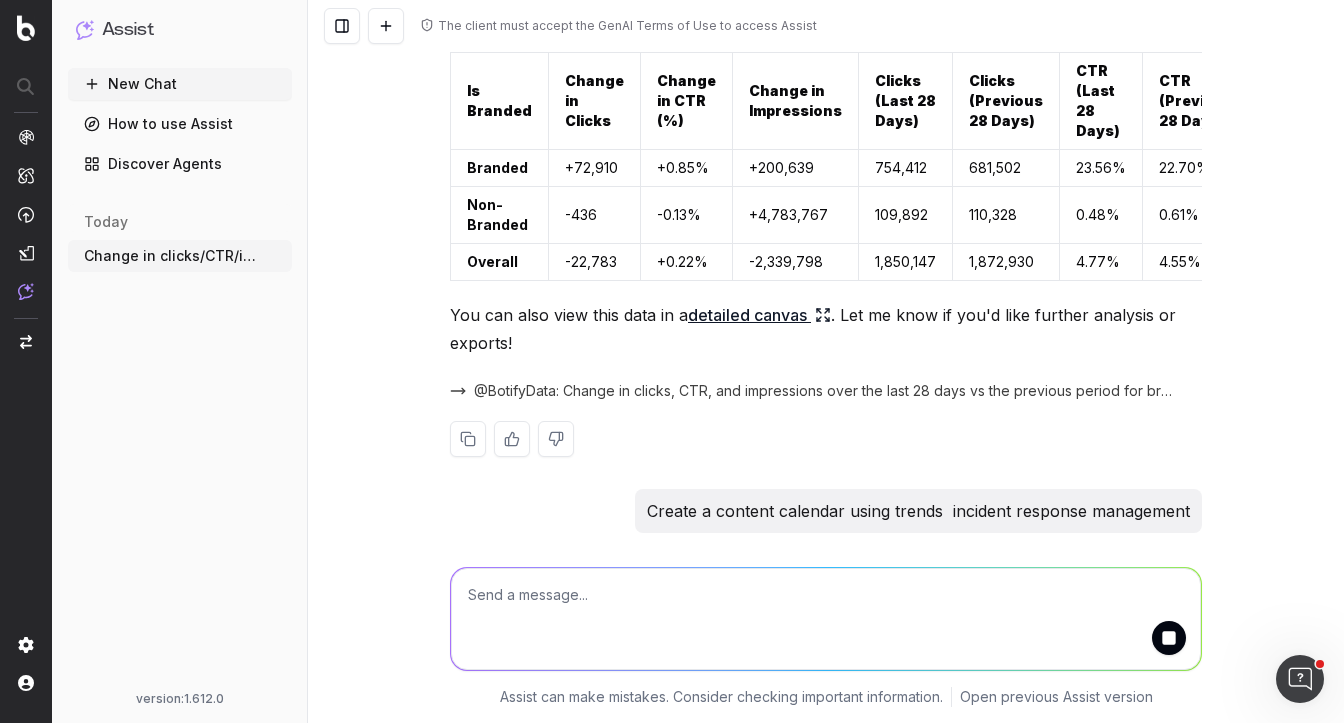 scroll, scrollTop: 200, scrollLeft: 0, axis: vertical 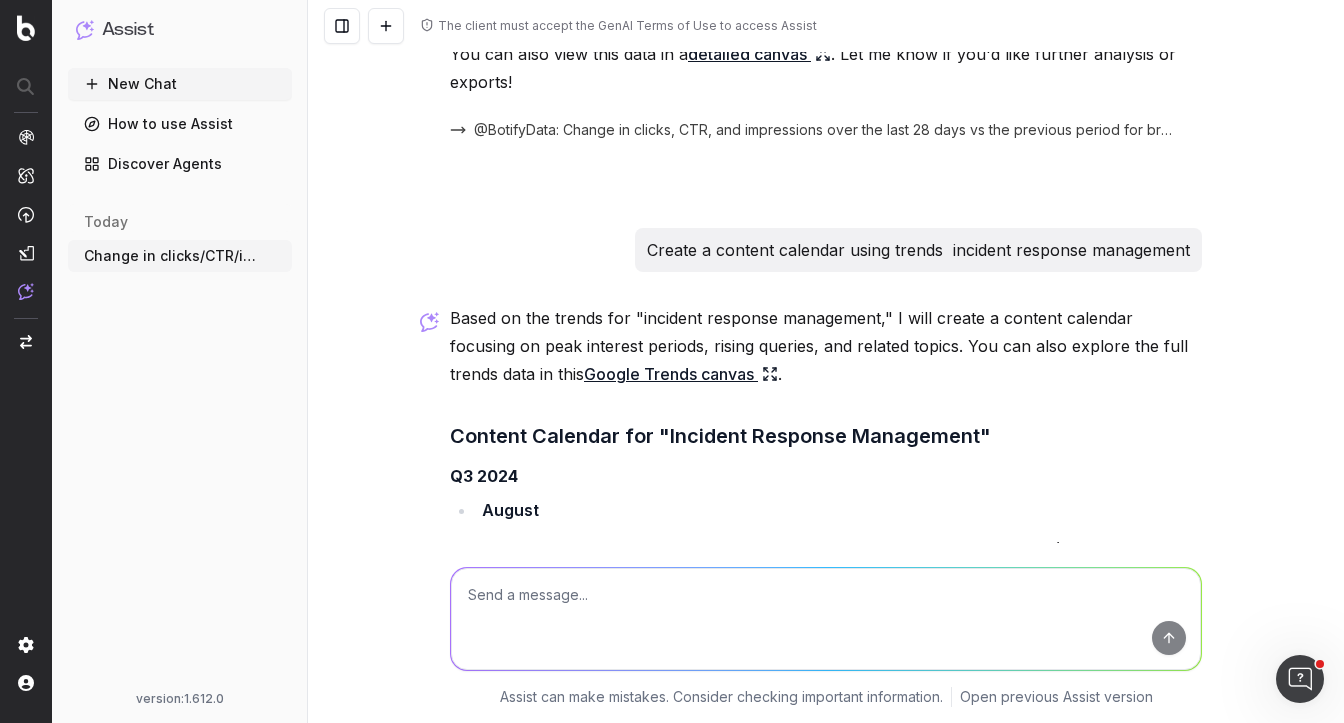 drag, startPoint x: 1192, startPoint y: 246, endPoint x: 715, endPoint y: 263, distance: 477.30283 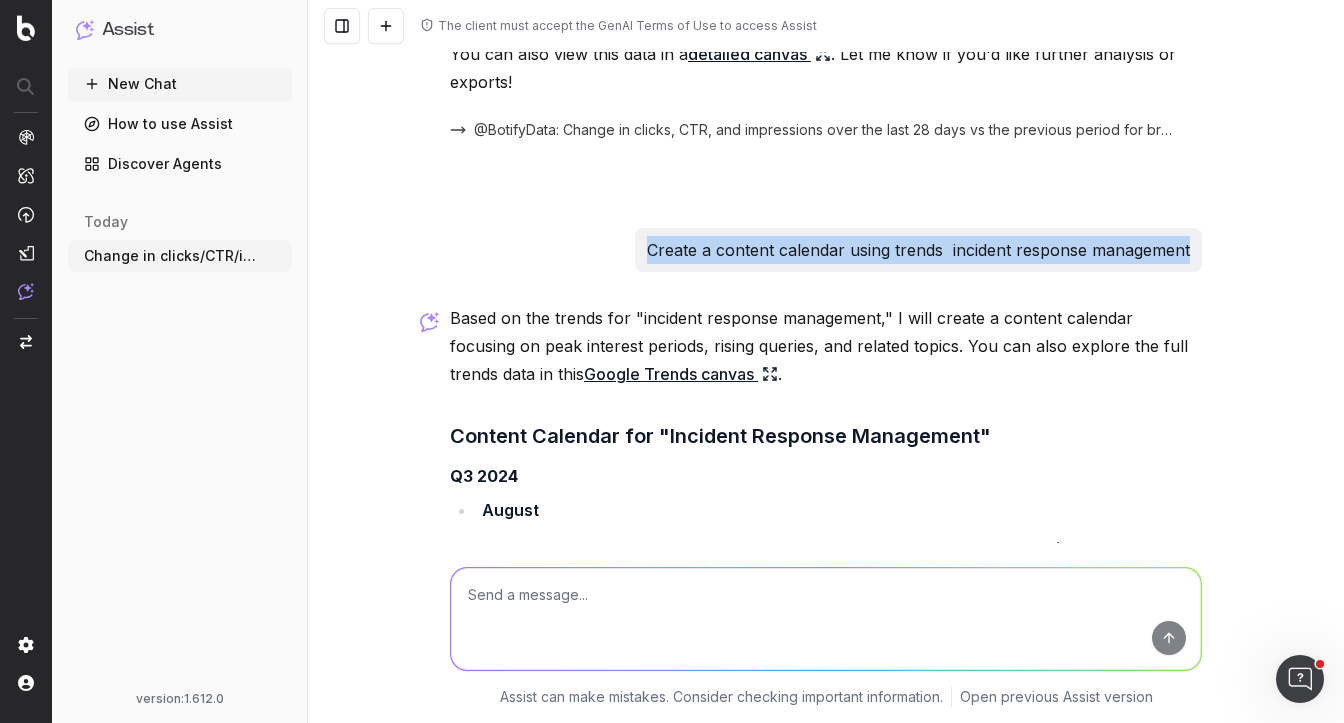 drag, startPoint x: 649, startPoint y: 249, endPoint x: 1203, endPoint y: 259, distance: 554.0903 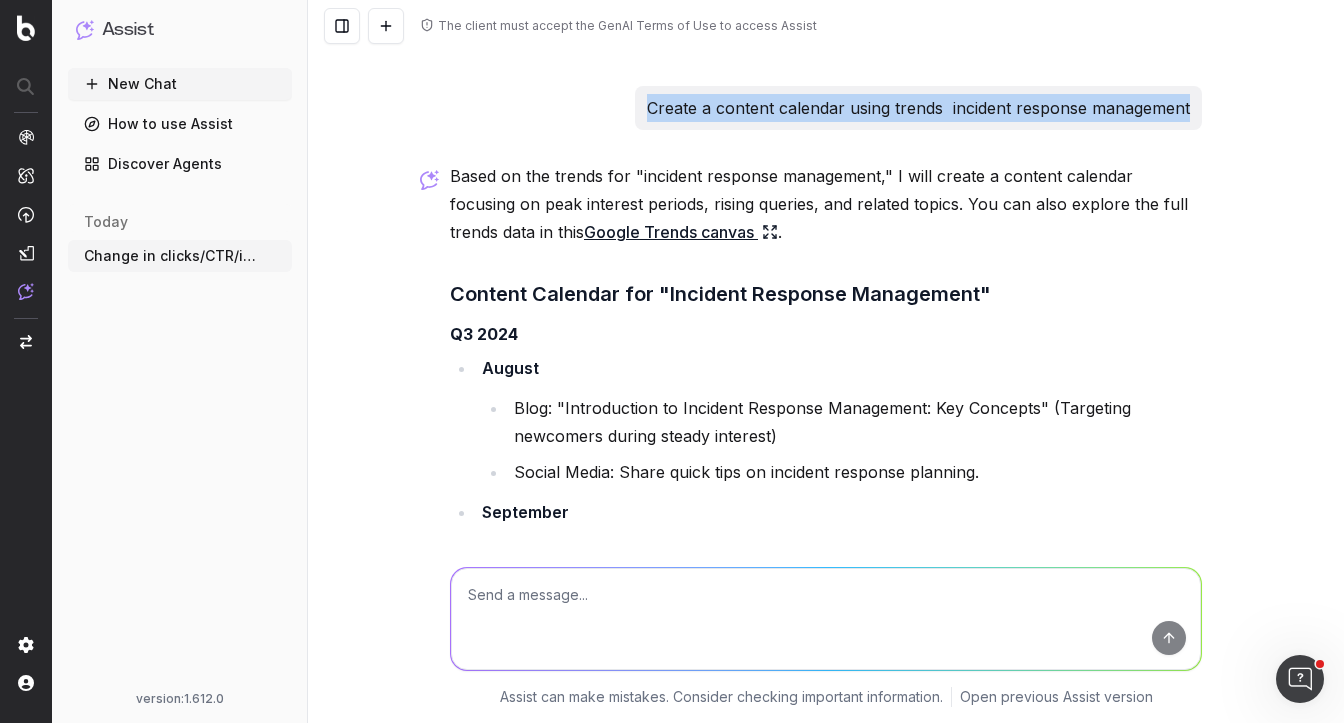 scroll, scrollTop: 558, scrollLeft: 0, axis: vertical 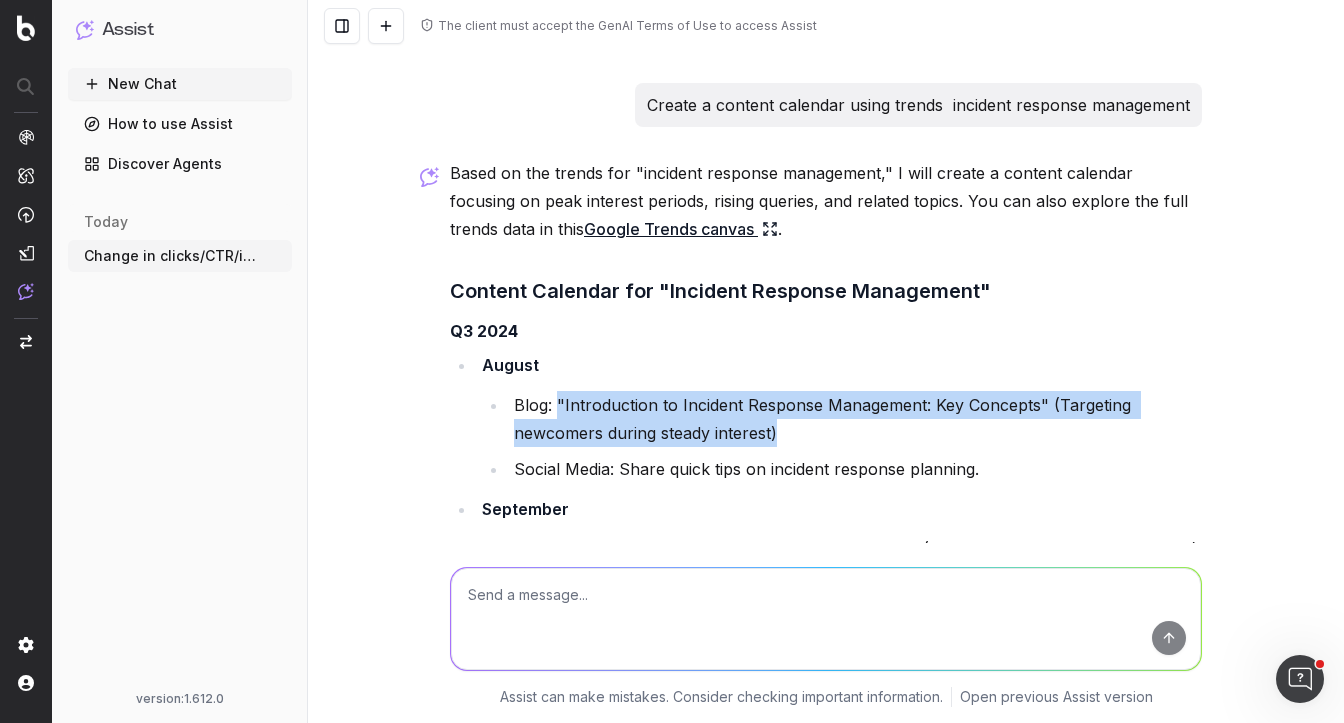 drag, startPoint x: 556, startPoint y: 401, endPoint x: 841, endPoint y: 429, distance: 286.37213 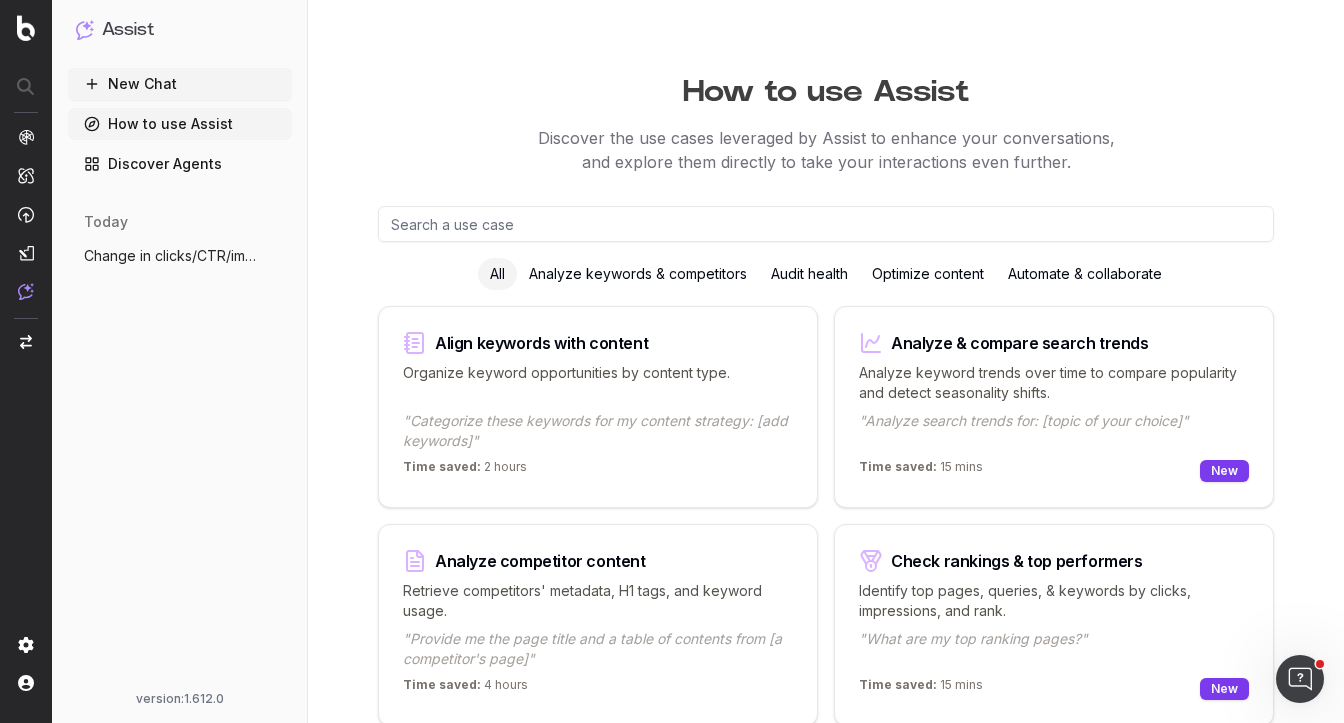 click on "Optimize content" at bounding box center (928, 274) 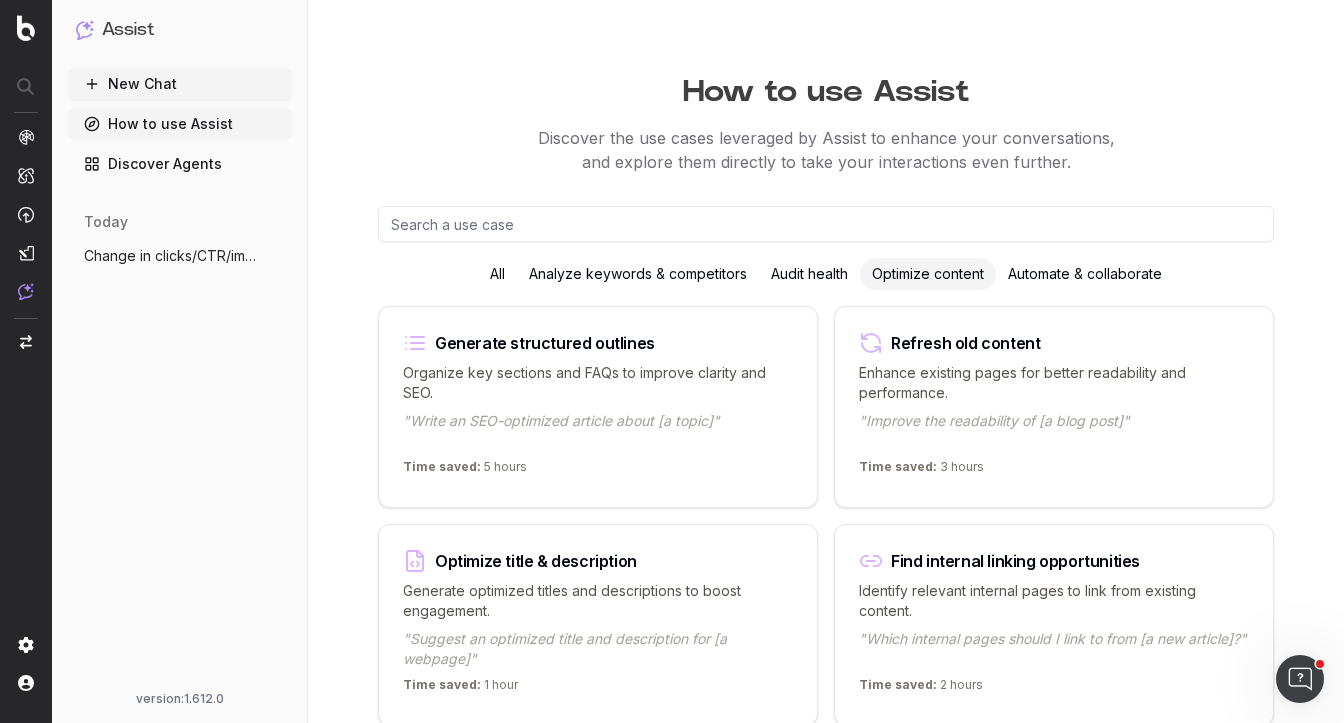 click on ""Write an SEO-optimized article about [a topic]"" at bounding box center (598, 431) 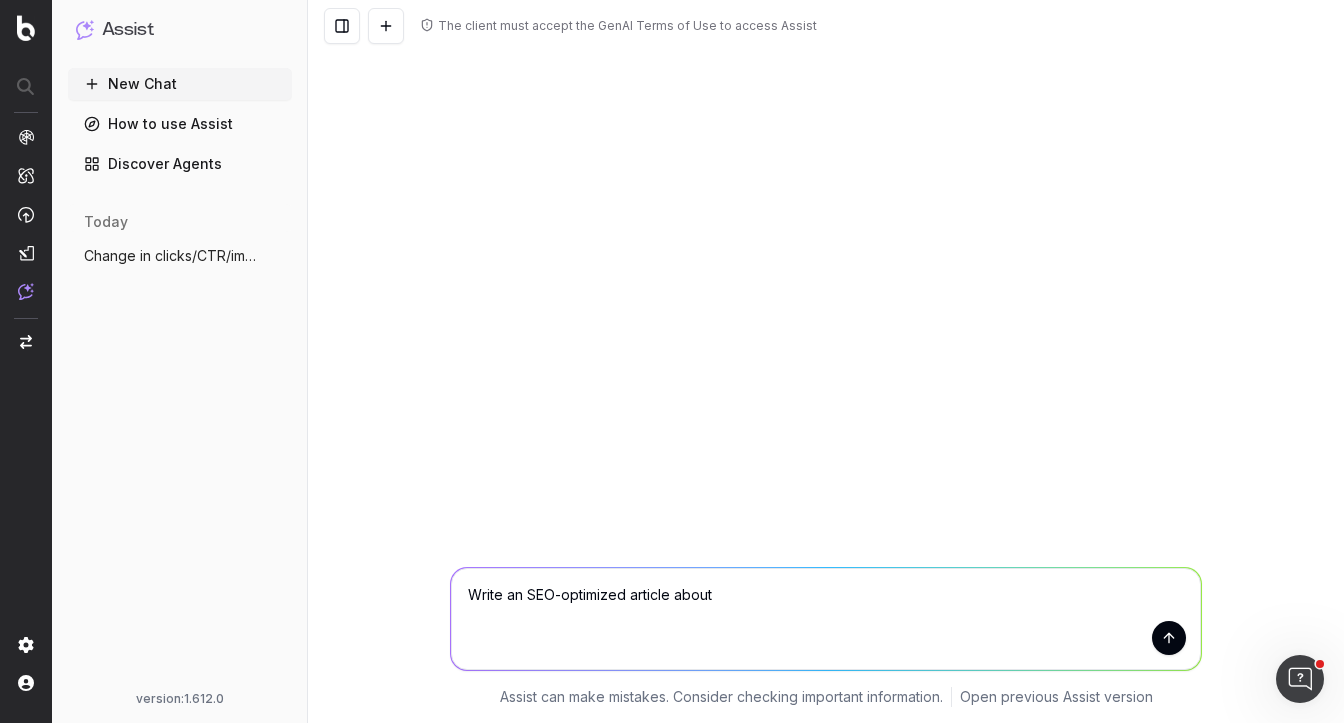 click on "Change in clicks/CTR/impressions over la" at bounding box center (172, 256) 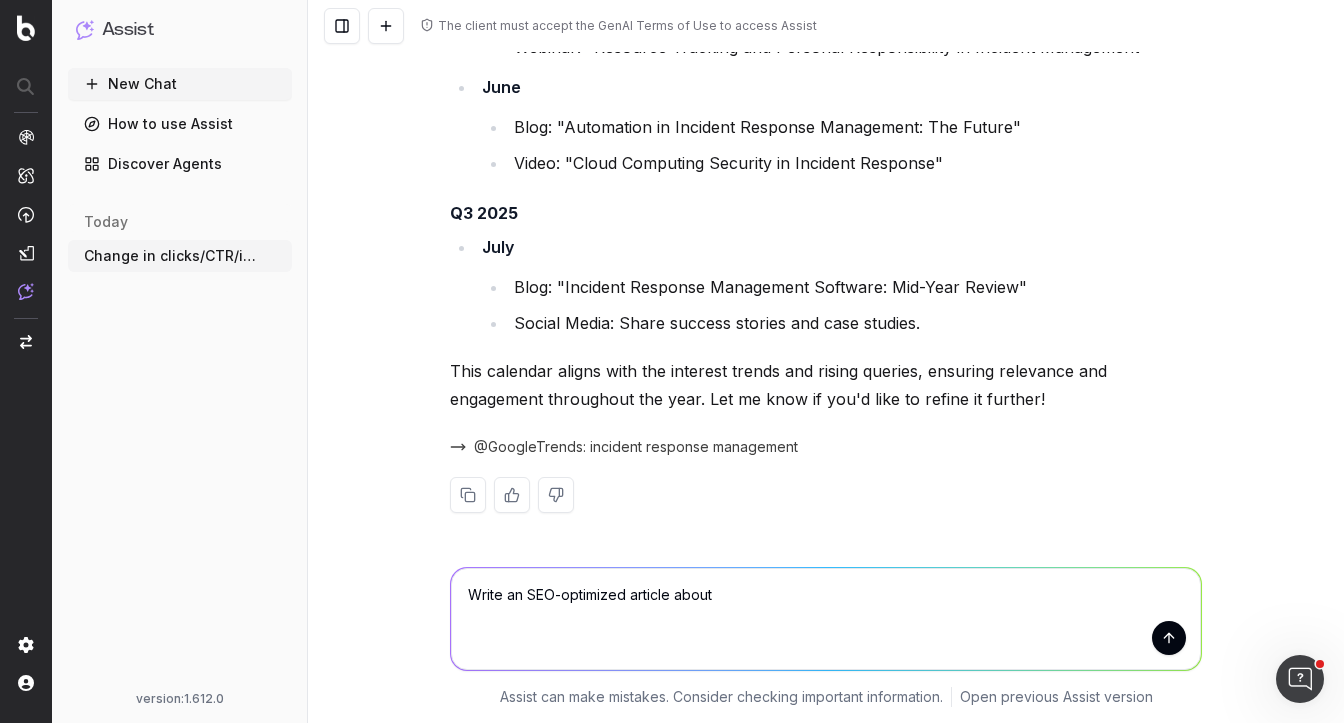 click on "Write an SEO-optimized article about" at bounding box center (826, 619) 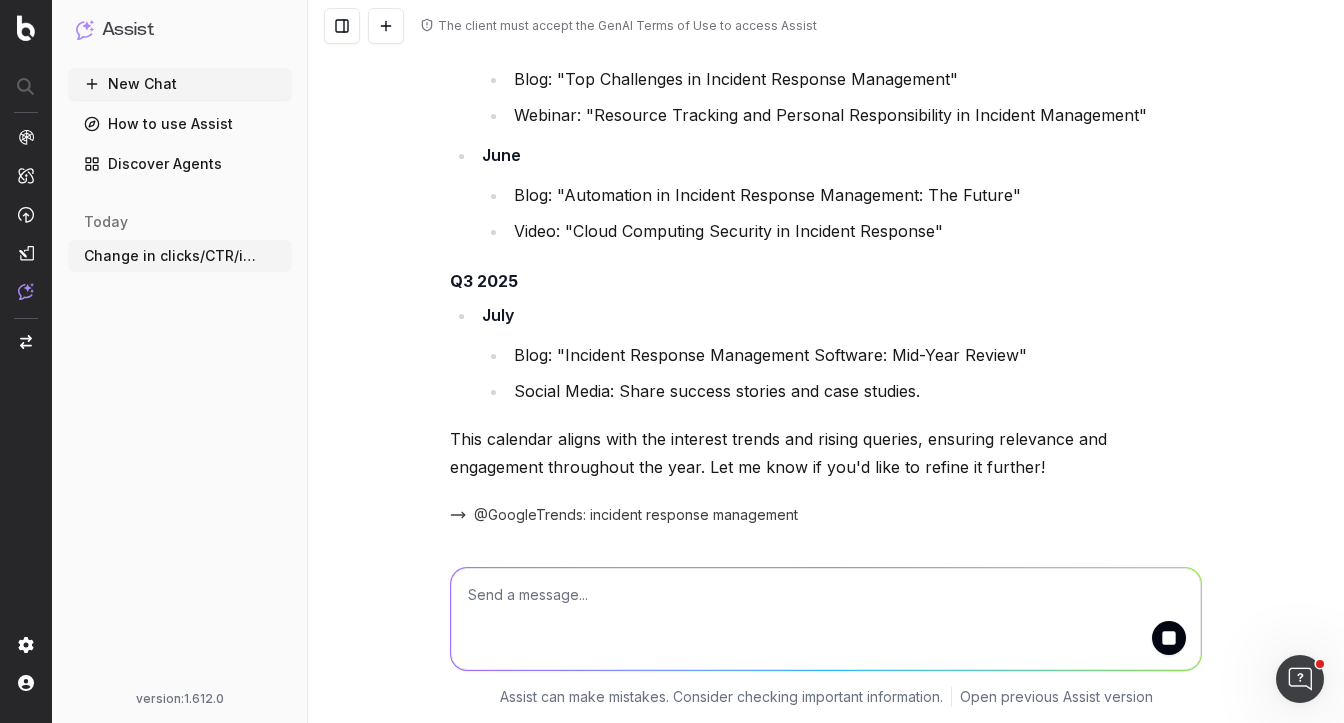 scroll, scrollTop: 2316, scrollLeft: 0, axis: vertical 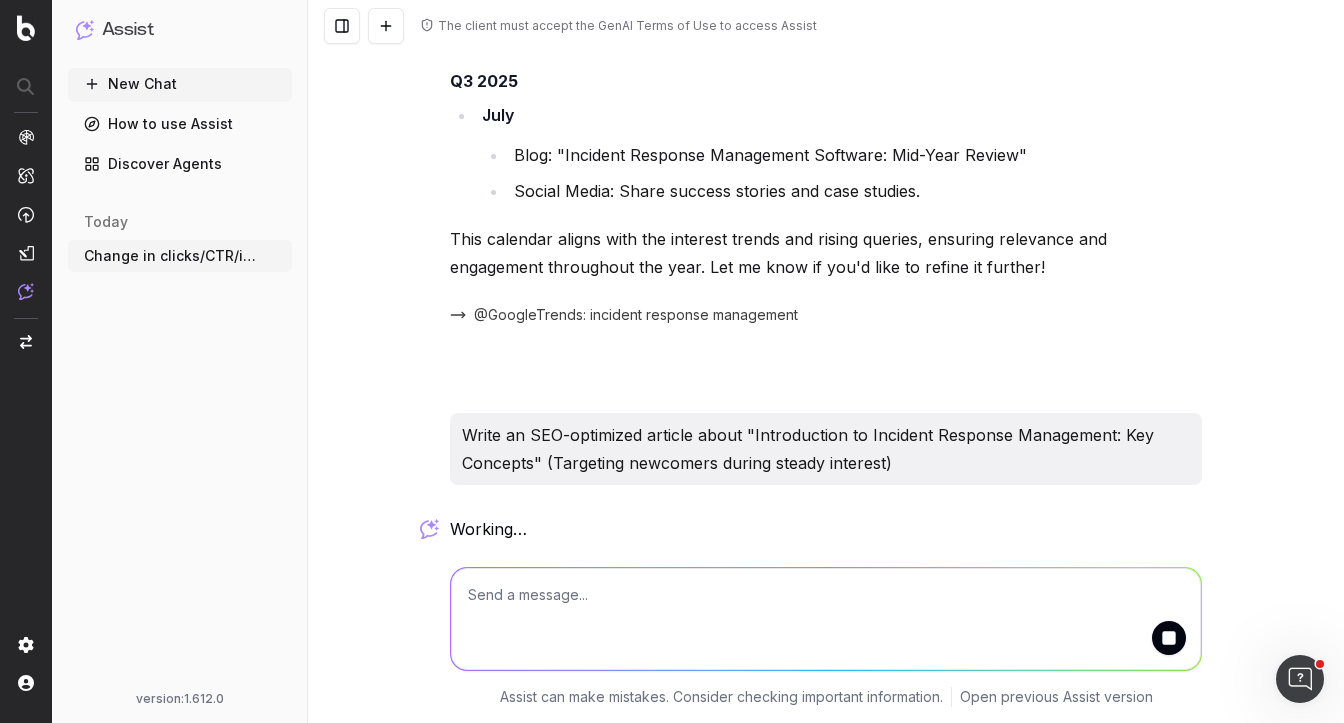 type 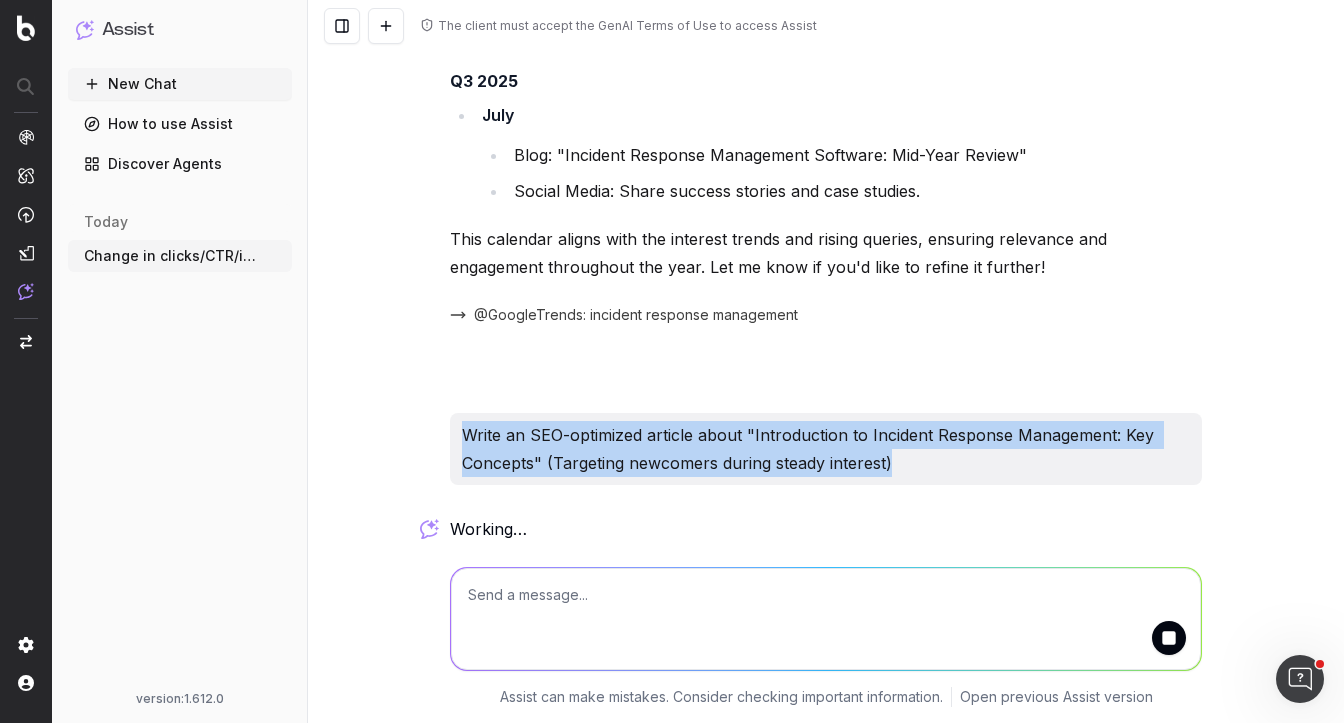 drag, startPoint x: 916, startPoint y: 458, endPoint x: 444, endPoint y: 441, distance: 472.30603 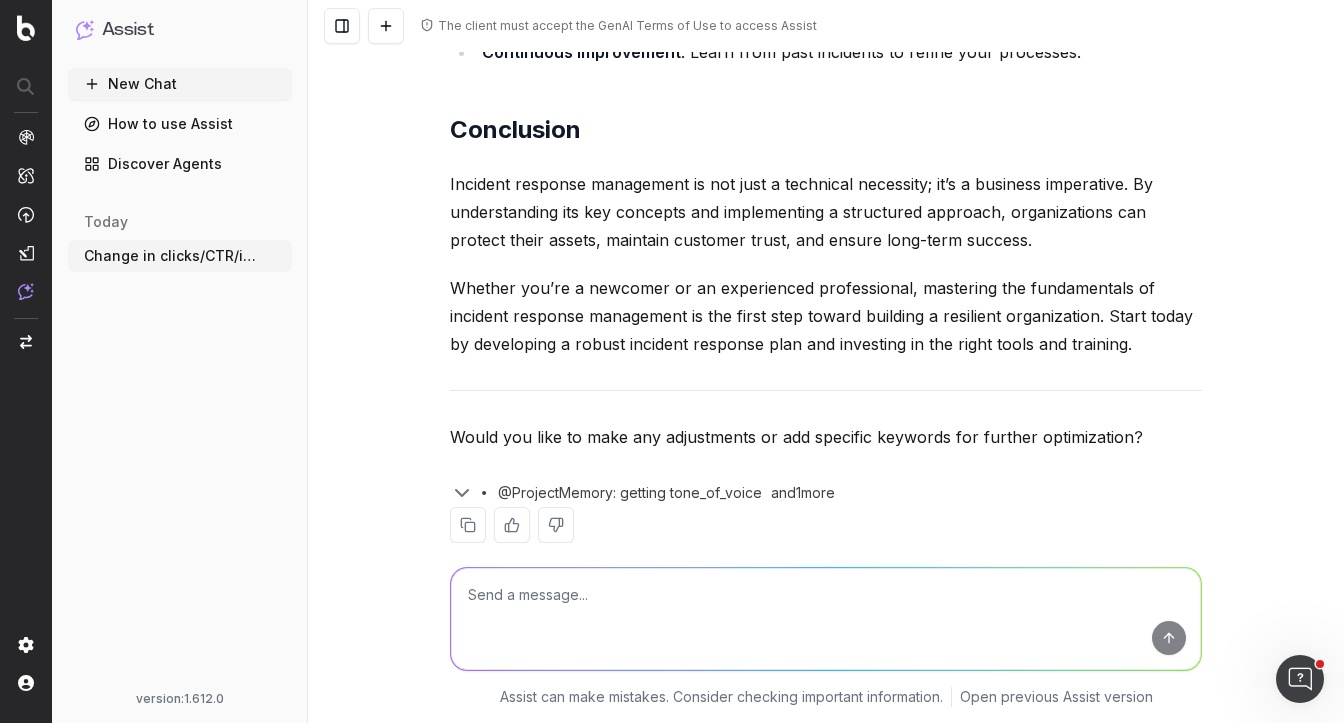 scroll, scrollTop: 5278, scrollLeft: 0, axis: vertical 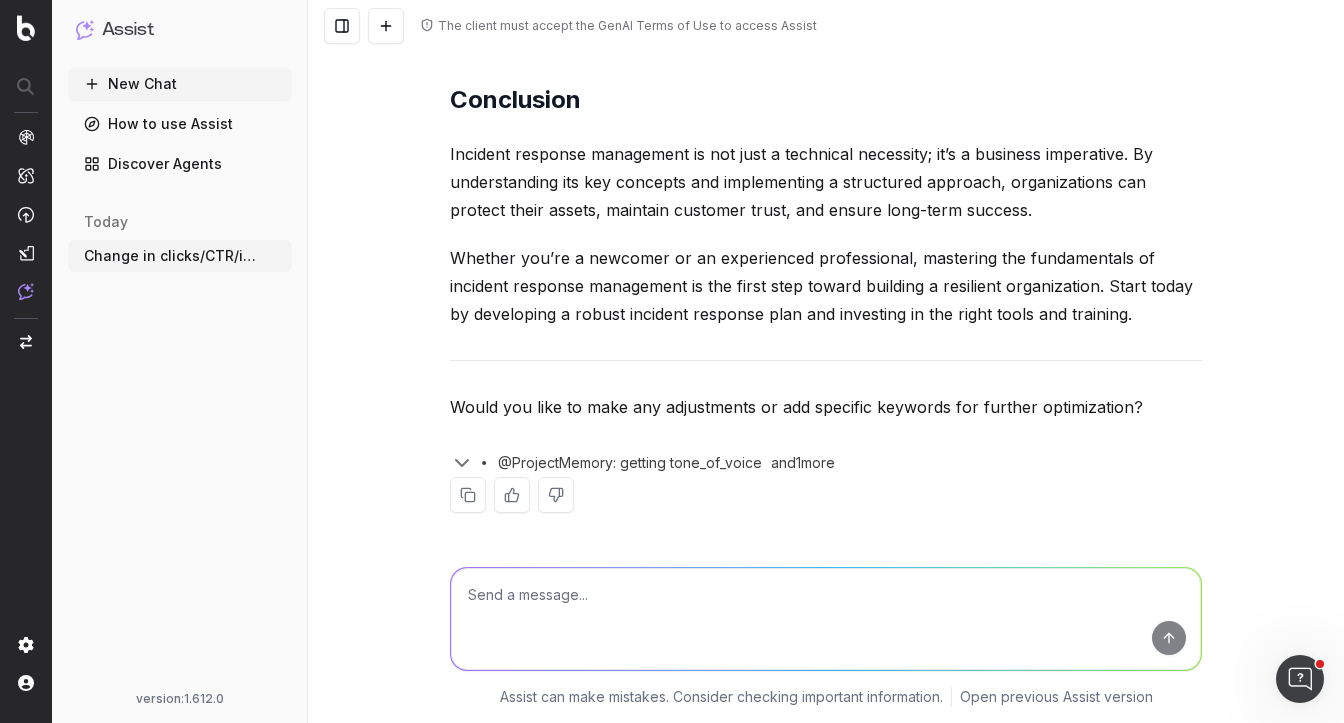 click on "How to use Assist" at bounding box center (180, 124) 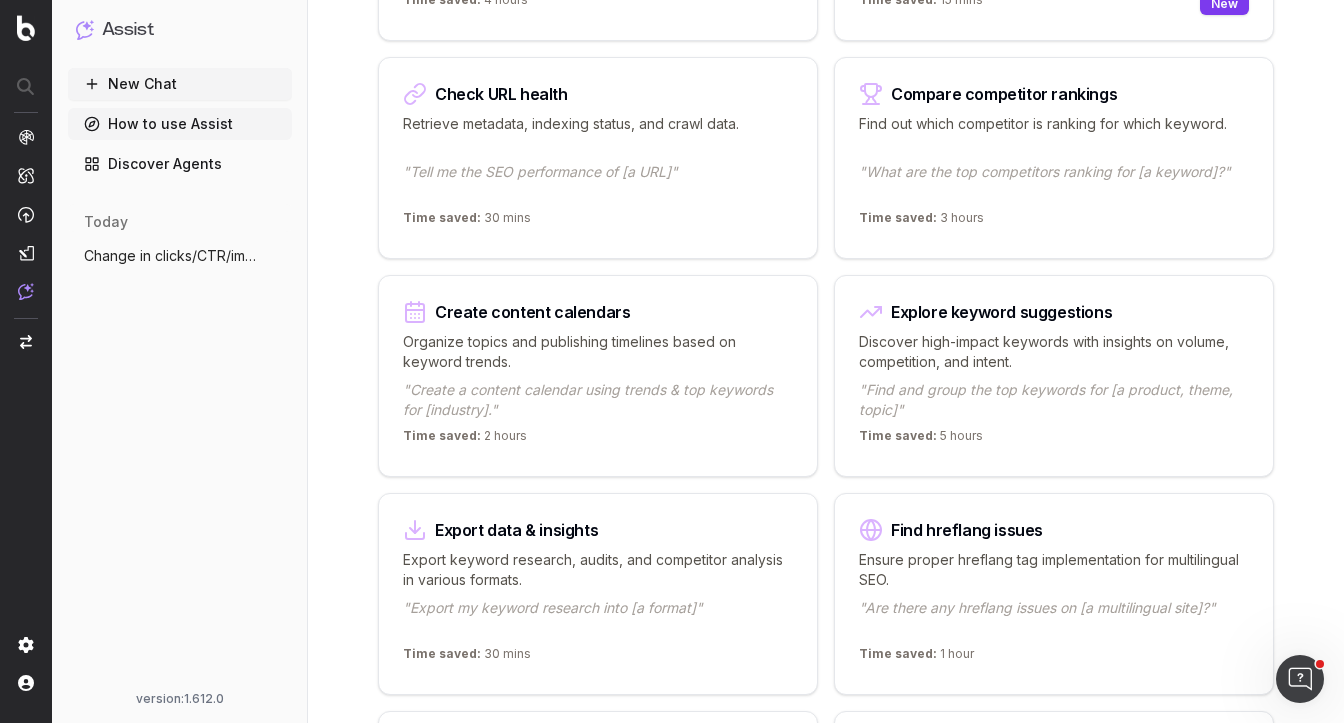 scroll, scrollTop: 688, scrollLeft: 0, axis: vertical 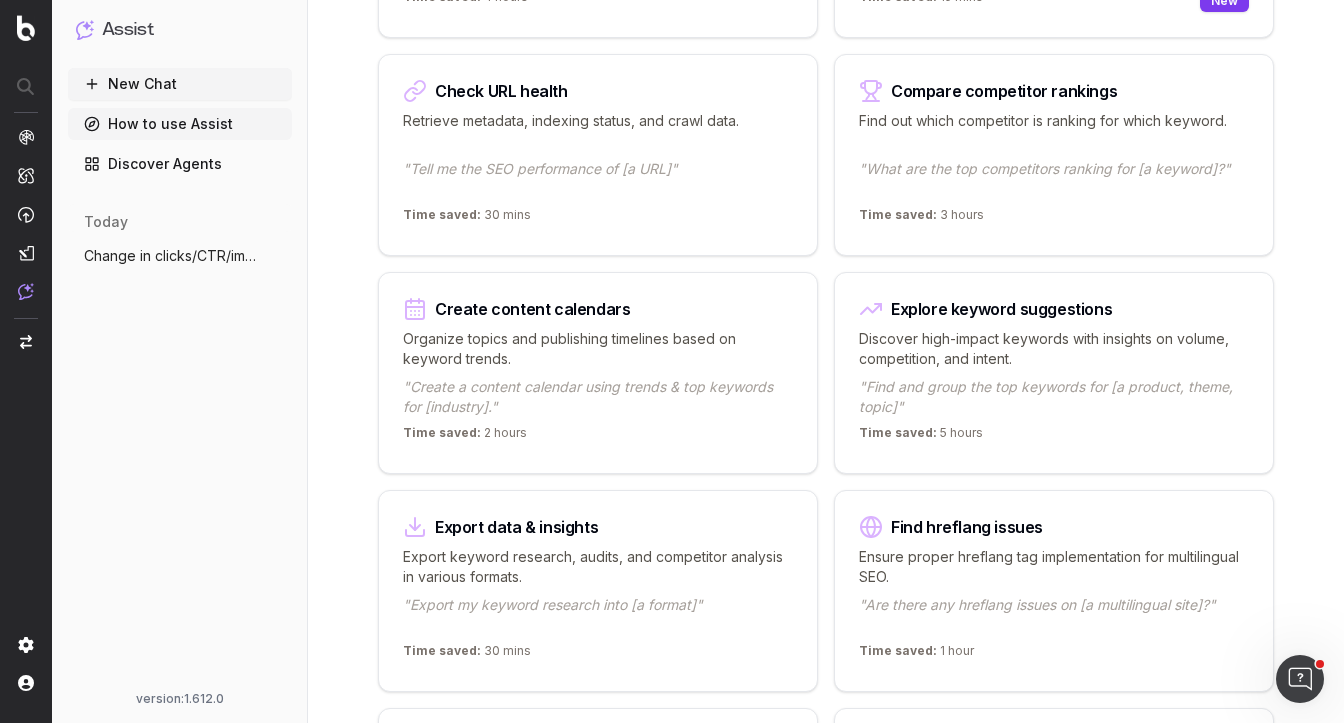 click on "Discover high-impact keywords with insights on volume, competition, and intent." at bounding box center (1054, 349) 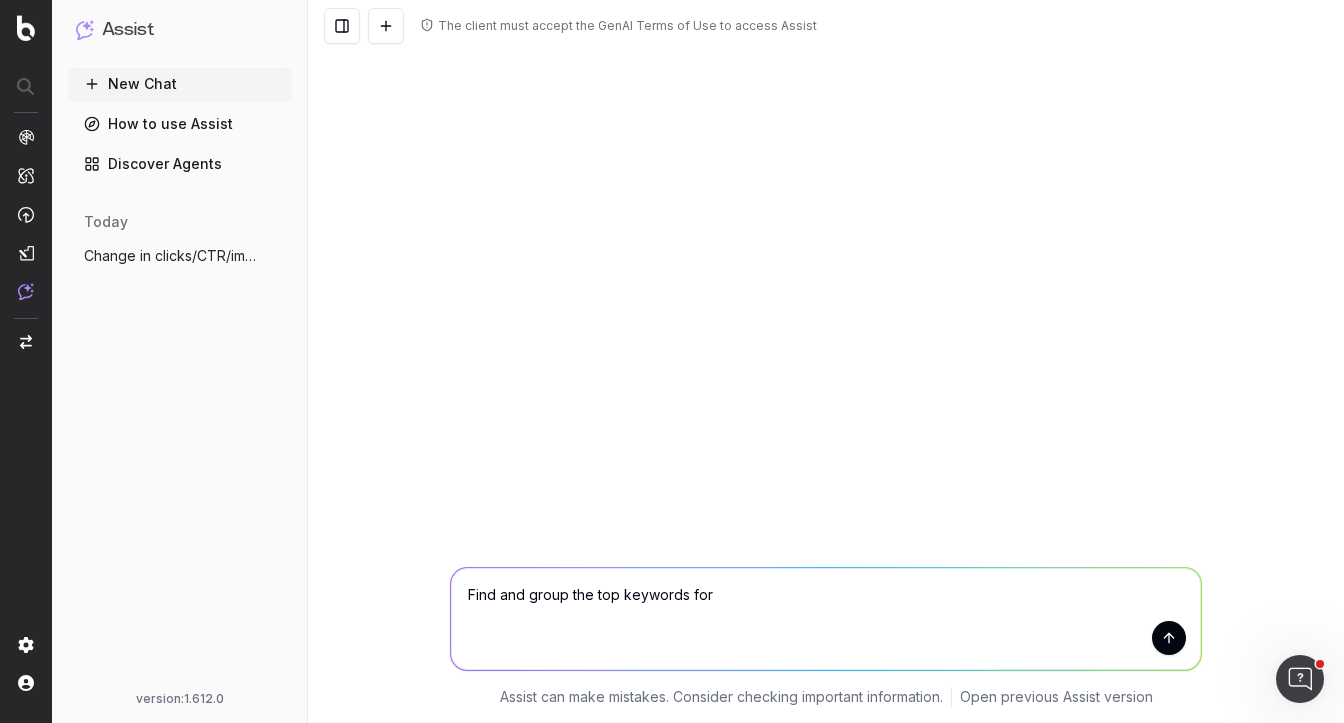 scroll, scrollTop: 0, scrollLeft: 0, axis: both 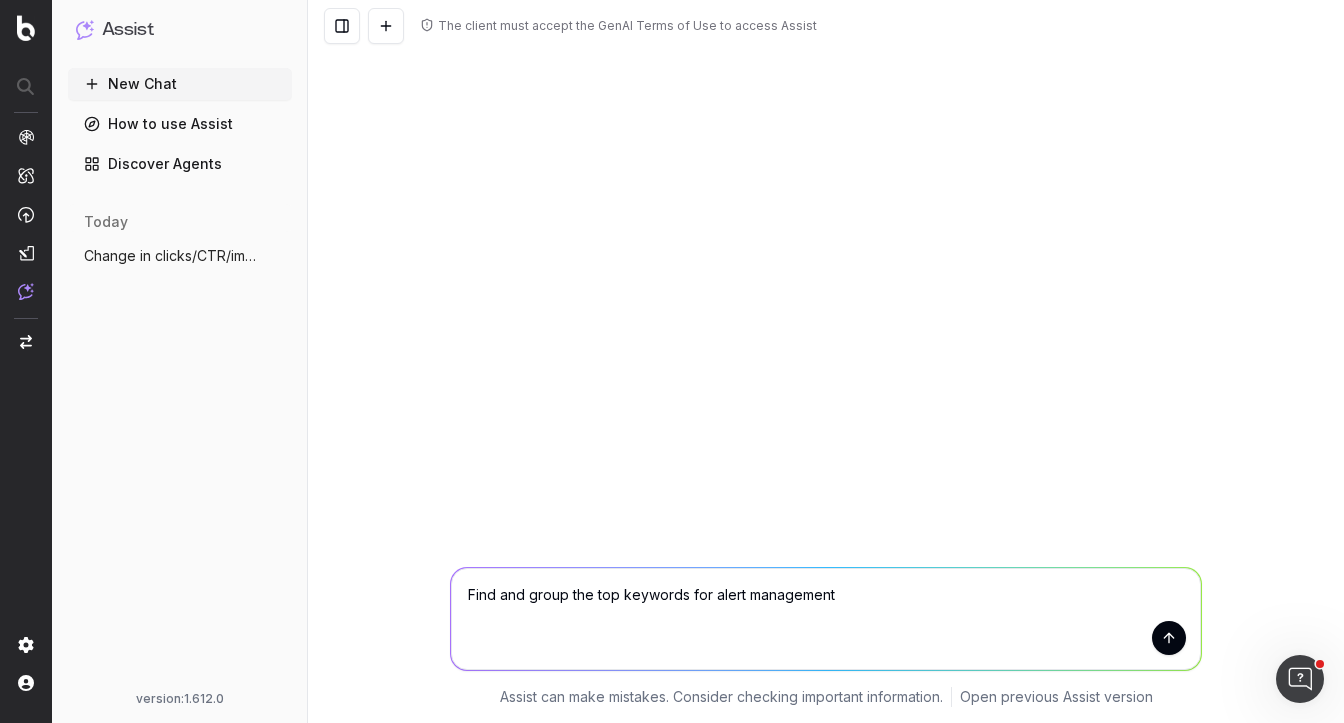 type on "Find and group the top keywords for alert management" 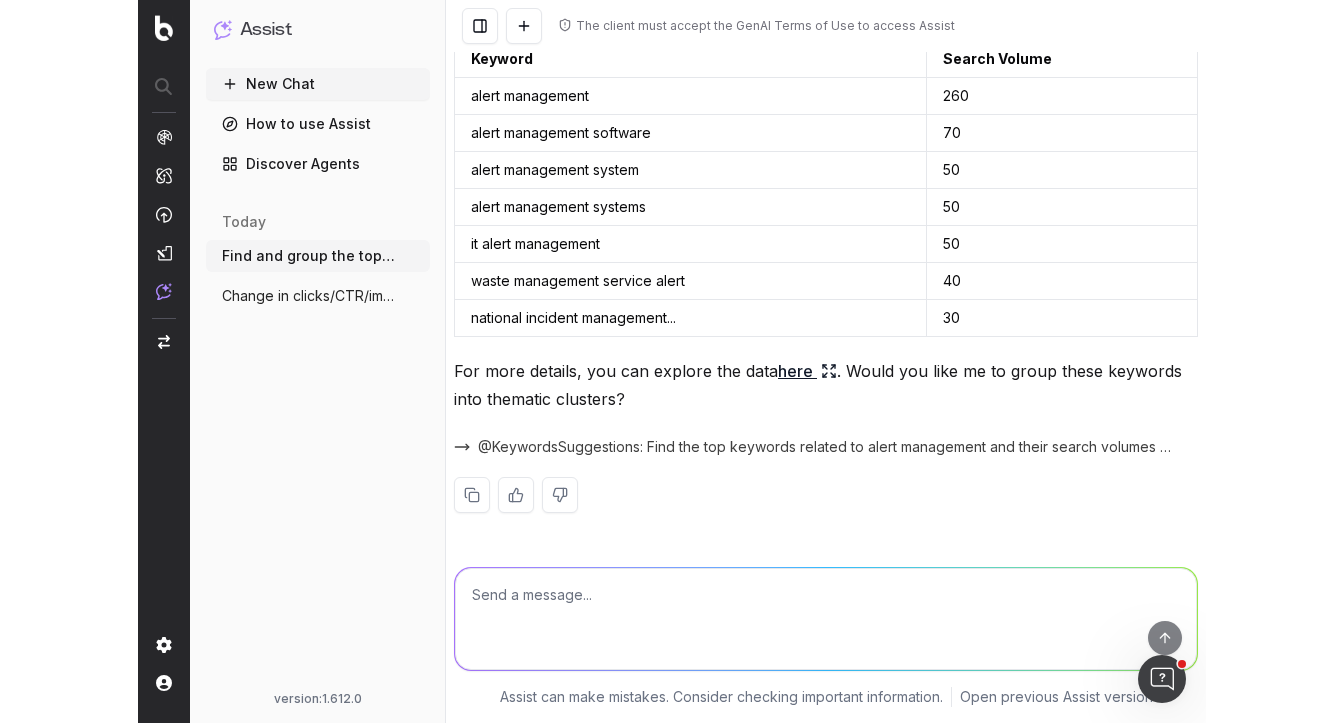 scroll, scrollTop: 0, scrollLeft: 0, axis: both 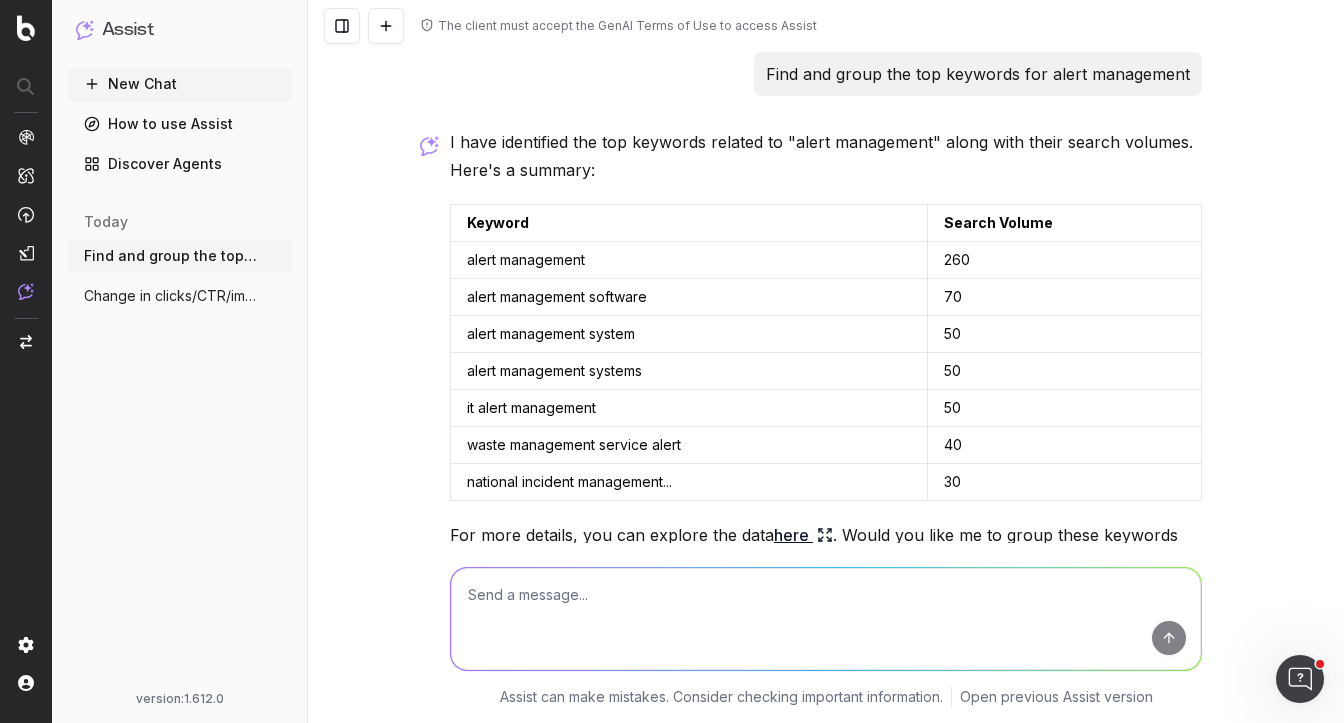 click on "New Chat" at bounding box center [180, 84] 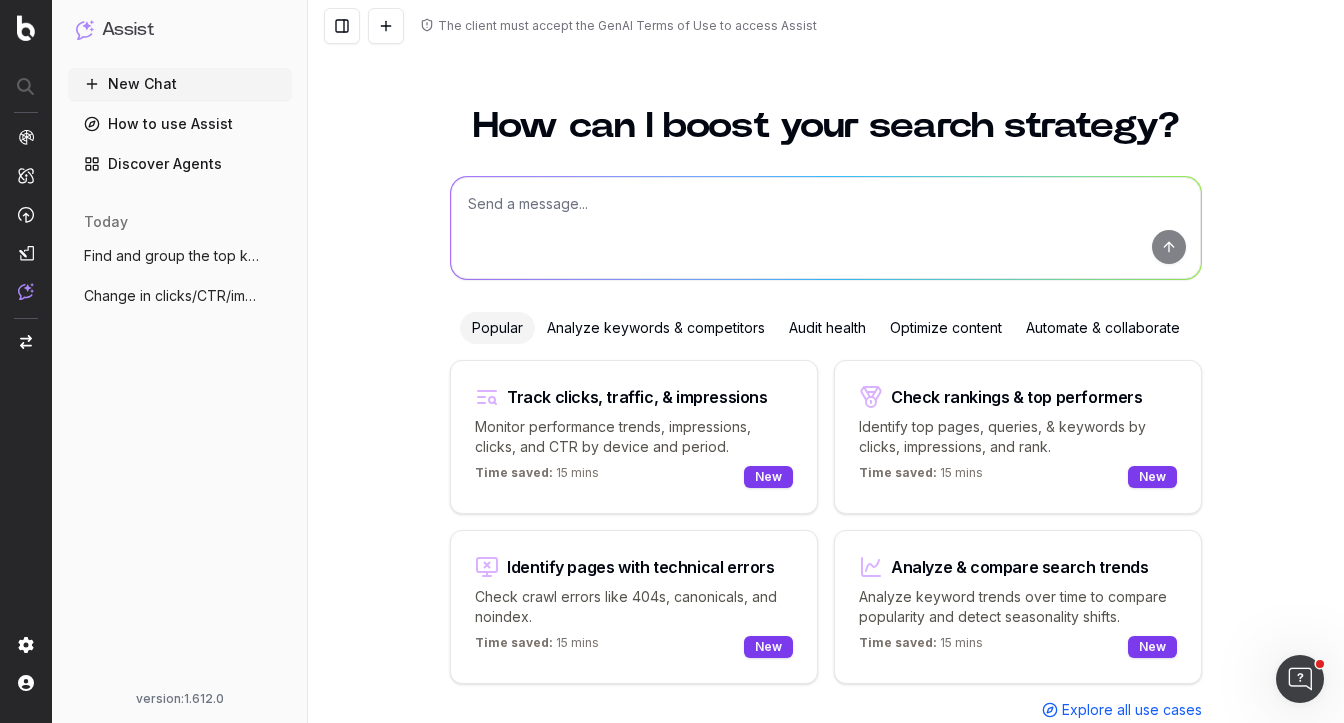 click at bounding box center (826, 228) 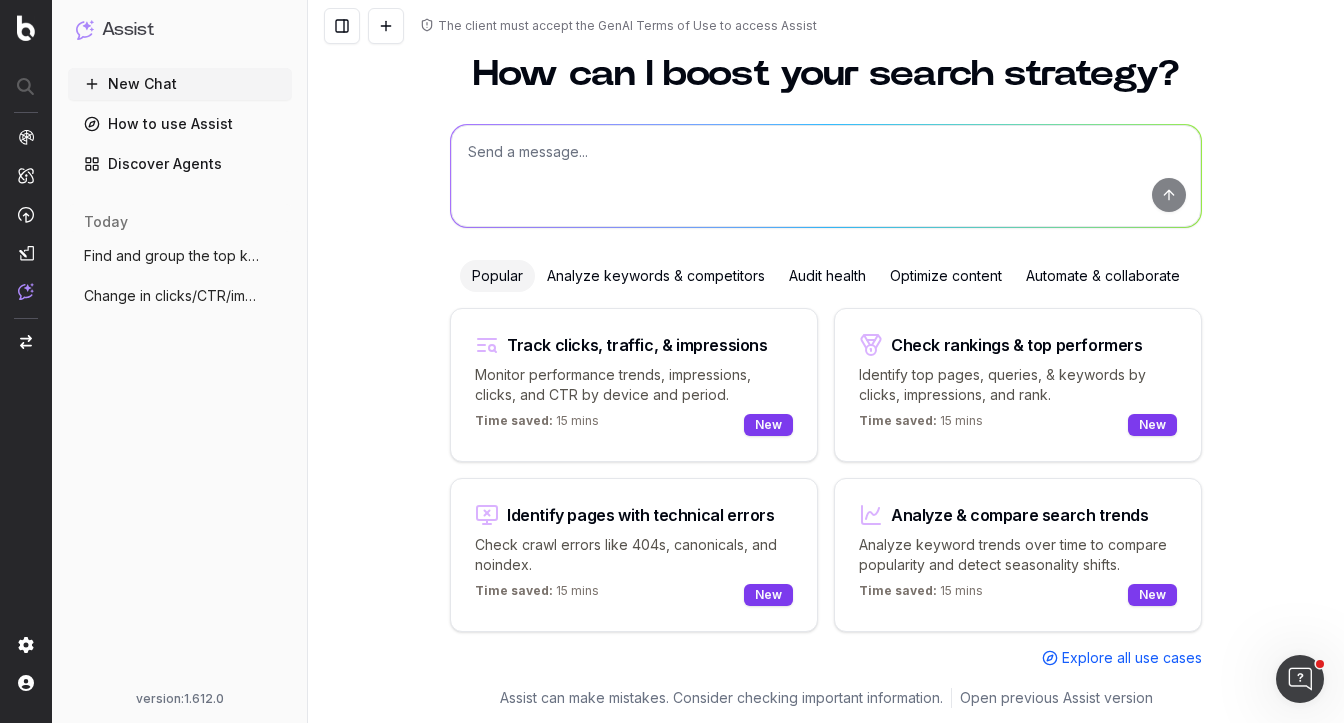 click on "Analyze keywords & competitors" at bounding box center [656, 276] 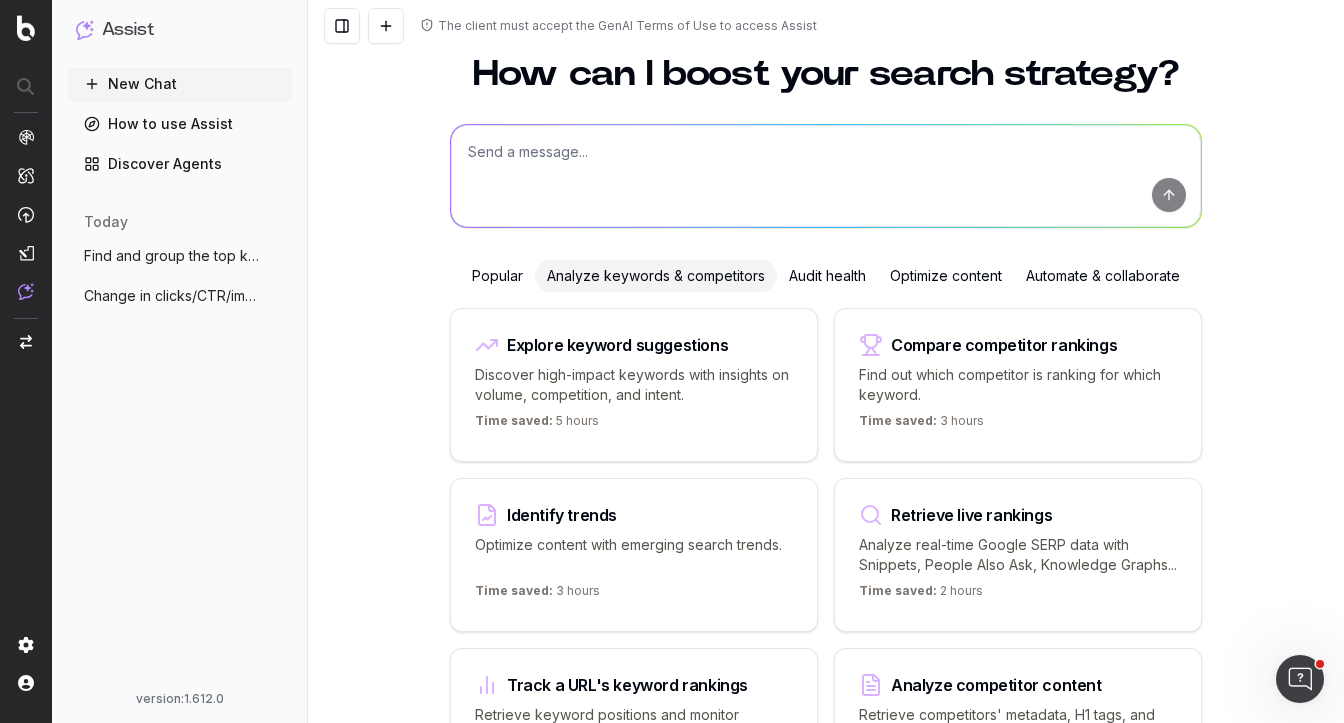 scroll, scrollTop: 241, scrollLeft: 0, axis: vertical 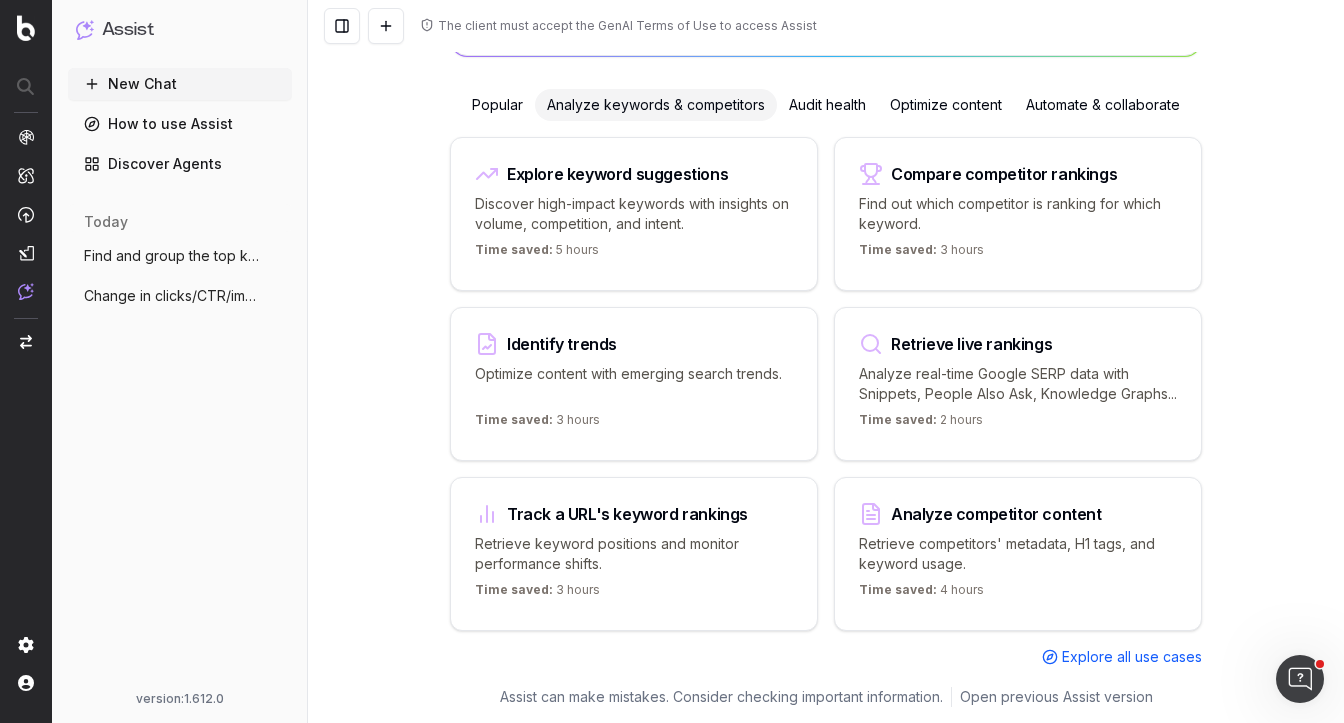 click on "Audit health" at bounding box center (827, 105) 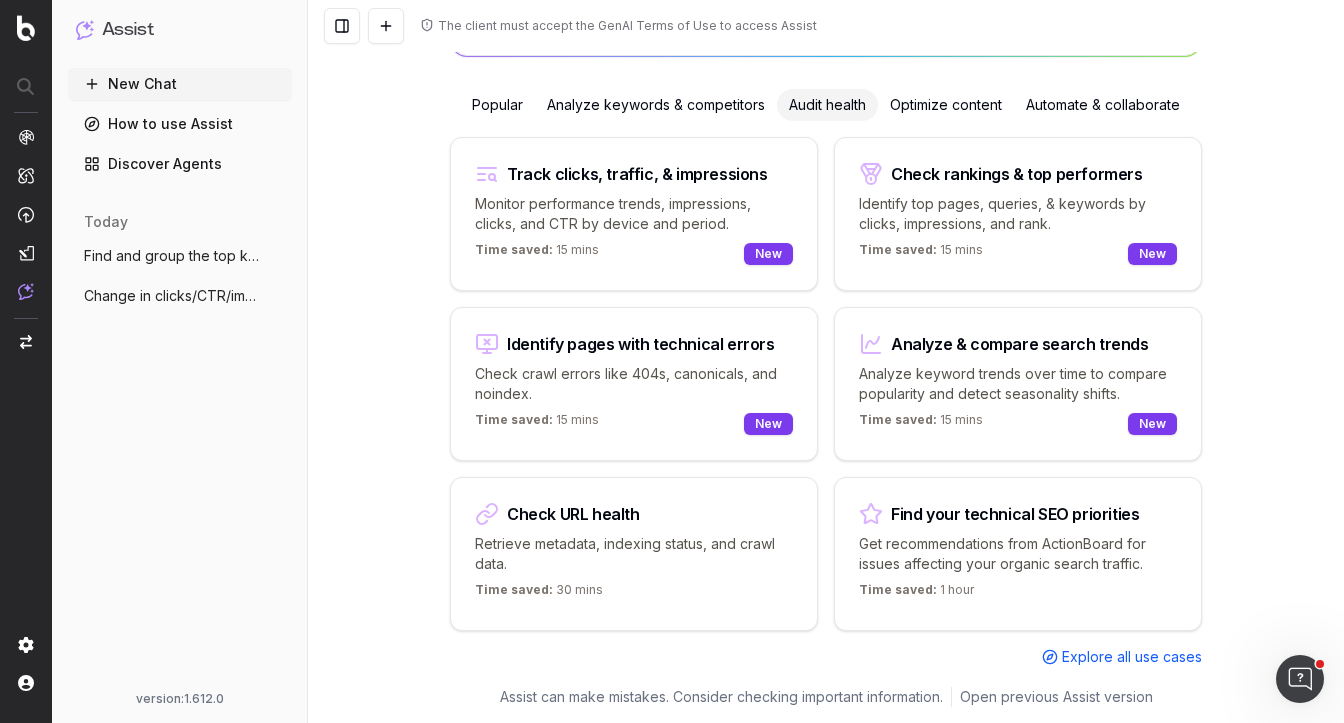 scroll, scrollTop: 221, scrollLeft: 0, axis: vertical 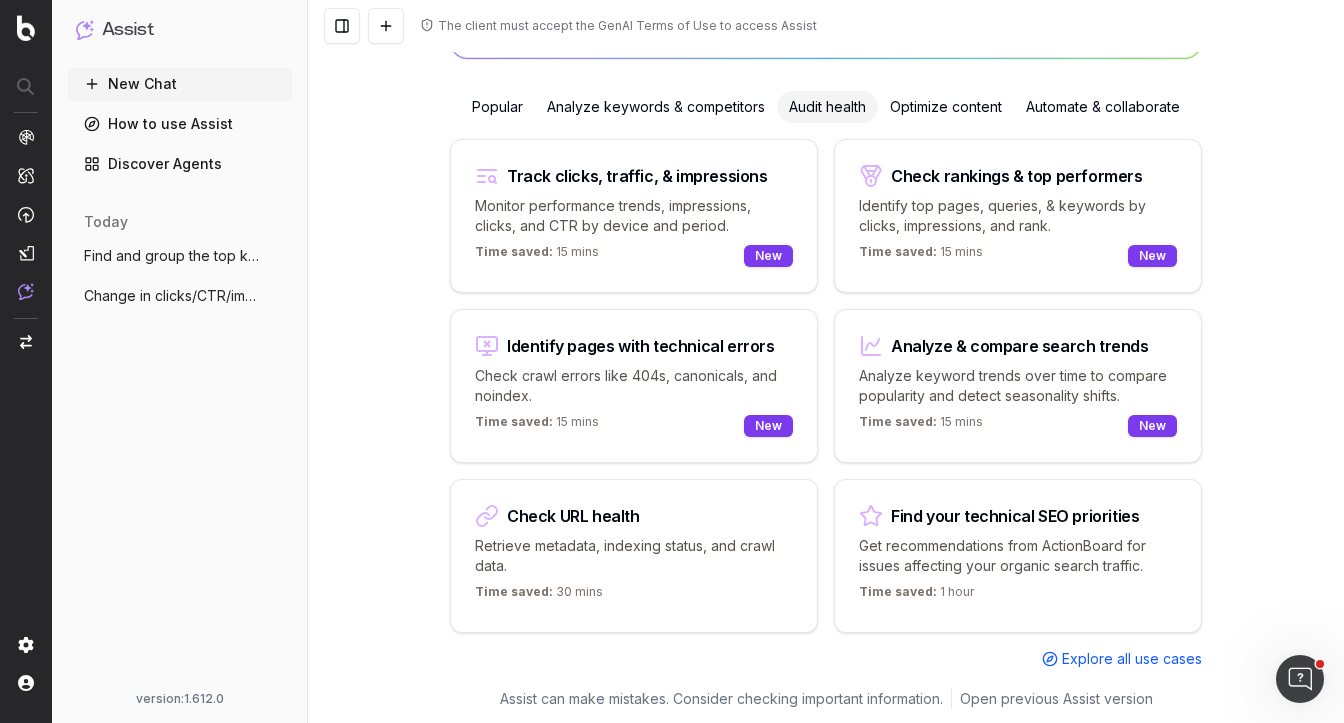 click on "How to use Assist" at bounding box center [180, 124] 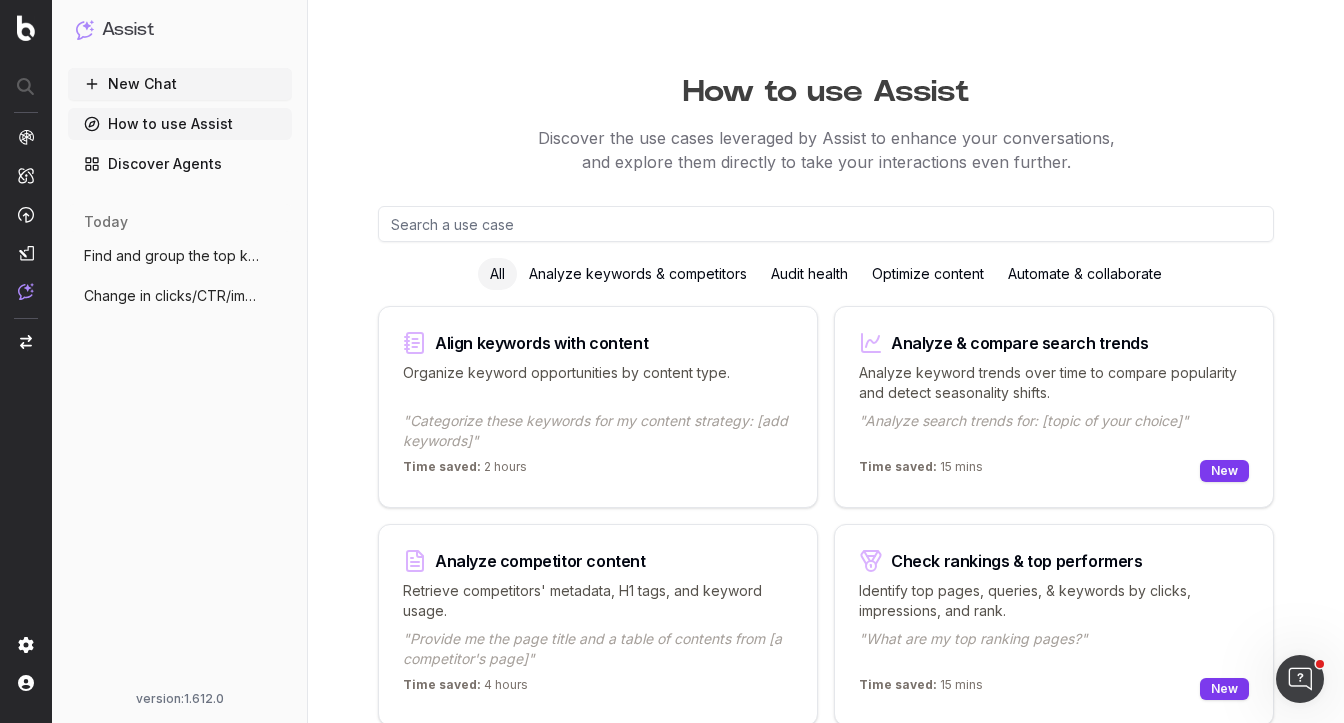 click at bounding box center (826, 224) 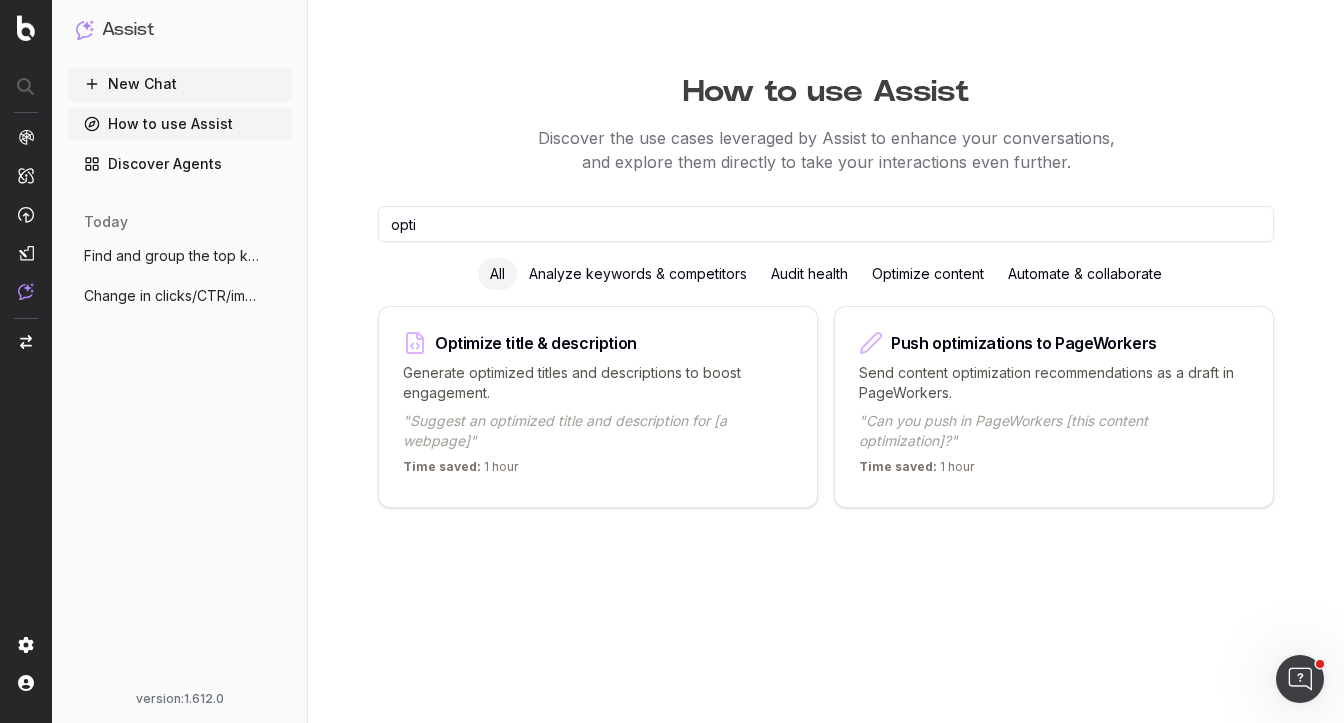 drag, startPoint x: 489, startPoint y: 213, endPoint x: 466, endPoint y: 225, distance: 25.942244 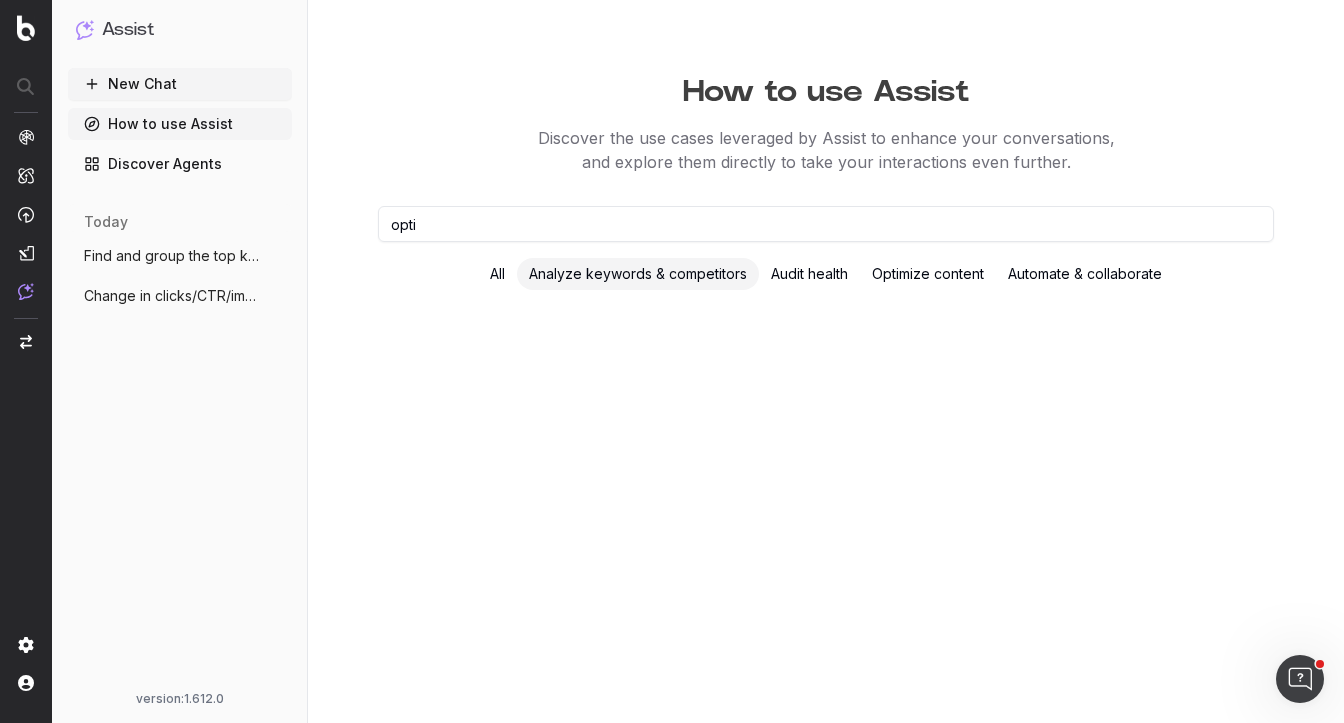 click on "opti" at bounding box center [826, 224] 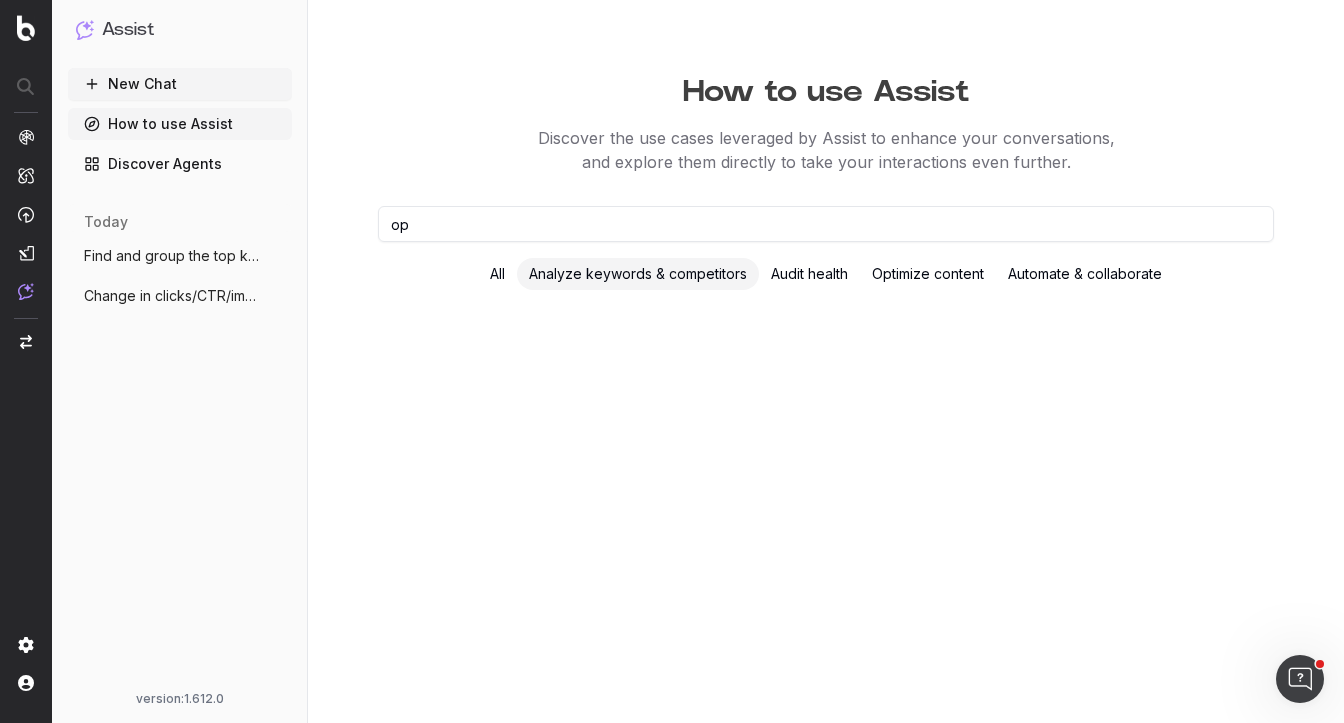 type on "o" 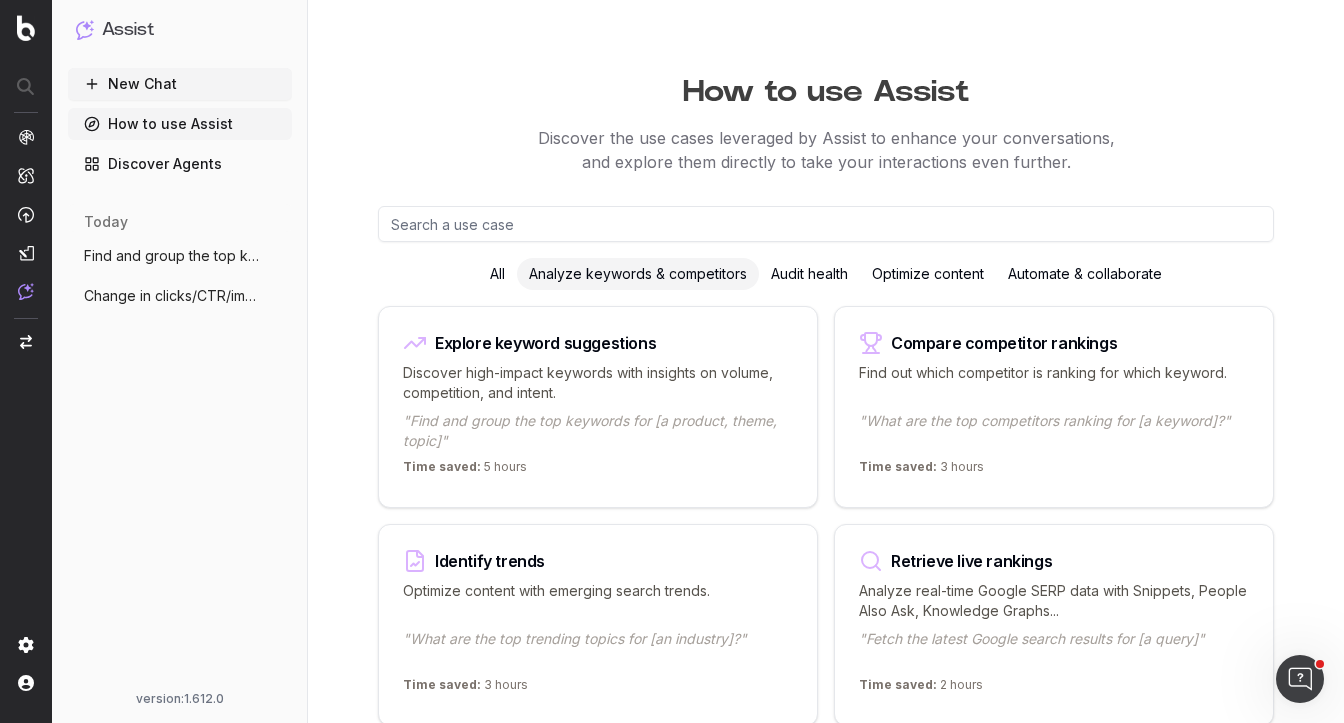 type 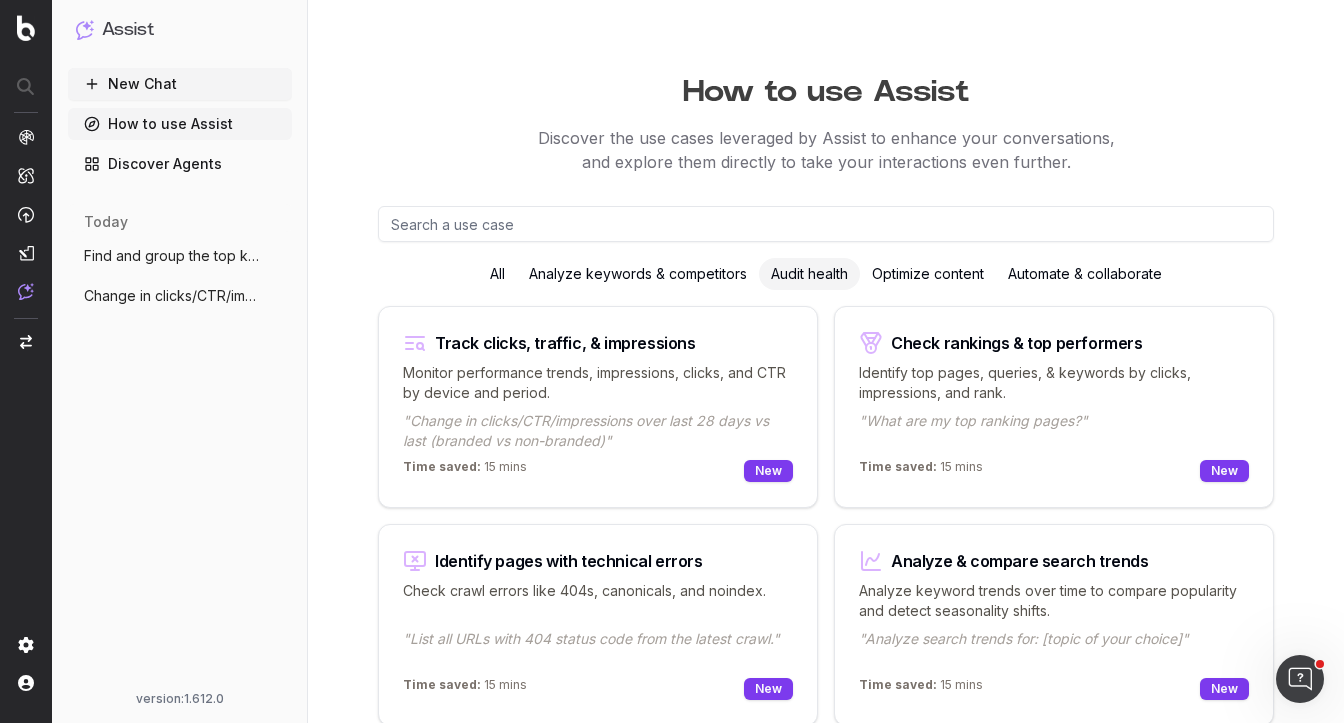 click on "Optimize content" at bounding box center [928, 274] 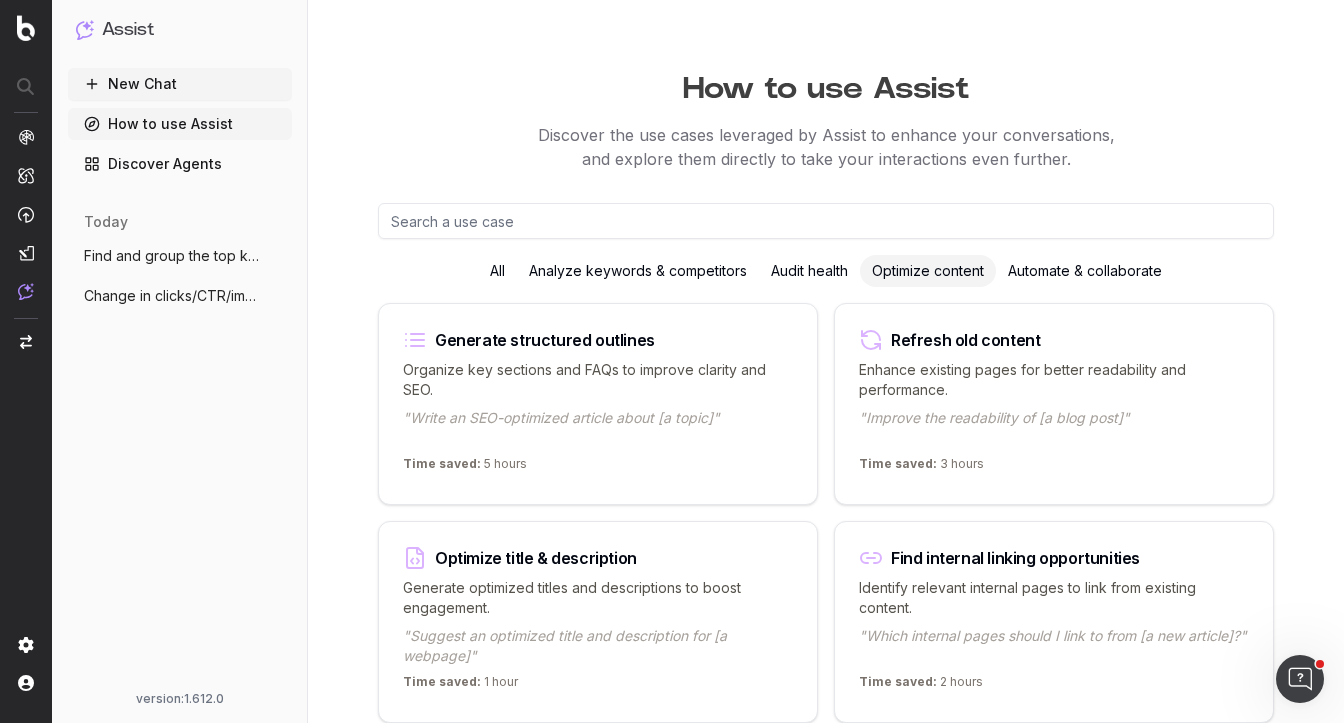 scroll, scrollTop: 0, scrollLeft: 0, axis: both 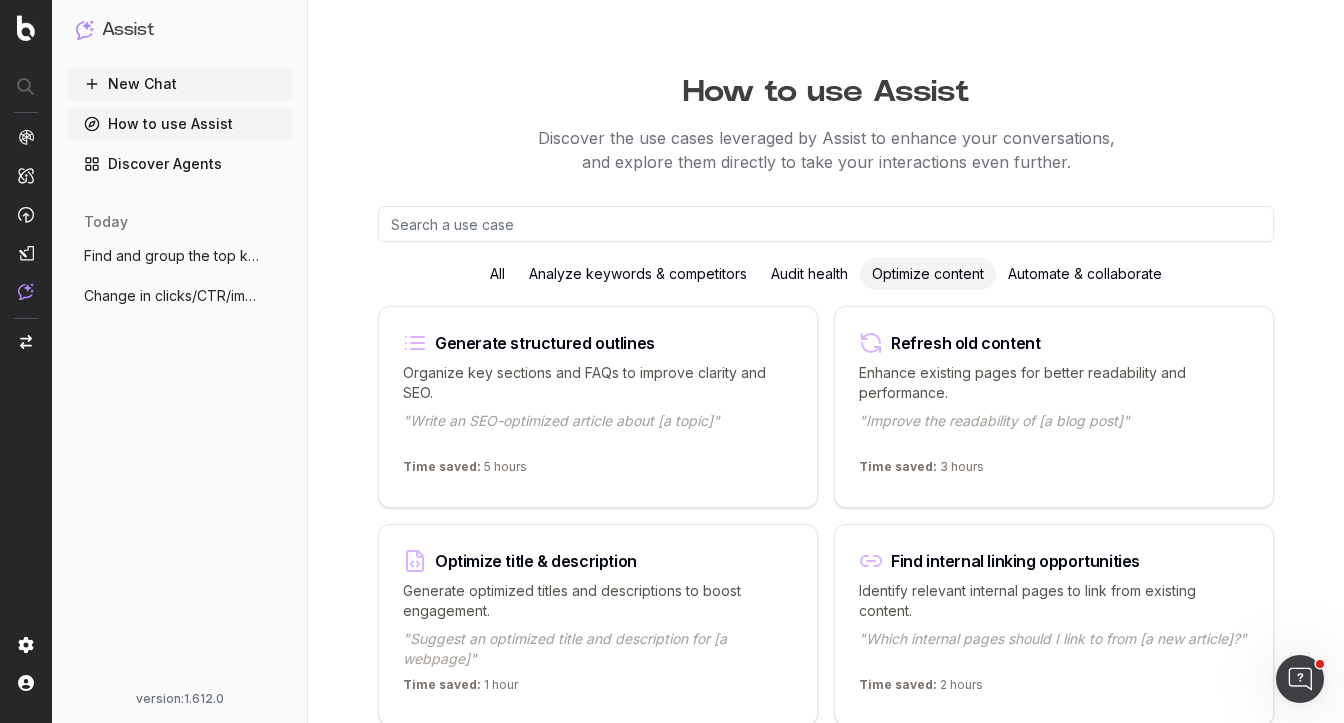 click on "Discover Agents" at bounding box center [180, 164] 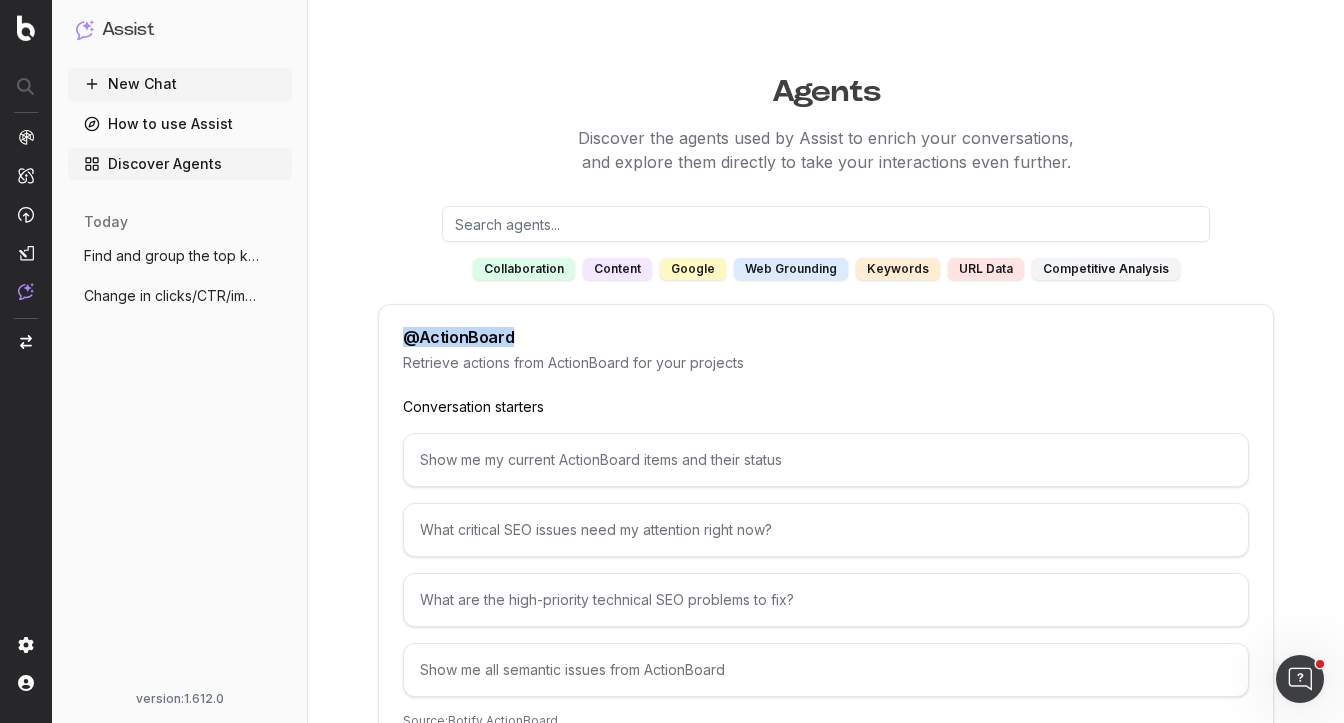 drag, startPoint x: 514, startPoint y: 339, endPoint x: 394, endPoint y: 339, distance: 120 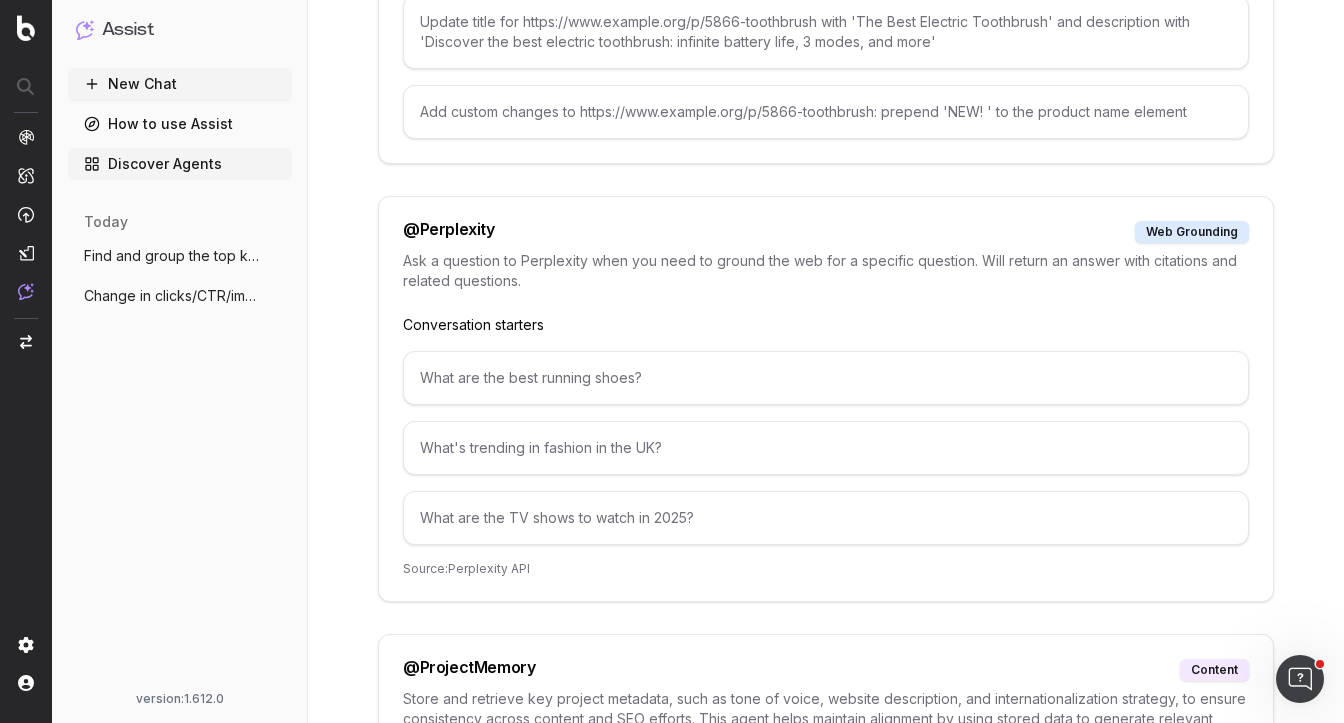 scroll, scrollTop: 7796, scrollLeft: 0, axis: vertical 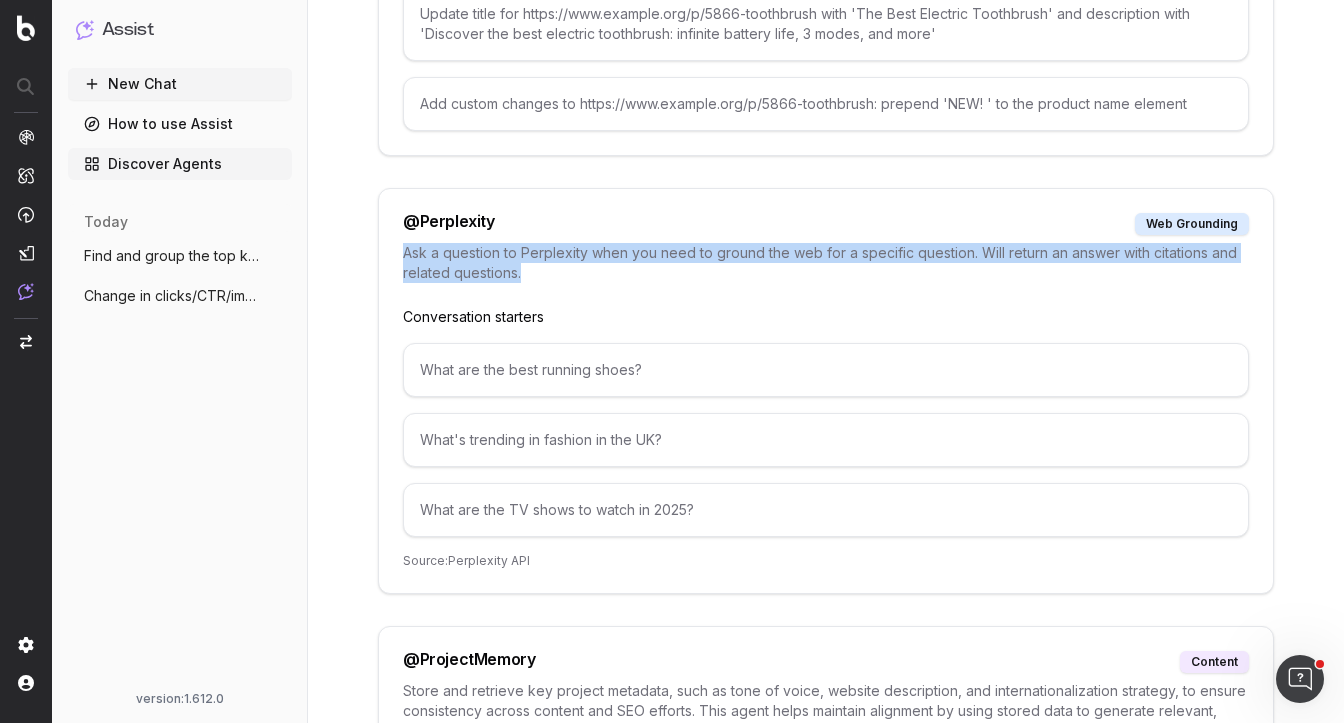 drag, startPoint x: 402, startPoint y: 218, endPoint x: 592, endPoint y: 256, distance: 193.76274 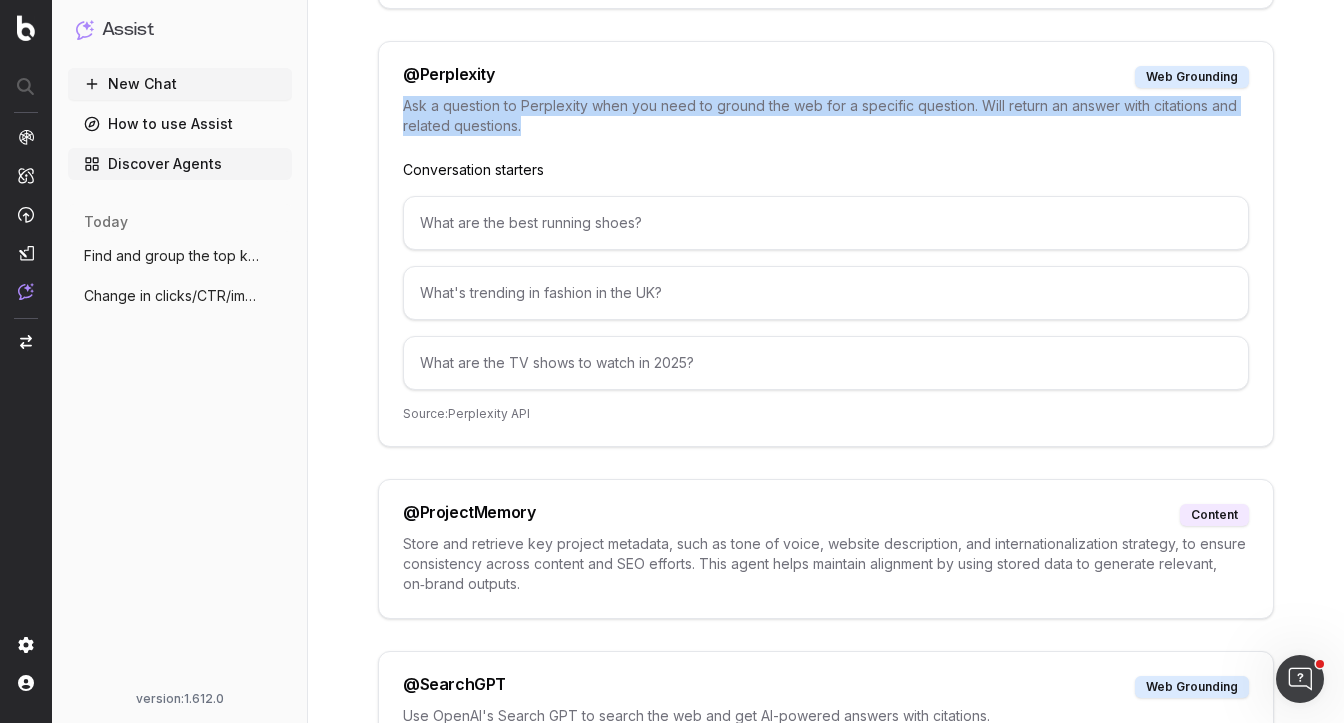 scroll, scrollTop: 7949, scrollLeft: 0, axis: vertical 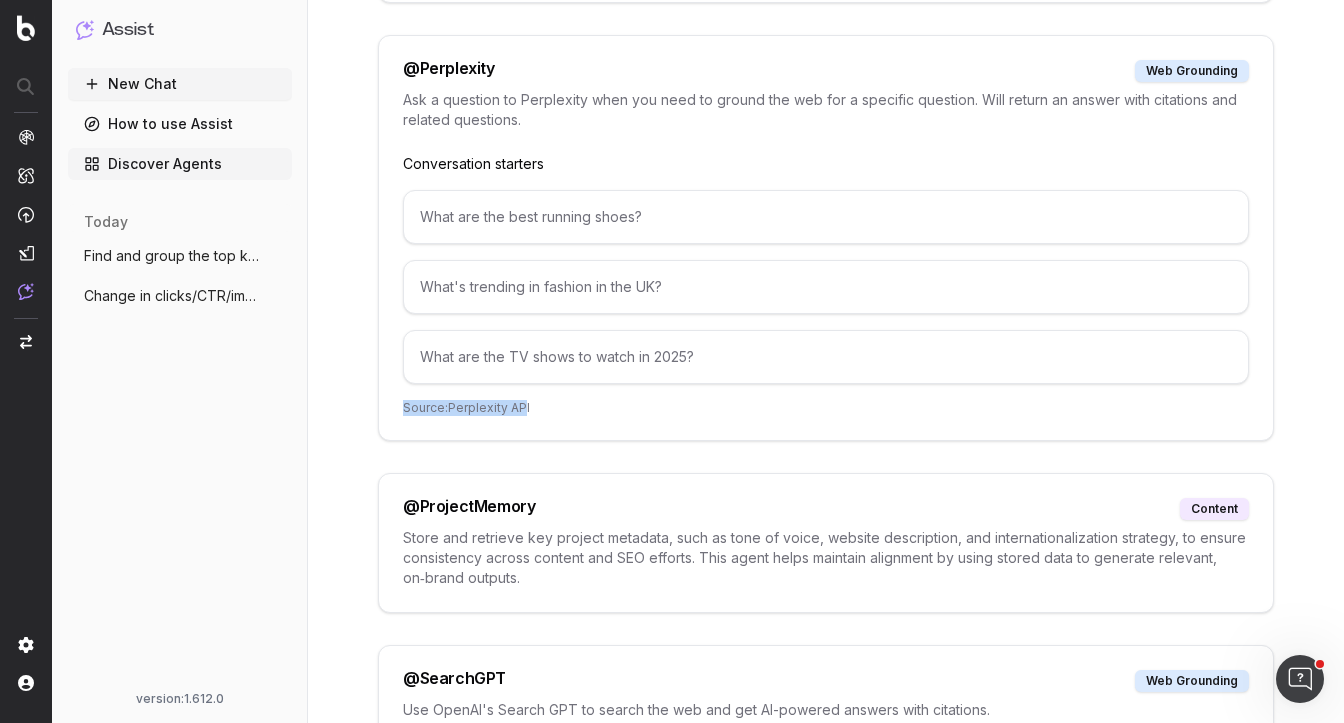 drag, startPoint x: 398, startPoint y: 372, endPoint x: 525, endPoint y: 372, distance: 127 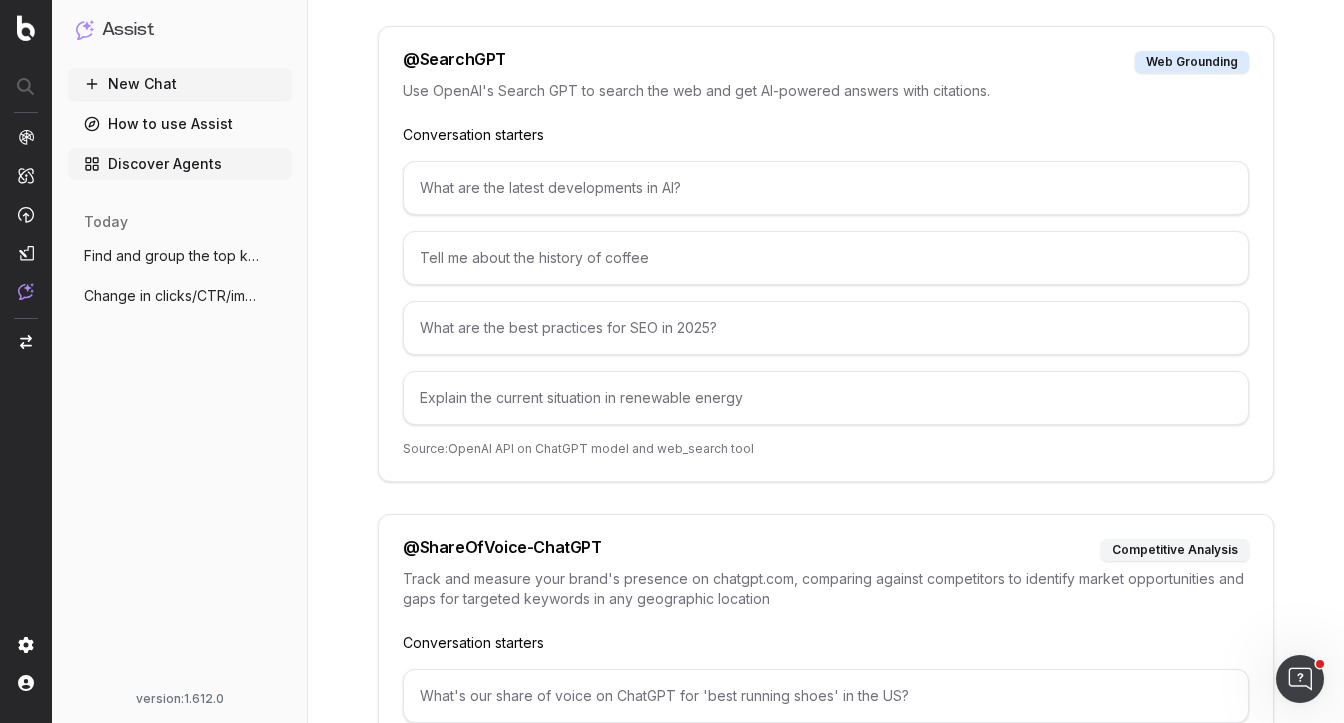 scroll, scrollTop: 8587, scrollLeft: 0, axis: vertical 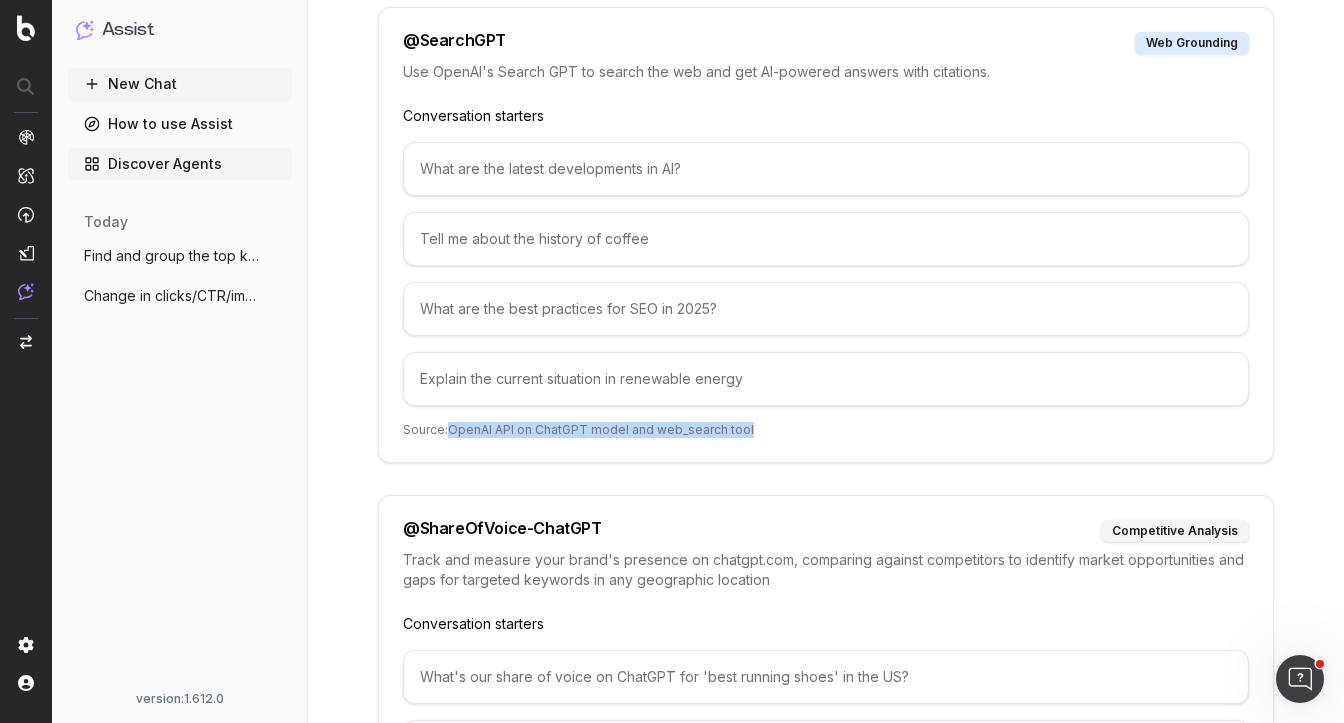 drag, startPoint x: 450, startPoint y: 390, endPoint x: 750, endPoint y: 388, distance: 300.00665 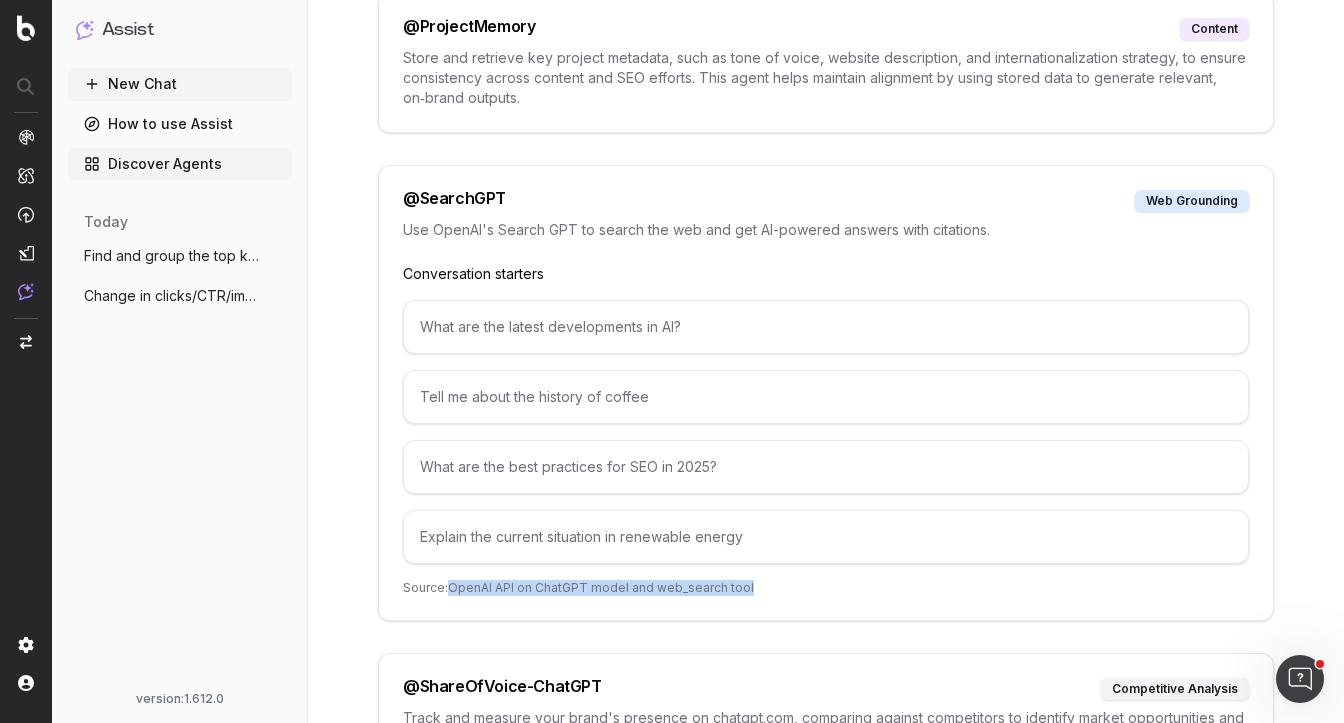 scroll, scrollTop: 8430, scrollLeft: 0, axis: vertical 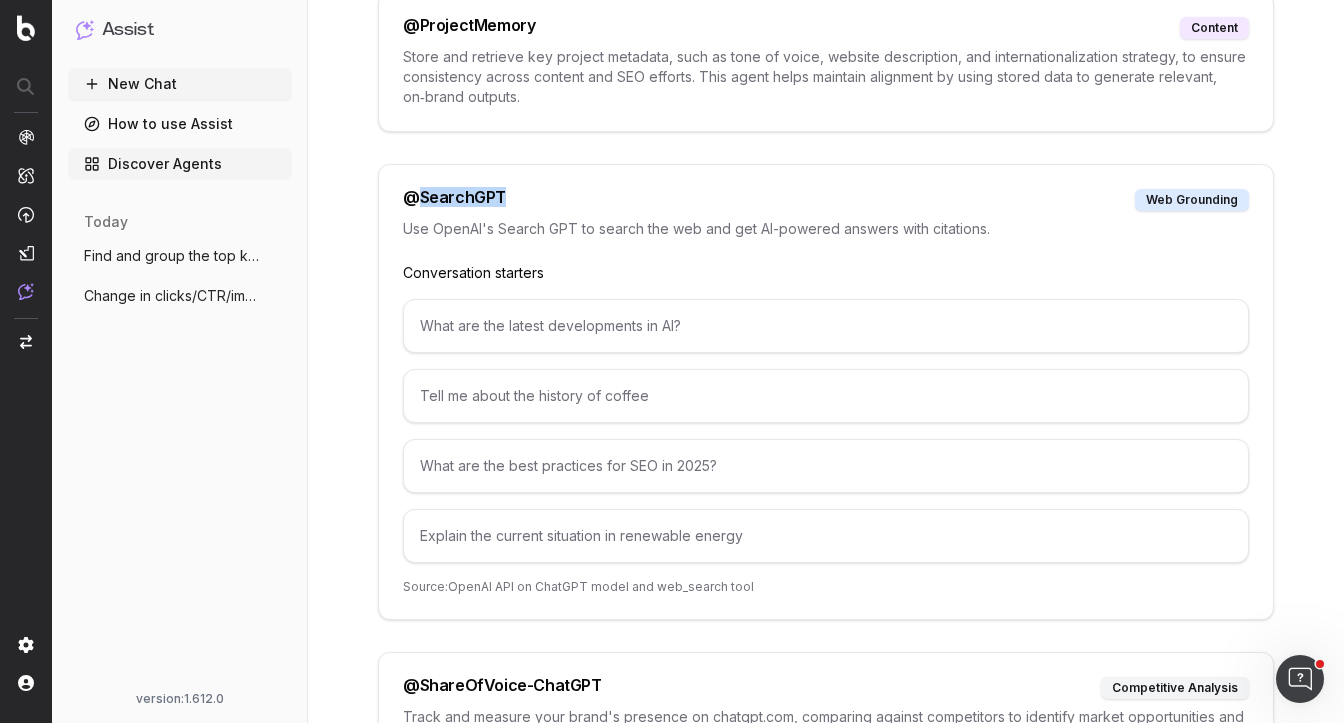 drag, startPoint x: 420, startPoint y: 159, endPoint x: 566, endPoint y: 197, distance: 150.86418 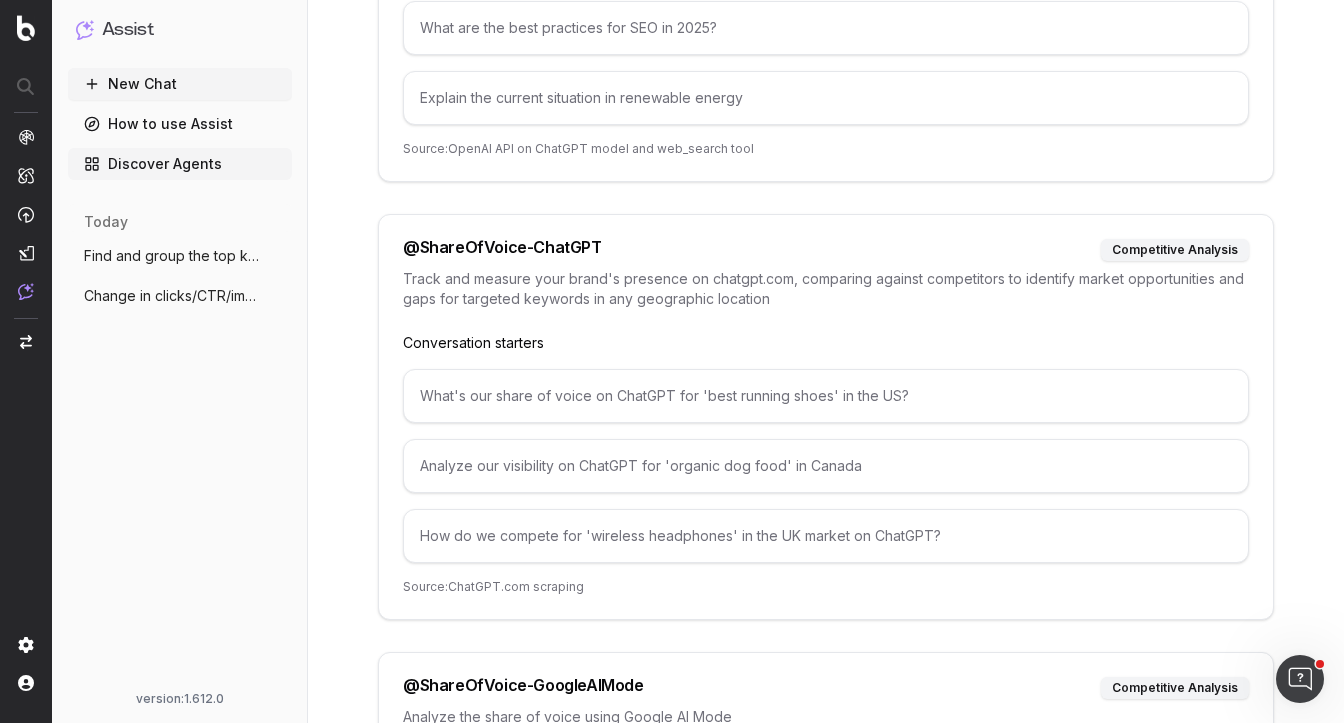 scroll, scrollTop: 8790, scrollLeft: 0, axis: vertical 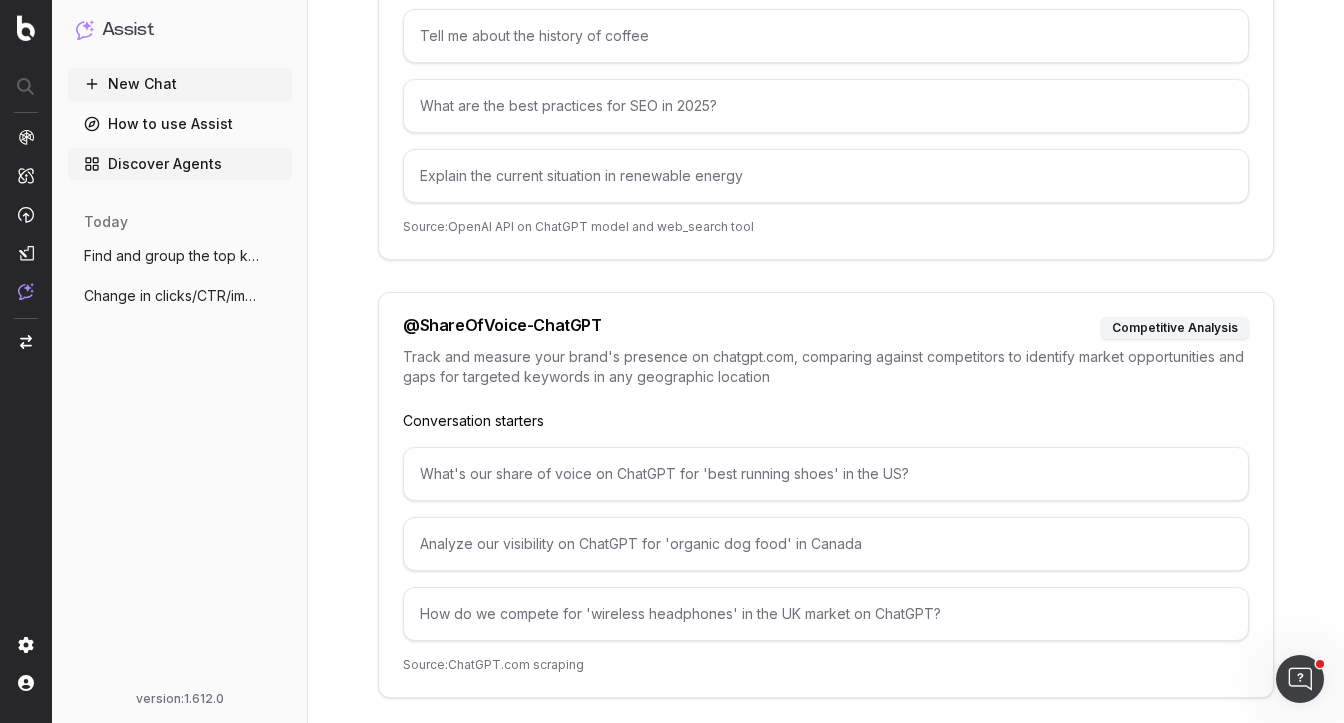 click on "How to use Assist" at bounding box center [180, 124] 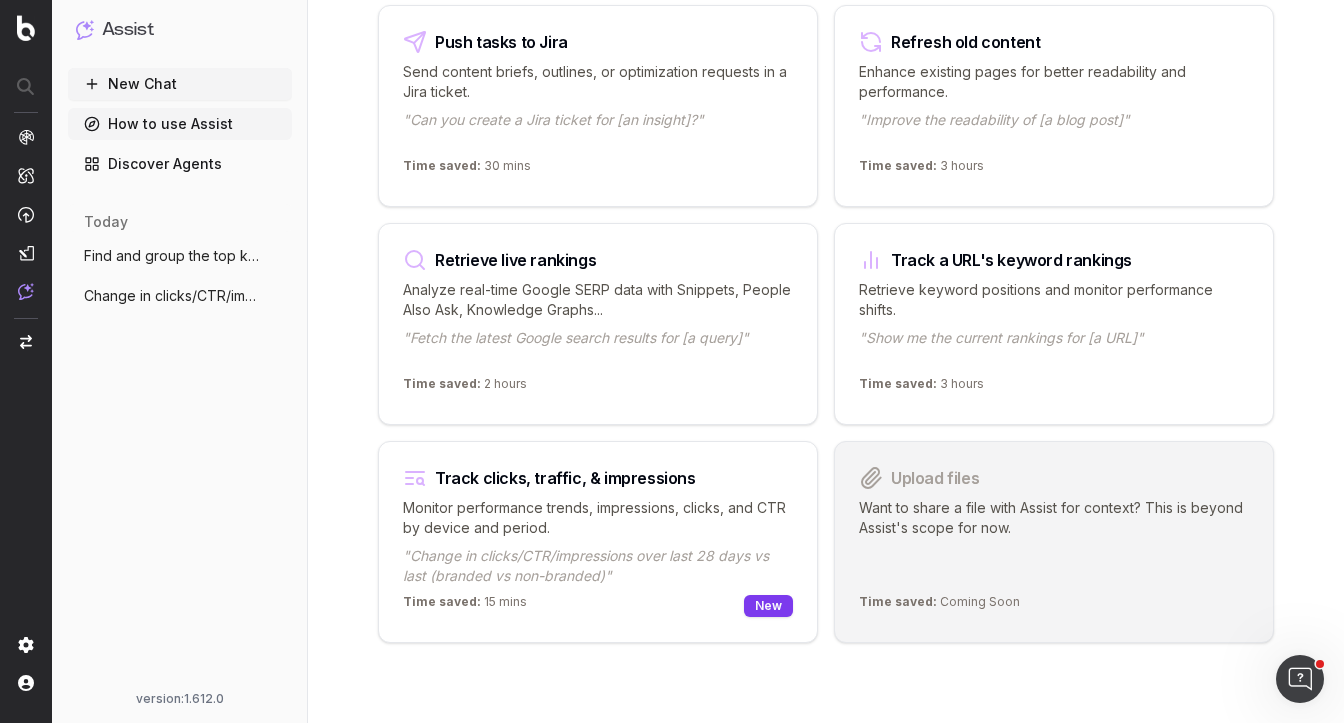 scroll, scrollTop: 0, scrollLeft: 0, axis: both 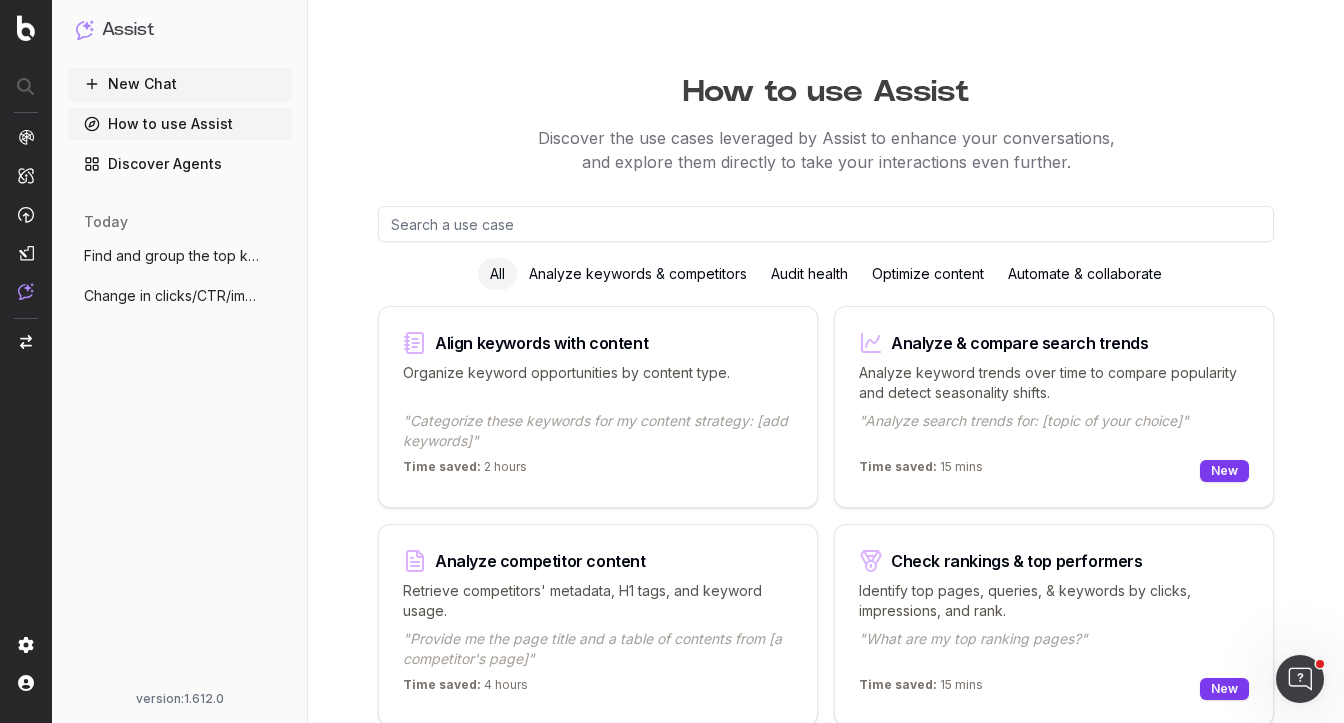 click on "Discover Agents" at bounding box center (180, 164) 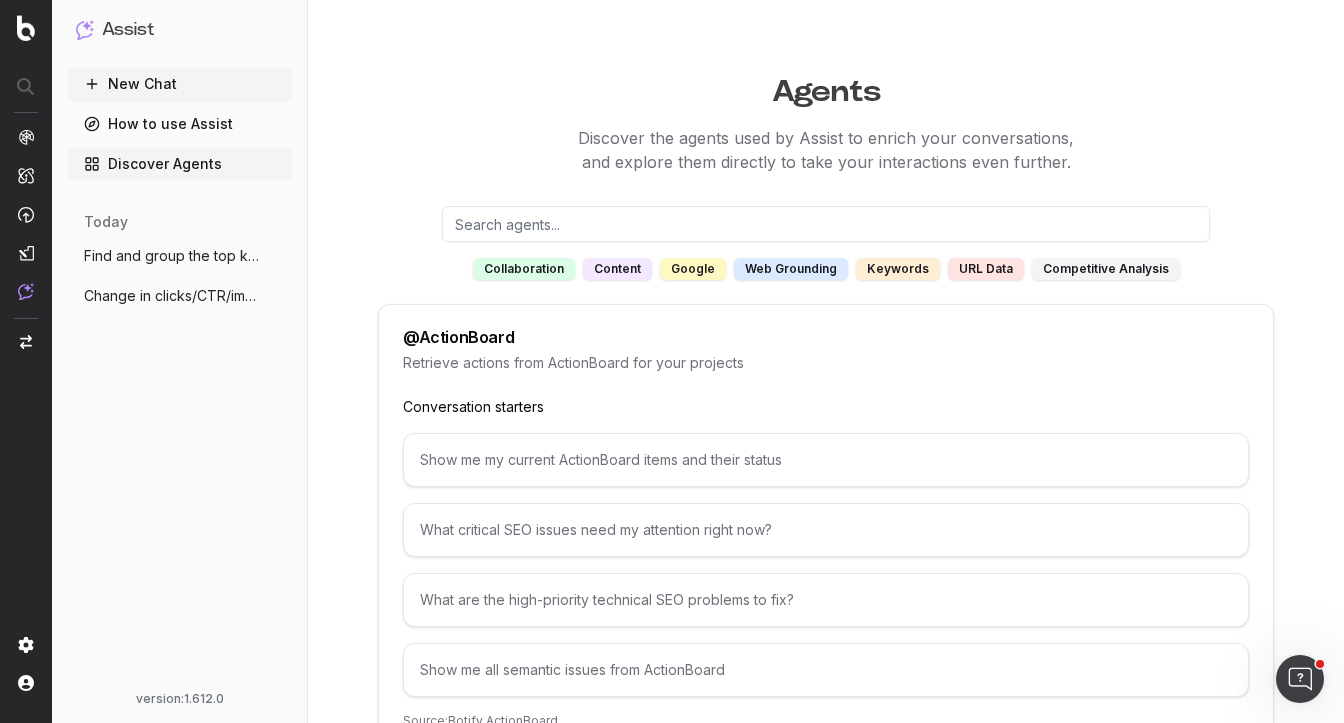click at bounding box center (826, 224) 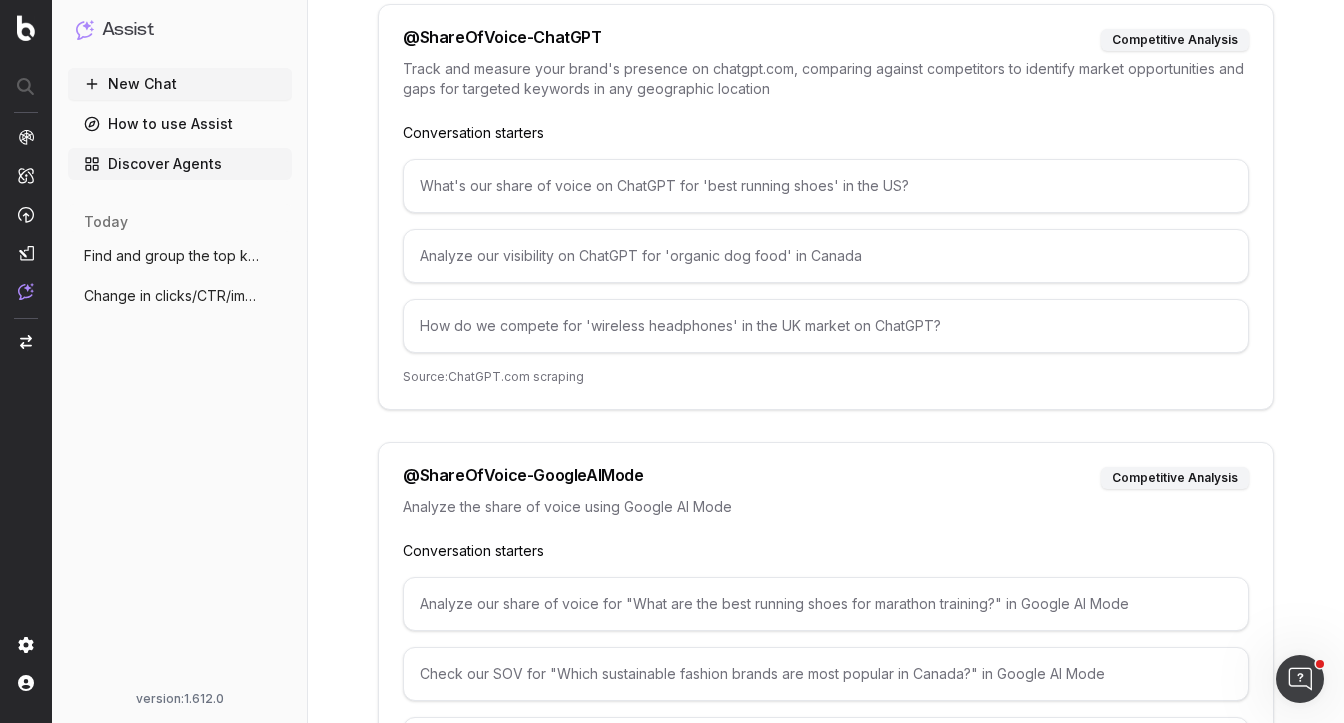 scroll, scrollTop: 307, scrollLeft: 0, axis: vertical 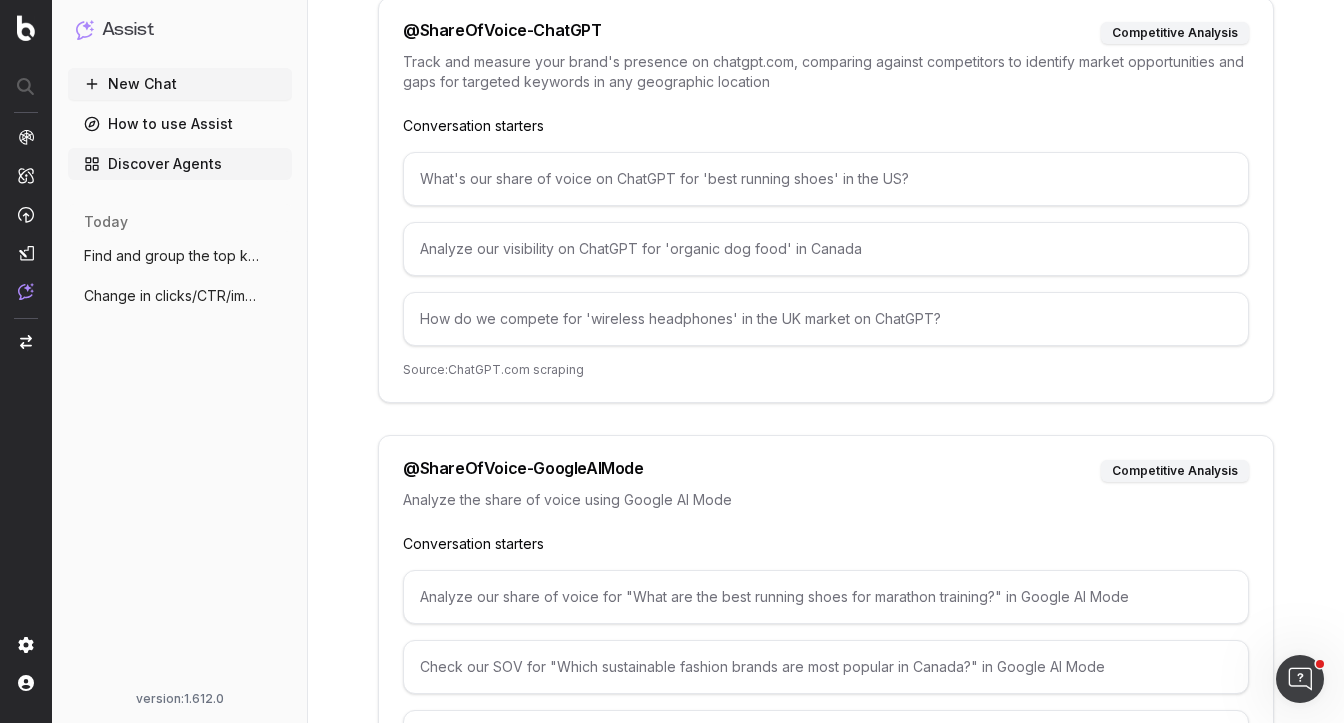 type on "share" 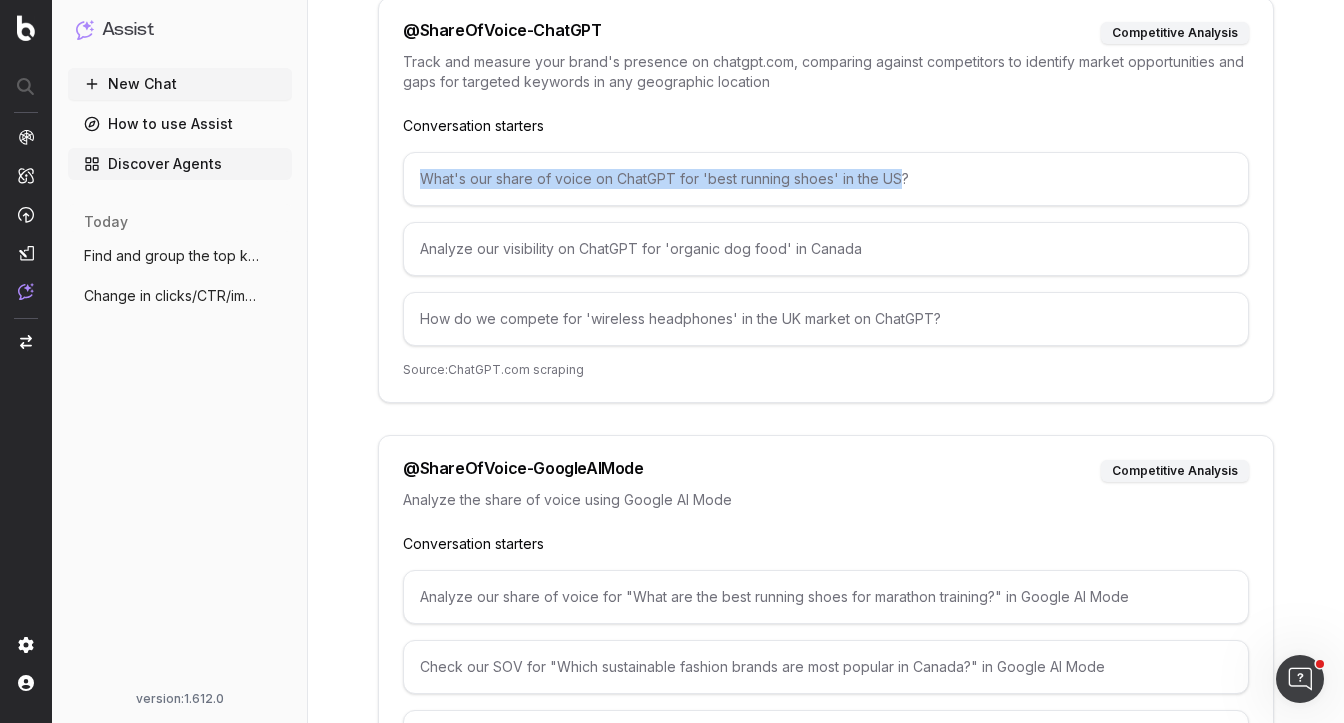 drag, startPoint x: 421, startPoint y: 178, endPoint x: 897, endPoint y: 175, distance: 476.00946 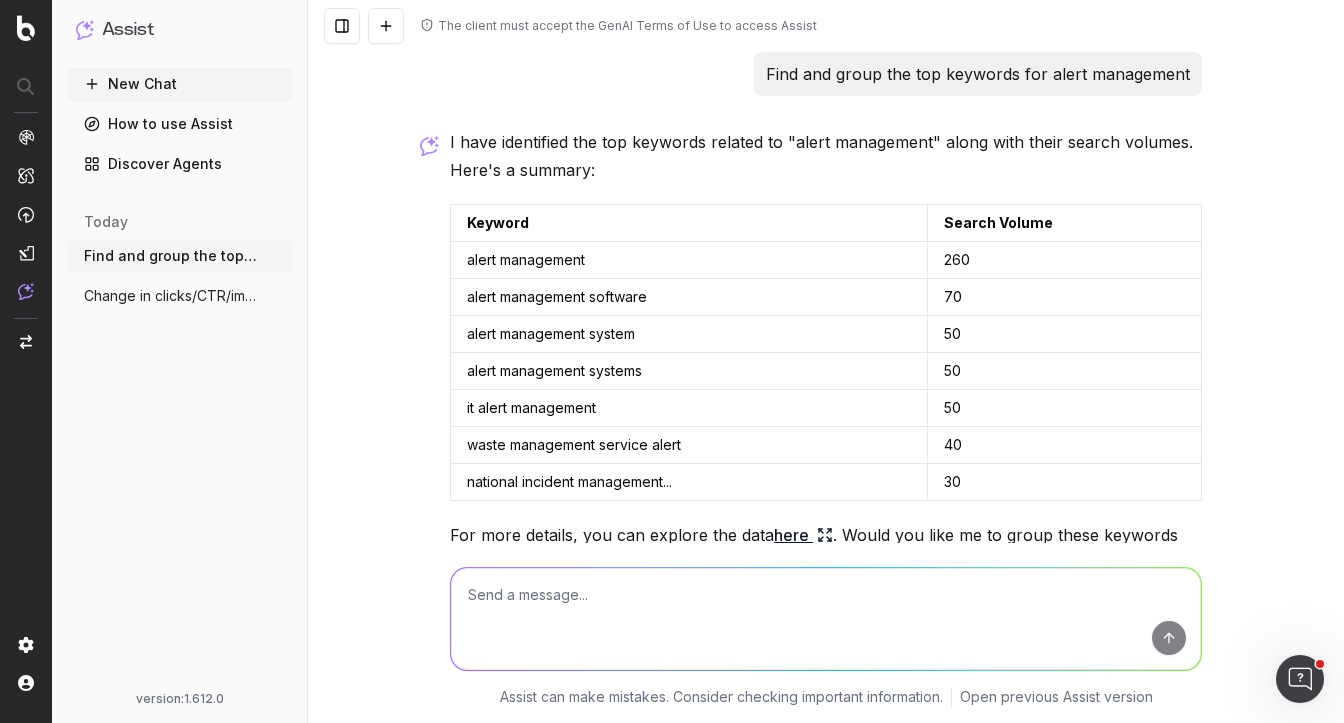 scroll, scrollTop: 0, scrollLeft: 0, axis: both 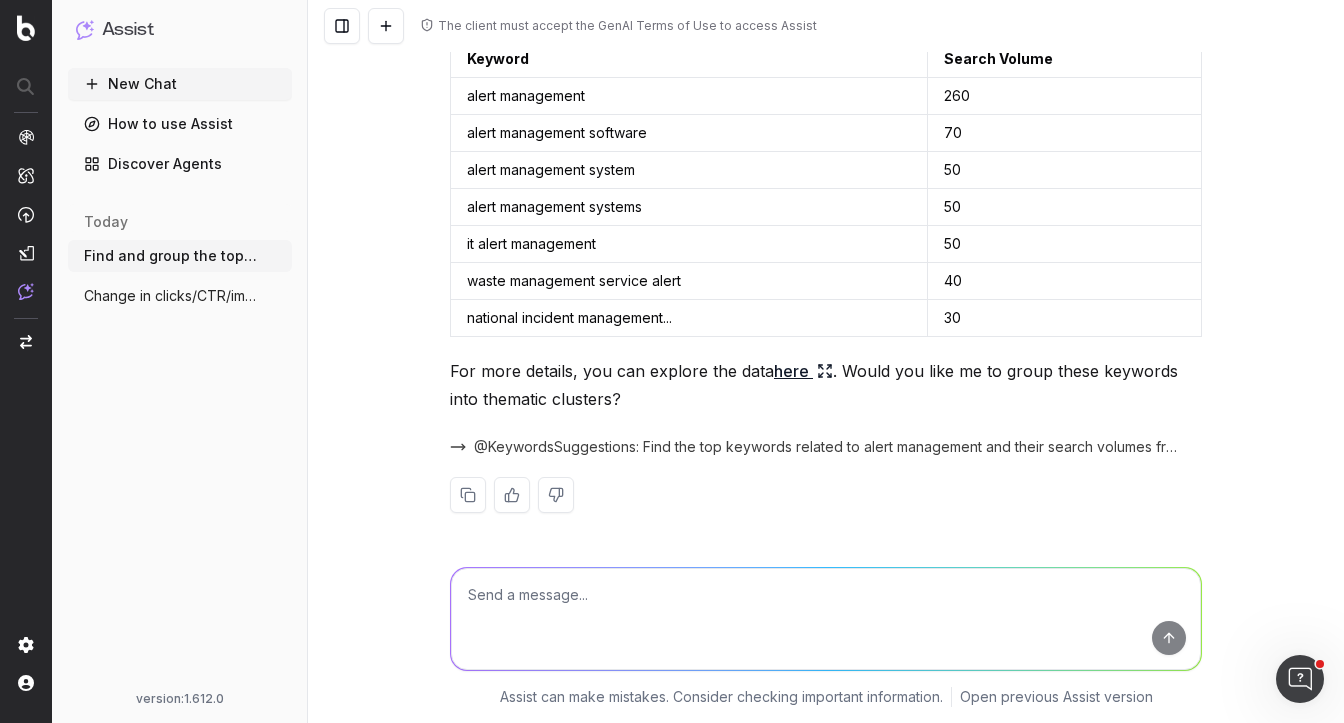 click at bounding box center [826, 619] 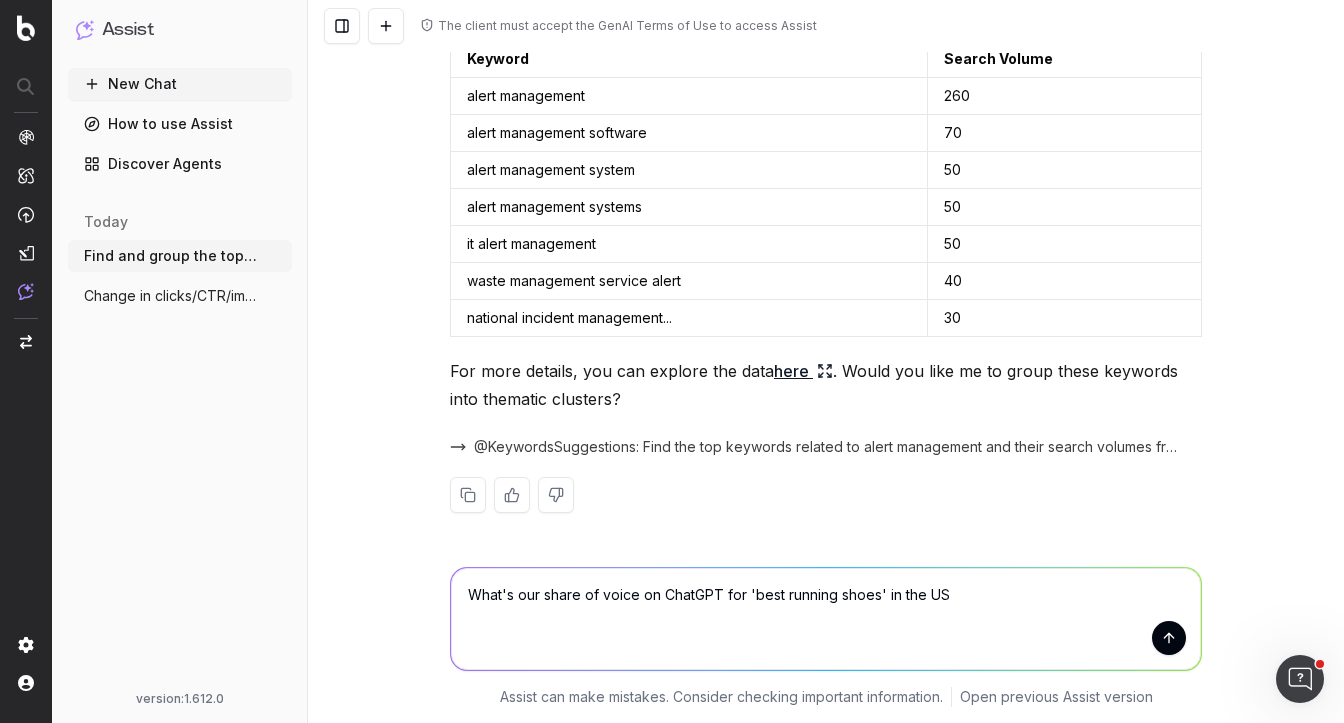 click on "What's our share of voice on ChatGPT for 'best running shoes' in the US" at bounding box center (826, 619) 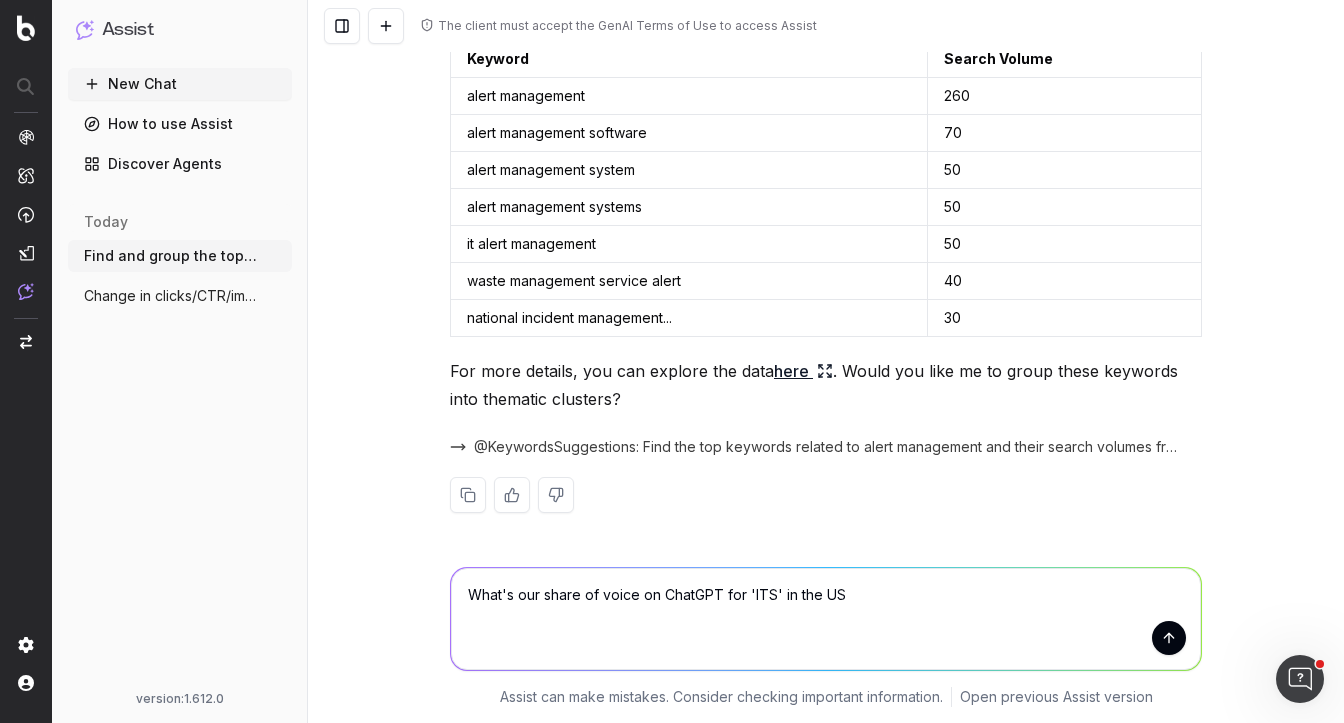 type on "What's our share of voice on ChatGPT for 'ITSM' in the US" 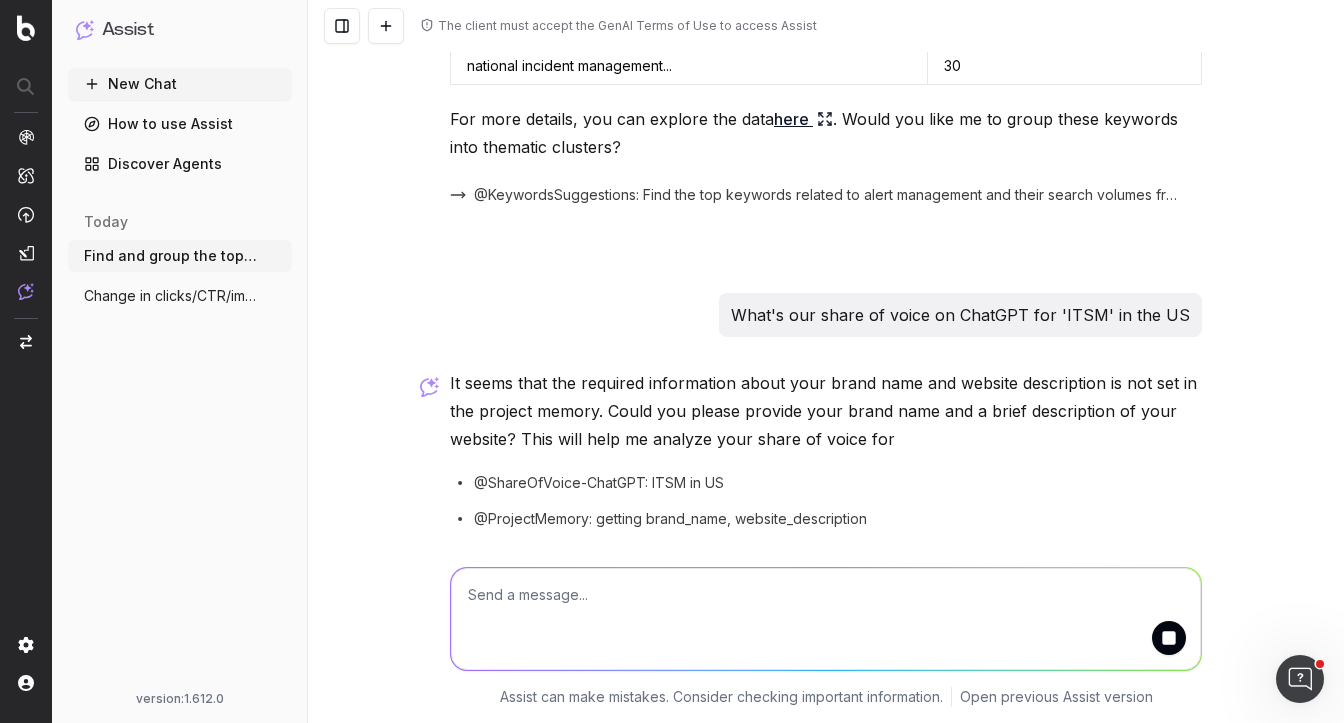 scroll, scrollTop: 484, scrollLeft: 0, axis: vertical 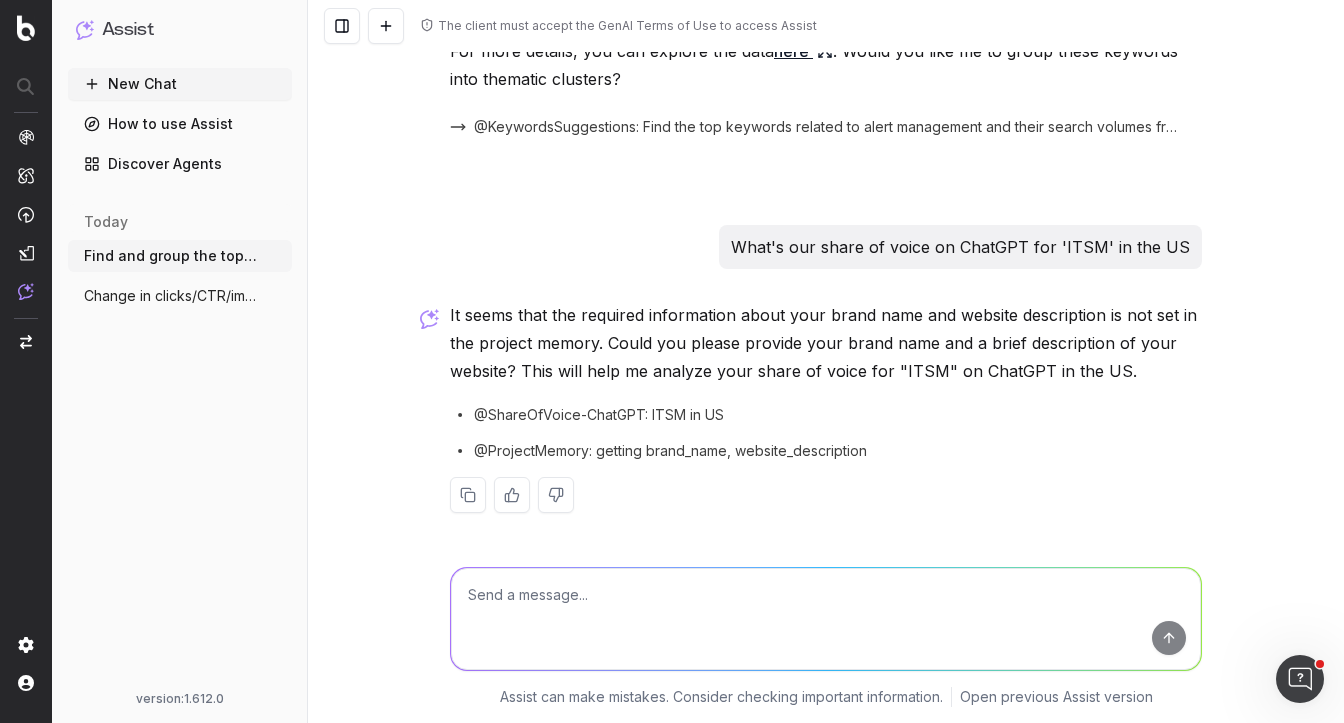 click on "@ShareOfVoice-ChatGPT: ITSM in US" at bounding box center (826, 415) 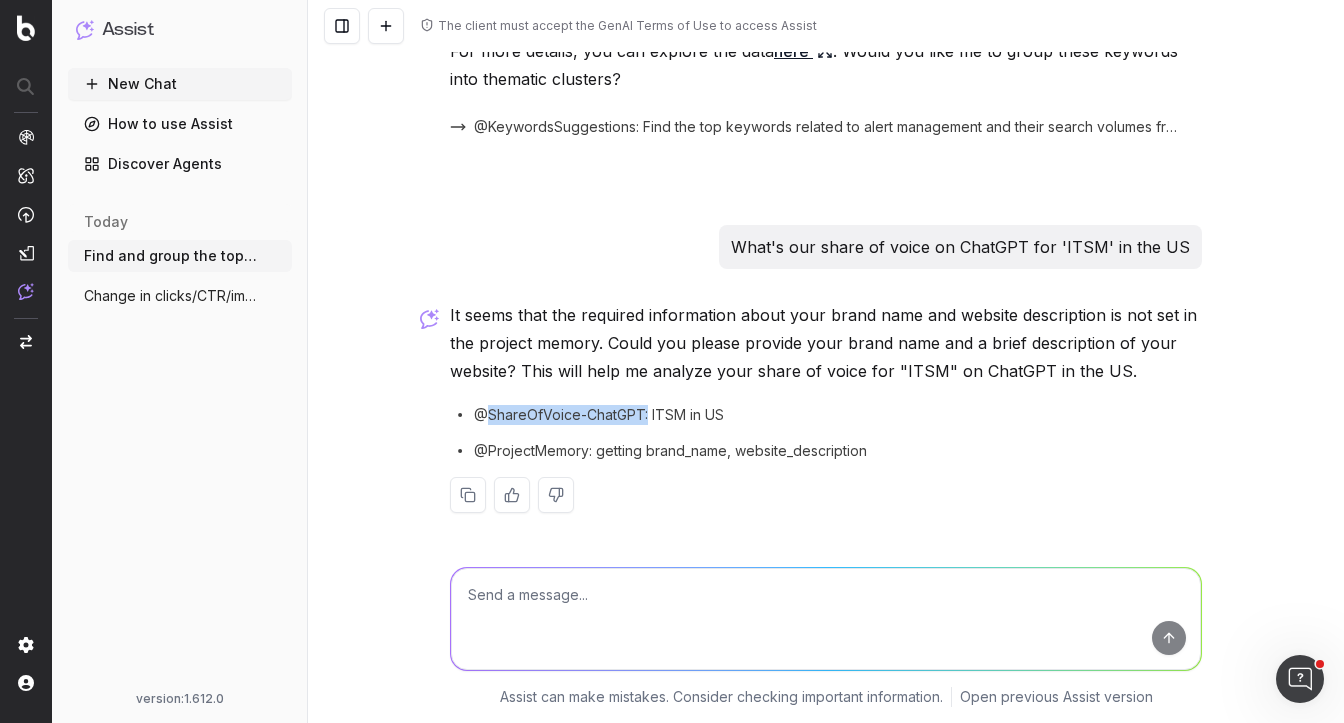 drag, startPoint x: 648, startPoint y: 416, endPoint x: 483, endPoint y: 419, distance: 165.02727 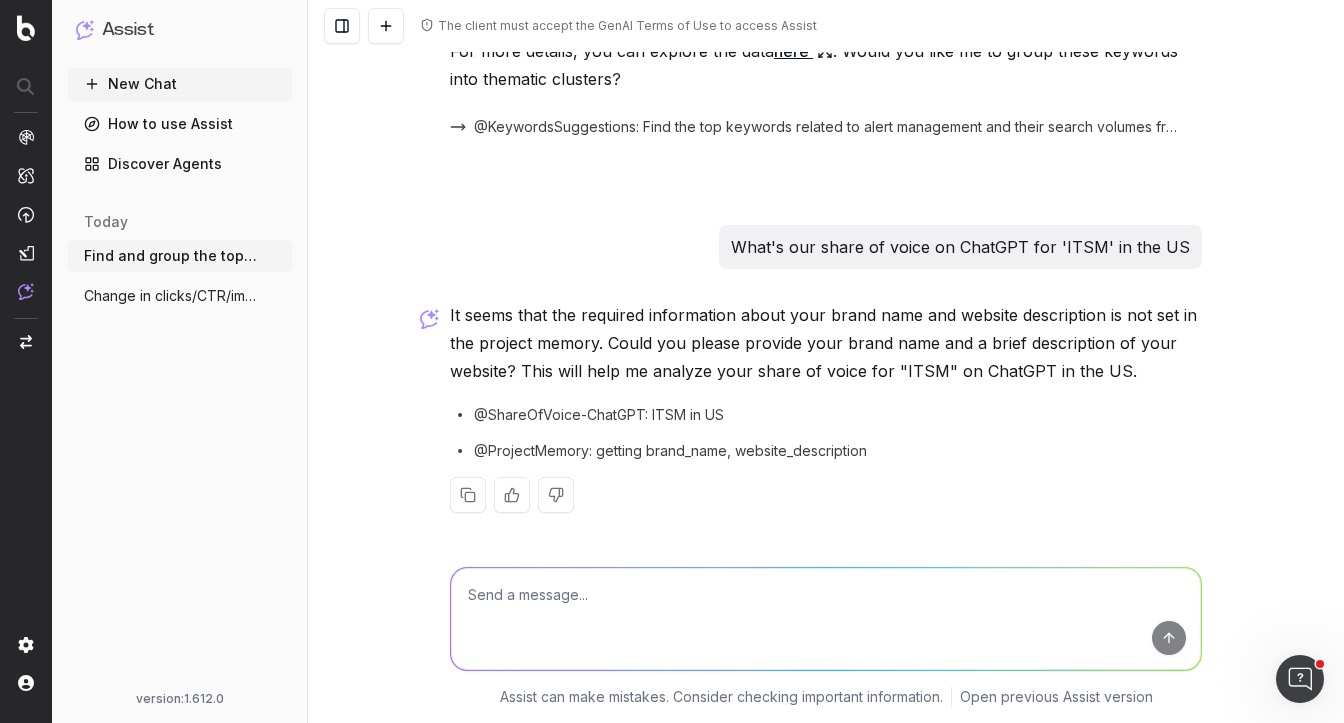 click on "It seems that the required information about your brand name and website description is not set in the project memory. Could you please provide your brand name and a brief description of your website? This will help me analyze your share of voice for "ITSM" on ChatGPT in the US." at bounding box center [826, 343] 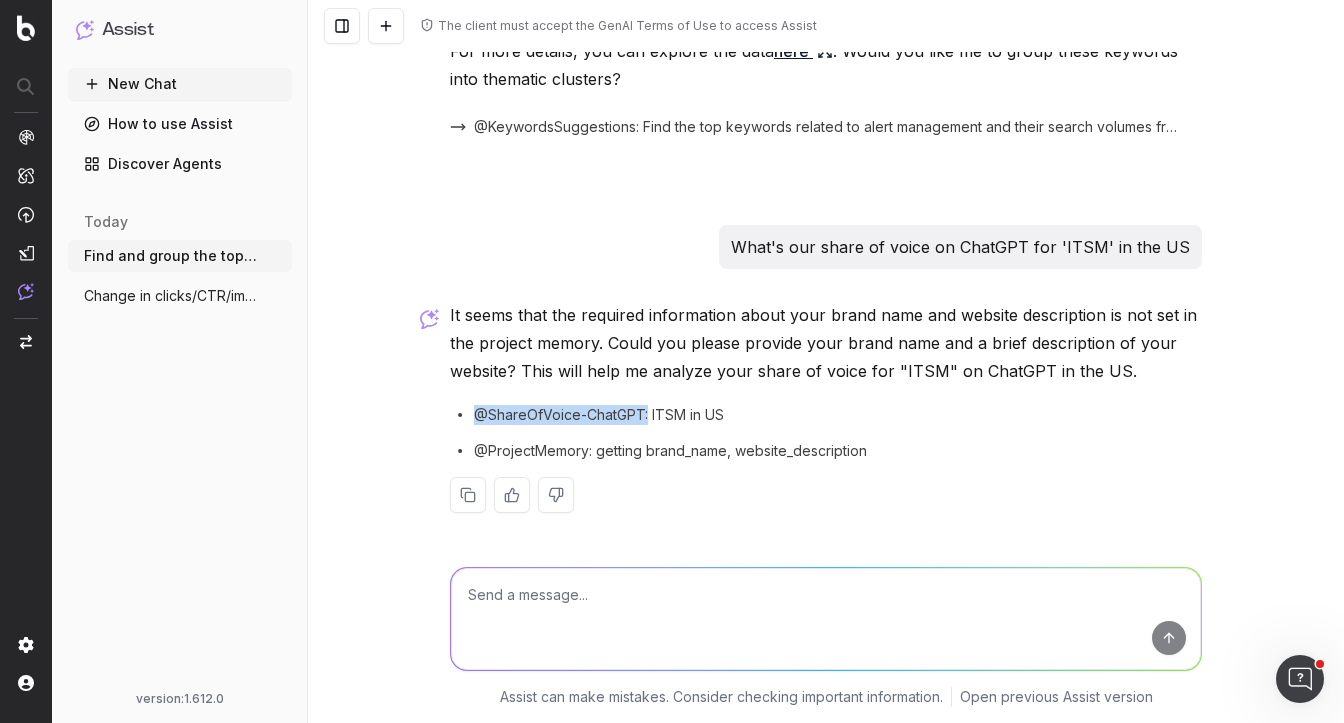 drag, startPoint x: 472, startPoint y: 413, endPoint x: 646, endPoint y: 413, distance: 174 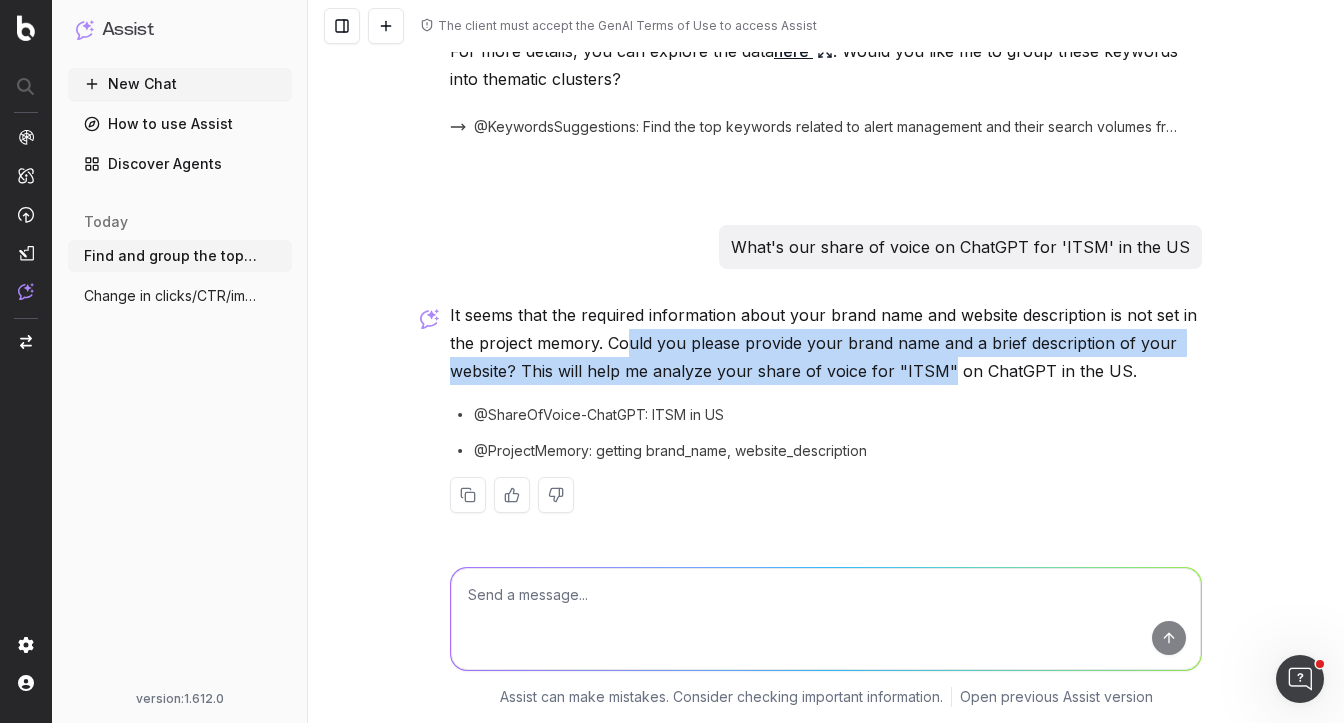drag, startPoint x: 629, startPoint y: 346, endPoint x: 945, endPoint y: 373, distance: 317.1514 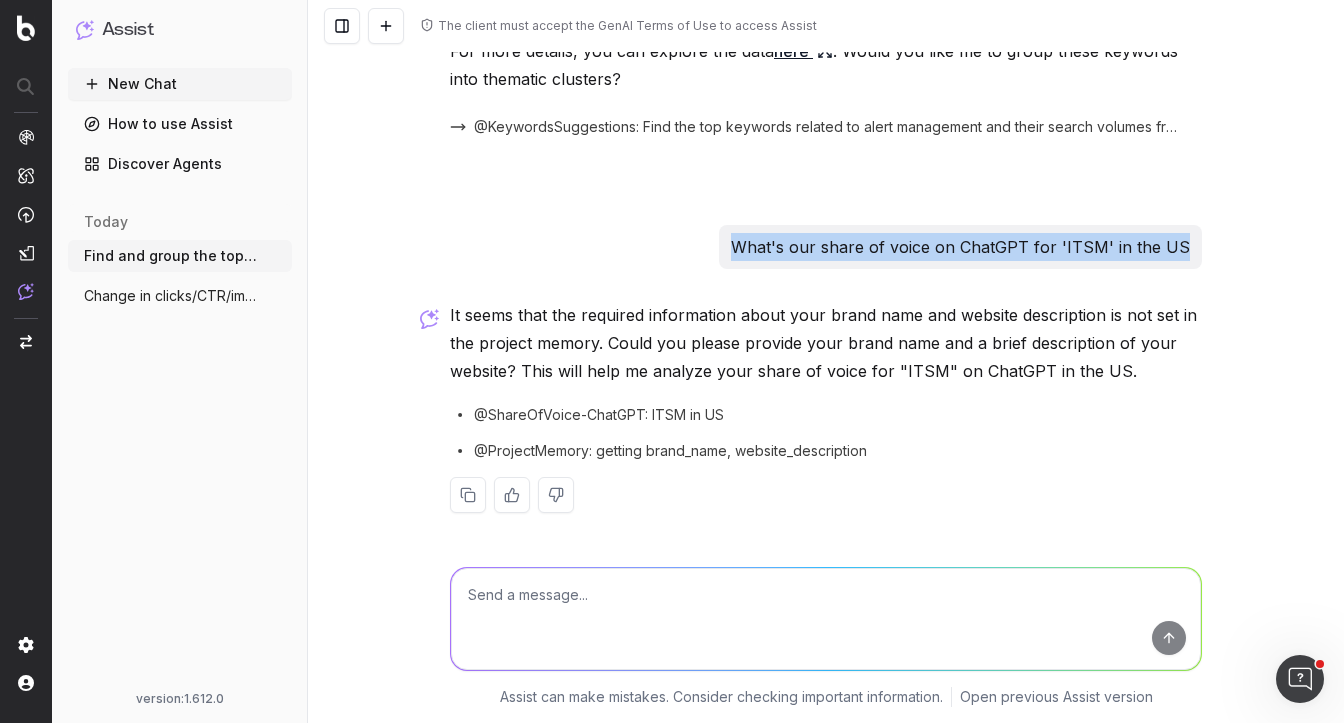 drag, startPoint x: 750, startPoint y: 243, endPoint x: 1220, endPoint y: 250, distance: 470.05212 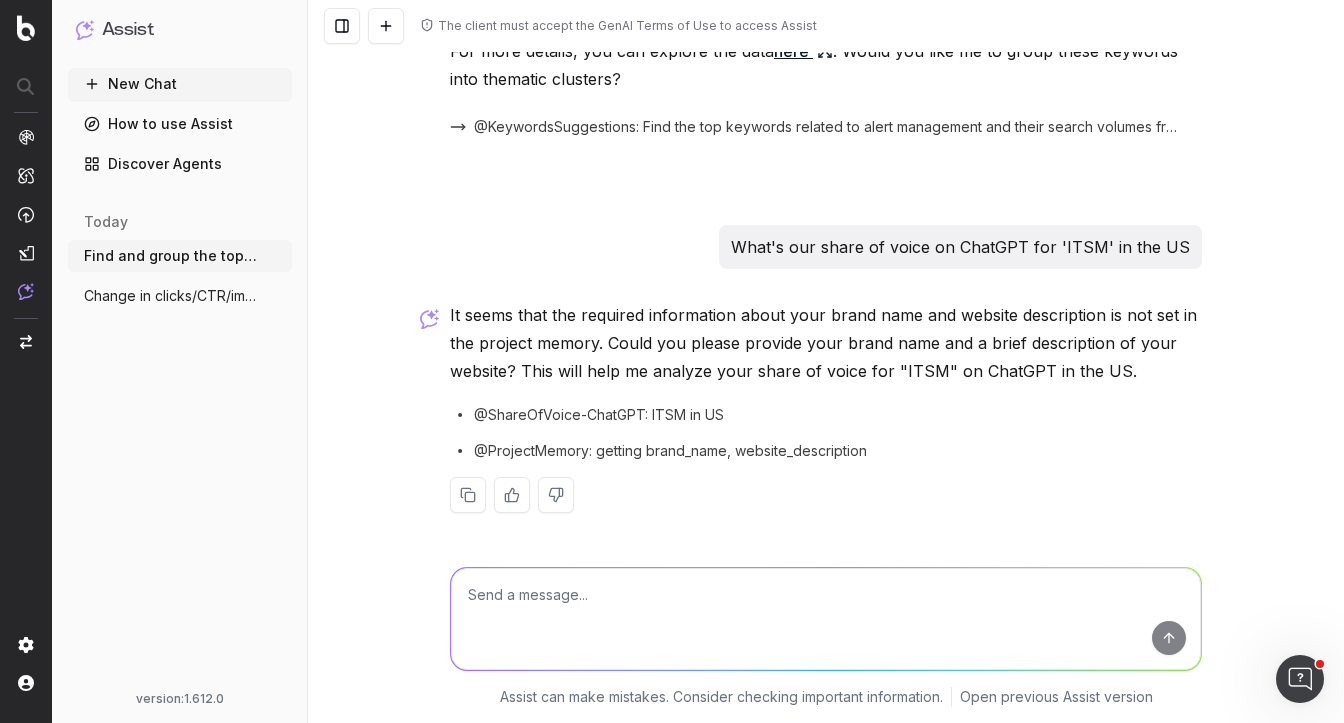 click at bounding box center (826, 619) 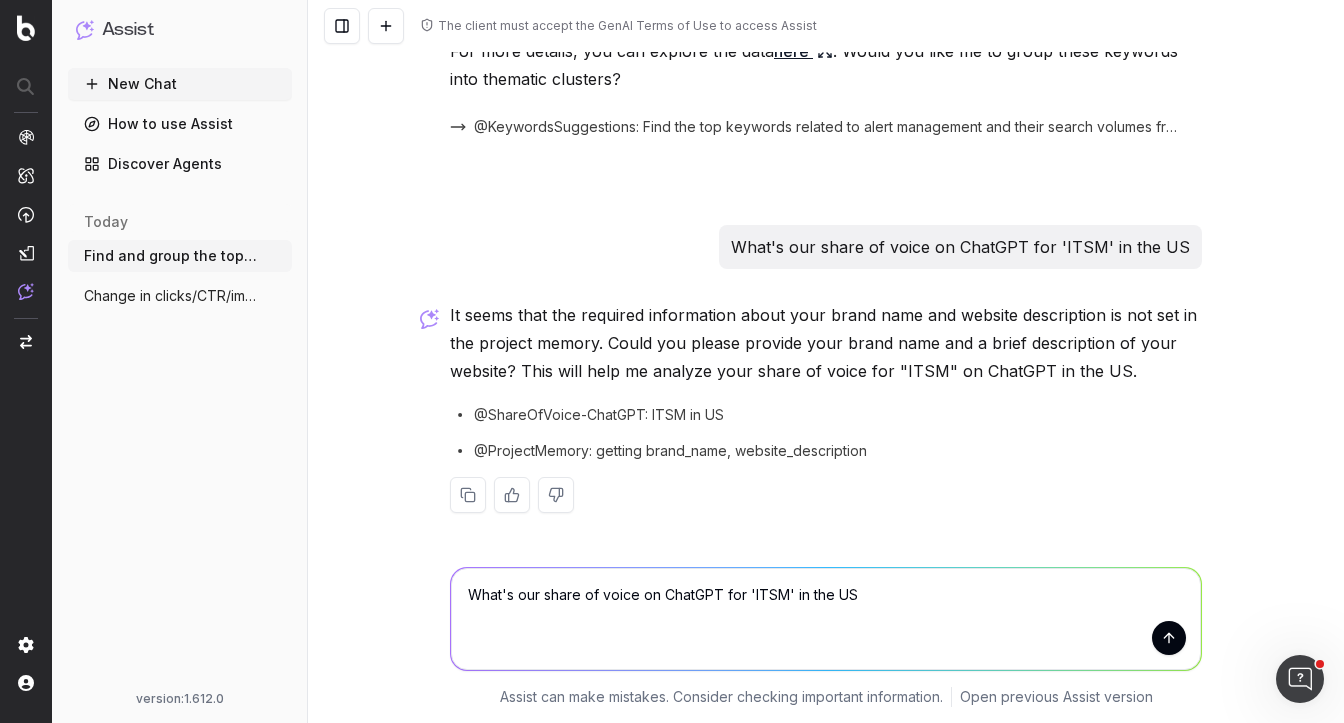 click on "What's our share of voice on ChatGPT for 'ITSM' in the US" at bounding box center [826, 619] 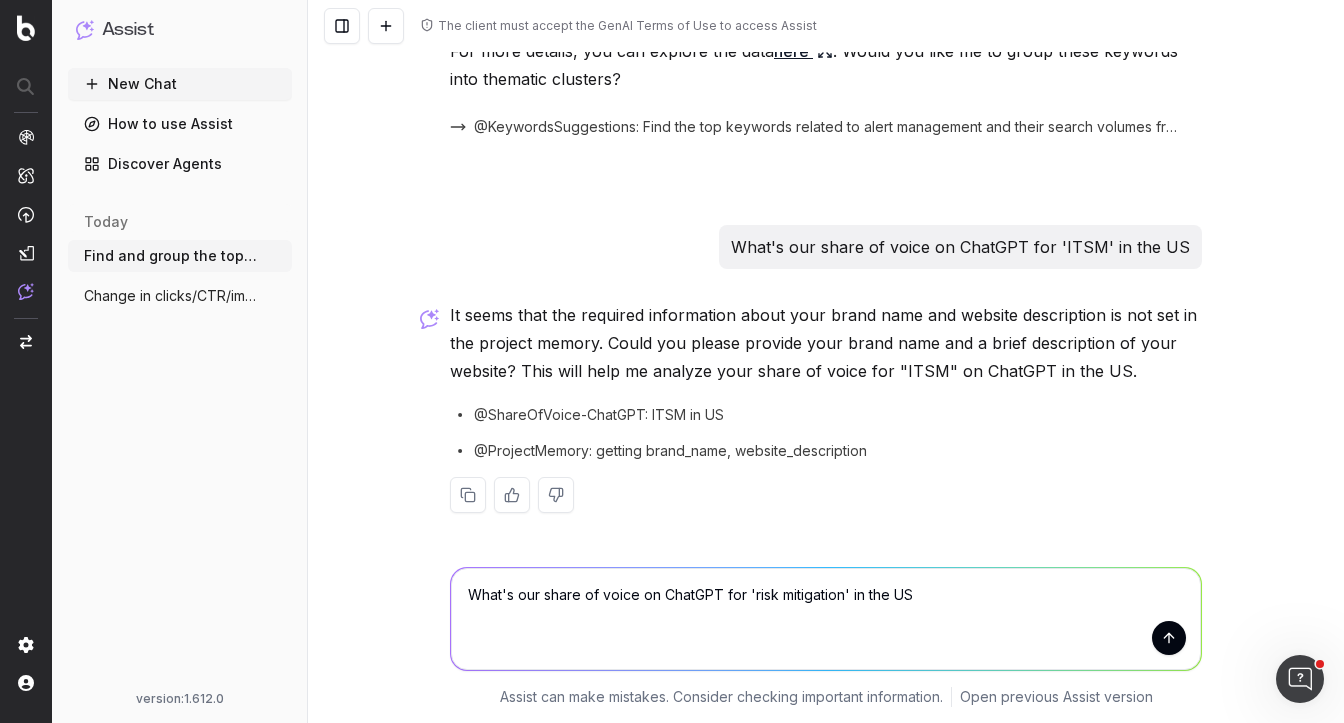 click on "What's our share of voice on ChatGPT for 'risk mitigation' in the US" at bounding box center [826, 619] 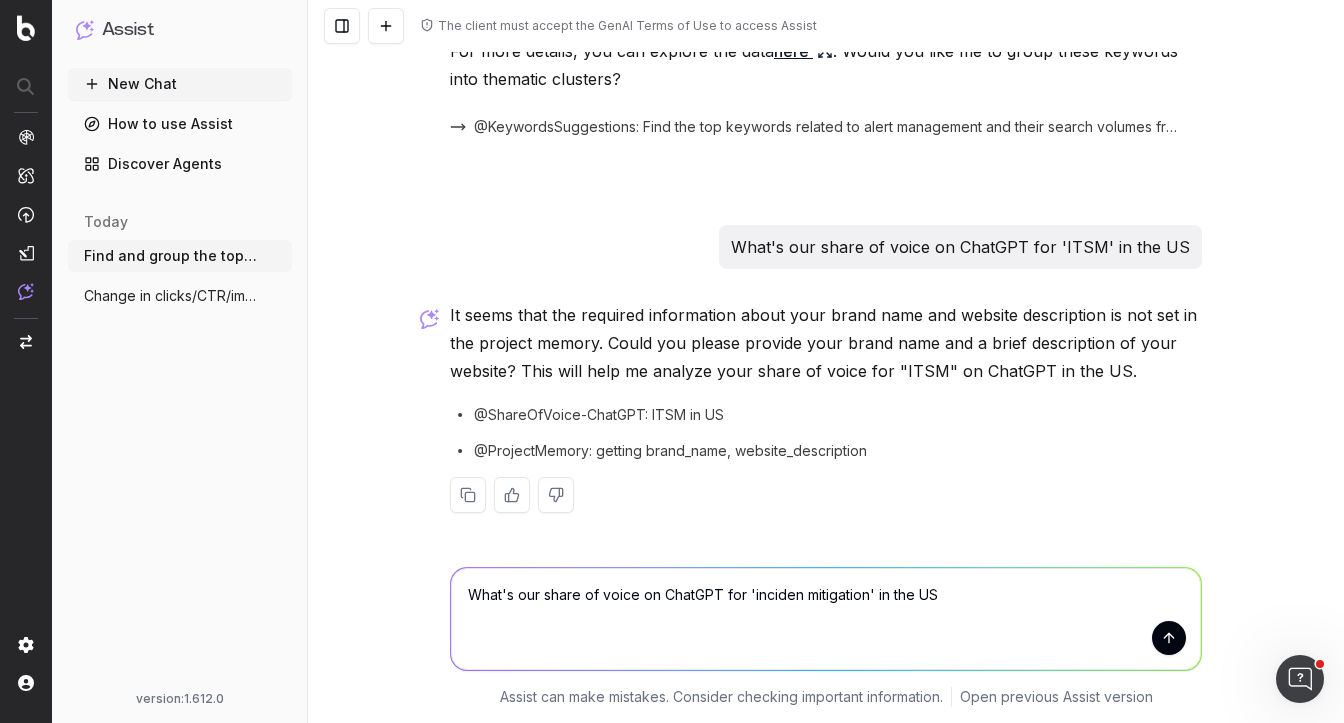 type on "What's our share of voice on ChatGPT for 'incident mitigation' in the US" 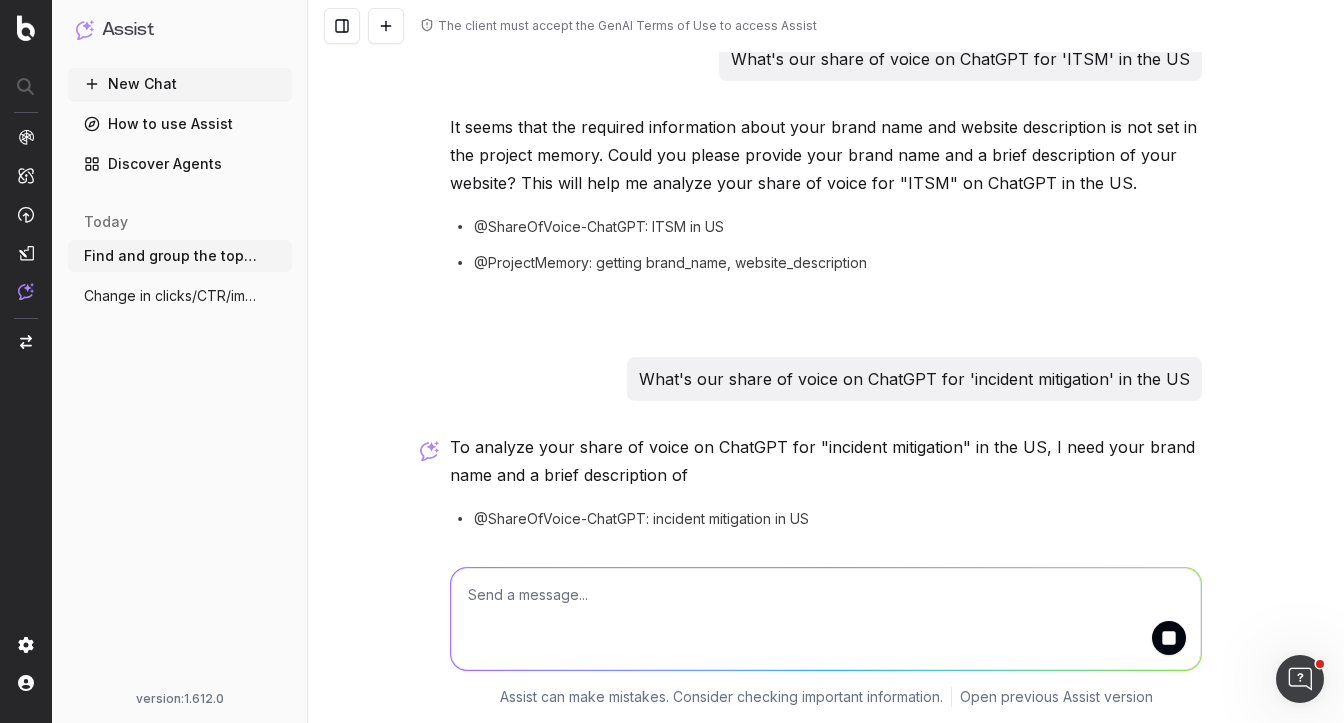 scroll, scrollTop: 740, scrollLeft: 0, axis: vertical 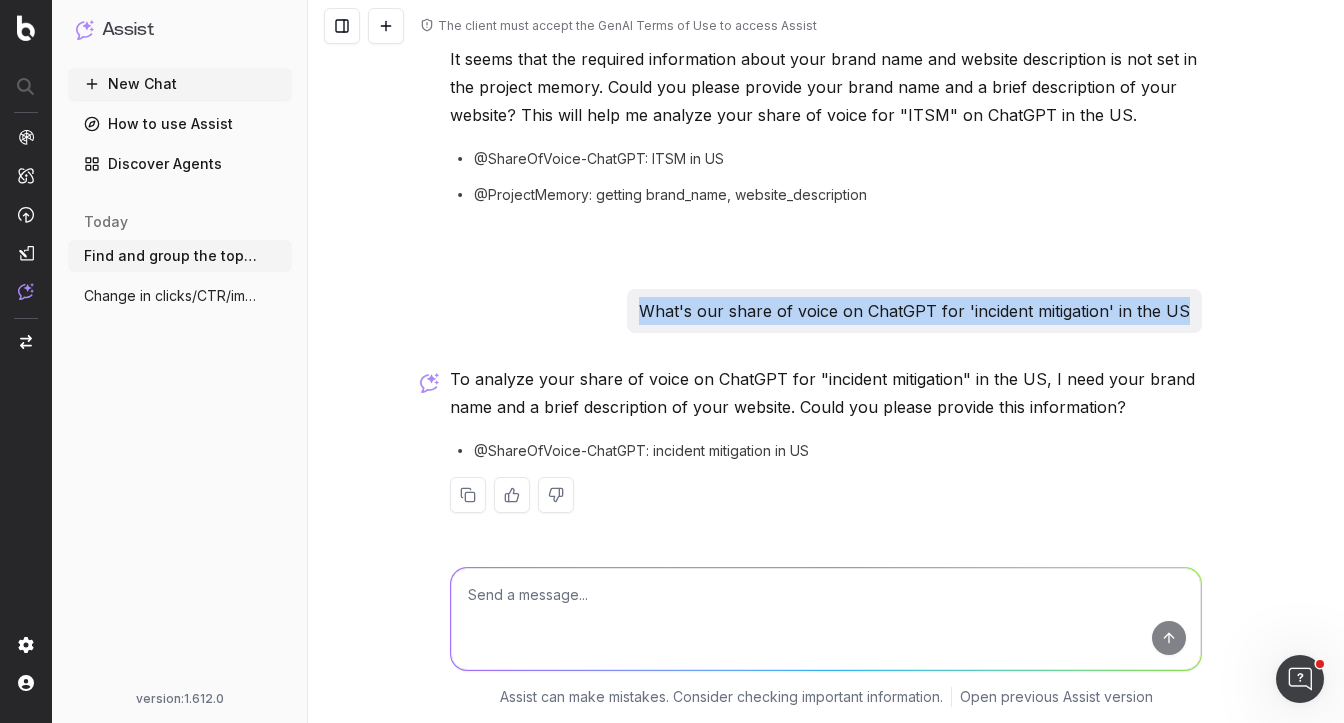 drag, startPoint x: 1190, startPoint y: 315, endPoint x: 578, endPoint y: 311, distance: 612.01306 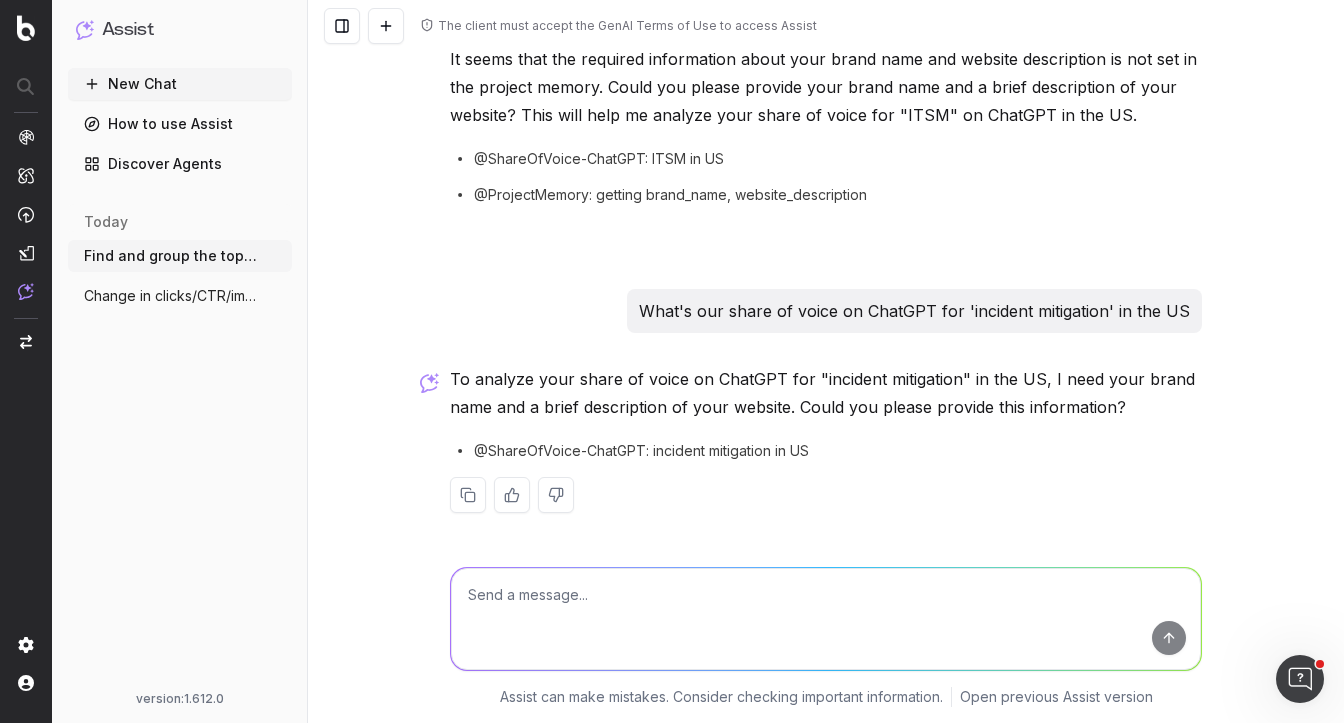 click at bounding box center [826, 619] 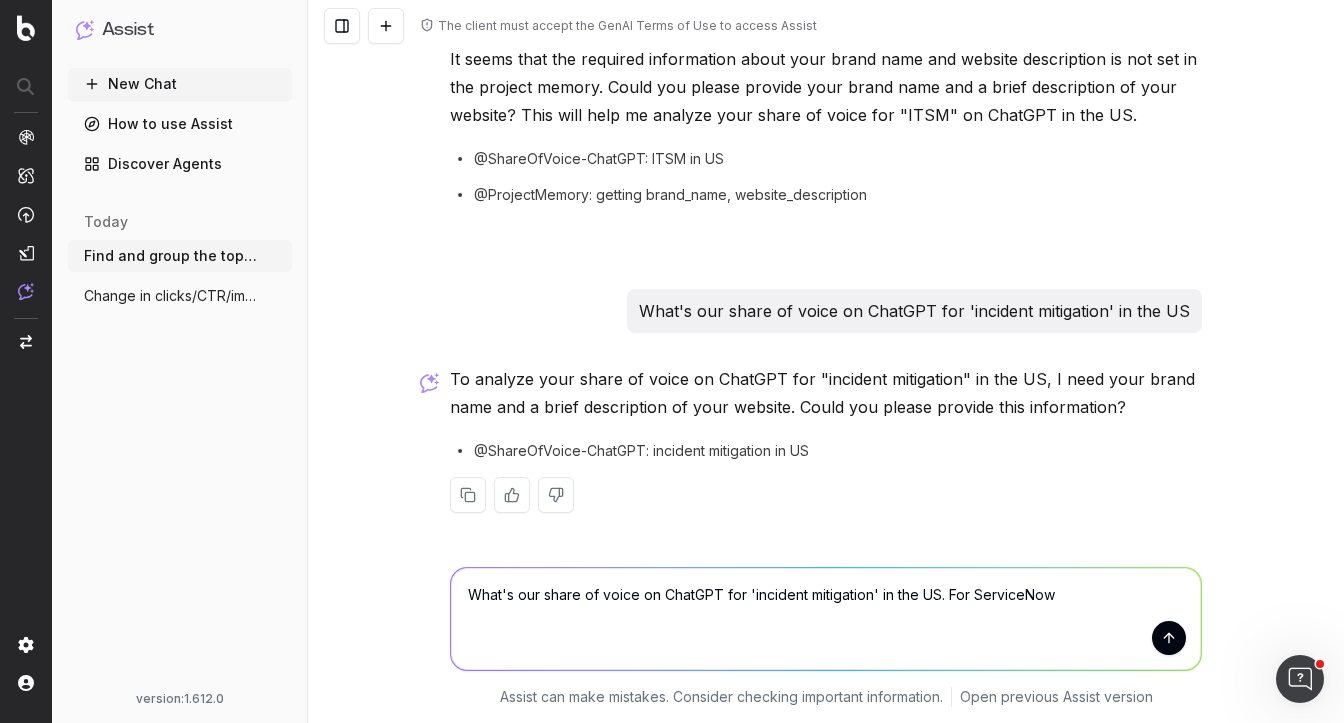 click on "What's our share of voice on ChatGPT for 'incident mitigation' in the US. For ServiceNow" at bounding box center (826, 619) 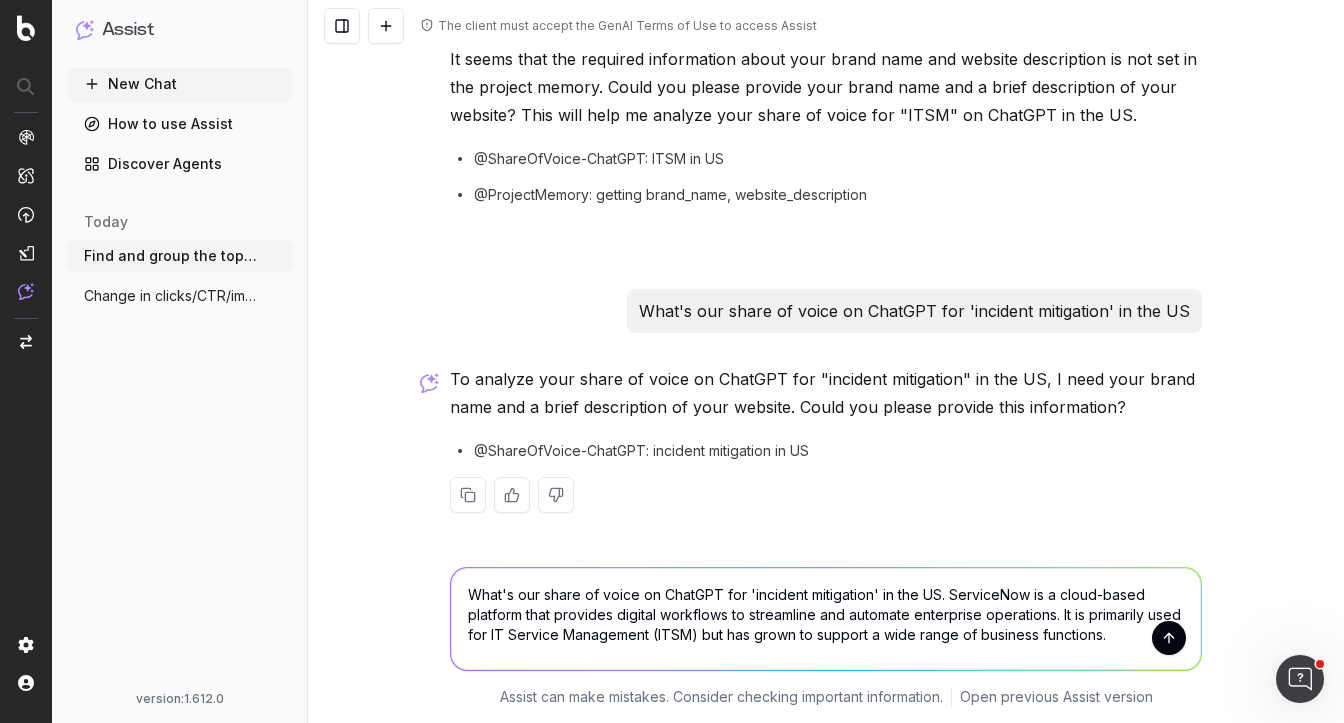 type on "What's our share of voice on ChatGPT for 'incident mitigation' in the US. ServiceNow is a cloud-based platform that provides digital workflows to streamline and automate enterprise operations. It is primarily used for IT Service Management (ITSM) but has grown to support a wide range of business functions." 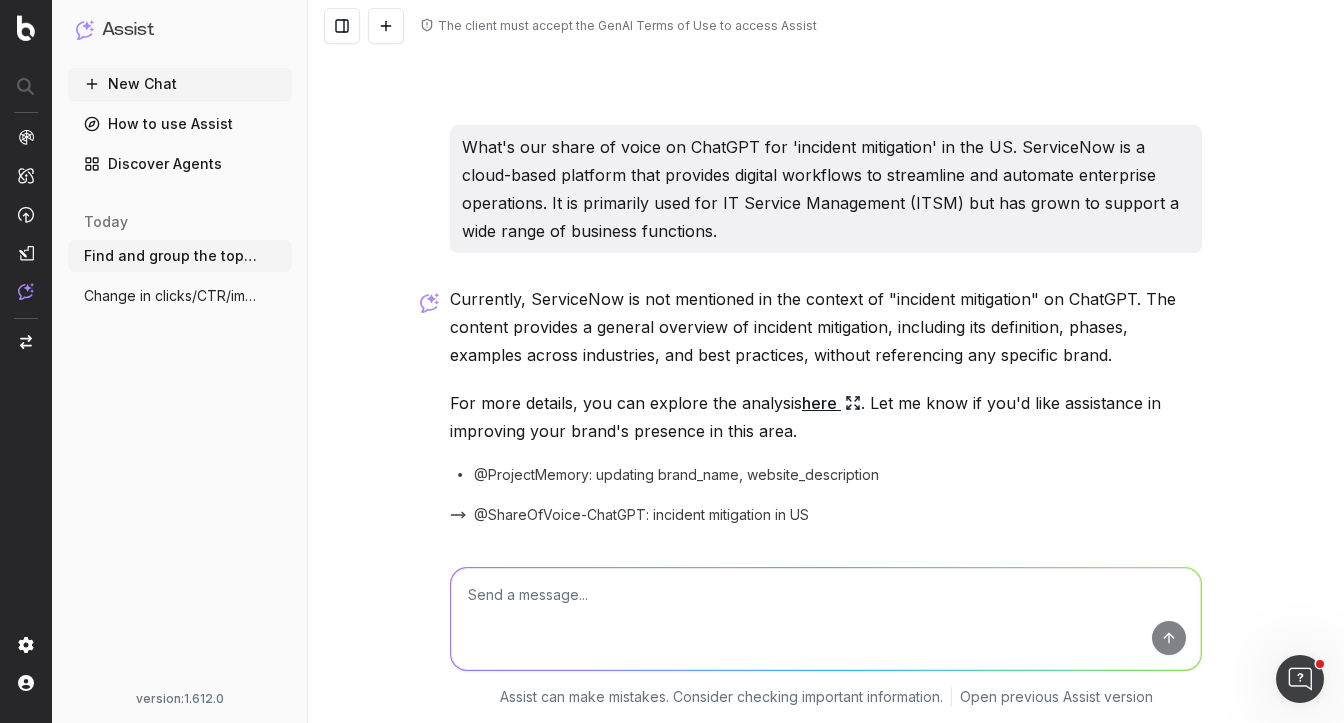 scroll, scrollTop: 1228, scrollLeft: 0, axis: vertical 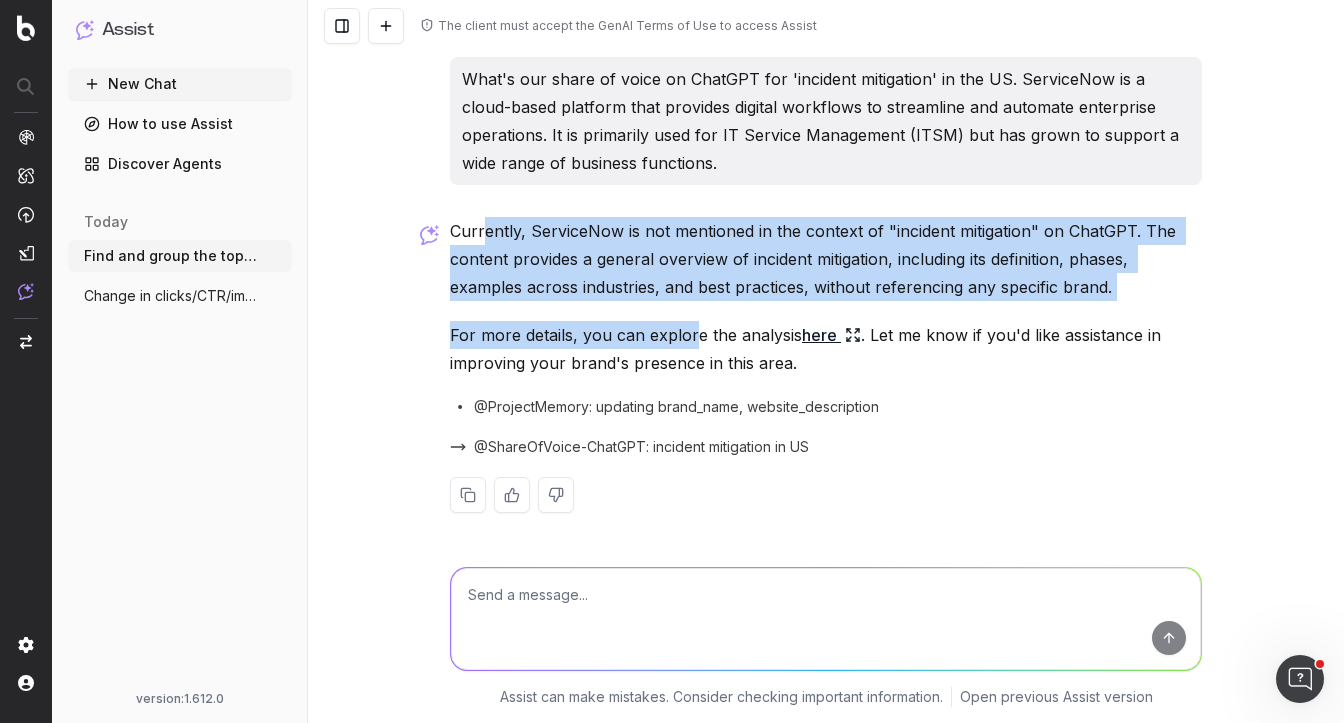 drag, startPoint x: 482, startPoint y: 233, endPoint x: 692, endPoint y: 339, distance: 235.23605 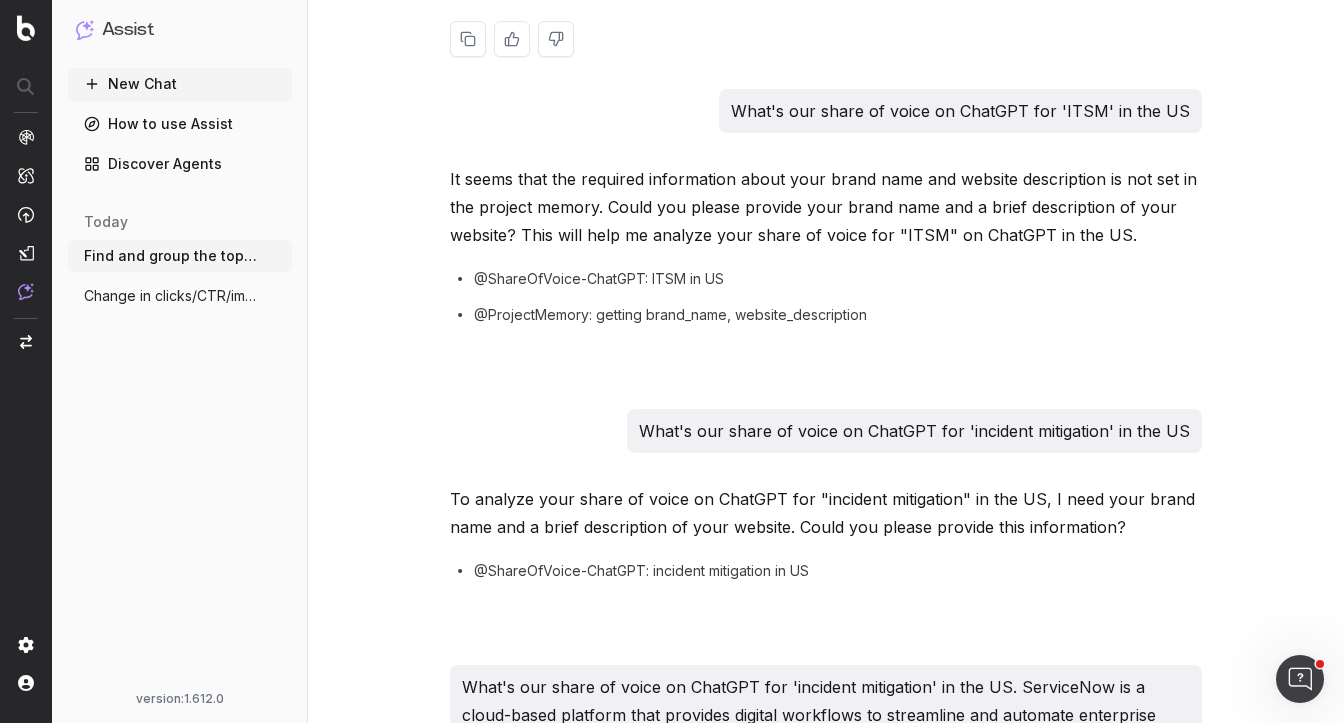 scroll, scrollTop: 1228, scrollLeft: 0, axis: vertical 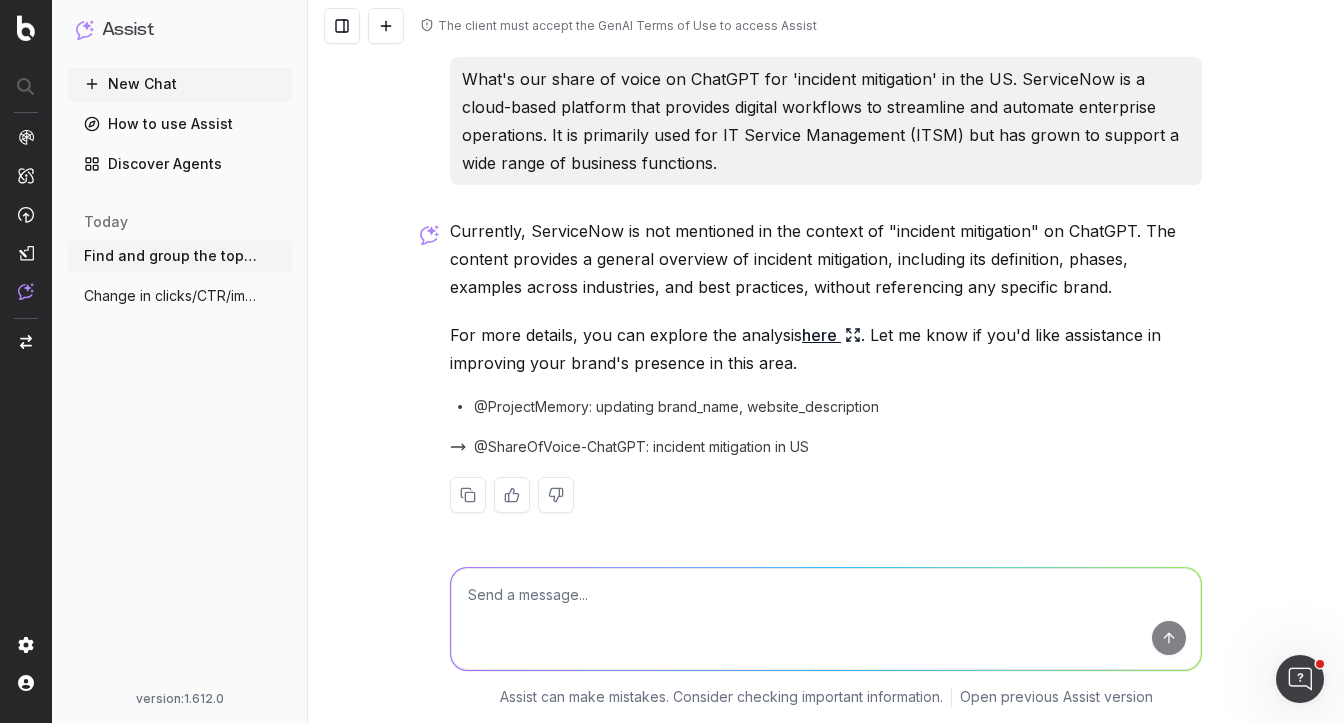 click on "For more details, you can explore the analysis  here   . Let me know if you'd like assistance in improving your brand's presence in this area." at bounding box center [826, 349] 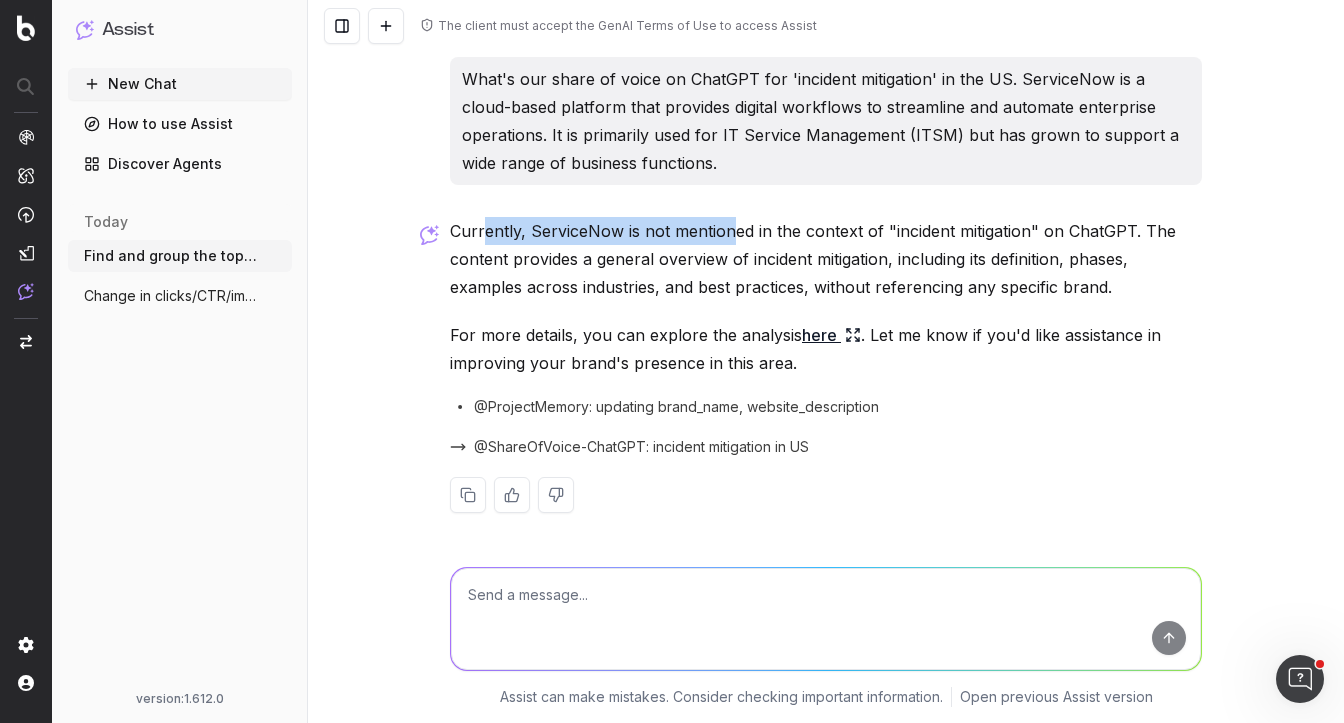 drag, startPoint x: 486, startPoint y: 228, endPoint x: 733, endPoint y: 240, distance: 247.29132 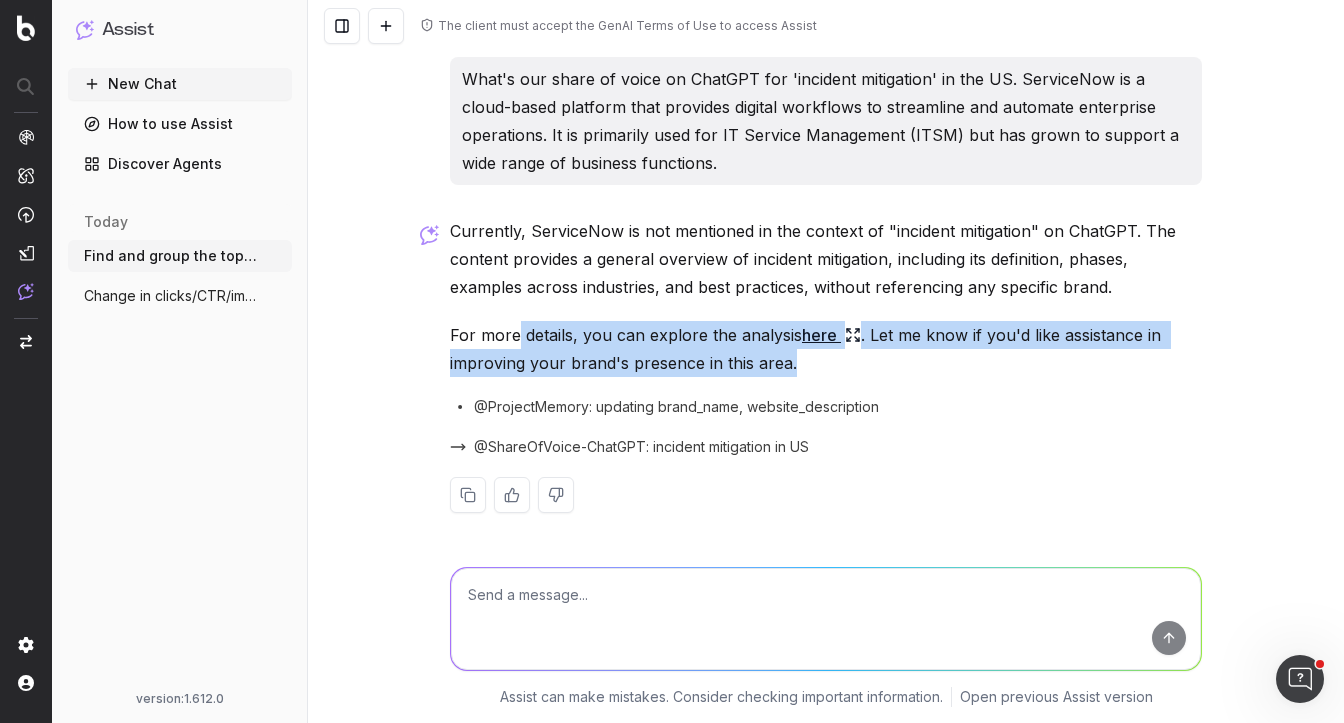 drag, startPoint x: 517, startPoint y: 337, endPoint x: 805, endPoint y: 349, distance: 288.24988 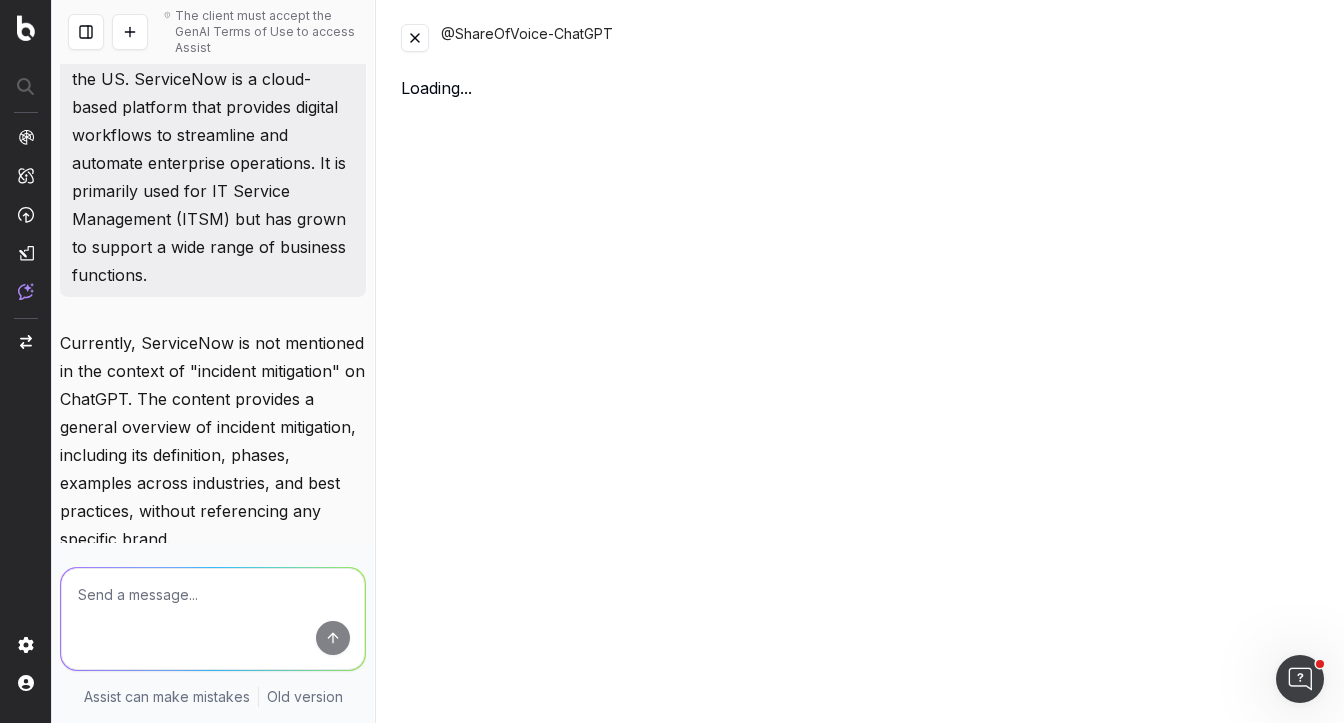 scroll, scrollTop: 1808, scrollLeft: 0, axis: vertical 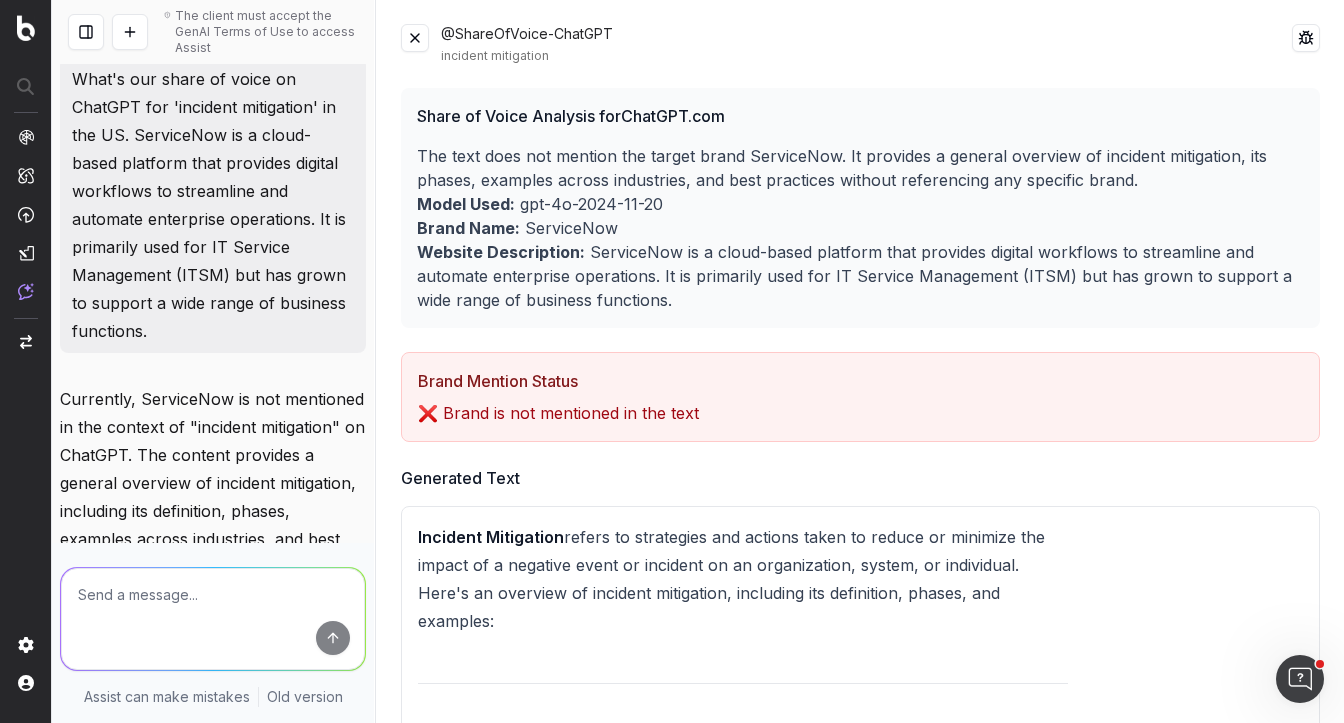 click at bounding box center [415, 38] 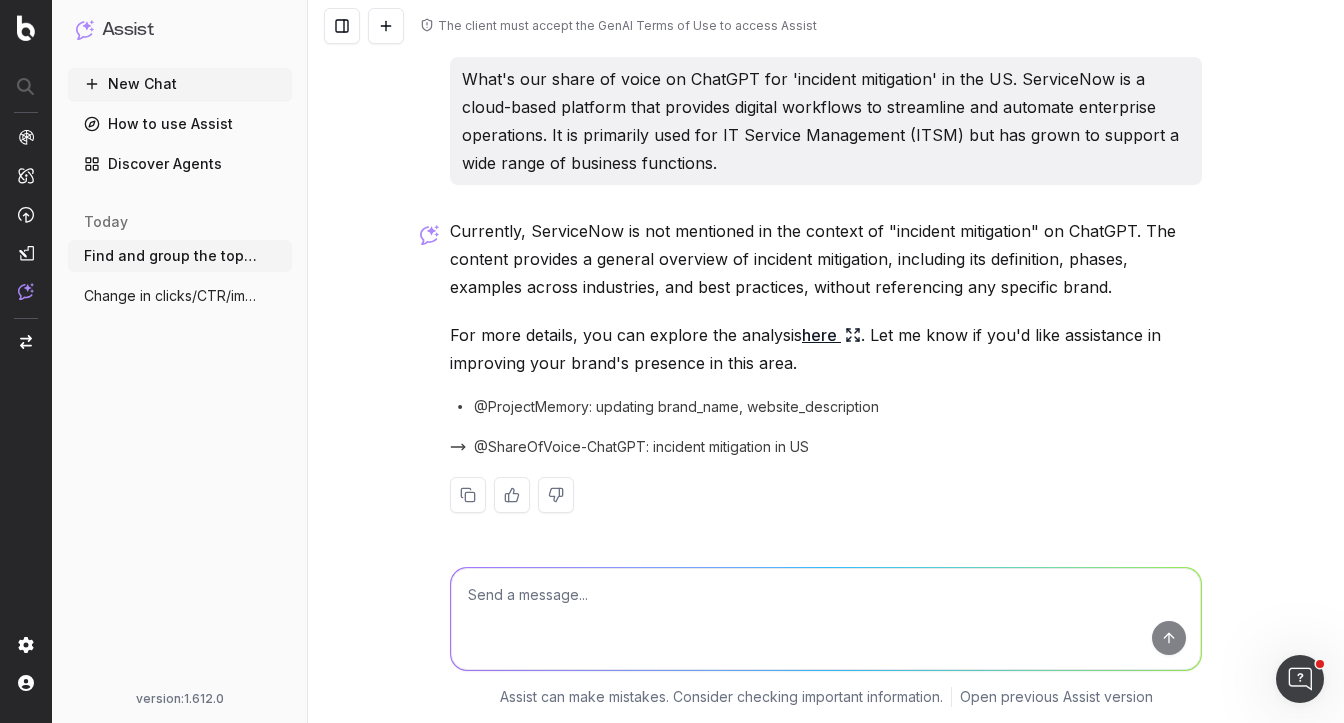 click 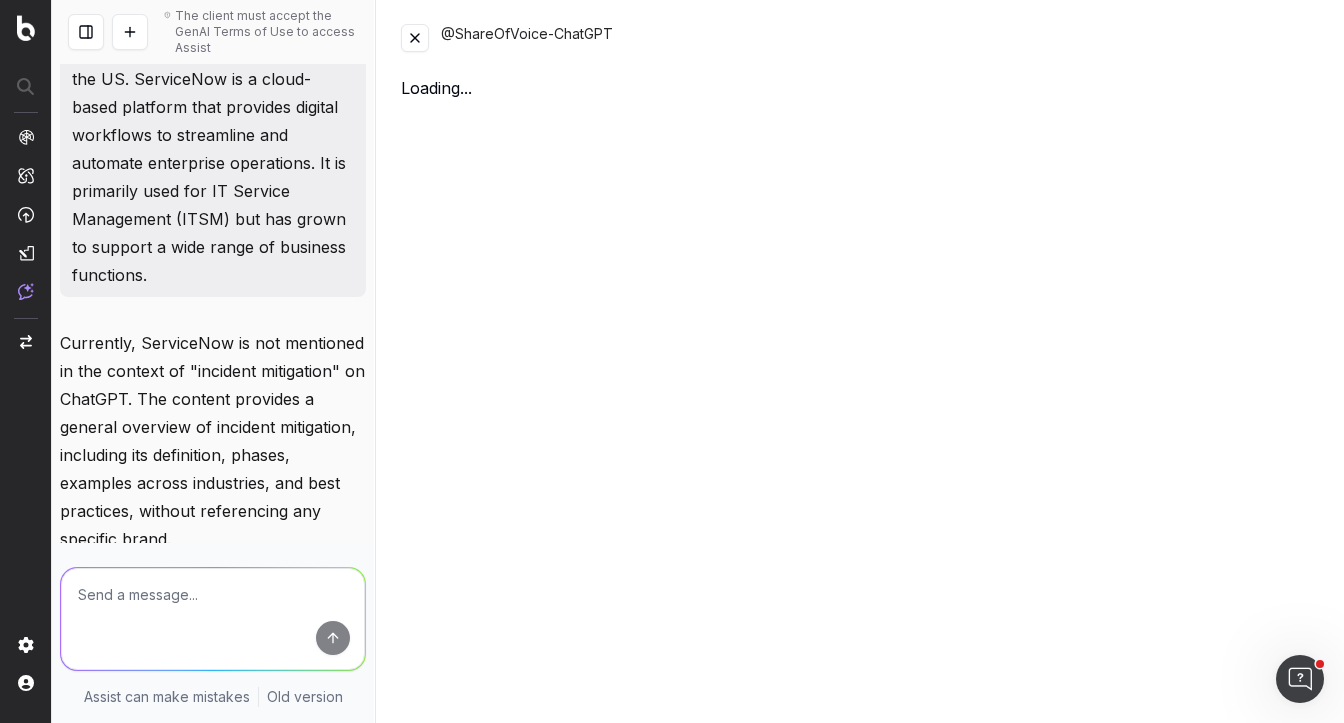 scroll, scrollTop: 1808, scrollLeft: 0, axis: vertical 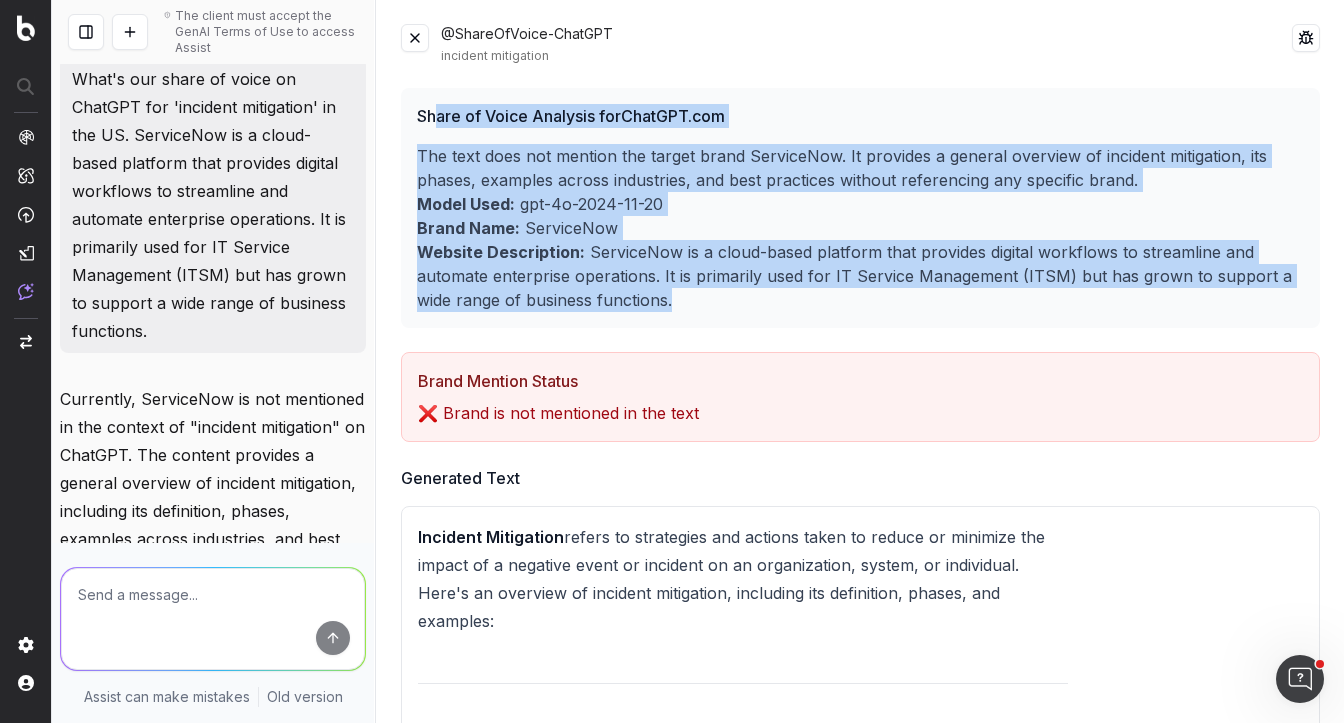 drag, startPoint x: 437, startPoint y: 104, endPoint x: 796, endPoint y: 293, distance: 405.71173 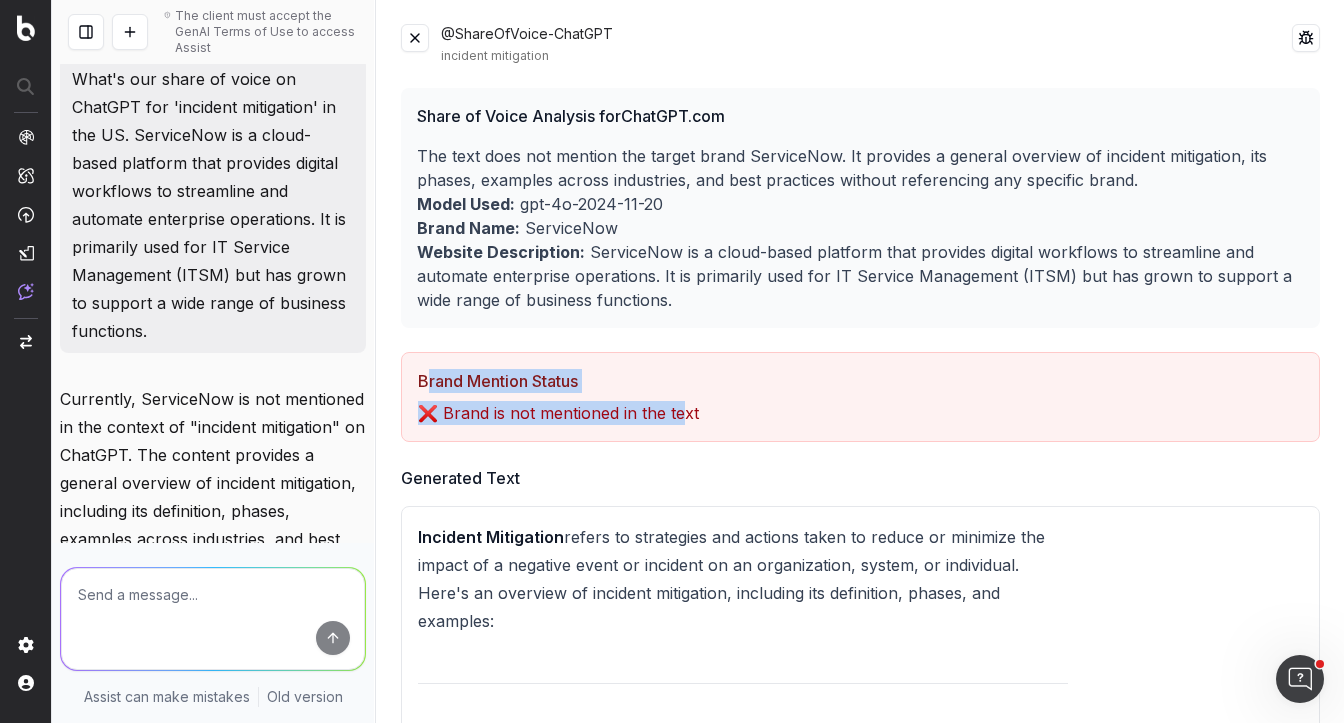 drag, startPoint x: 430, startPoint y: 370, endPoint x: 672, endPoint y: 407, distance: 244.81218 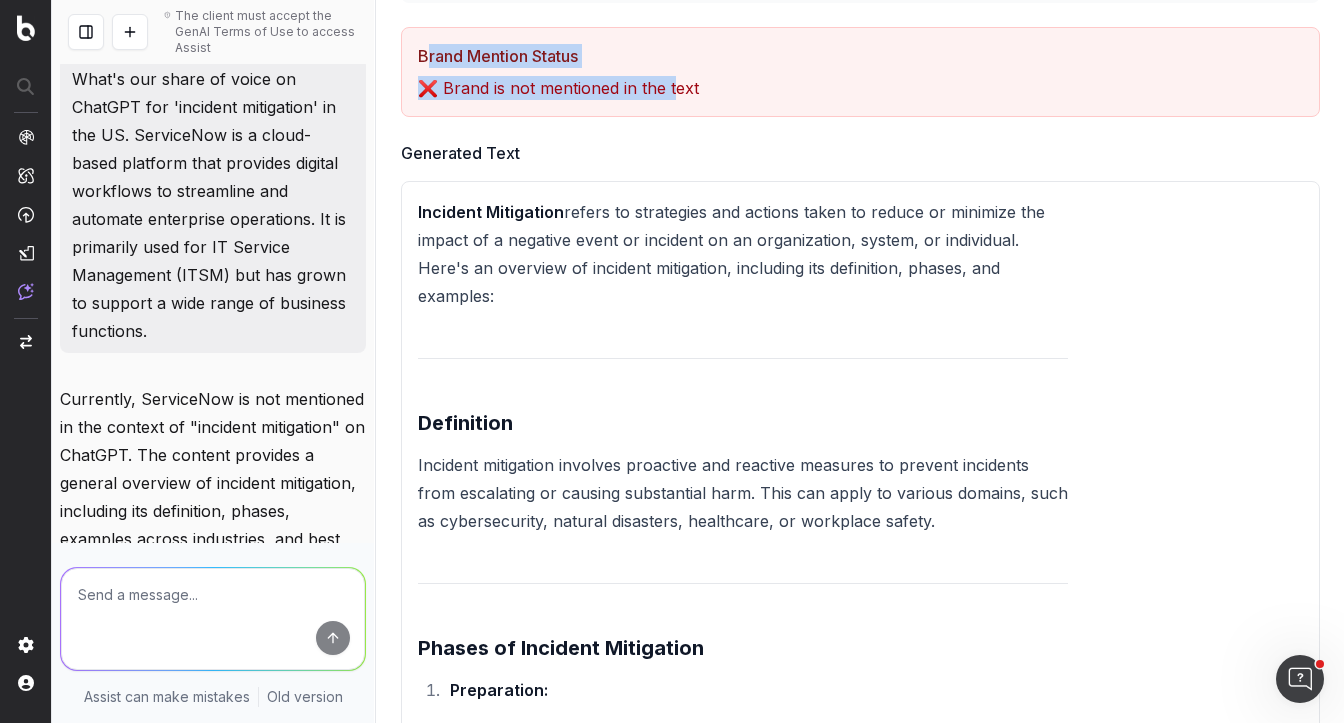 scroll, scrollTop: 330, scrollLeft: 0, axis: vertical 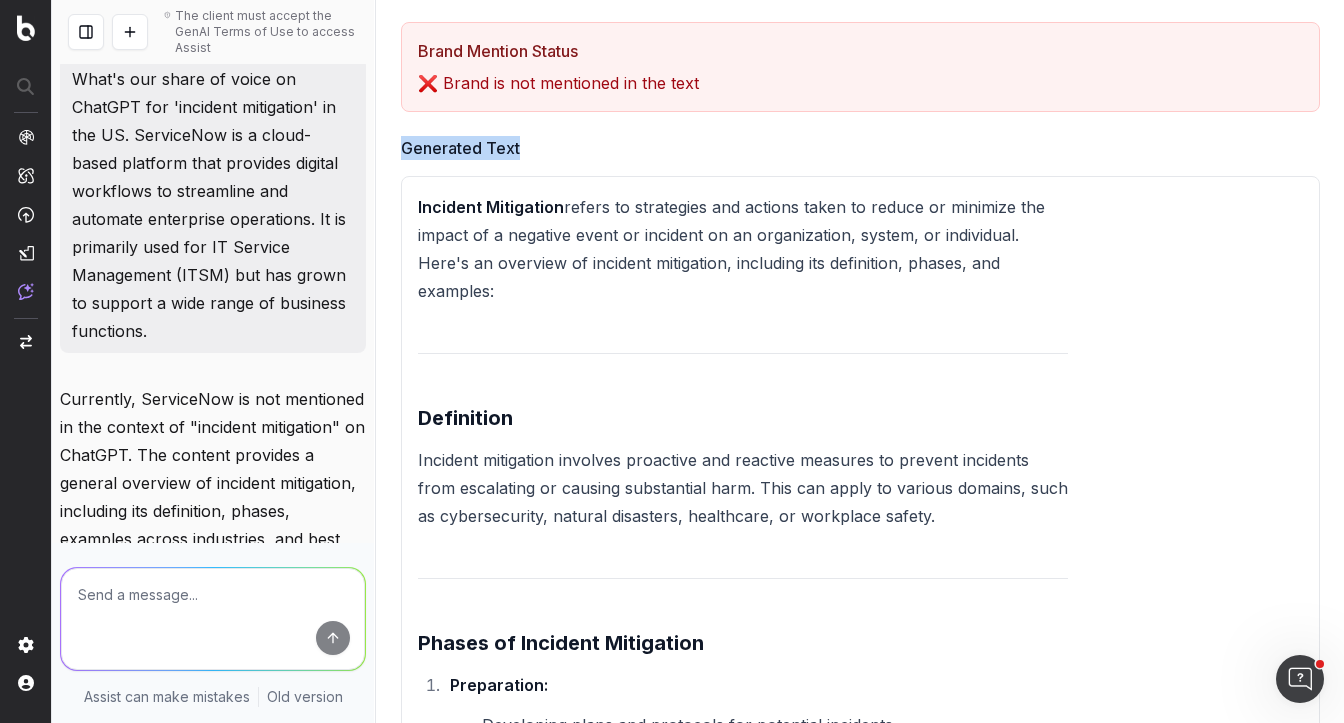 drag, startPoint x: 396, startPoint y: 151, endPoint x: 549, endPoint y: 153, distance: 153.01308 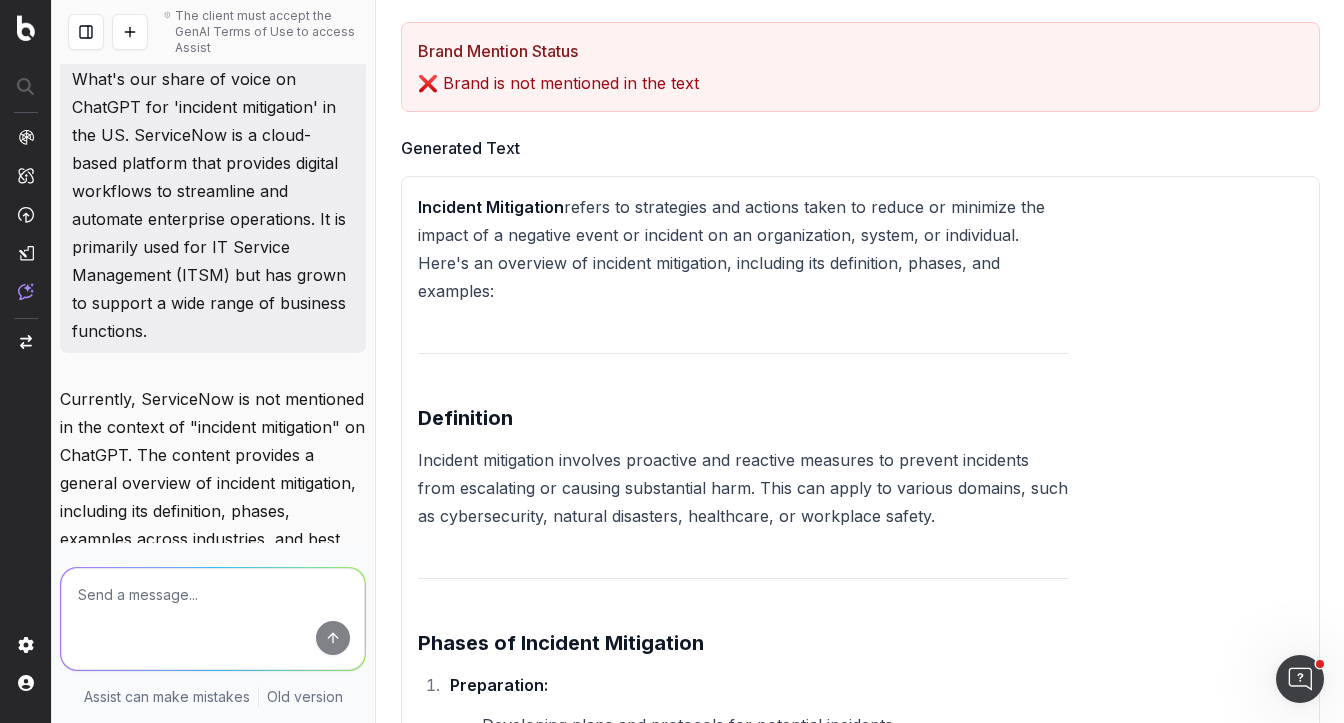 drag, startPoint x: 416, startPoint y: 194, endPoint x: 783, endPoint y: 289, distance: 379.09628 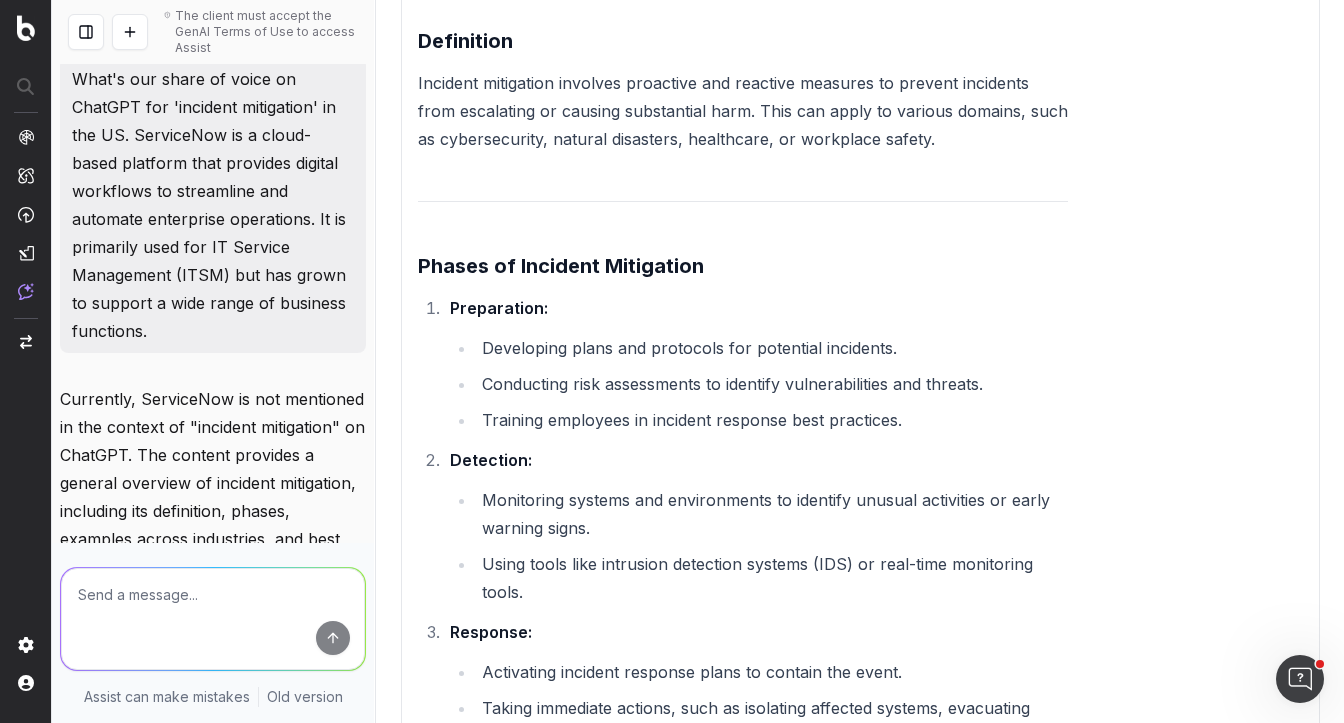 scroll, scrollTop: 772, scrollLeft: 0, axis: vertical 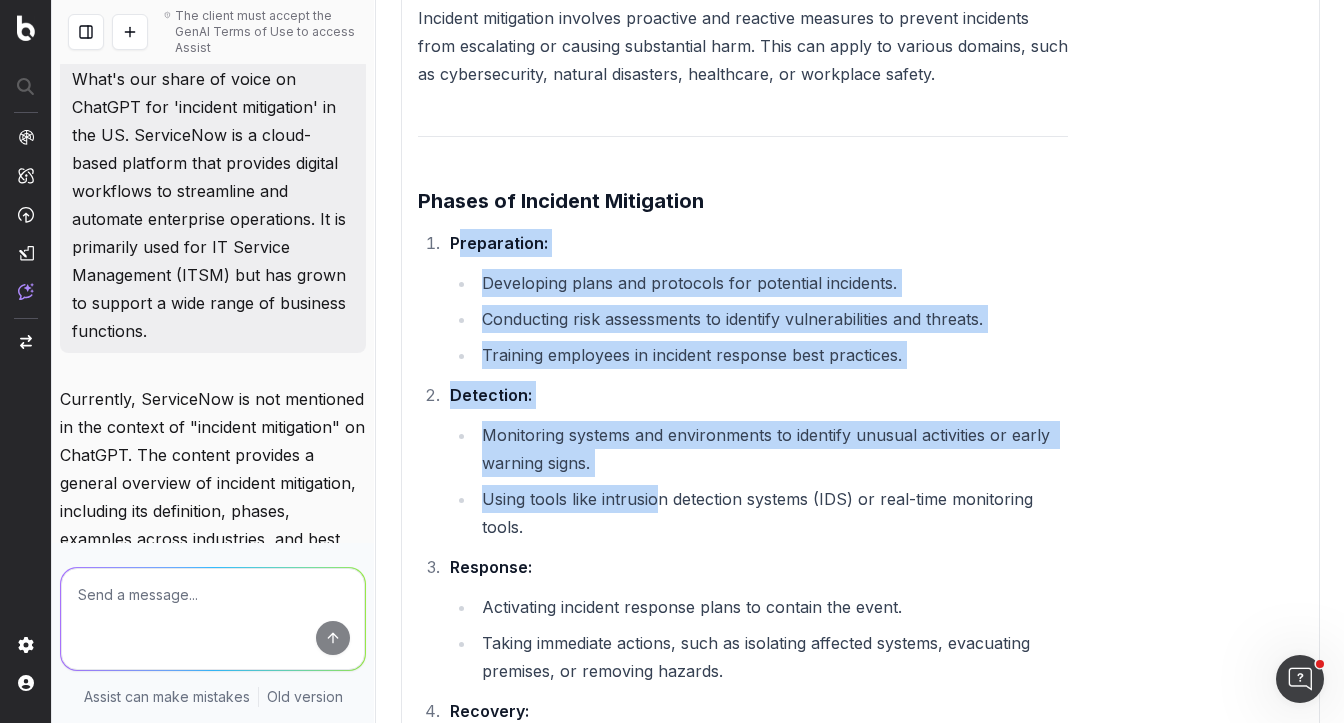 drag, startPoint x: 460, startPoint y: 216, endPoint x: 654, endPoint y: 489, distance: 334.91043 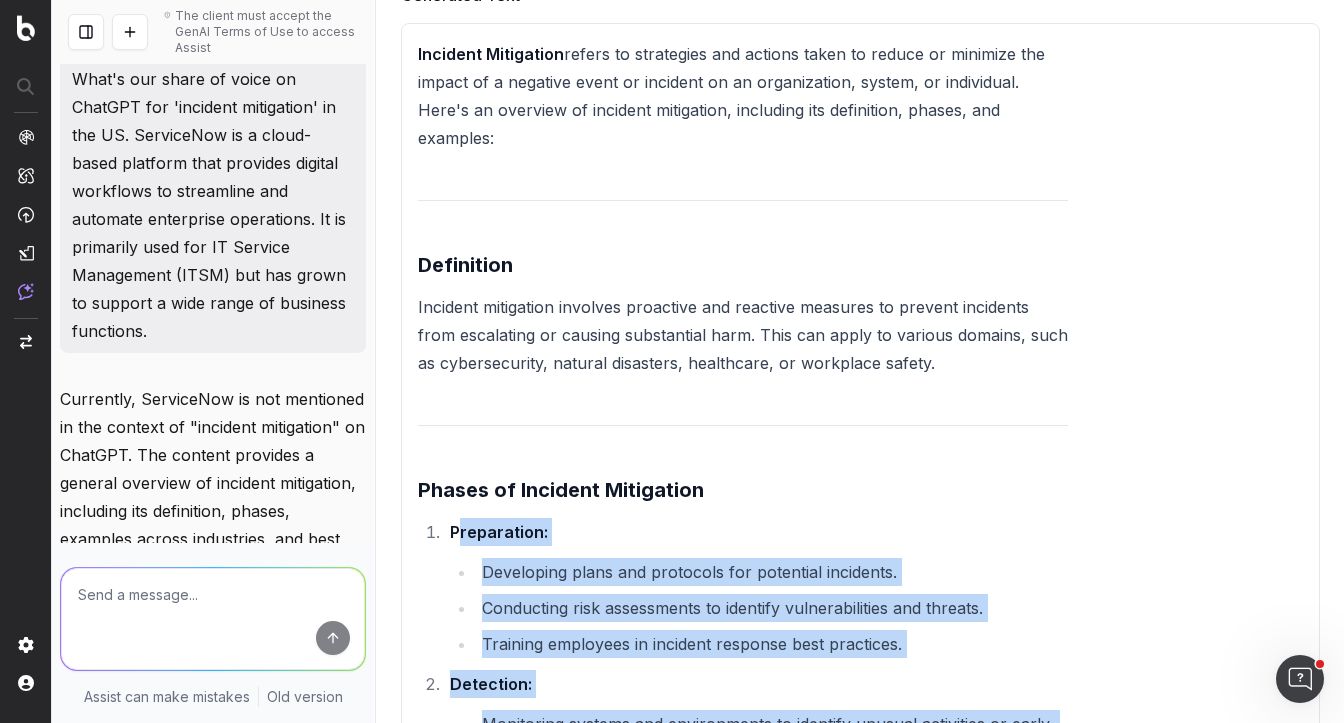 scroll, scrollTop: 0, scrollLeft: 0, axis: both 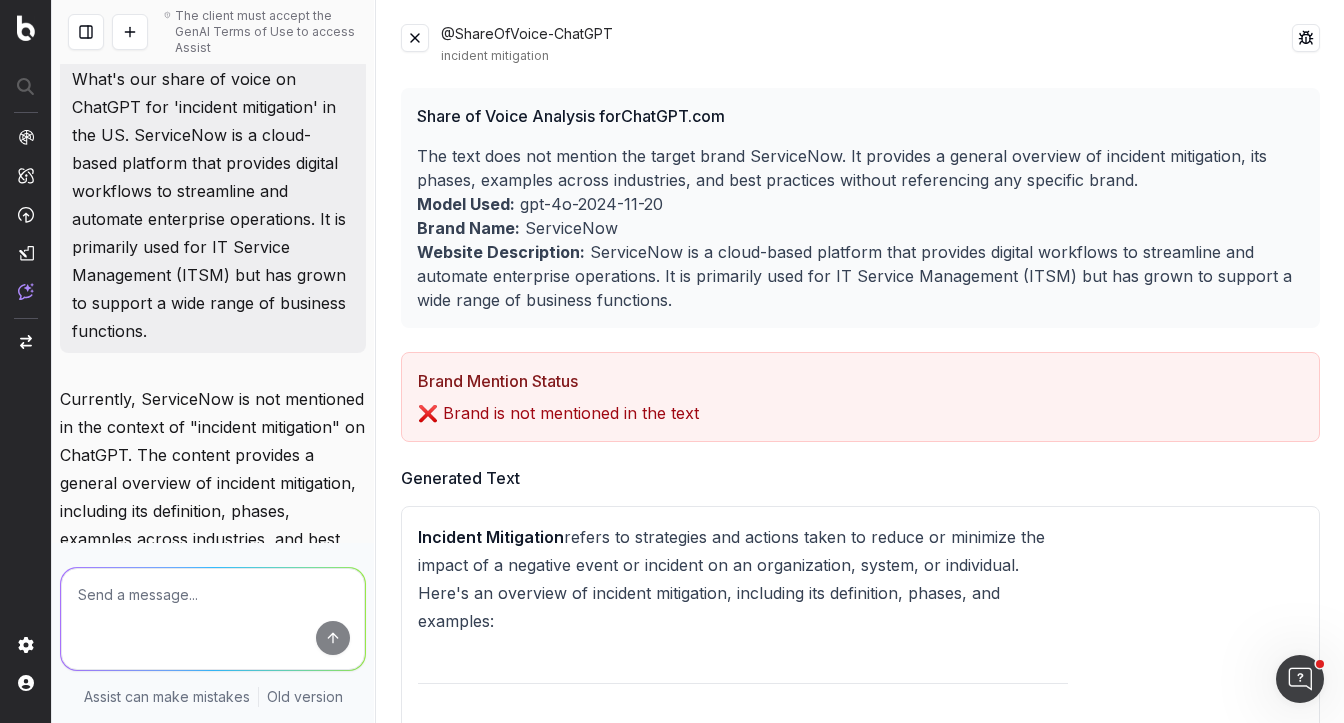 click at bounding box center [415, 38] 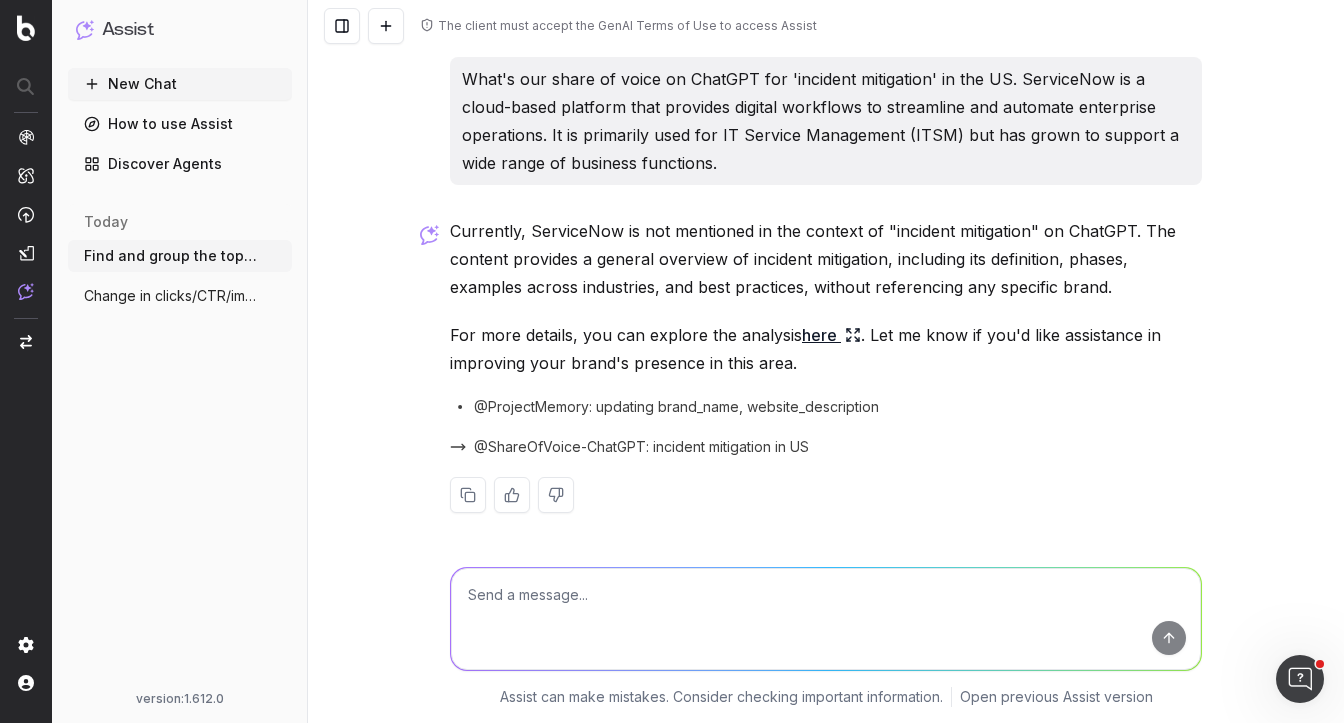 click on "Discover Agents" at bounding box center (180, 164) 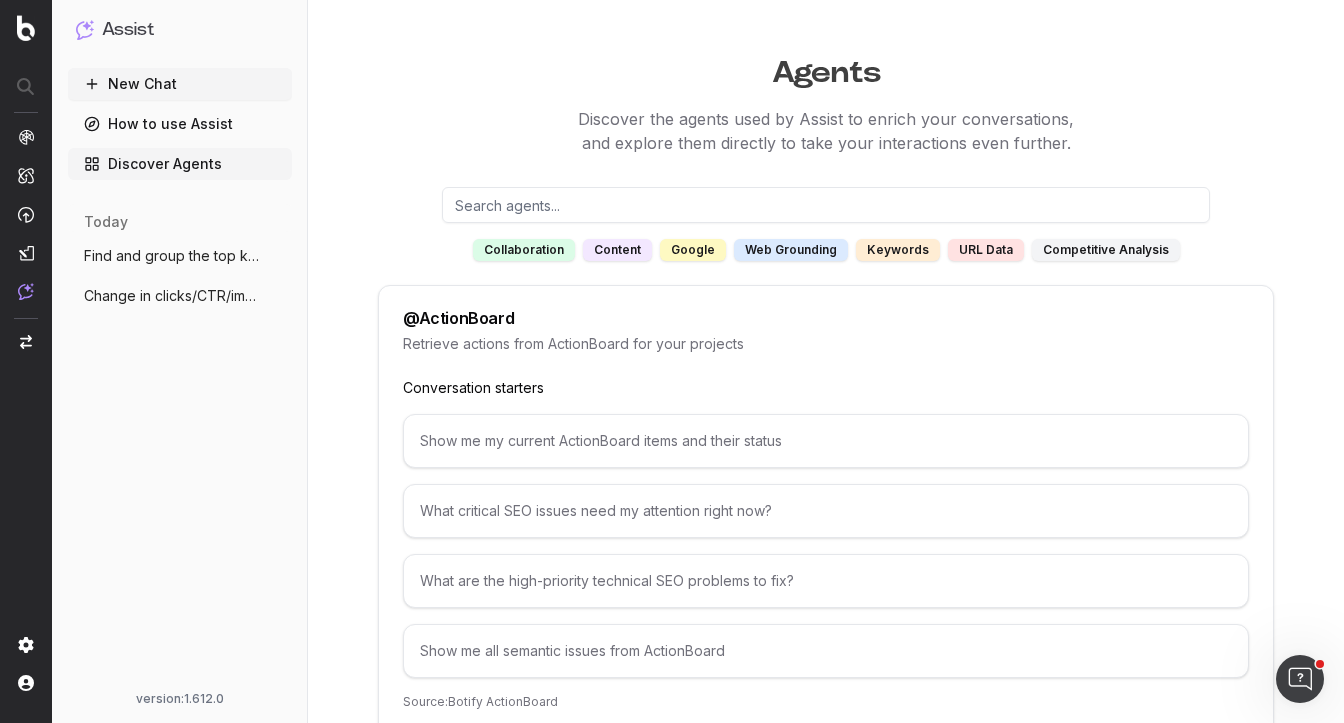 scroll, scrollTop: 34, scrollLeft: 0, axis: vertical 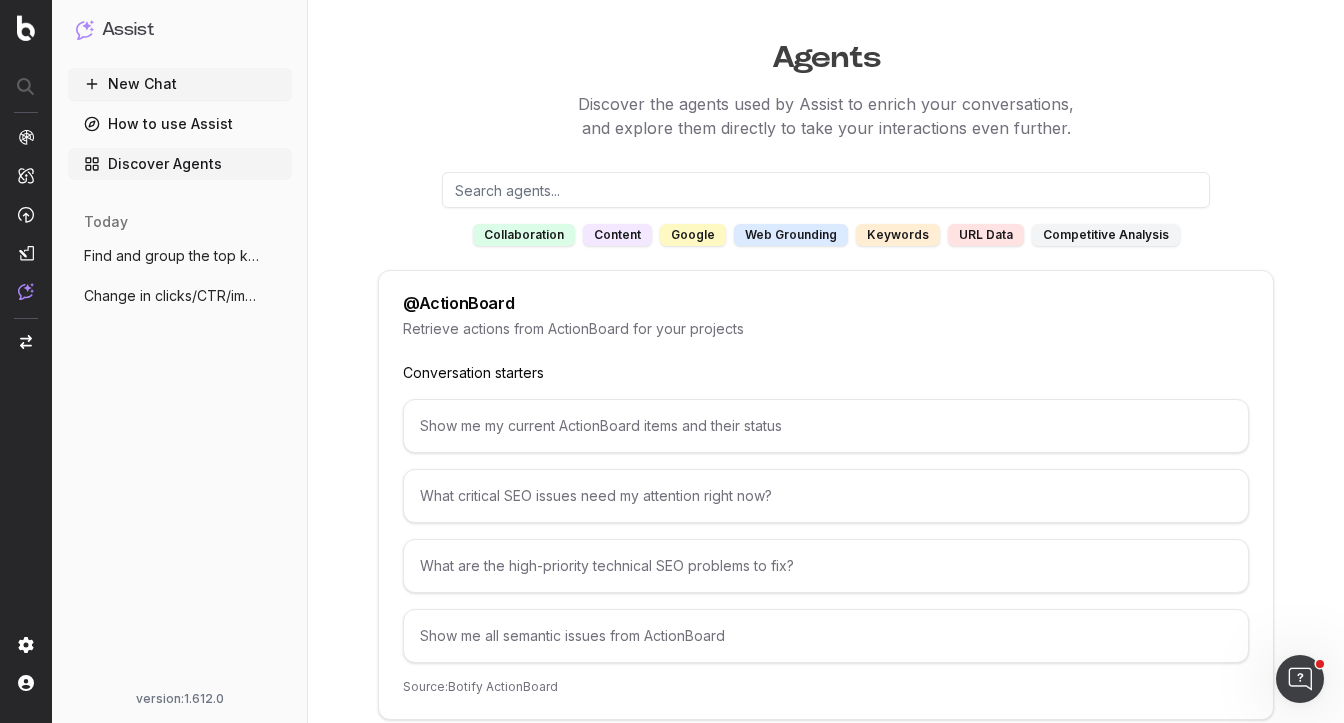 click at bounding box center (826, 190) 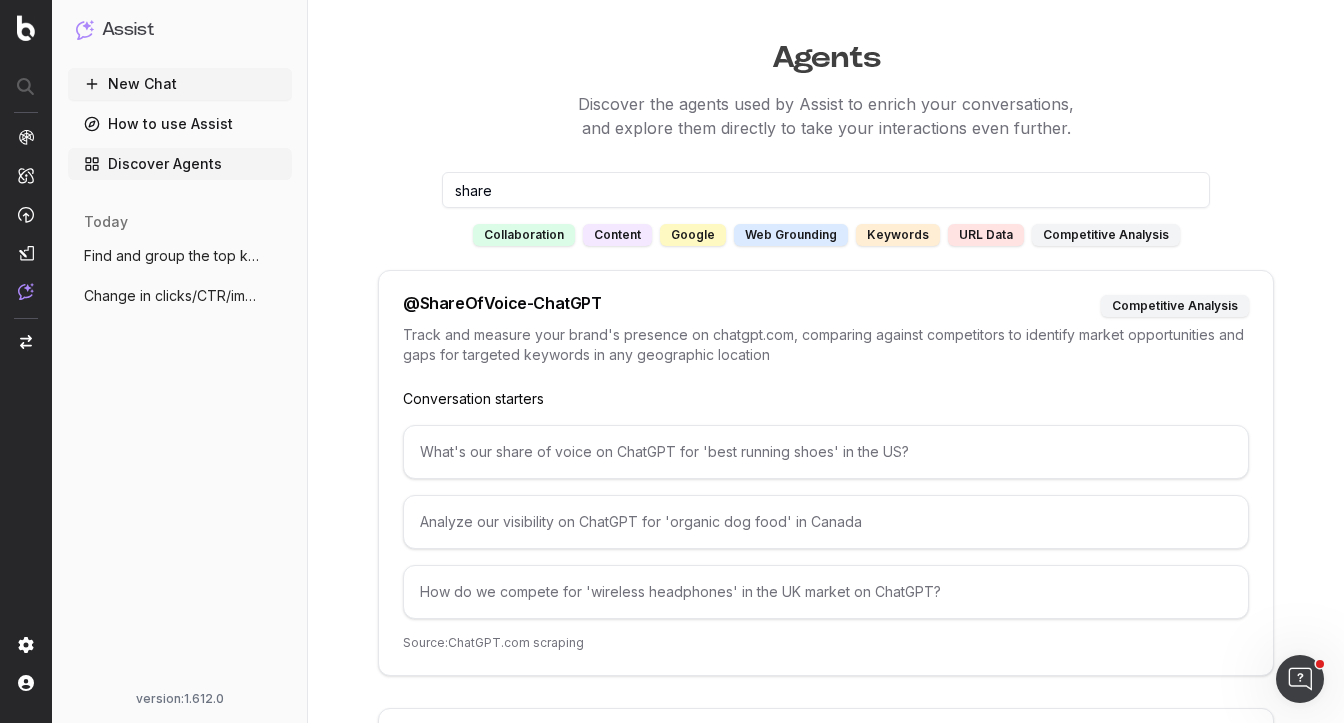 type on "share" 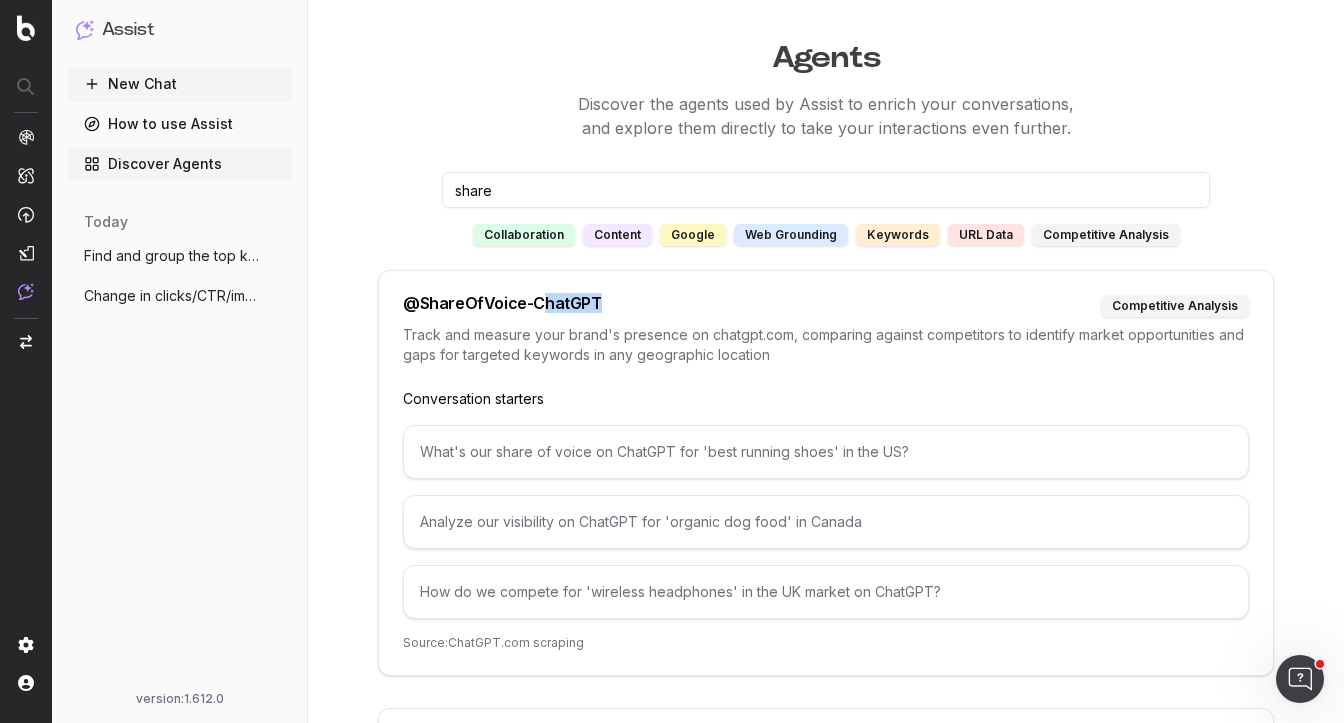 drag, startPoint x: 599, startPoint y: 303, endPoint x: 534, endPoint y: 303, distance: 65 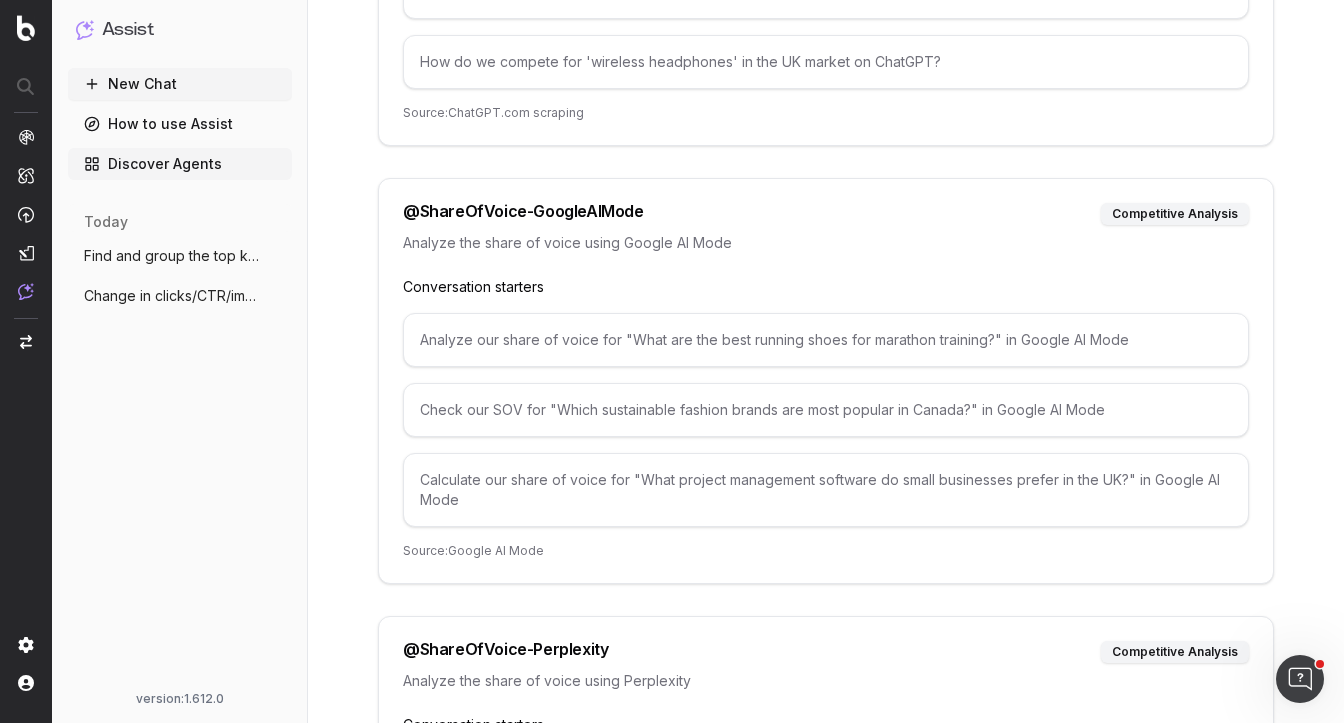 scroll, scrollTop: 572, scrollLeft: 0, axis: vertical 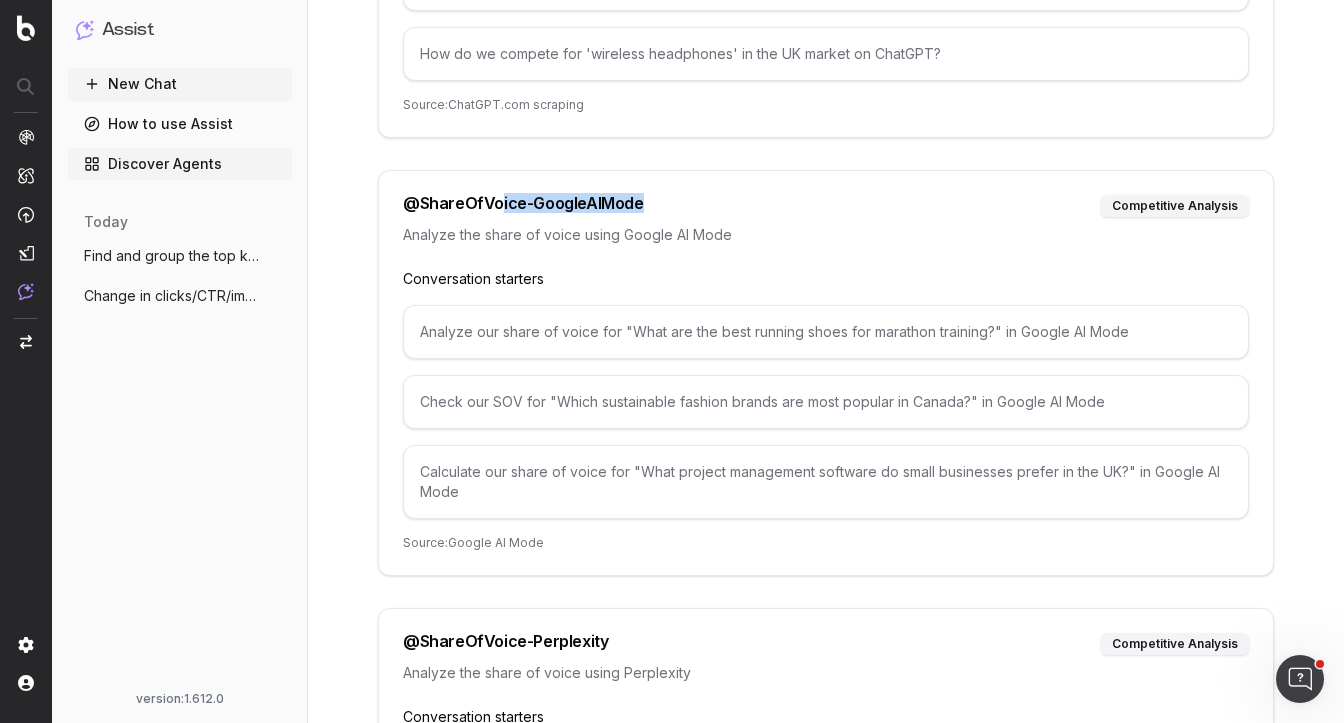 drag, startPoint x: 638, startPoint y: 199, endPoint x: 499, endPoint y: 199, distance: 139 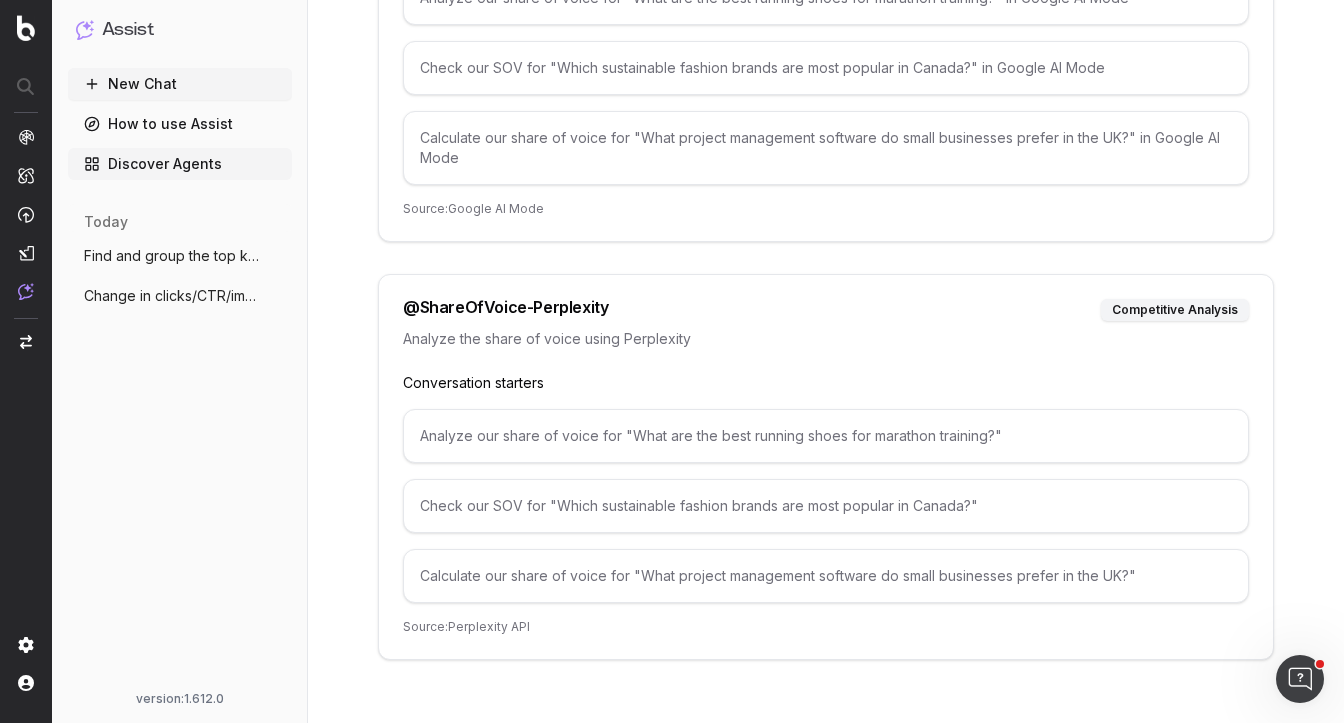 scroll, scrollTop: 916, scrollLeft: 0, axis: vertical 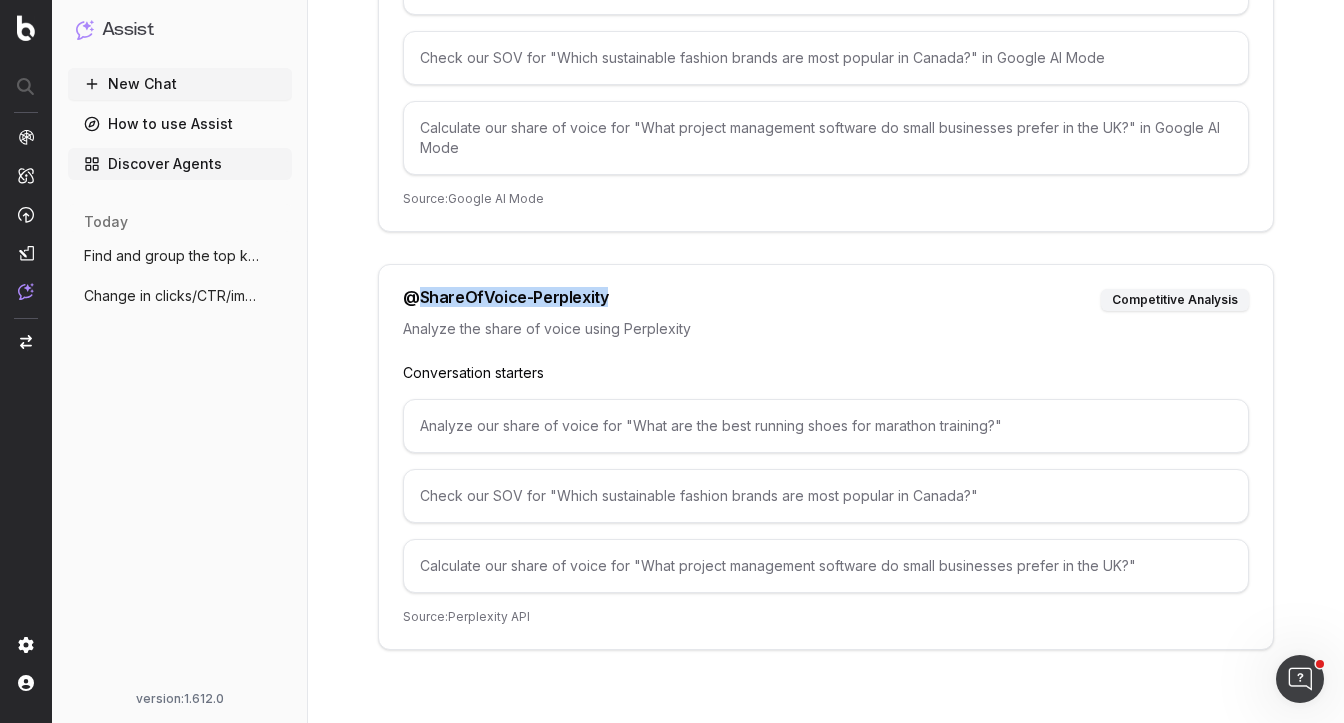 drag, startPoint x: 630, startPoint y: 290, endPoint x: 411, endPoint y: 288, distance: 219.00912 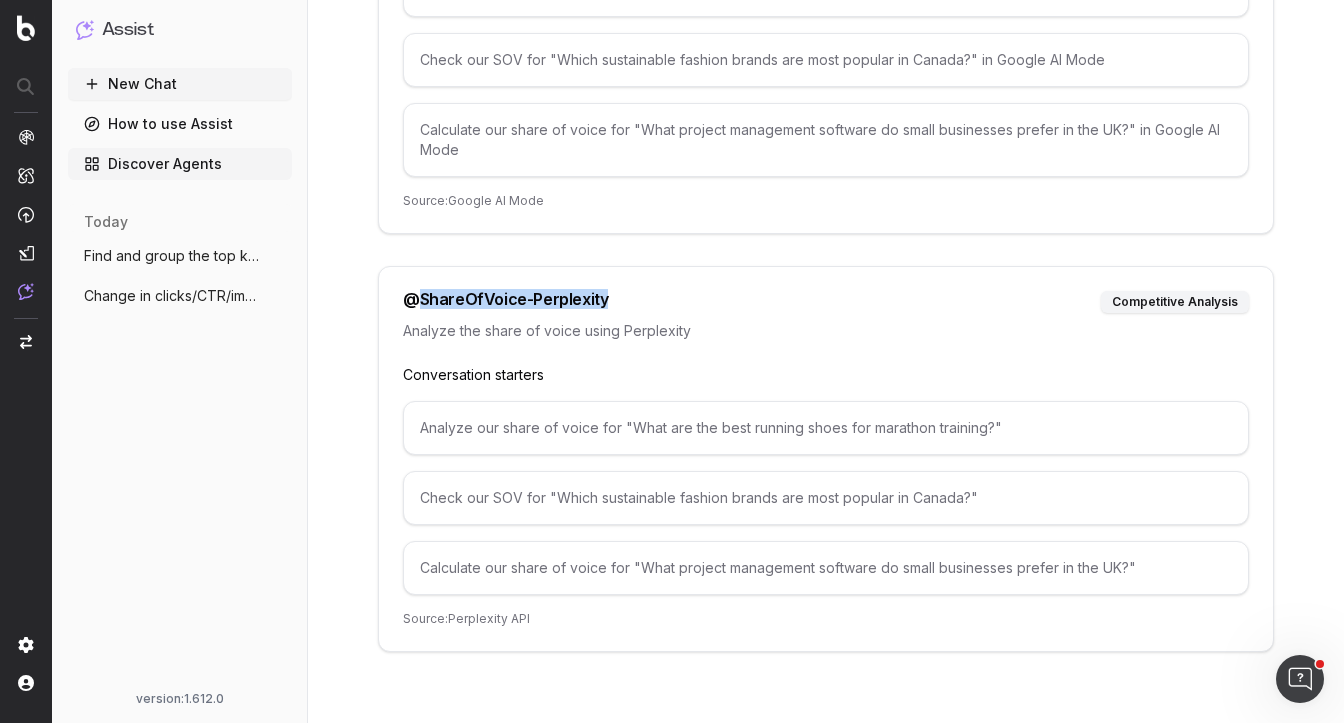 scroll, scrollTop: 916, scrollLeft: 0, axis: vertical 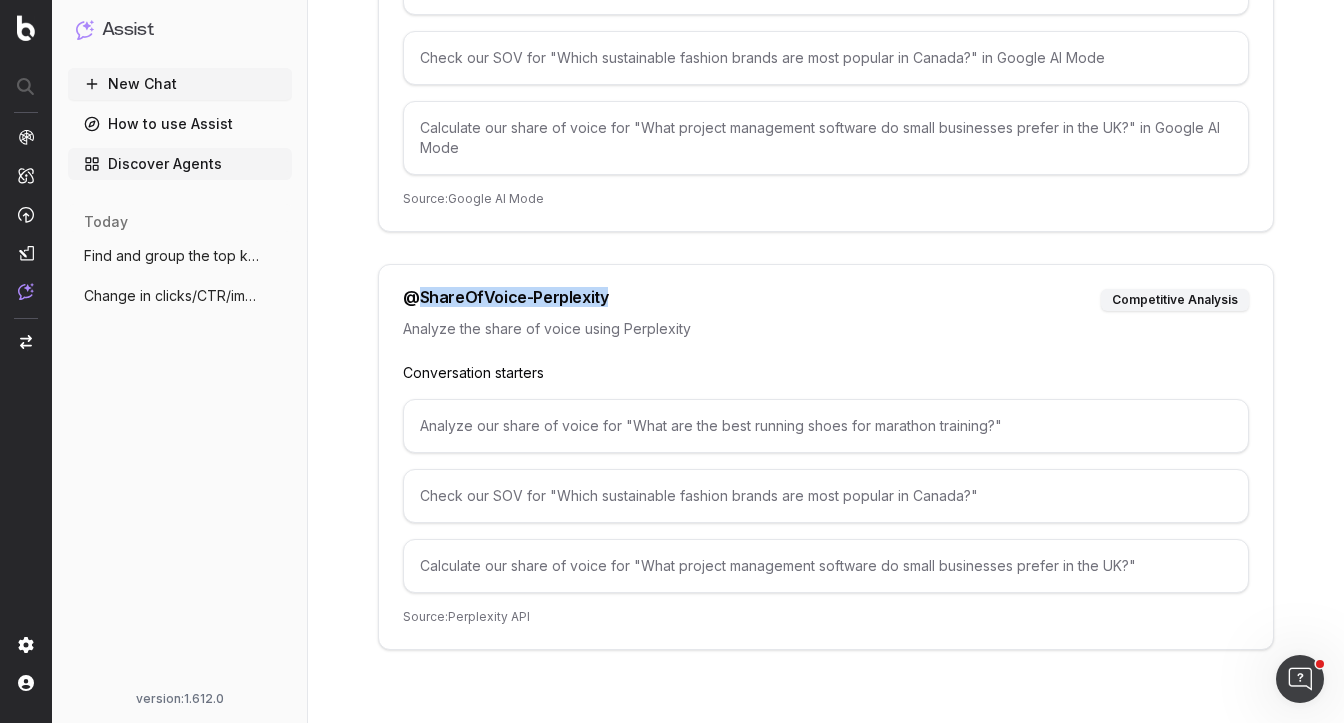 click on "Find and group the top keywords for aler" at bounding box center (180, 256) 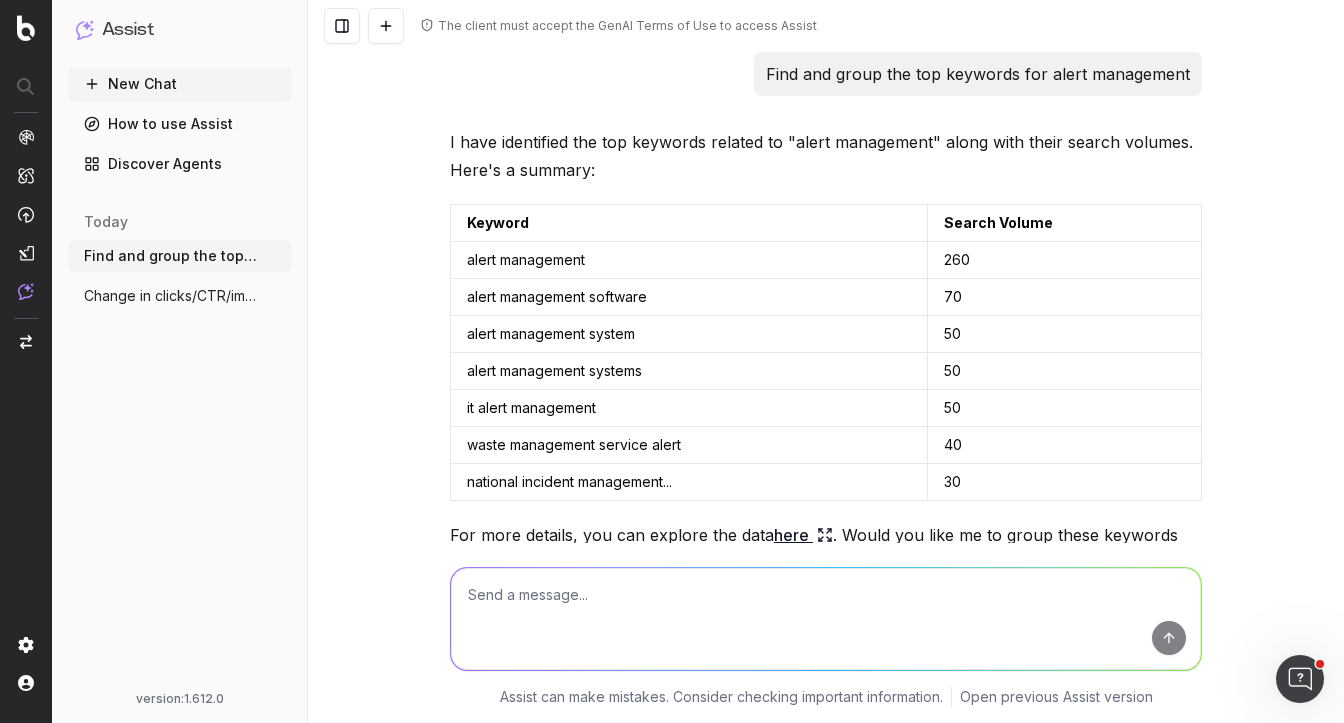 scroll, scrollTop: 1228, scrollLeft: 0, axis: vertical 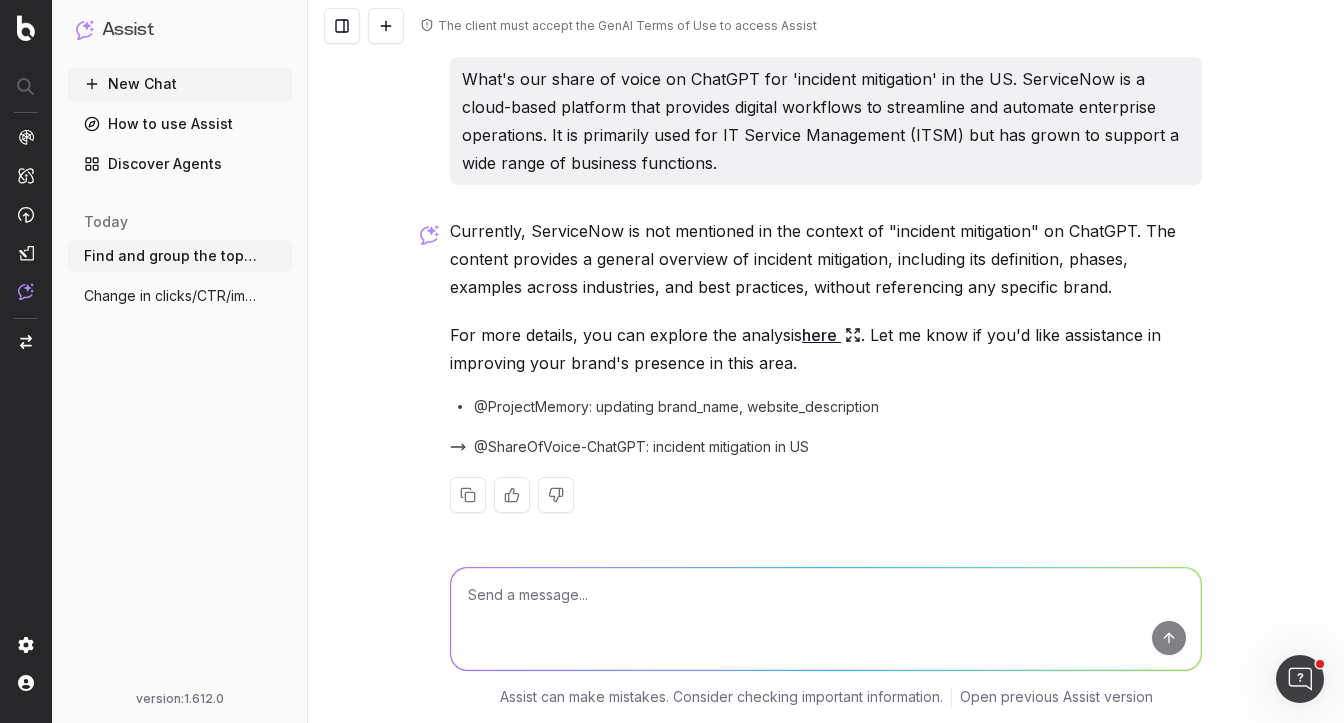 click on "How to use Assist" at bounding box center (180, 124) 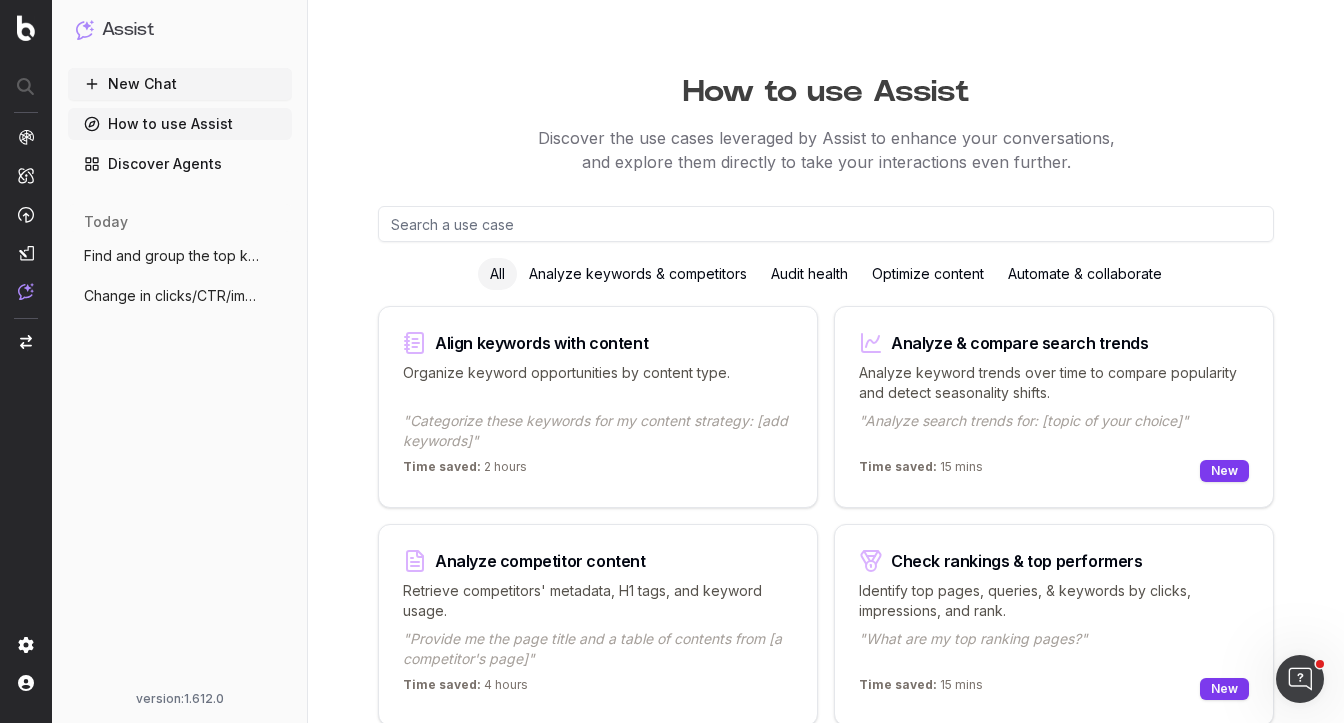 click at bounding box center (826, 224) 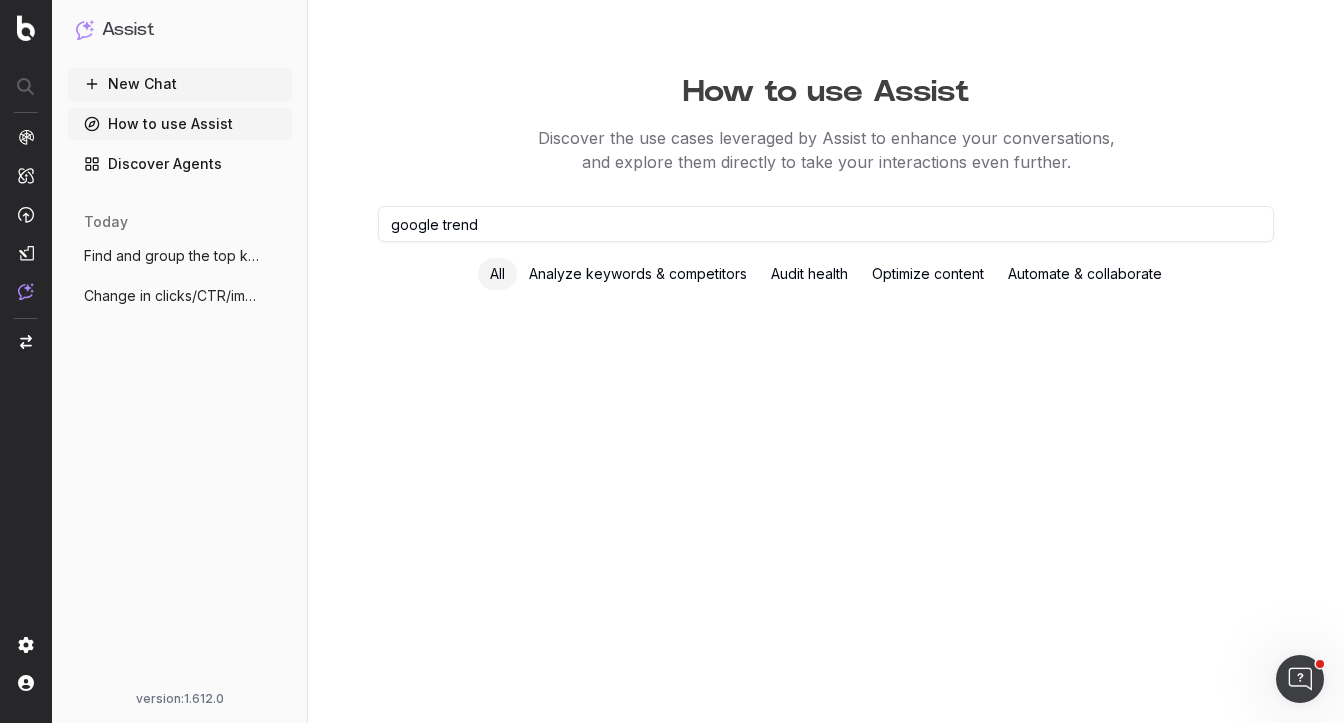 drag, startPoint x: 478, startPoint y: 221, endPoint x: 302, endPoint y: 221, distance: 176 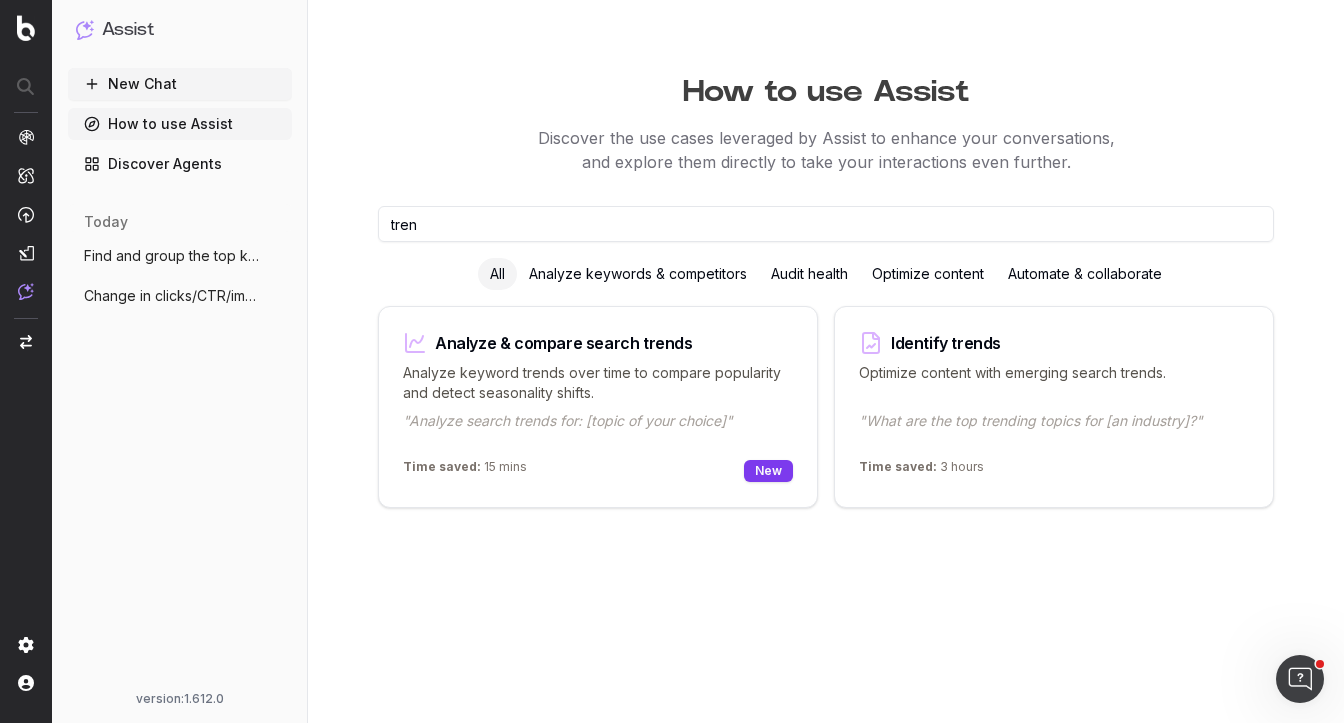 type on "tren" 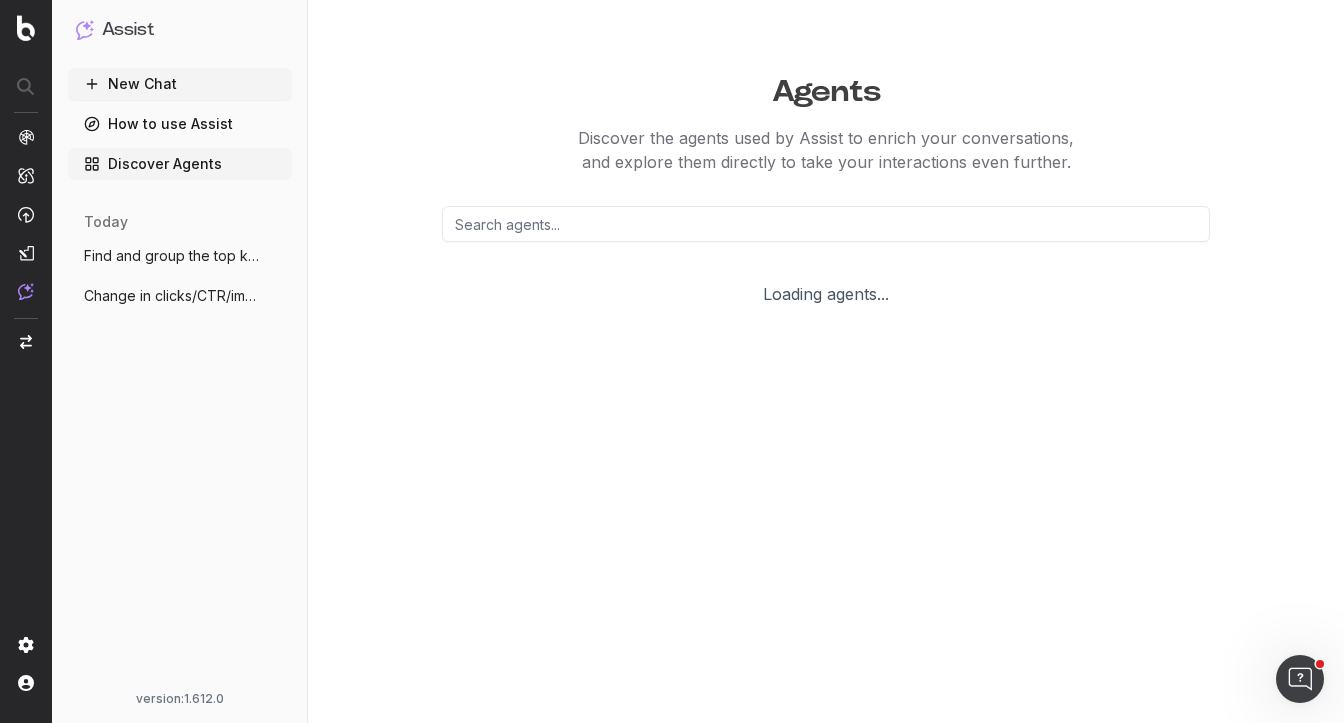 click at bounding box center [826, 224] 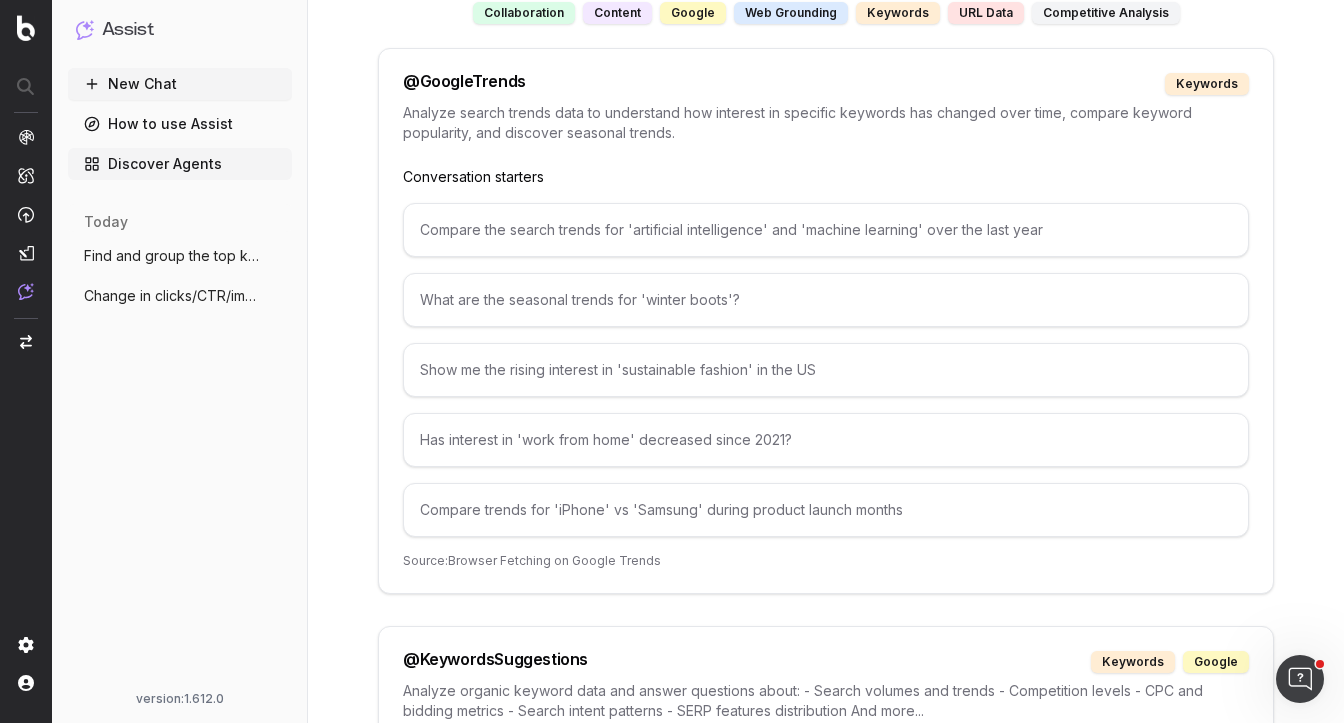 scroll, scrollTop: 286, scrollLeft: 0, axis: vertical 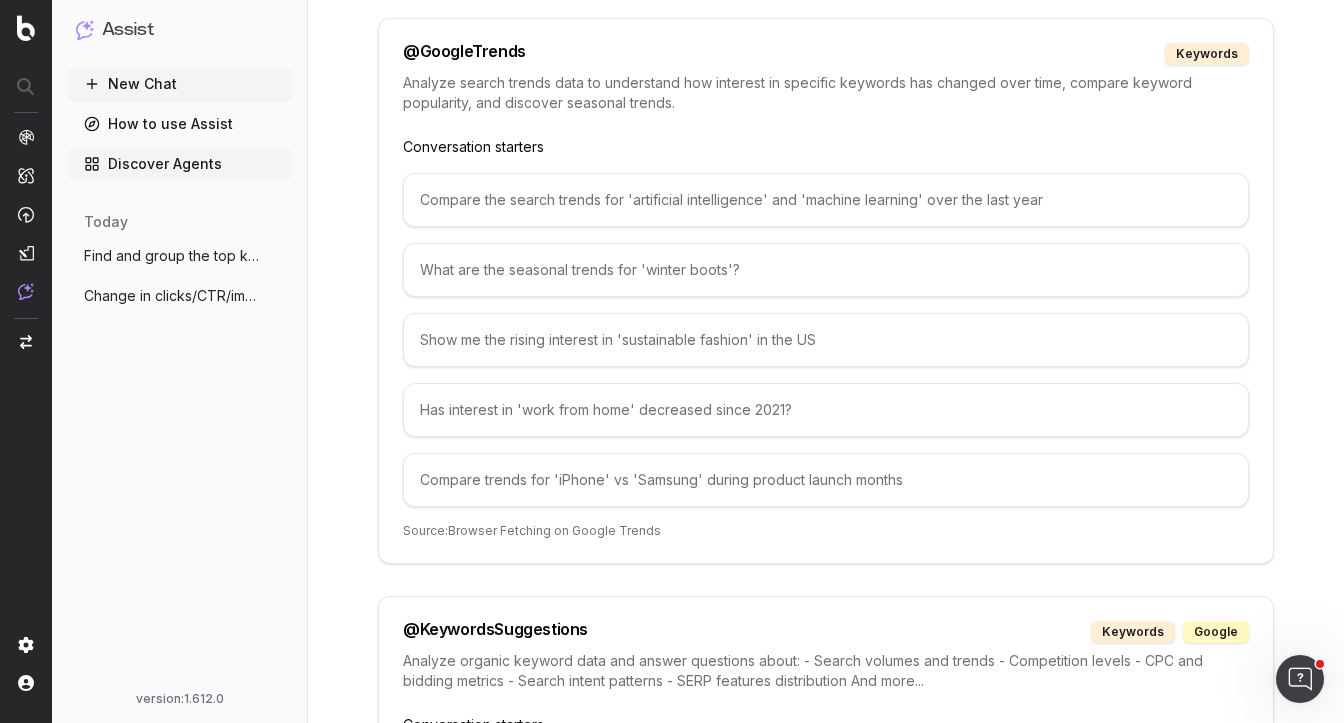 type on "trend" 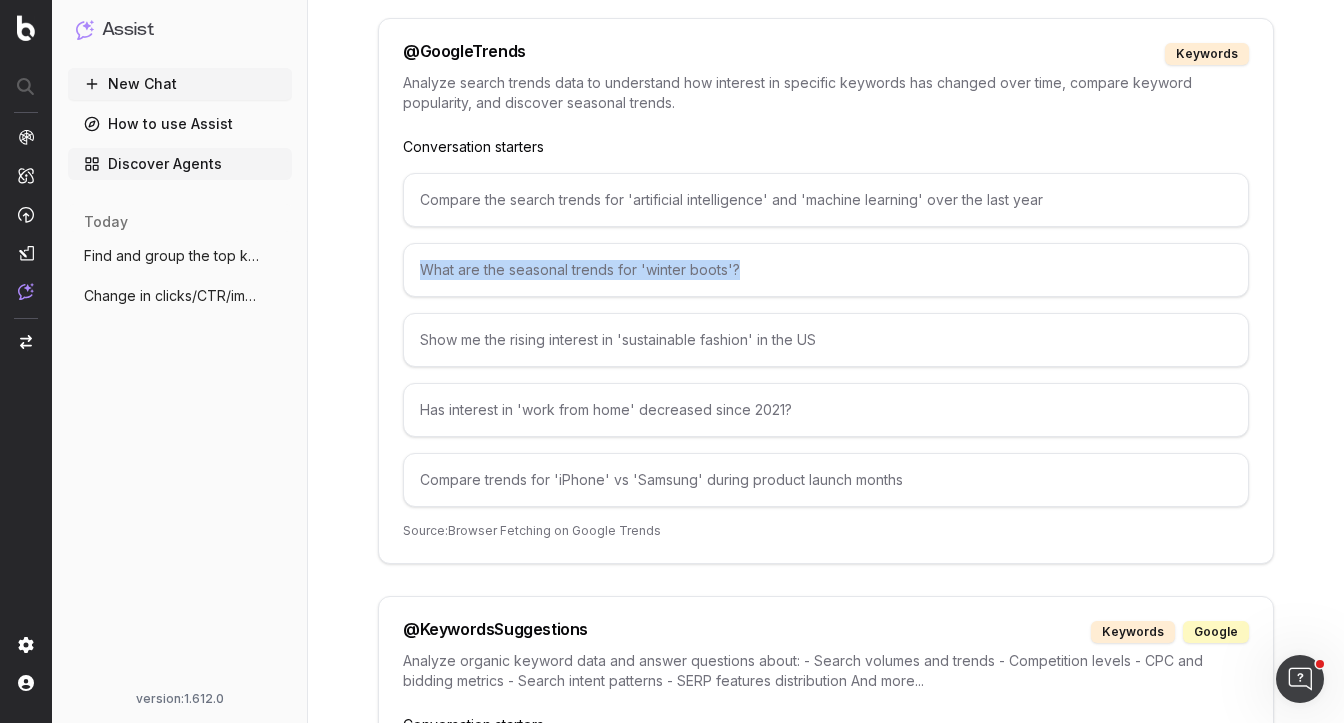 drag, startPoint x: 738, startPoint y: 273, endPoint x: 390, endPoint y: 274, distance: 348.00143 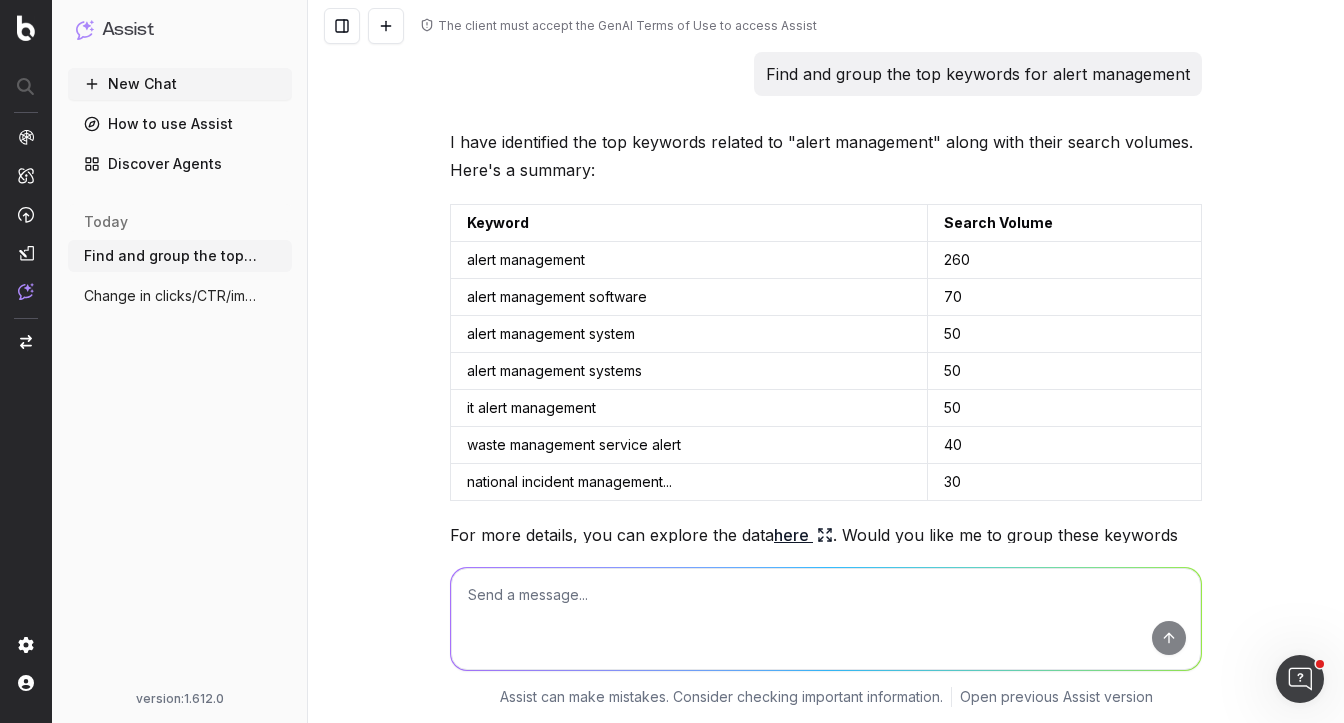 scroll, scrollTop: 0, scrollLeft: 0, axis: both 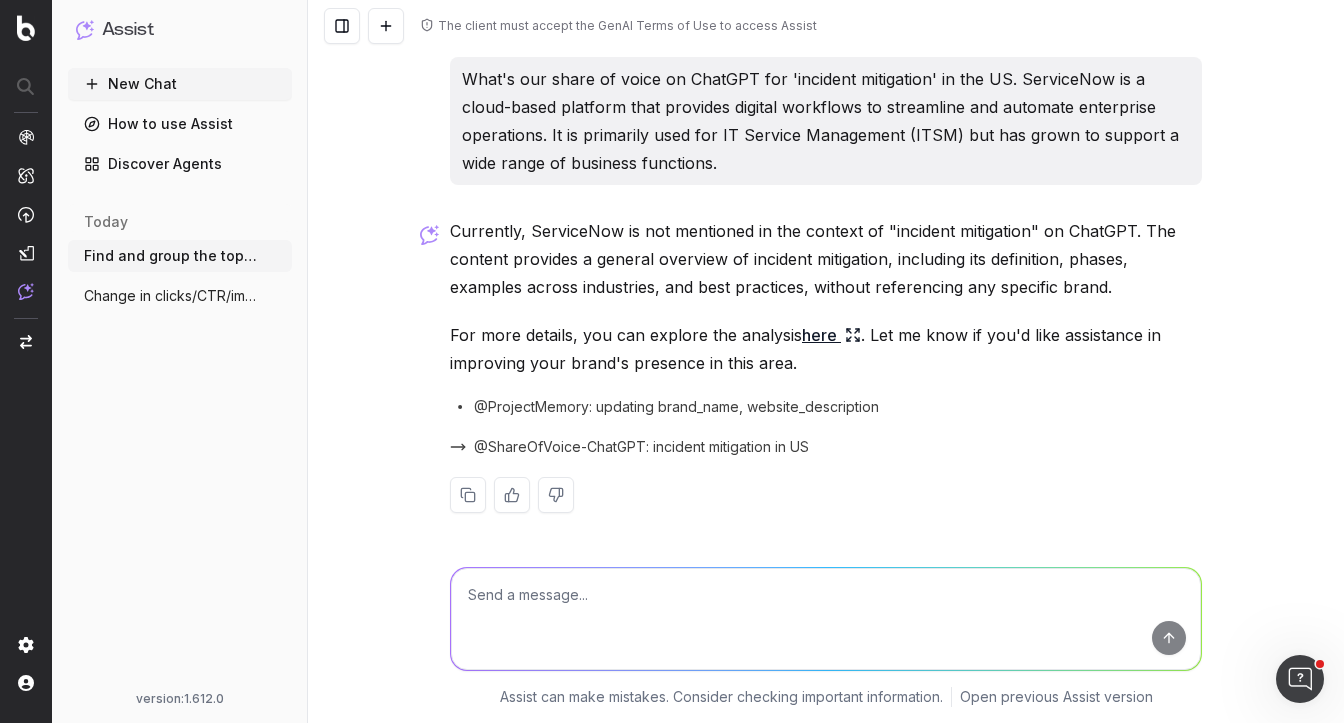 click at bounding box center (826, 619) 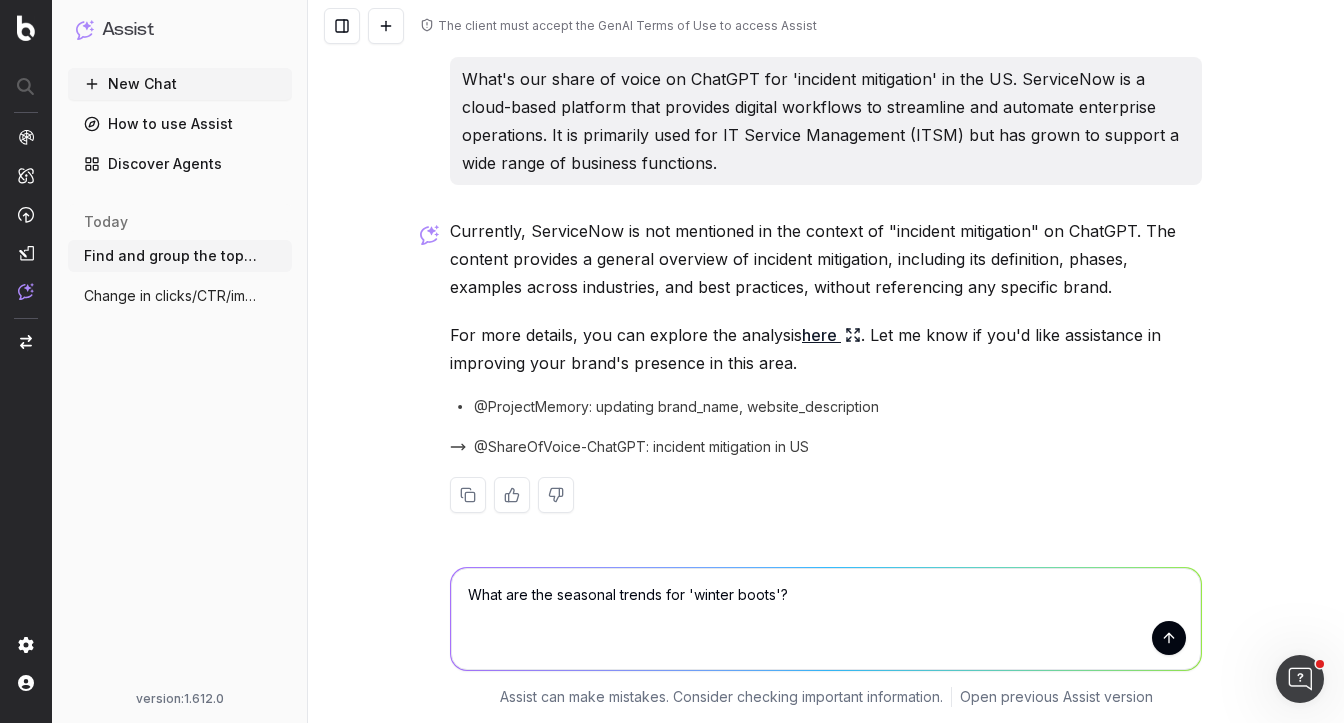click on "What are the seasonal trends for 'winter boots'?" at bounding box center [826, 619] 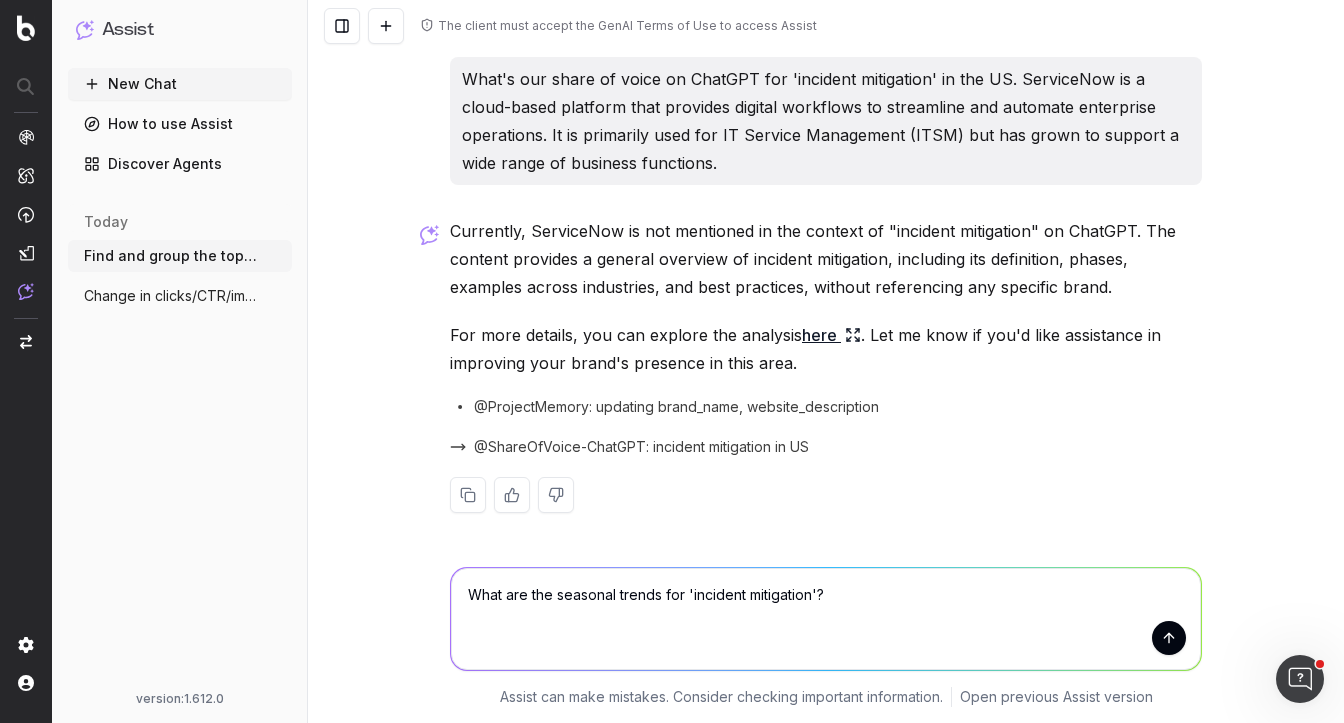 type on "What are the seasonal trends for 'incident mitigation'?" 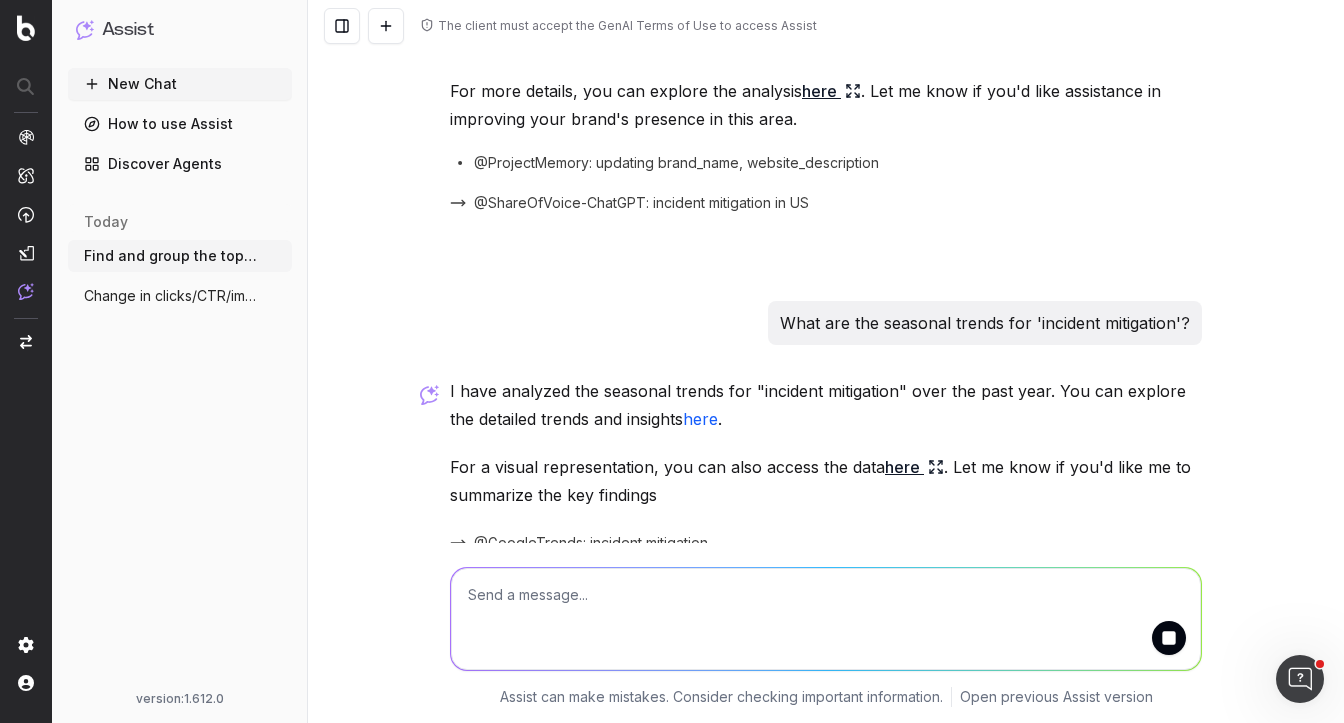 scroll, scrollTop: 1568, scrollLeft: 0, axis: vertical 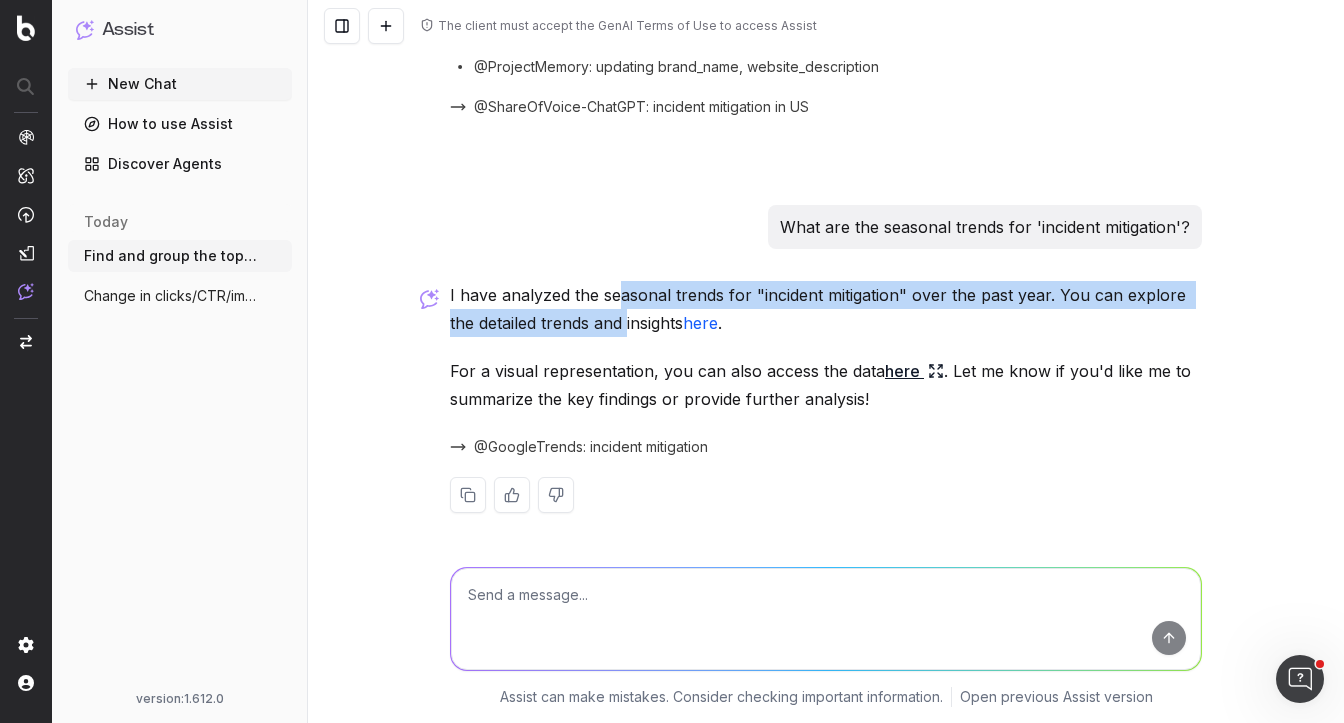 drag, startPoint x: 618, startPoint y: 295, endPoint x: 637, endPoint y: 319, distance: 30.610456 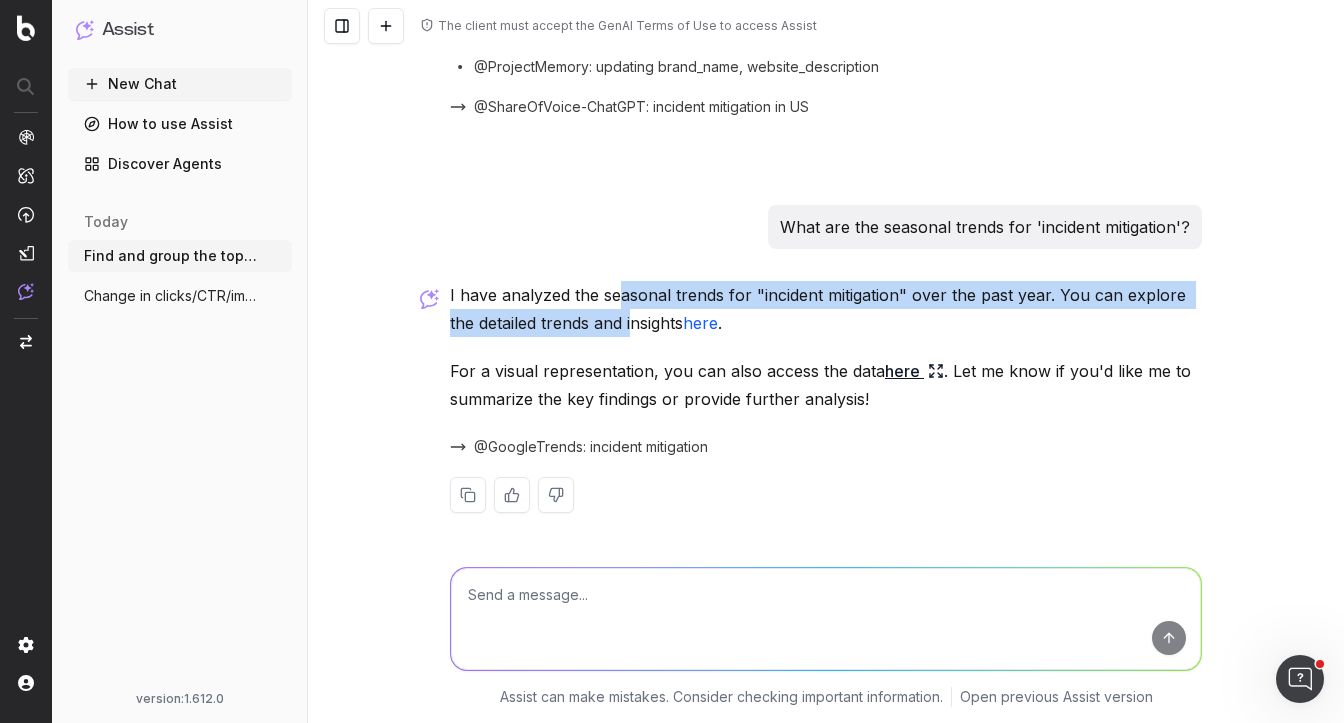 click on "here" at bounding box center (700, 323) 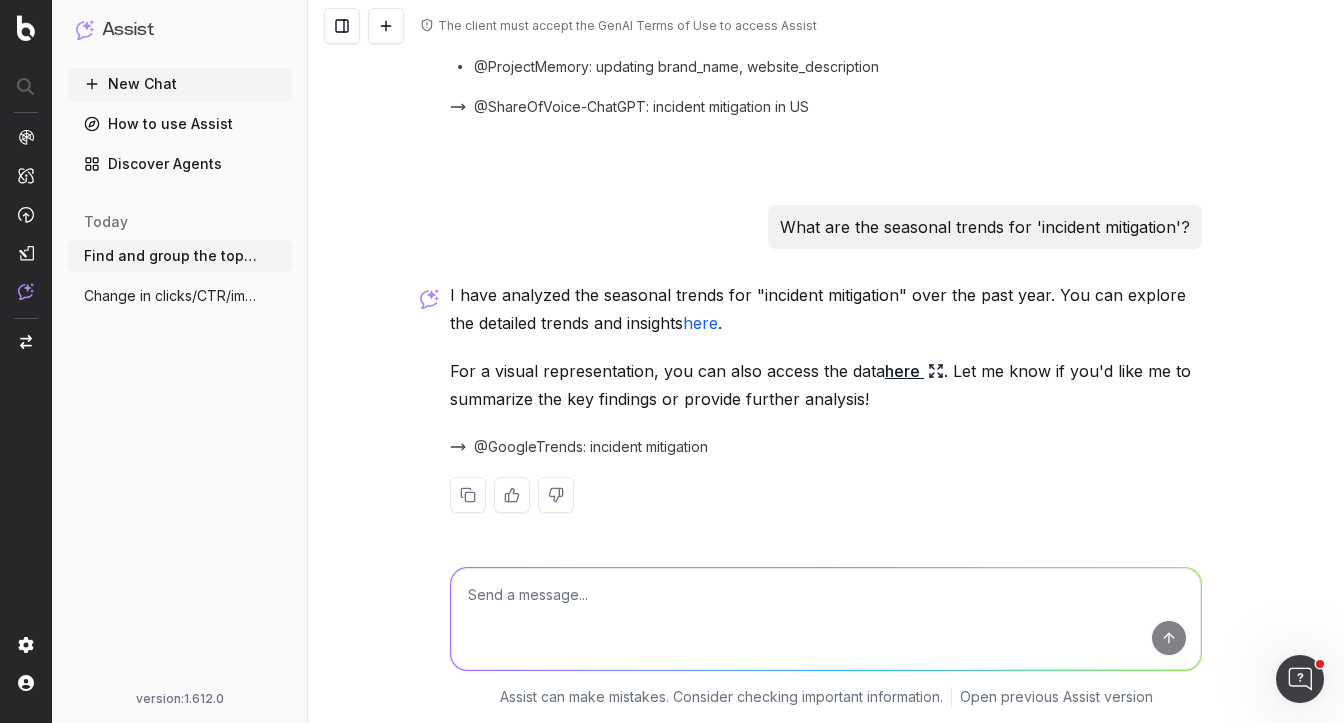 click 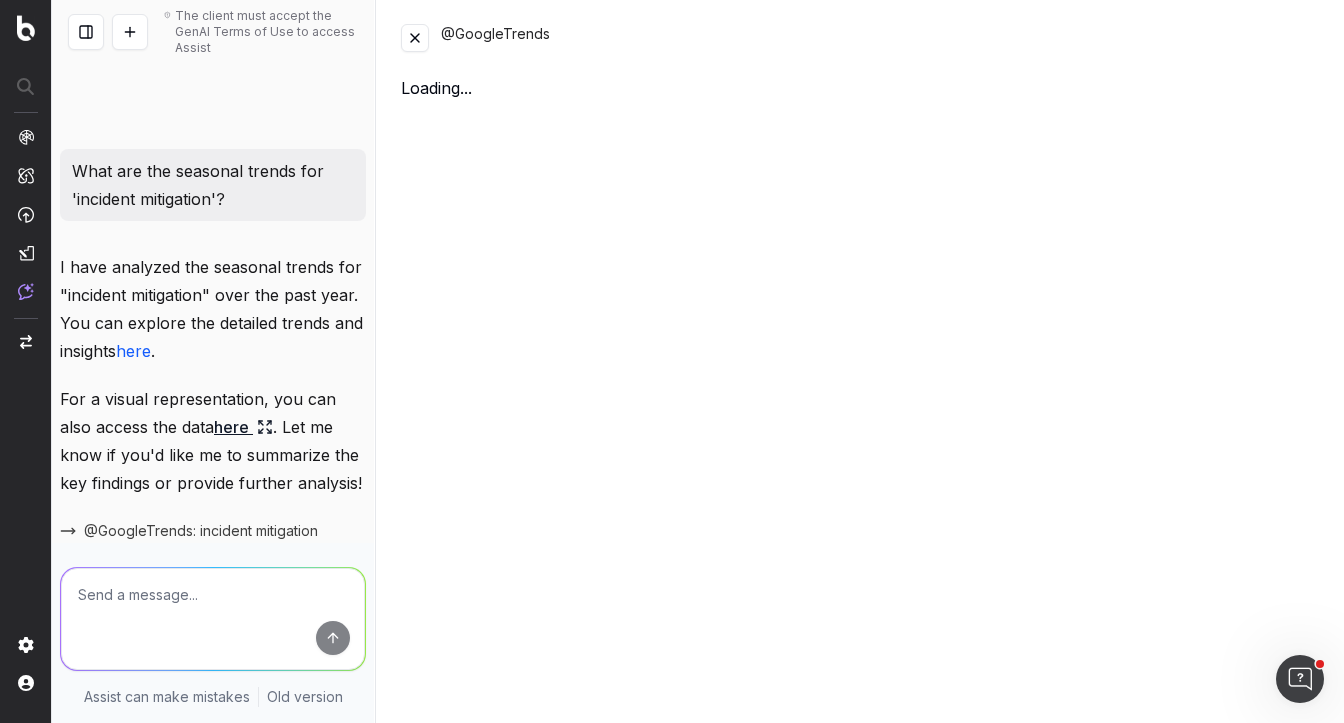 scroll, scrollTop: 2456, scrollLeft: 0, axis: vertical 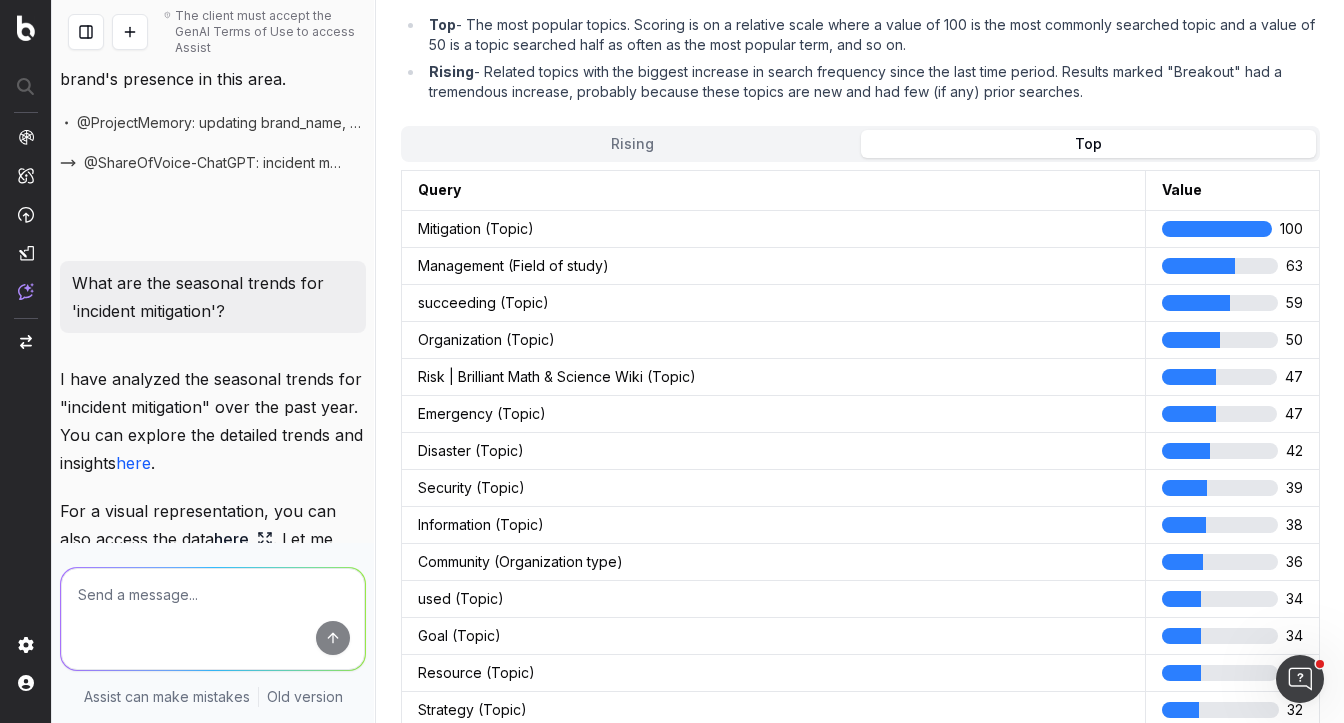 click on "Top" at bounding box center (1088, 144) 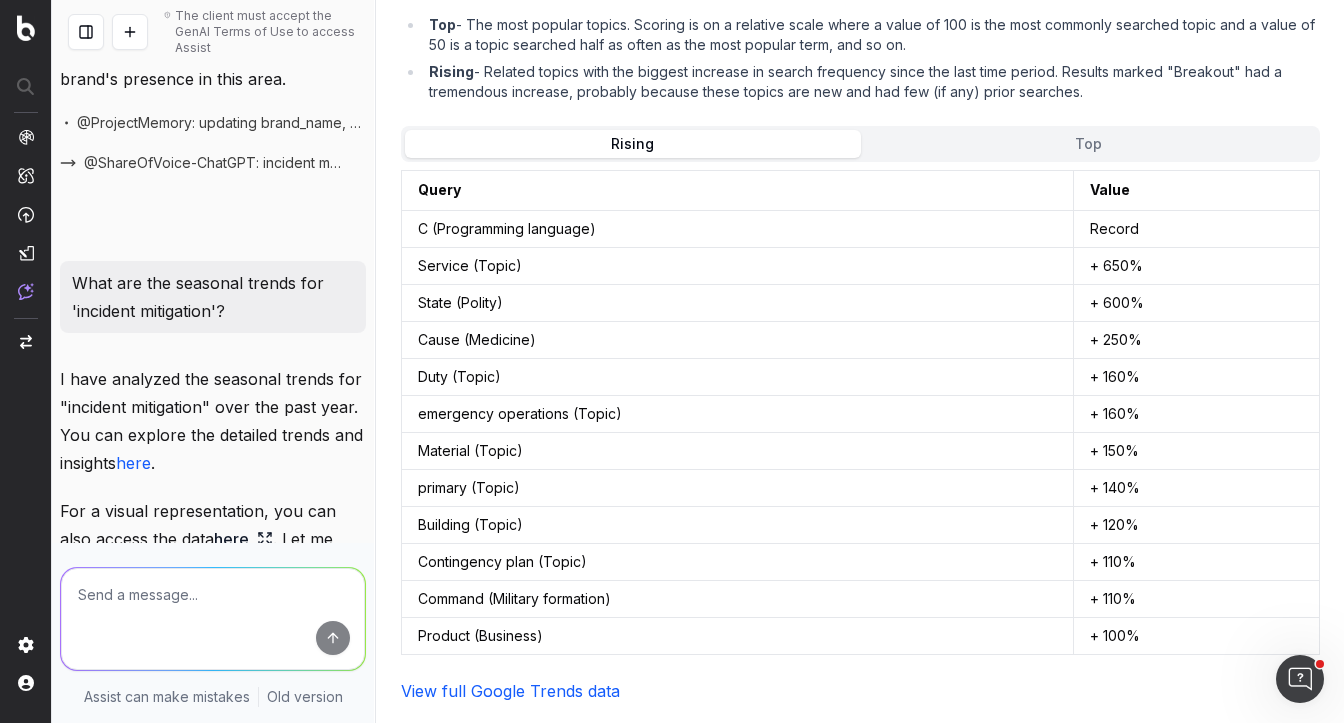 click on "Rising" at bounding box center [632, 144] 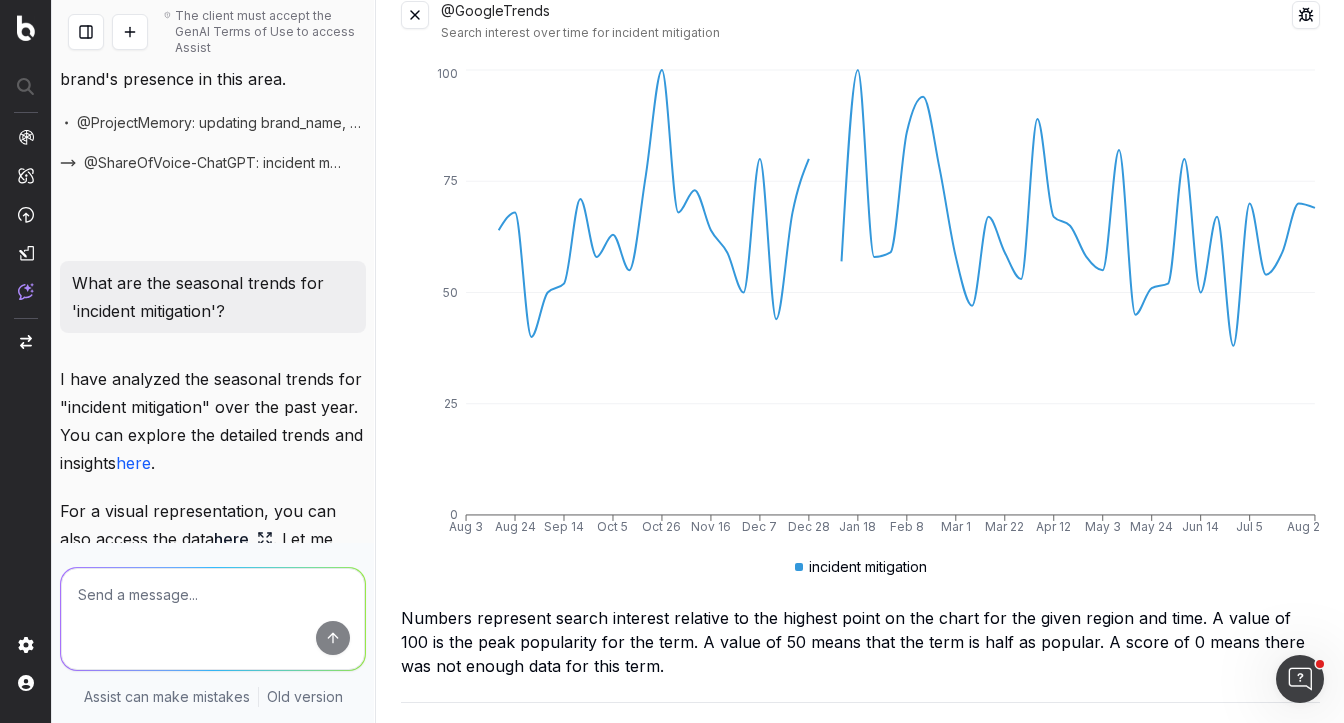 scroll, scrollTop: 0, scrollLeft: 0, axis: both 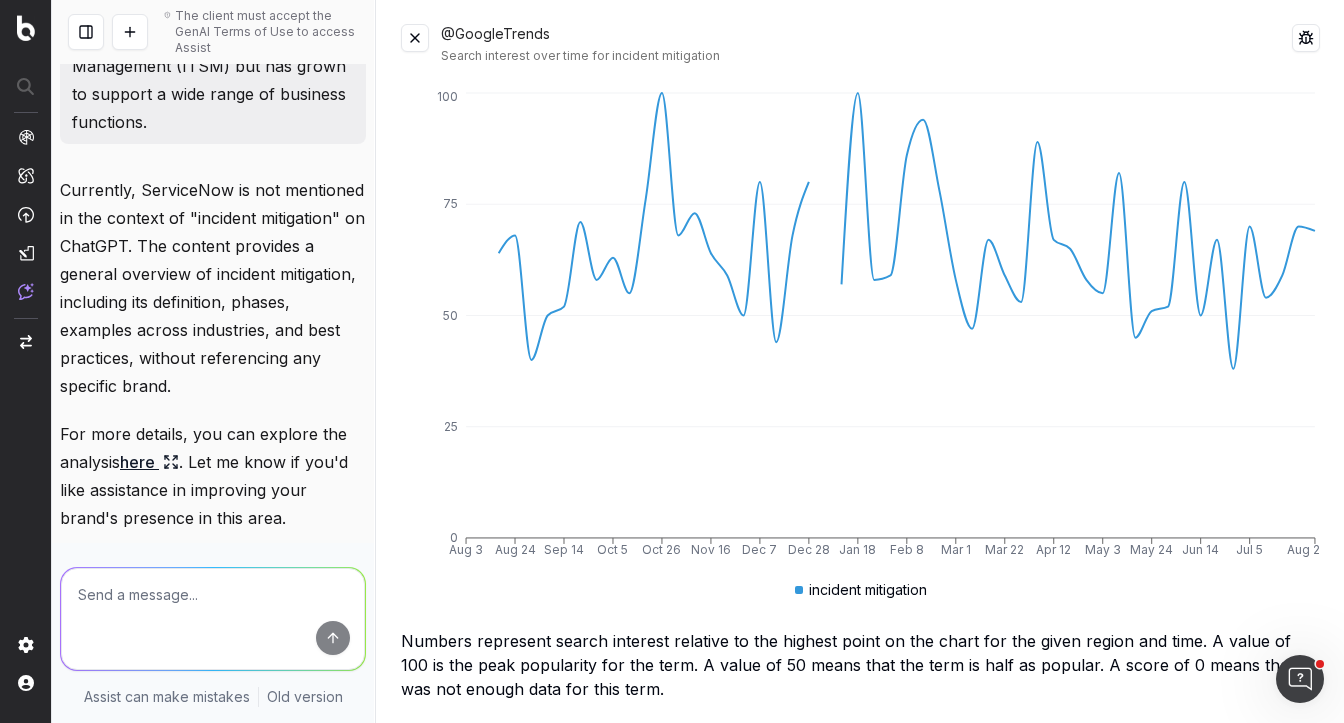 click at bounding box center [415, 38] 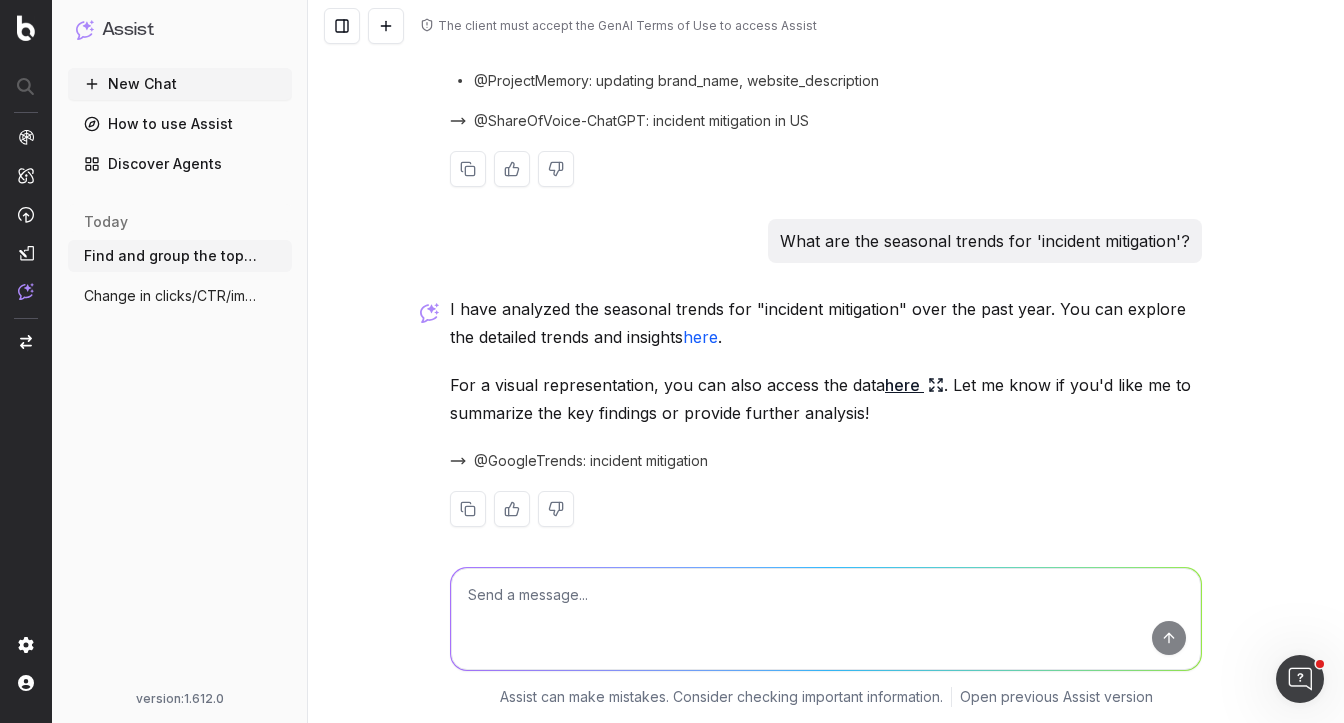 scroll, scrollTop: 1568, scrollLeft: 0, axis: vertical 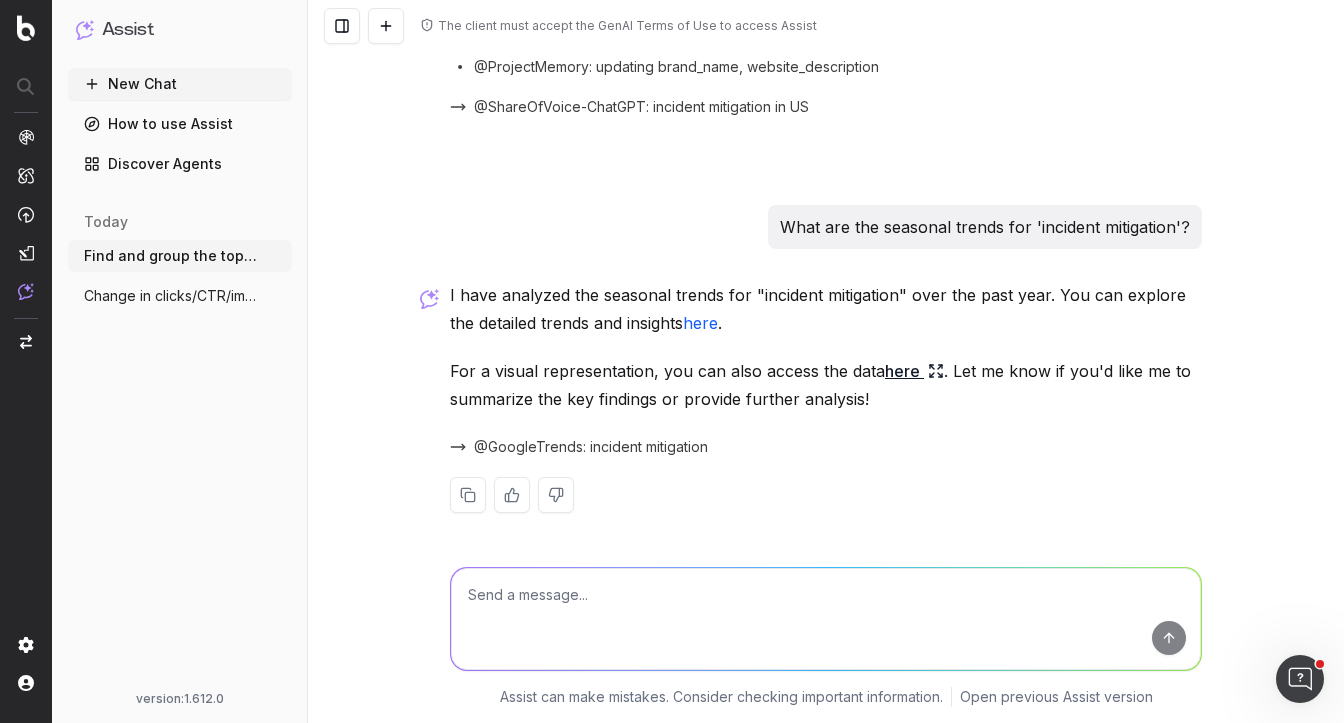 click on "Change in clicks/CTR/impressions over la" at bounding box center (172, 296) 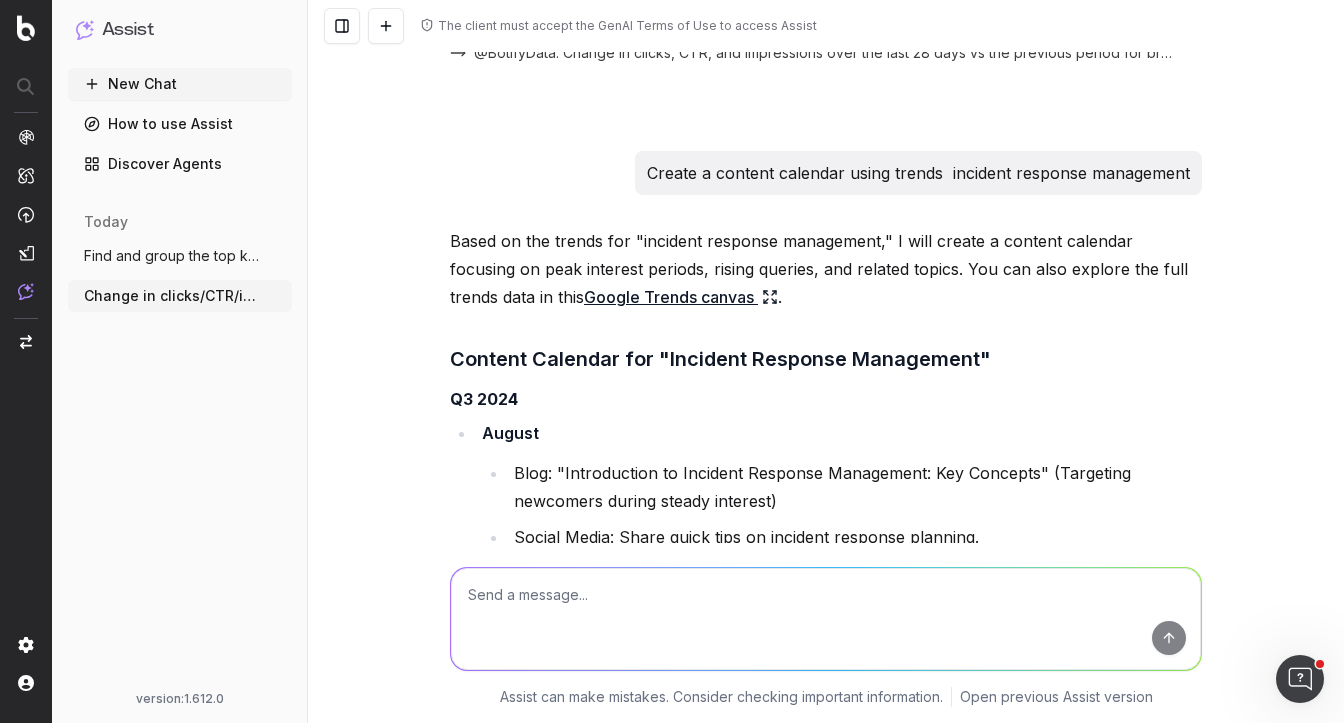 scroll, scrollTop: 0, scrollLeft: 0, axis: both 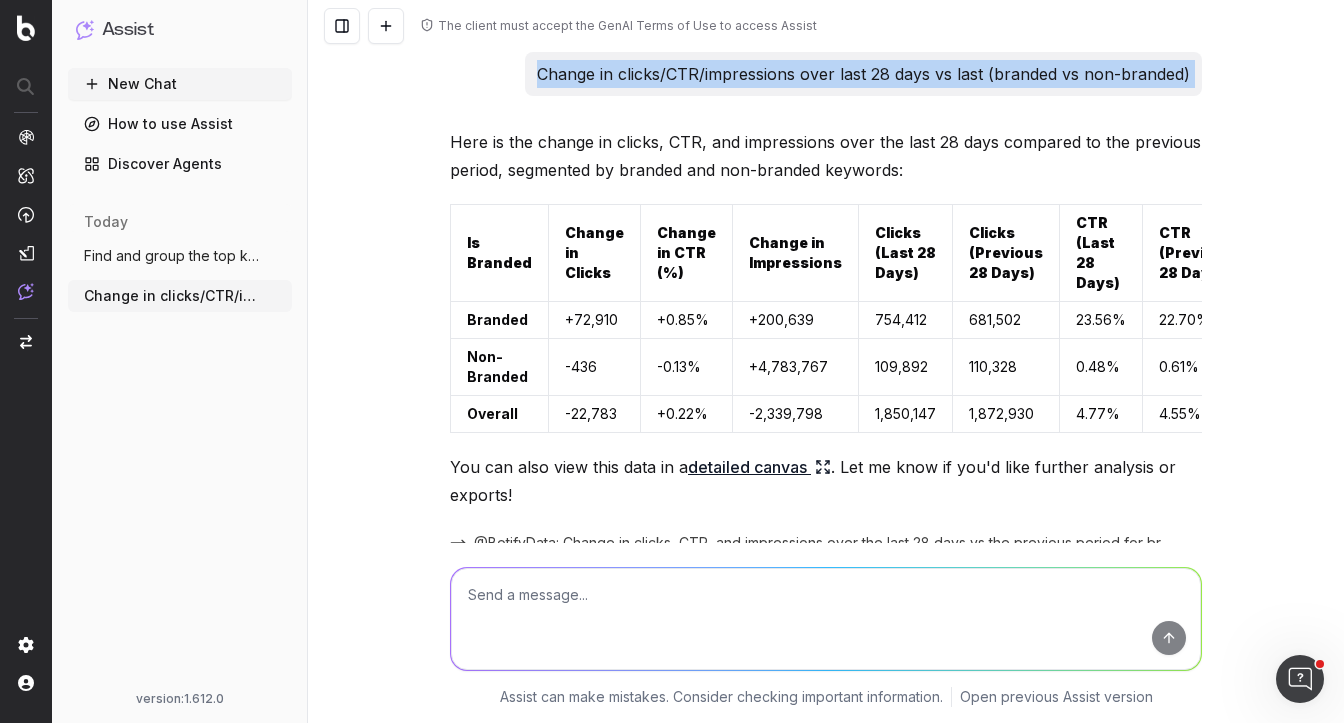 drag, startPoint x: 541, startPoint y: 74, endPoint x: 1209, endPoint y: 112, distance: 669.07996 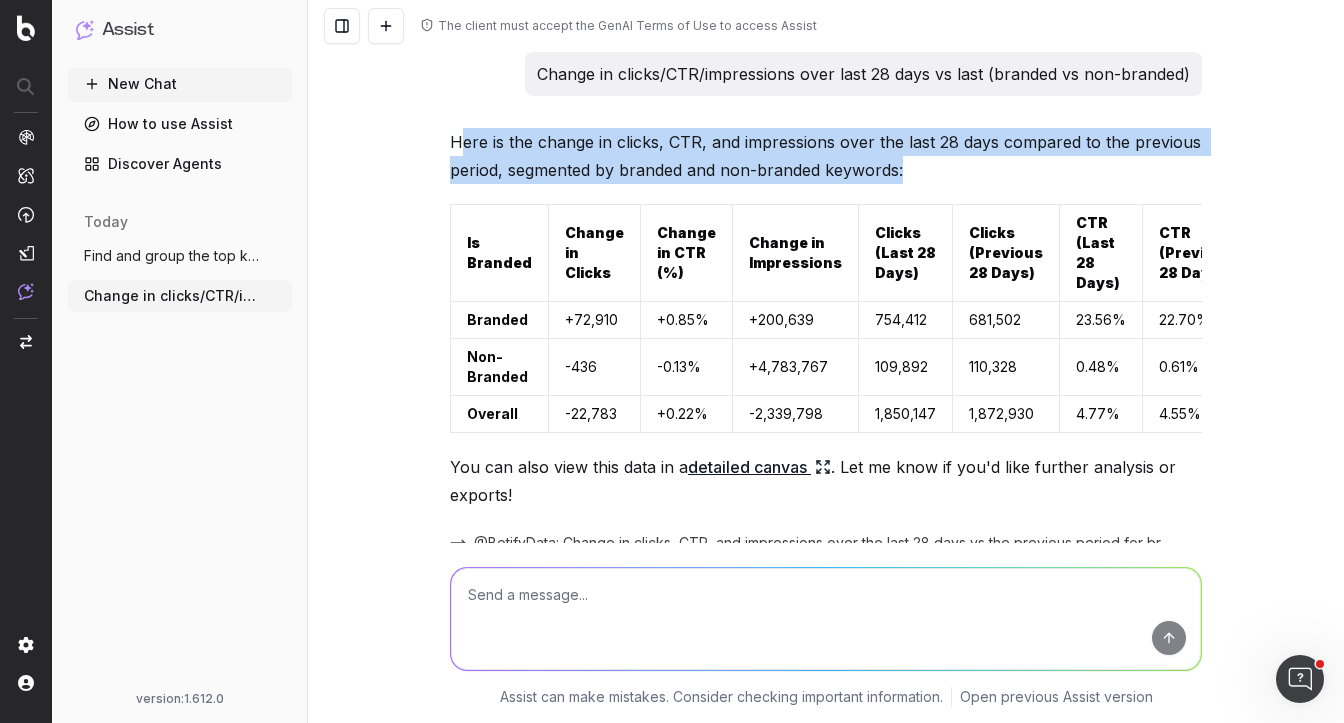 drag, startPoint x: 456, startPoint y: 132, endPoint x: 790, endPoint y: 194, distance: 339.70575 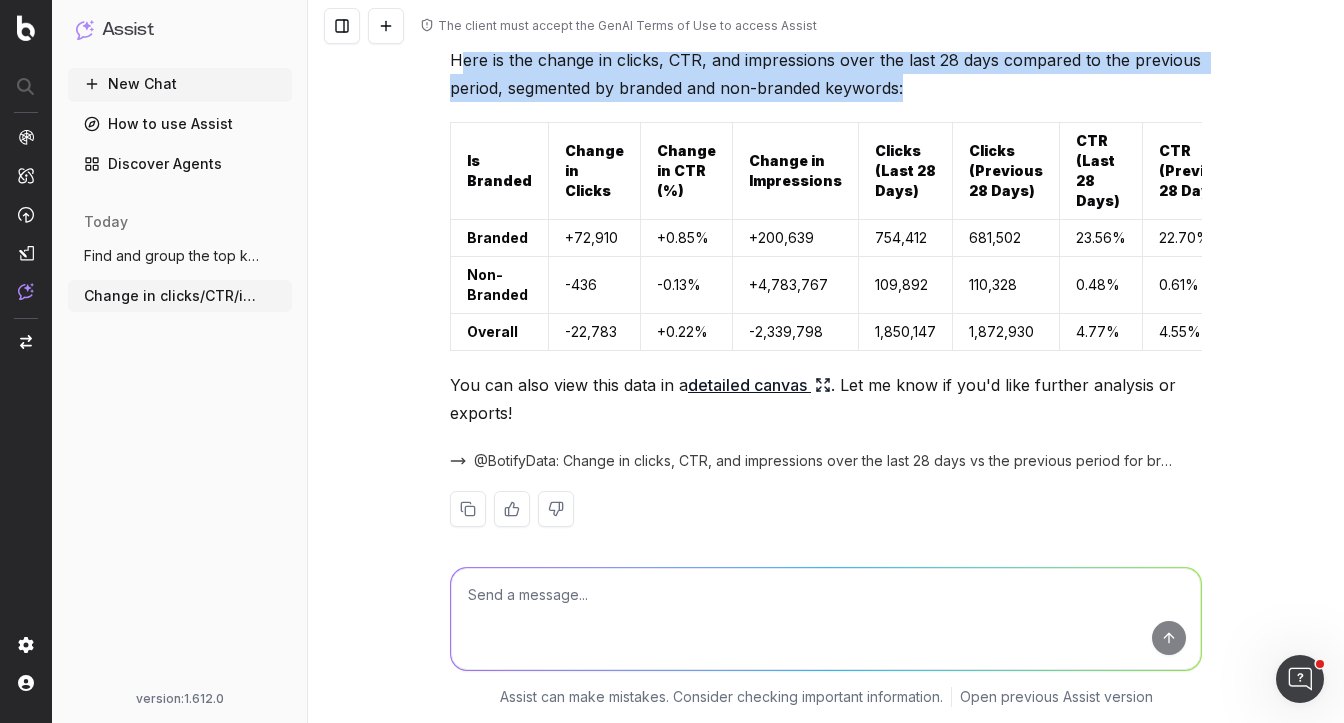 scroll, scrollTop: 87, scrollLeft: 0, axis: vertical 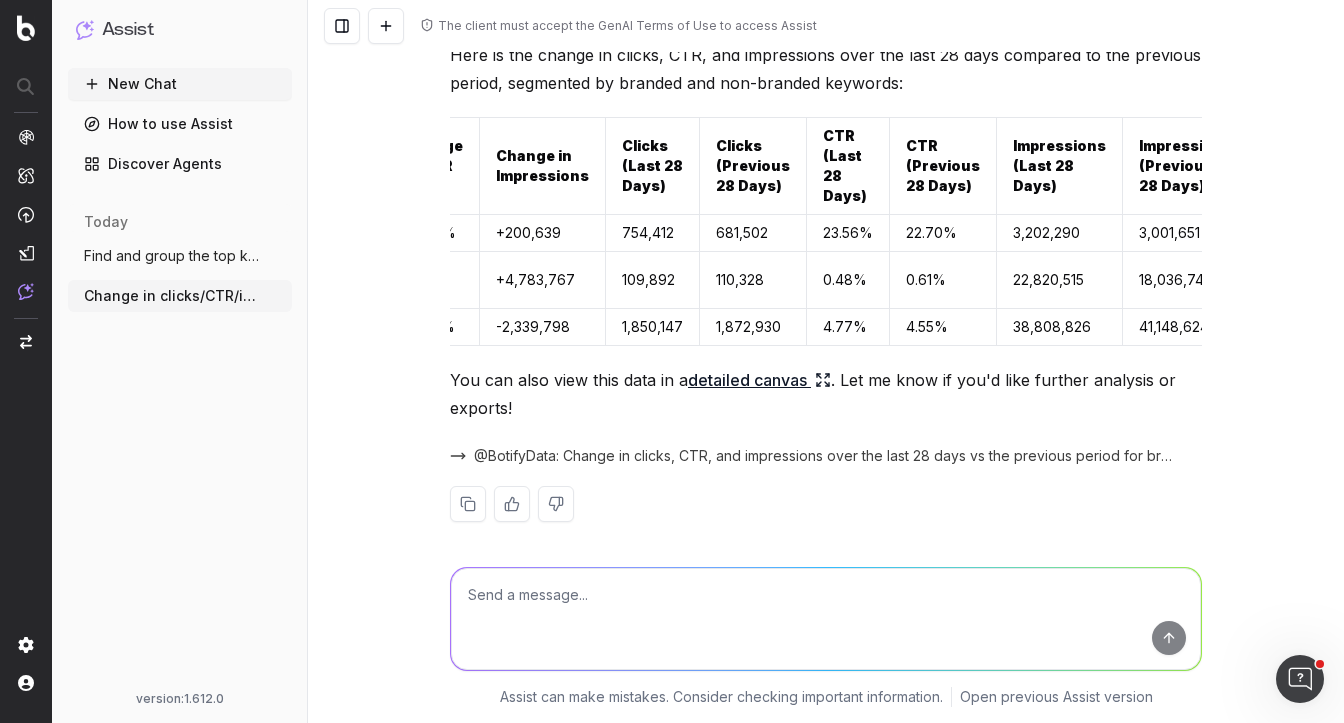 click 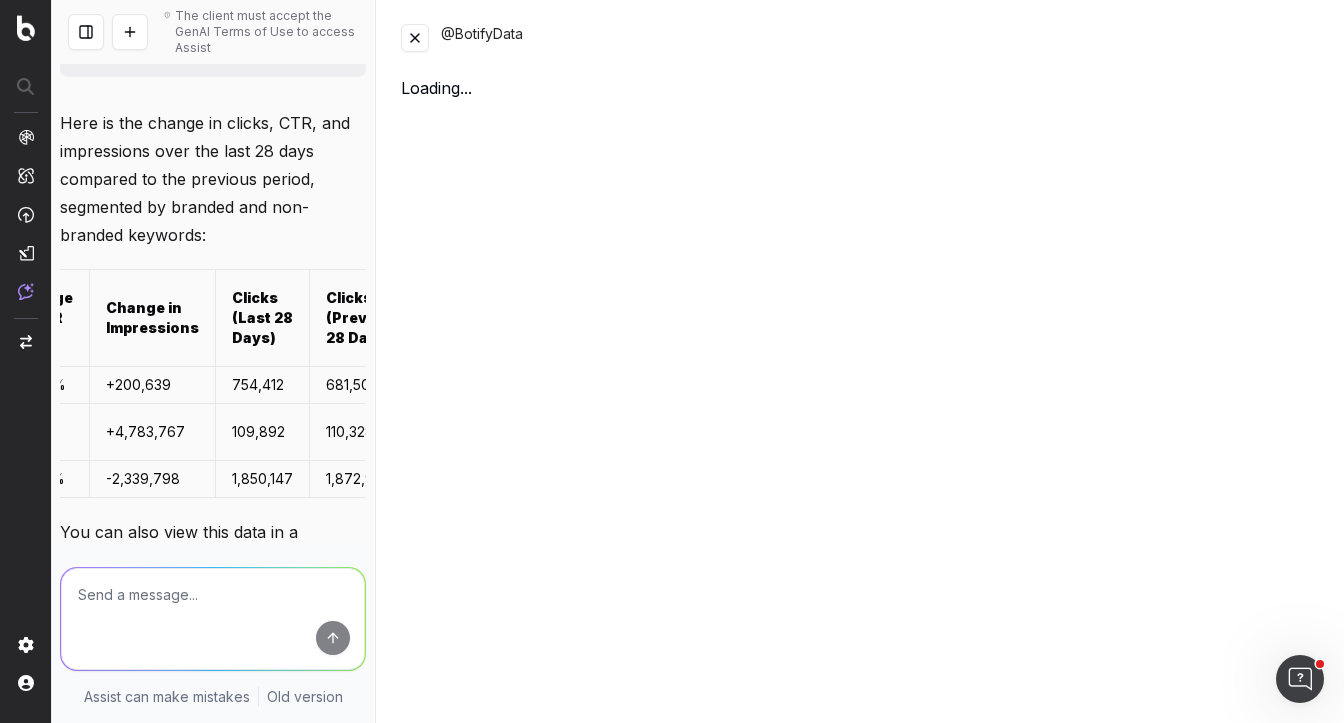 scroll, scrollTop: 99, scrollLeft: 0, axis: vertical 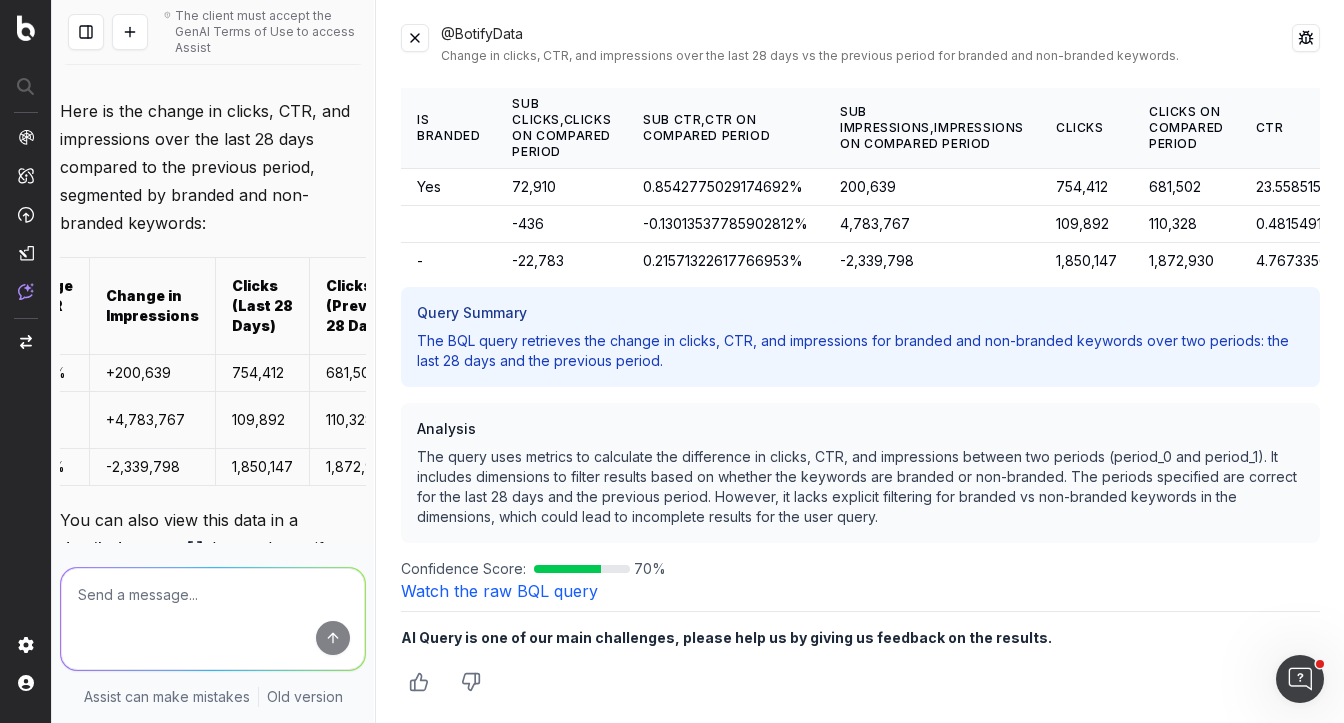 click on "Watch the raw BQL query" at bounding box center (499, 591) 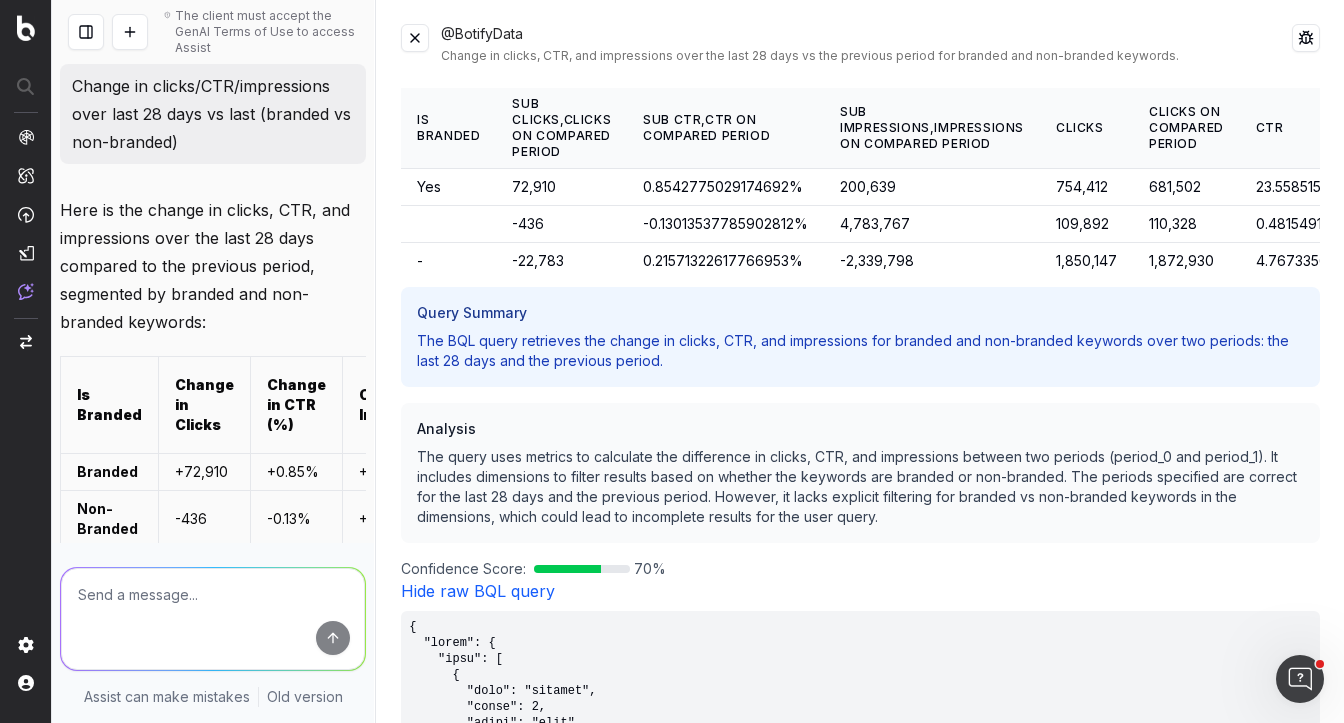 scroll, scrollTop: 178, scrollLeft: 0, axis: vertical 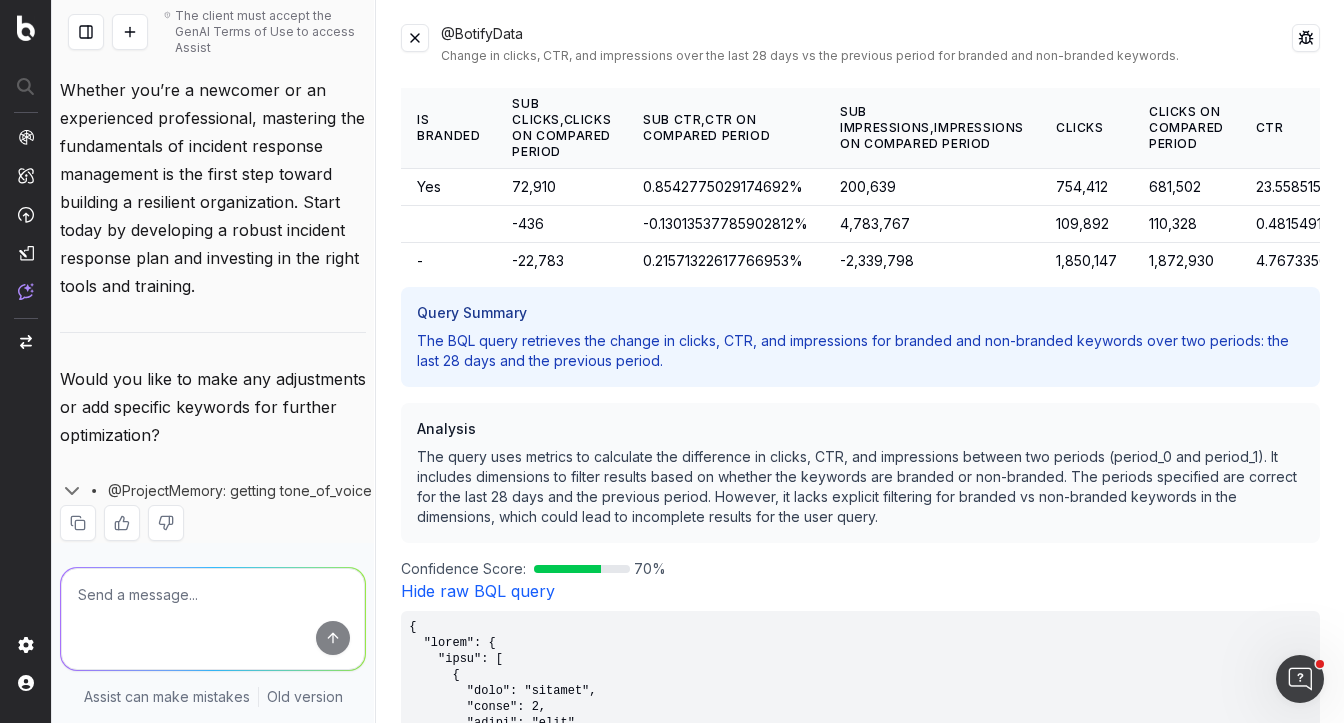 click at bounding box center [415, 38] 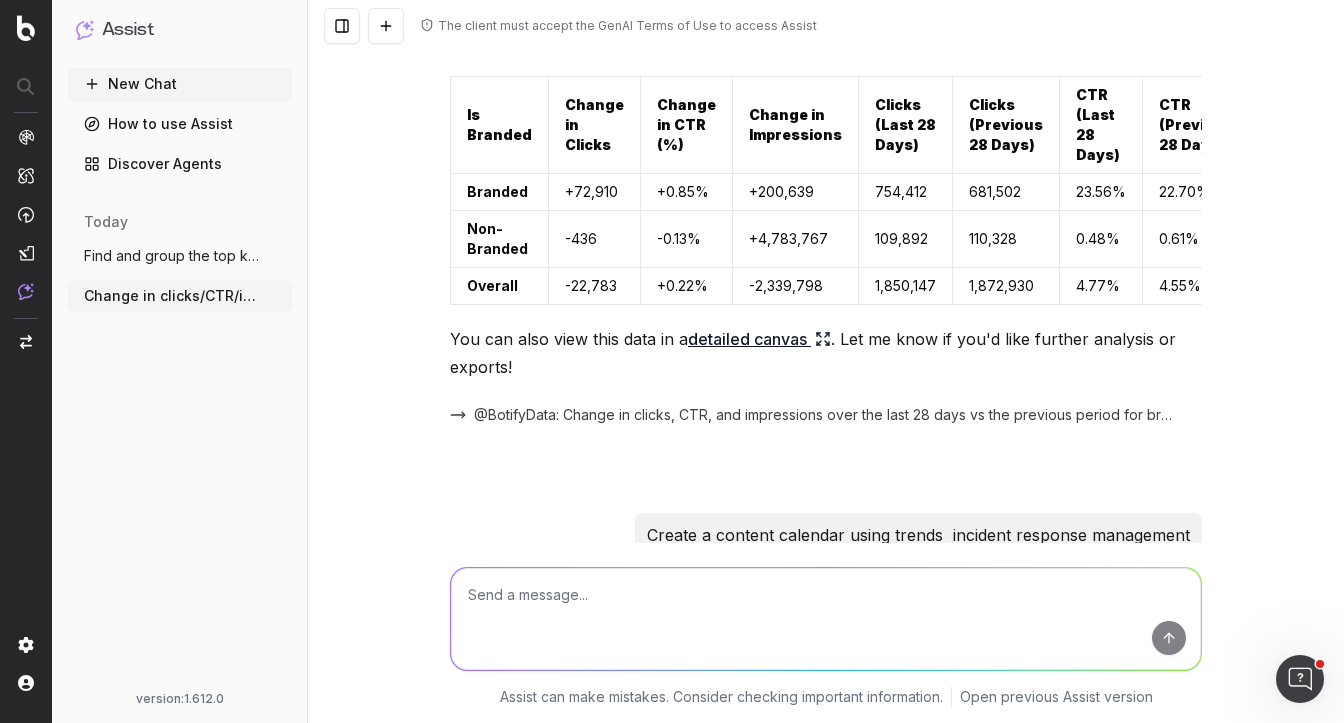 scroll, scrollTop: 0, scrollLeft: 0, axis: both 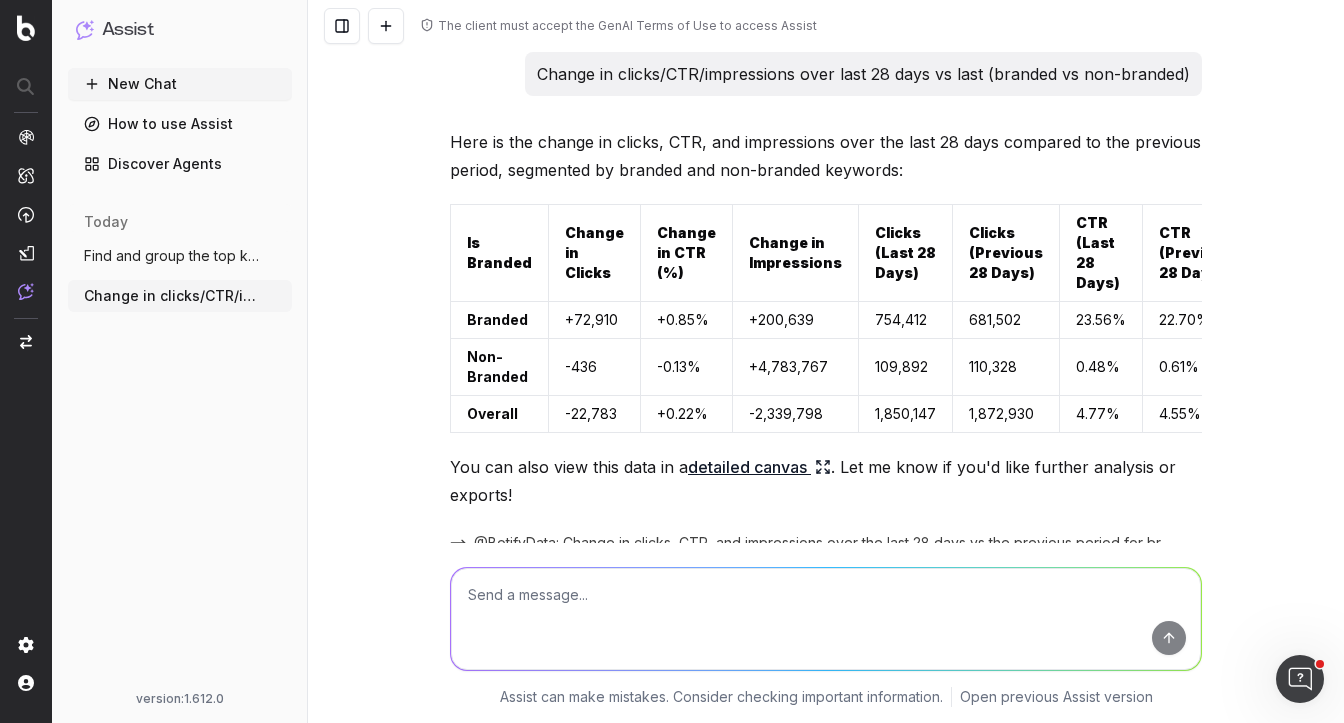 click on "Change in clicks/CTR/impressions over last 28 days vs last (branded vs non-branded)" at bounding box center (863, 74) 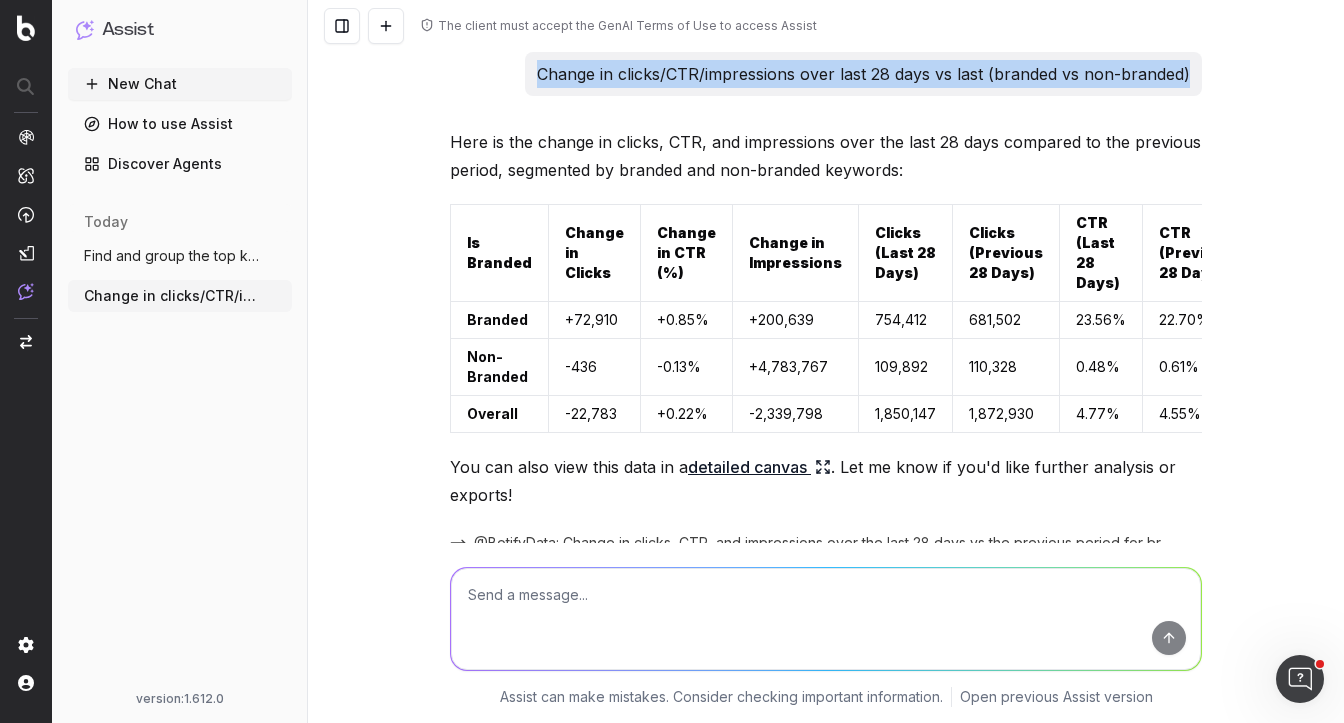 drag, startPoint x: 1188, startPoint y: 80, endPoint x: 467, endPoint y: 86, distance: 721.02496 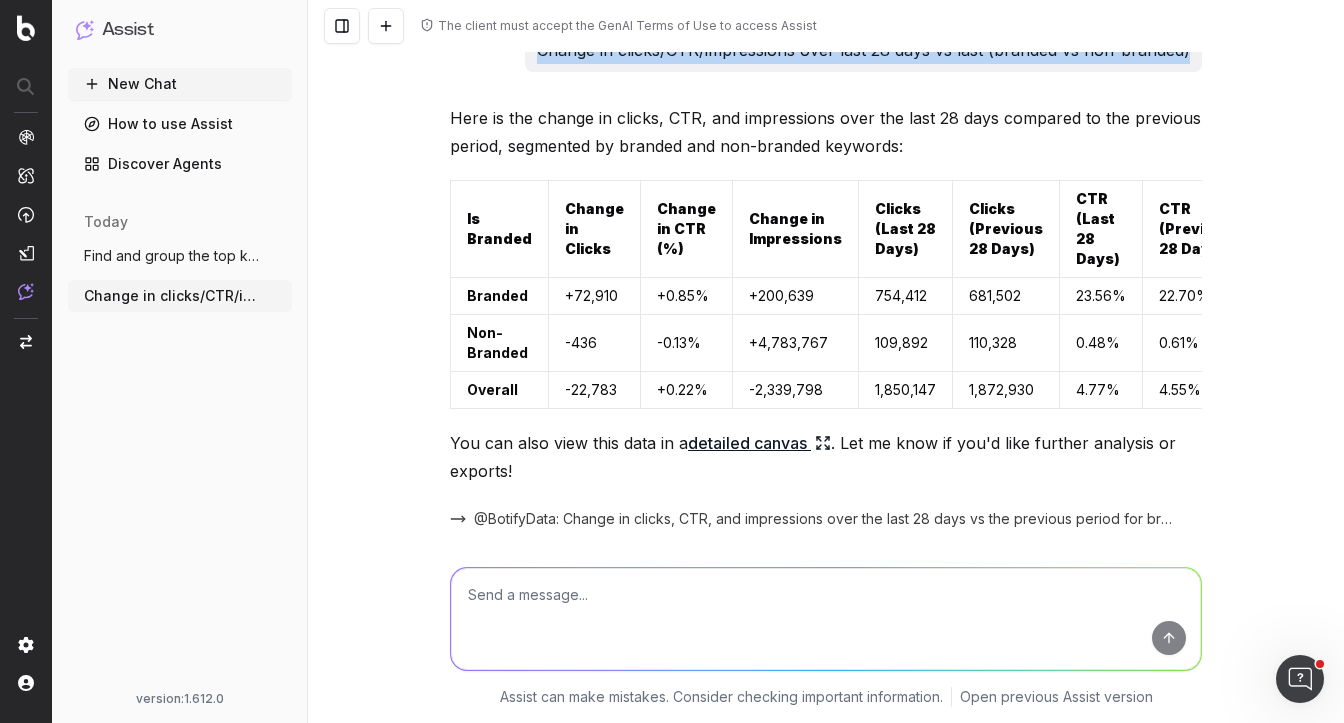 scroll, scrollTop: 0, scrollLeft: 0, axis: both 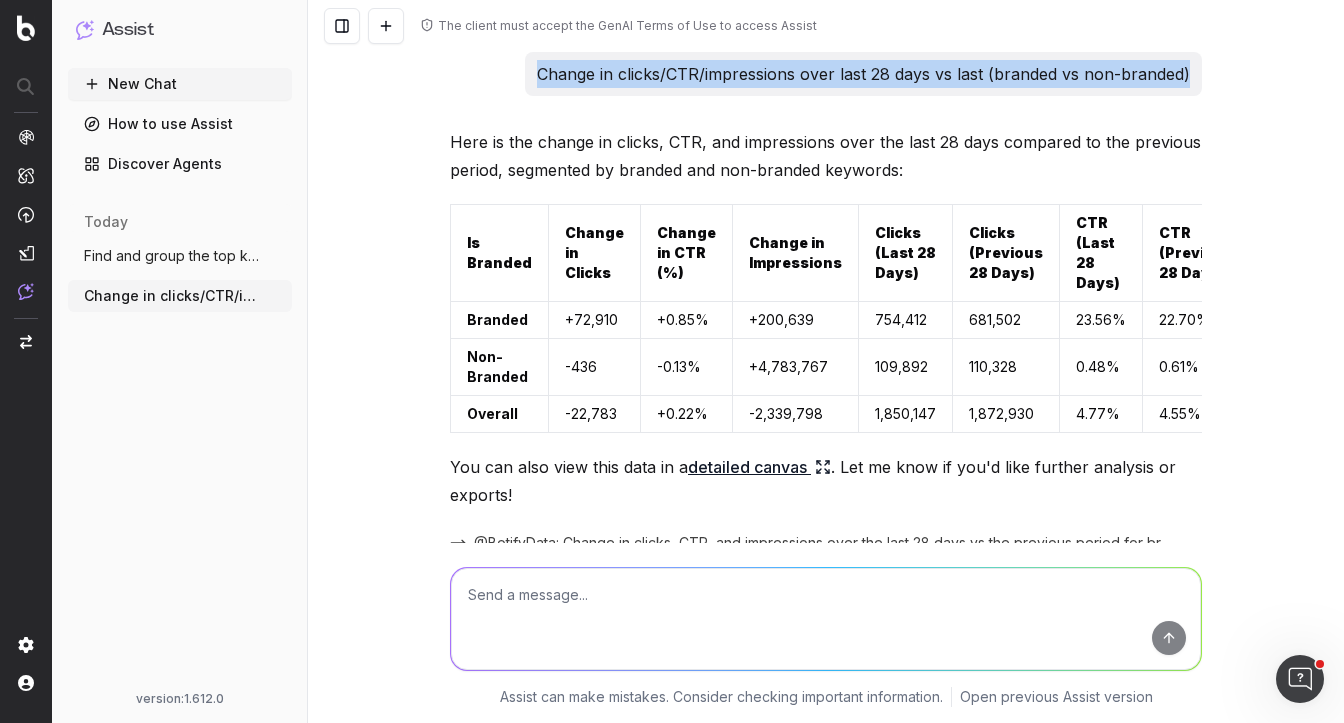 click on "Discover Agents" at bounding box center (180, 164) 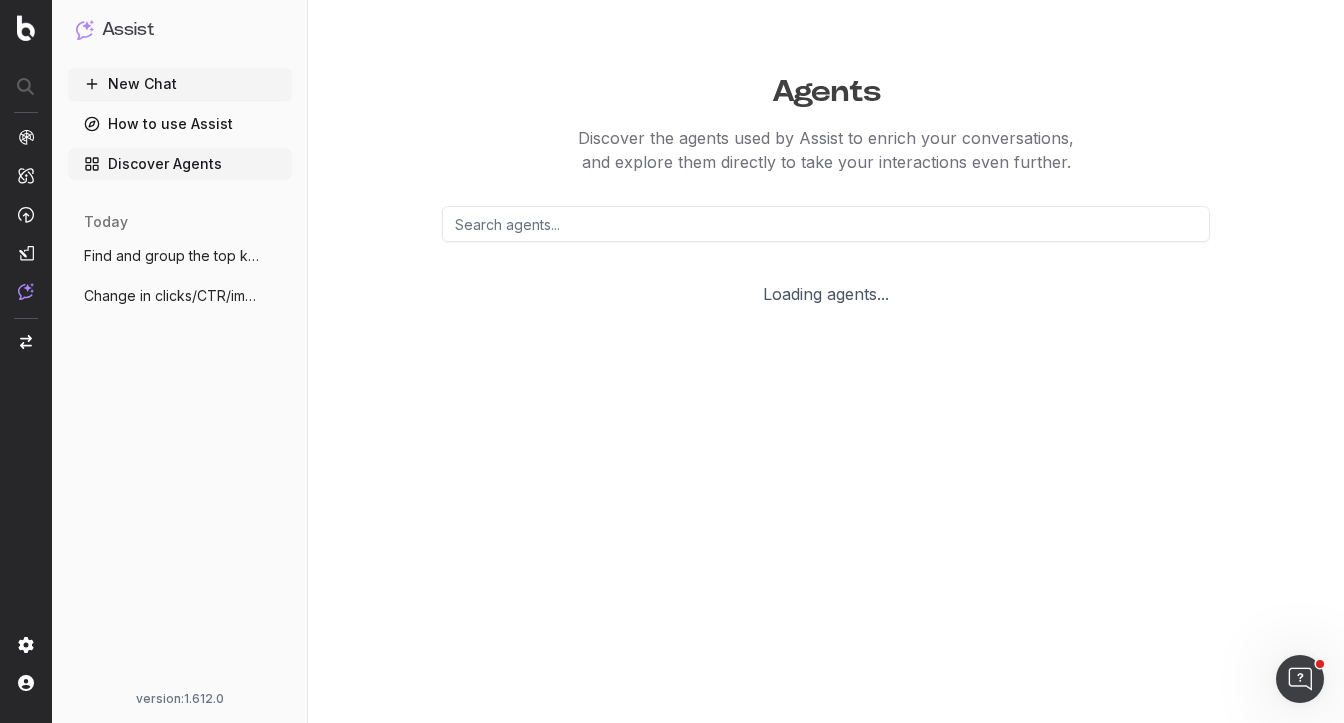 click at bounding box center (826, 224) 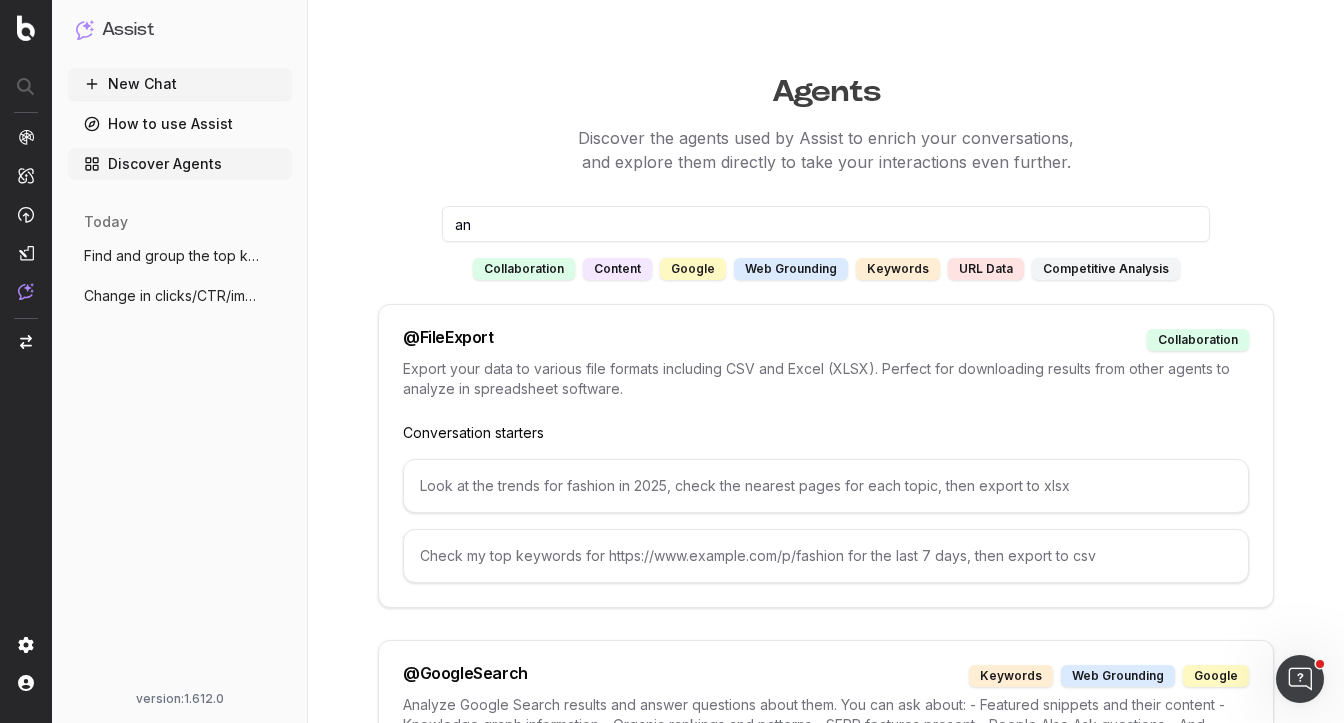 type on "a" 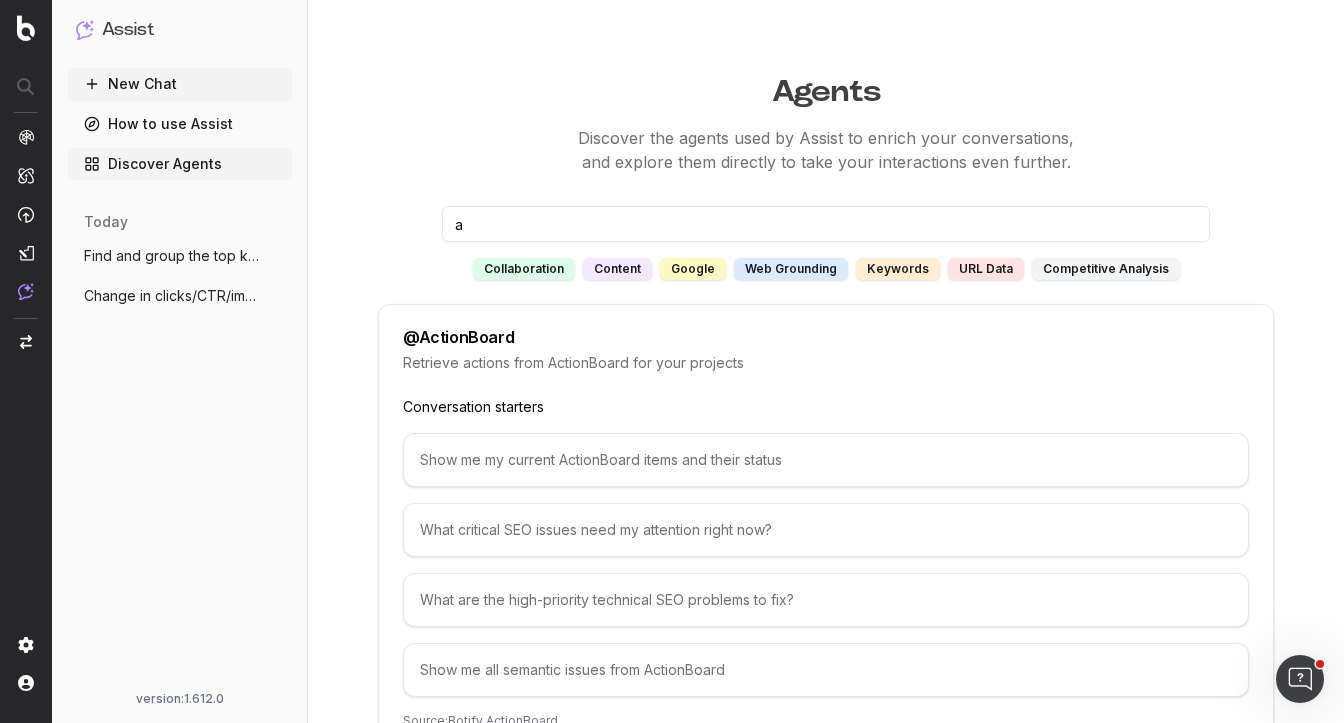 type 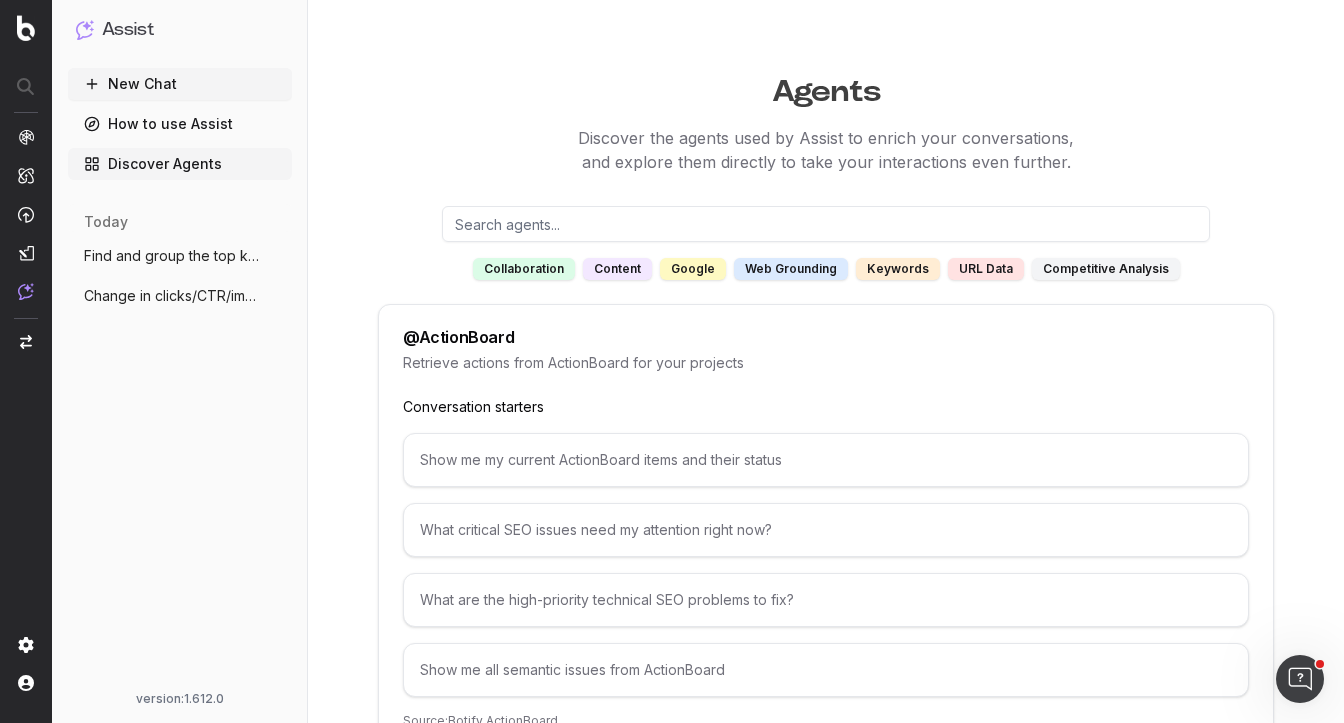 click on "Change in clicks/CTR/impressions over la" at bounding box center [172, 296] 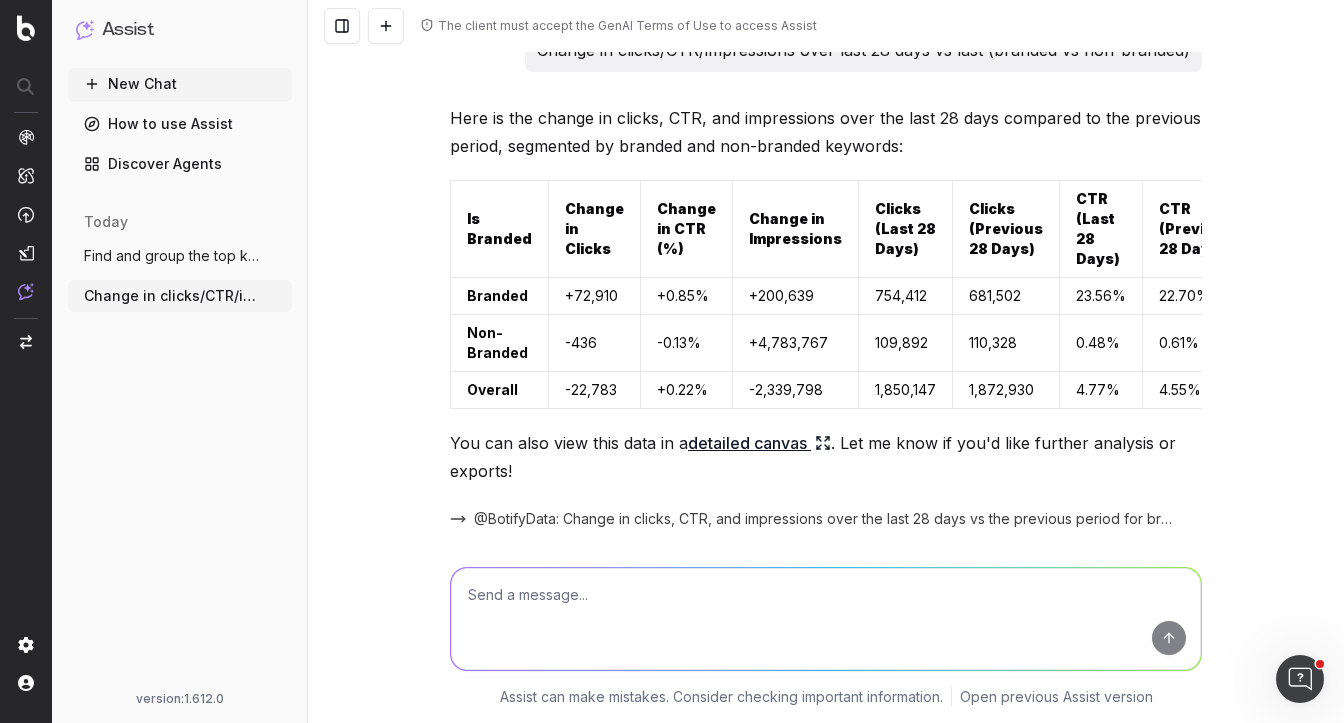 scroll, scrollTop: 0, scrollLeft: 0, axis: both 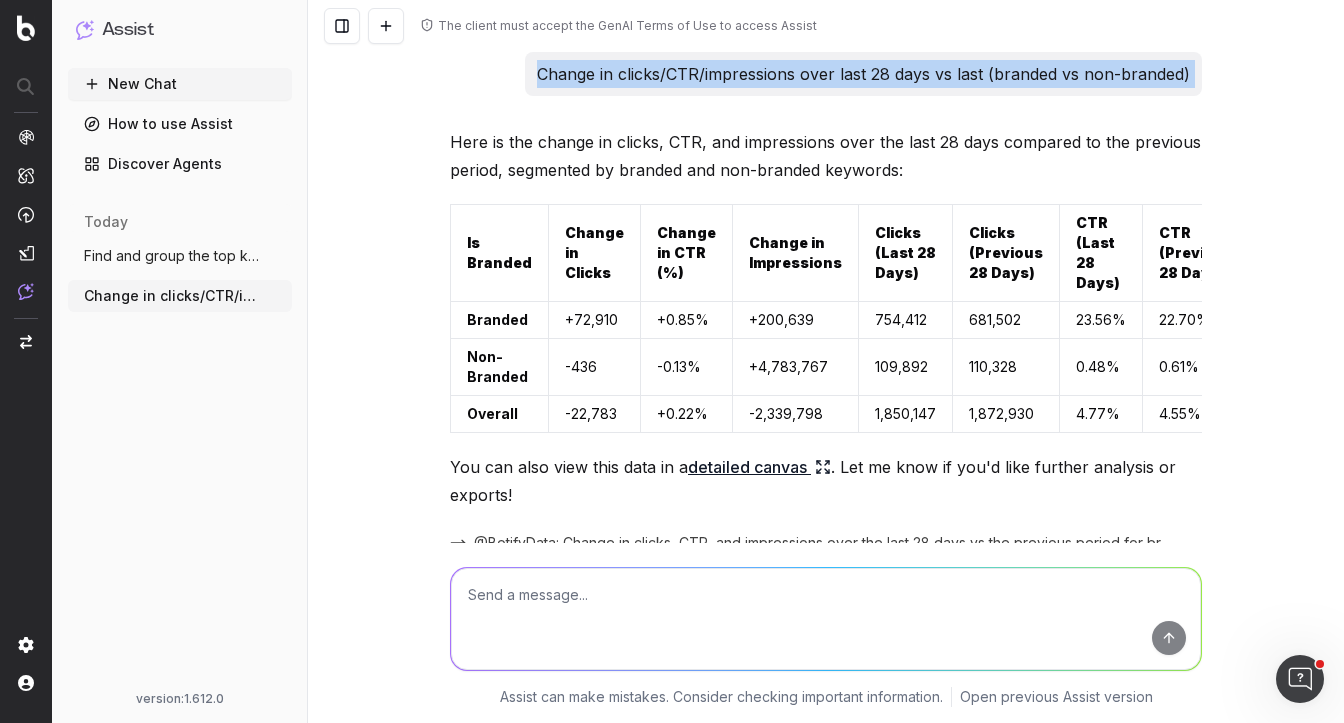 drag, startPoint x: 543, startPoint y: 74, endPoint x: 1130, endPoint y: 105, distance: 587.818 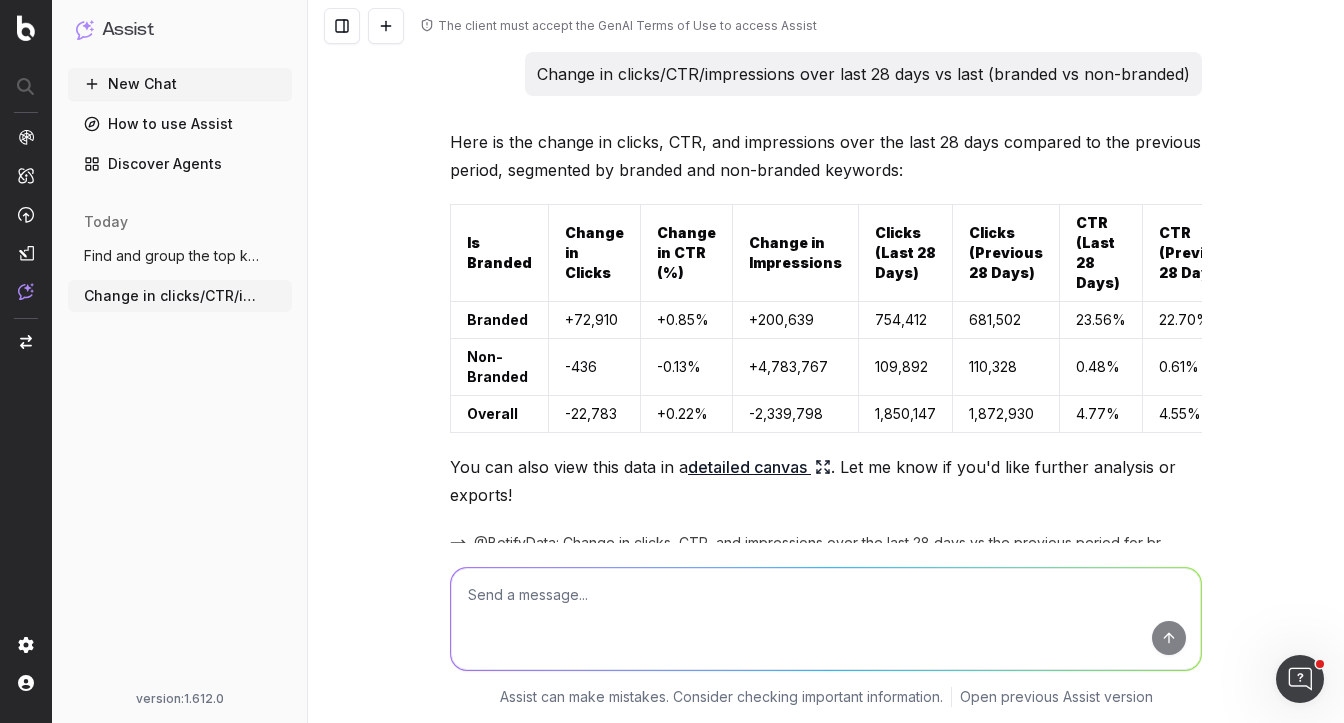 click at bounding box center (826, 619) 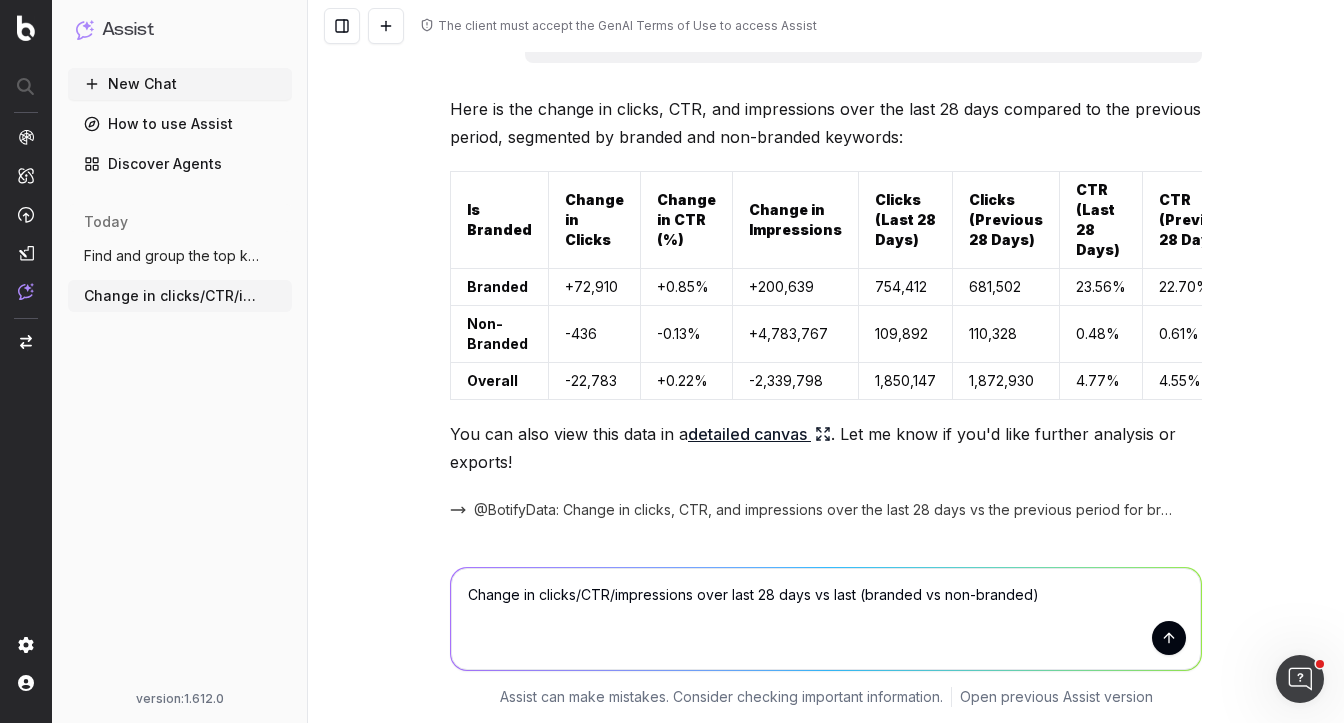 scroll, scrollTop: 46, scrollLeft: 0, axis: vertical 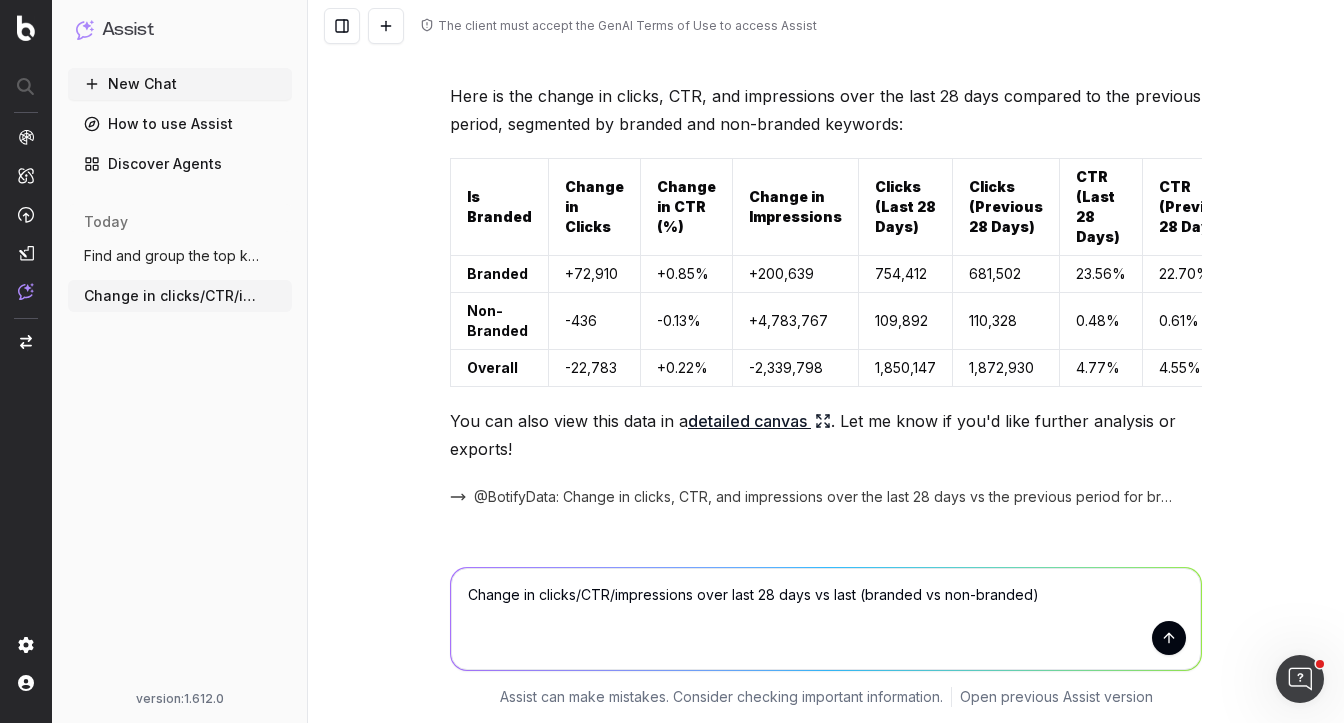 click on "Change in clicks/CTR/impressions over last 28 days vs last (branded vs non-branded)" at bounding box center (826, 619) 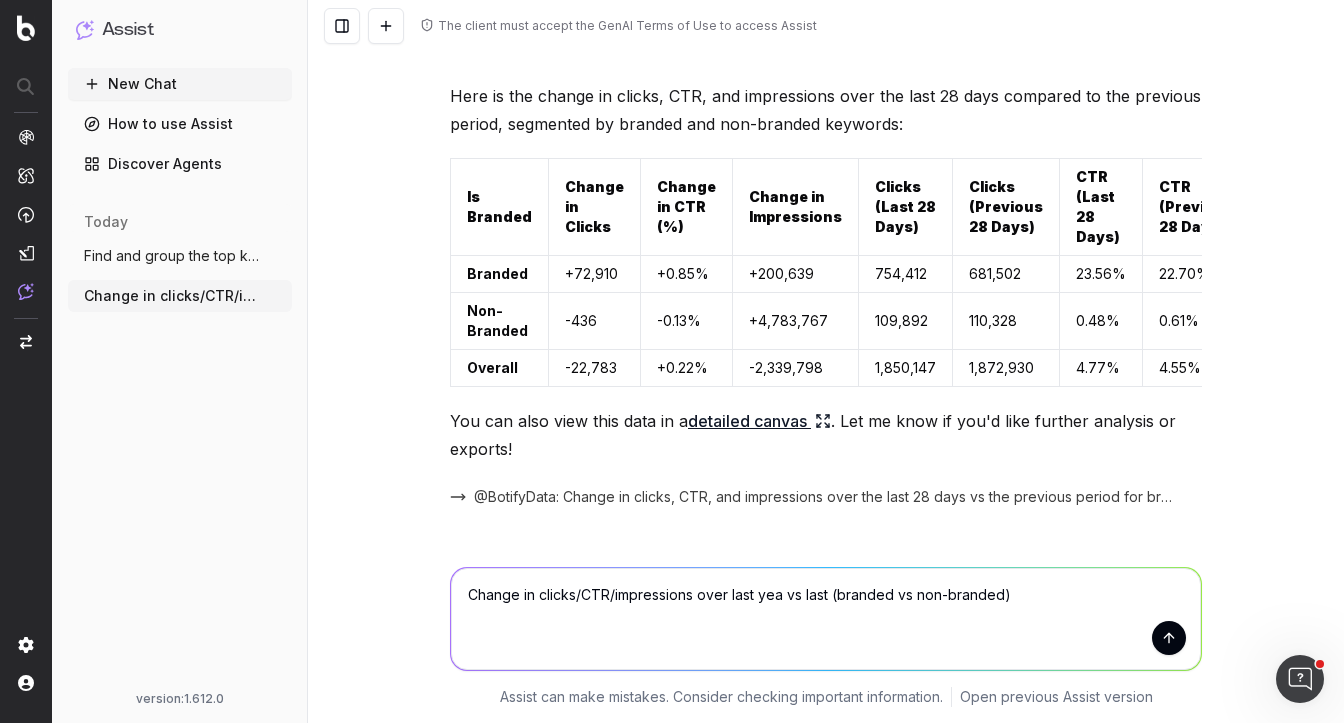 type on "Change in clicks/CTR/impressions over last year vs last (branded vs non-branded)" 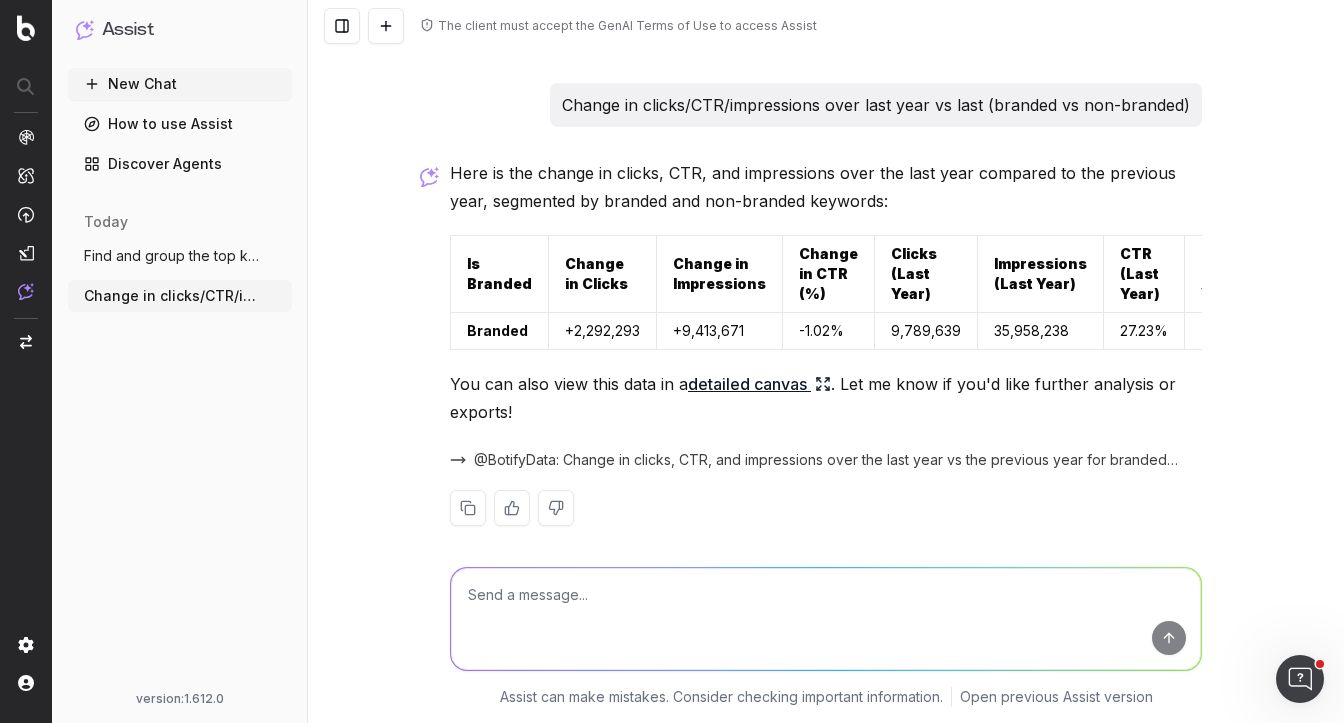 scroll, scrollTop: 5752, scrollLeft: 0, axis: vertical 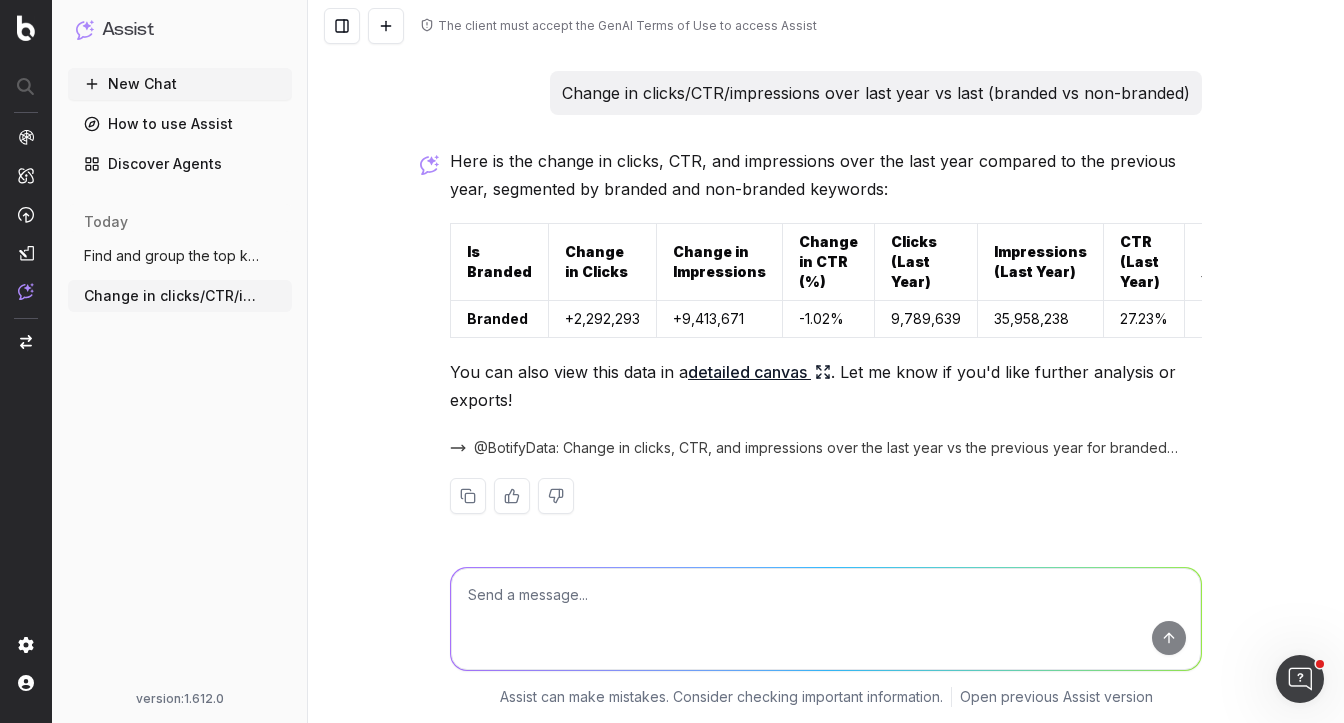 click at bounding box center [826, 619] 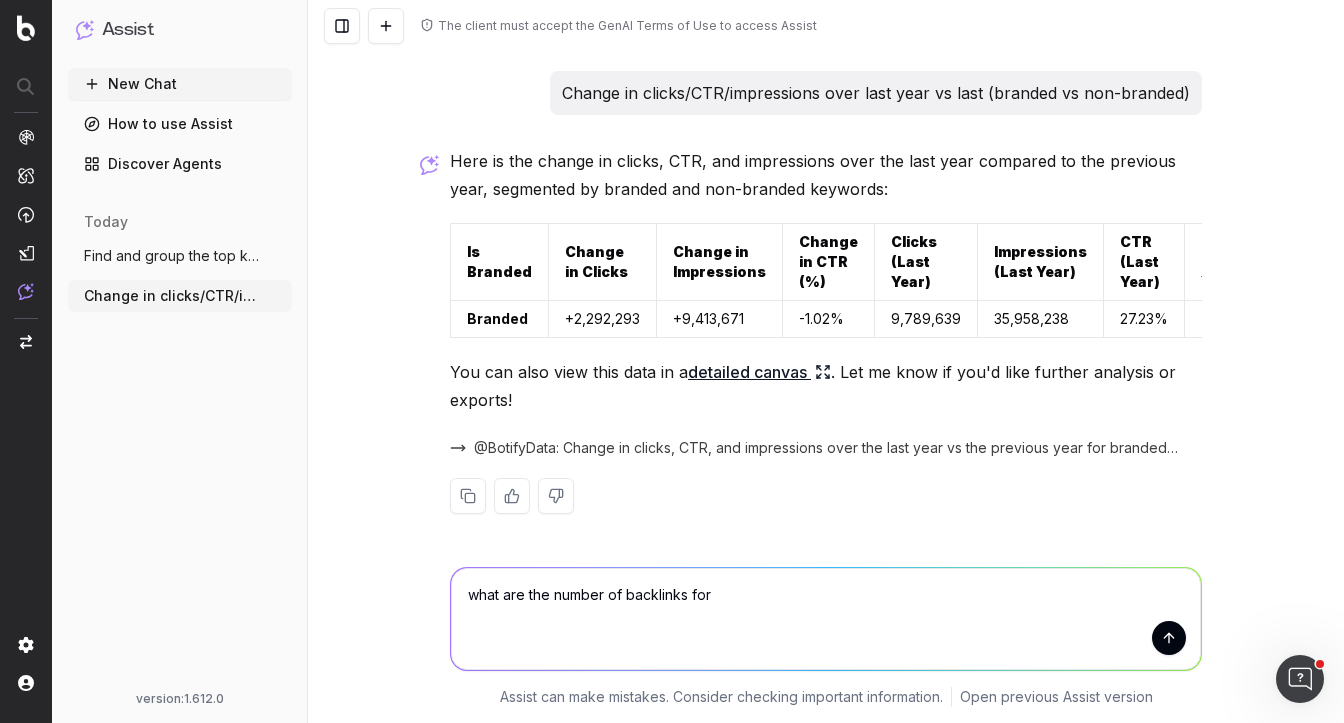 click on "what are the number of backlinks for" at bounding box center (826, 619) 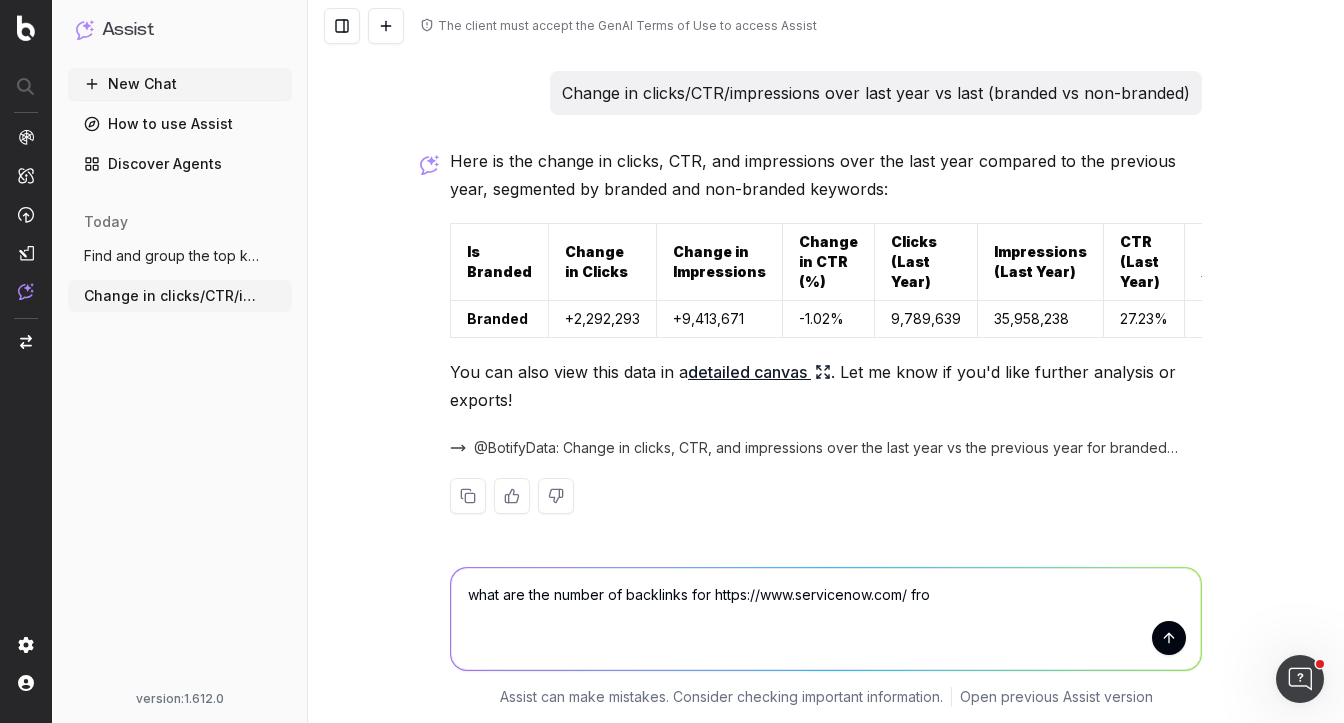 click on "what are the number of backlinks for https://www.servicenow.com/ fro" at bounding box center [826, 619] 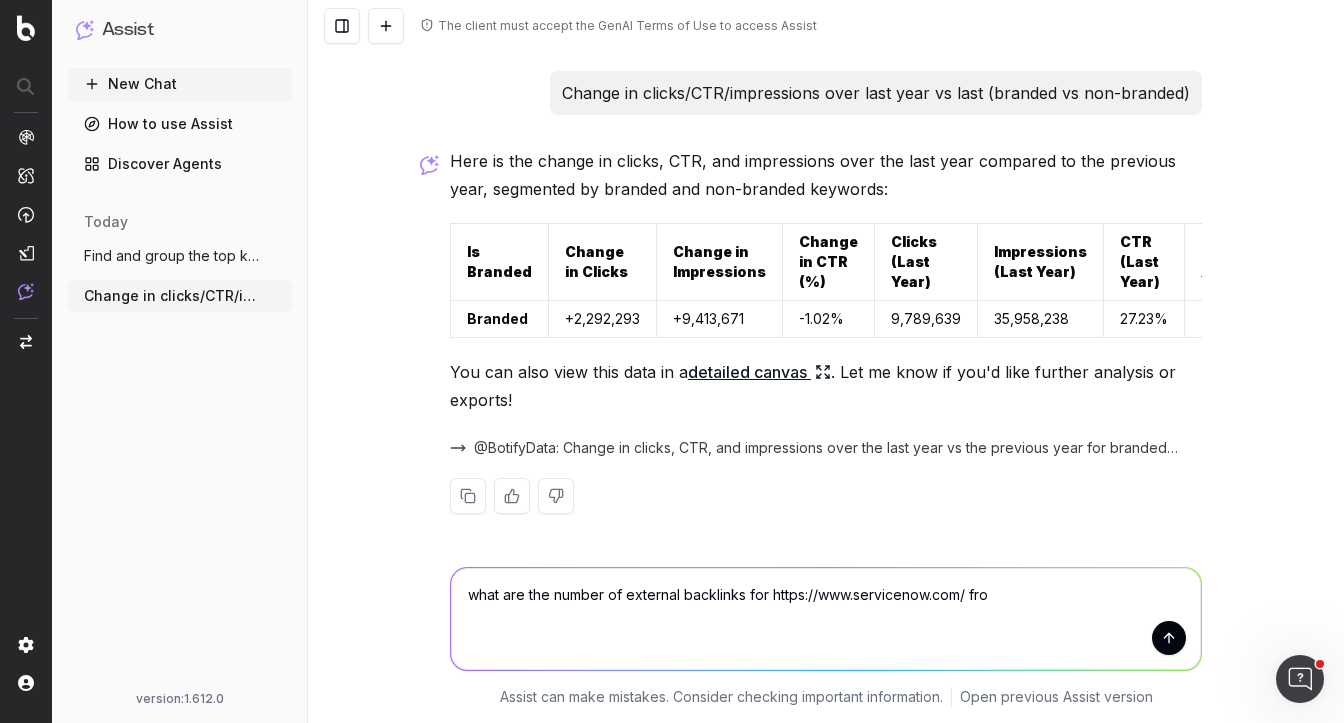 click on "what are the number of external backlinks for https://www.servicenow.com/ fro" at bounding box center [826, 619] 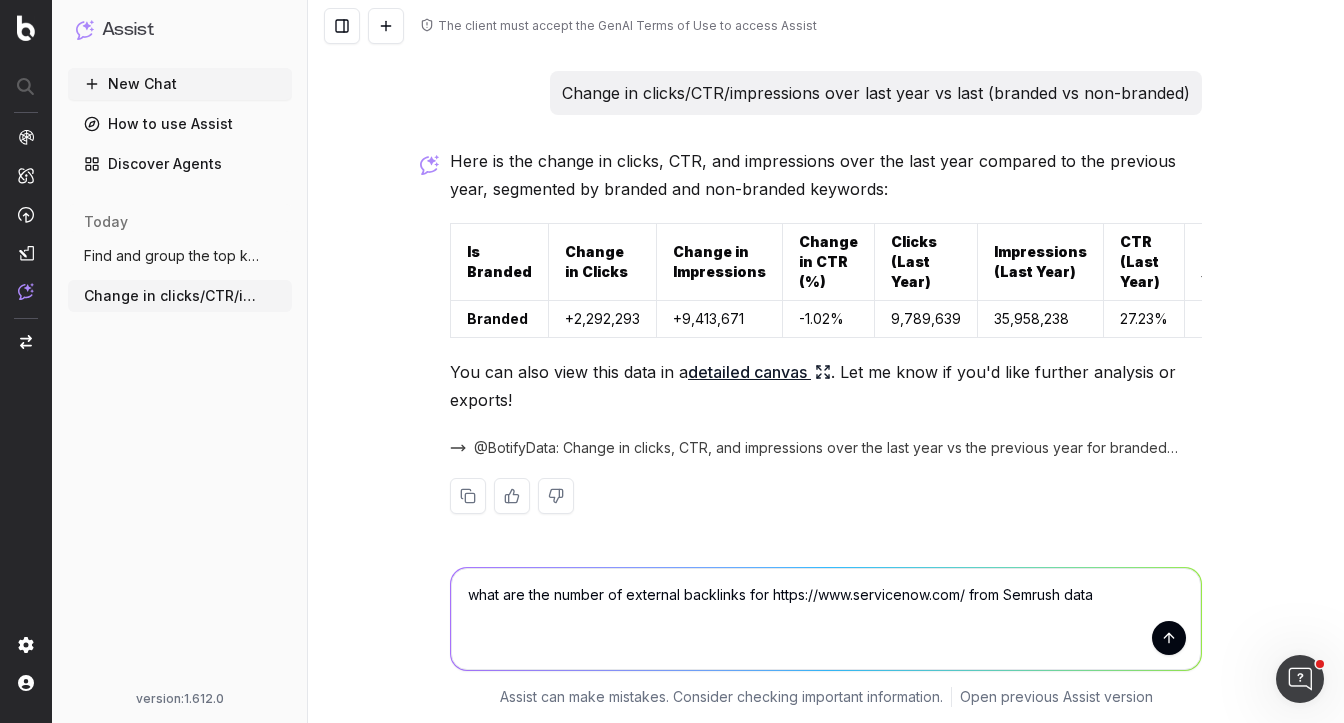 type on "what are the number of external backlinks for https://www.servicenow.com/ from Semrush data?" 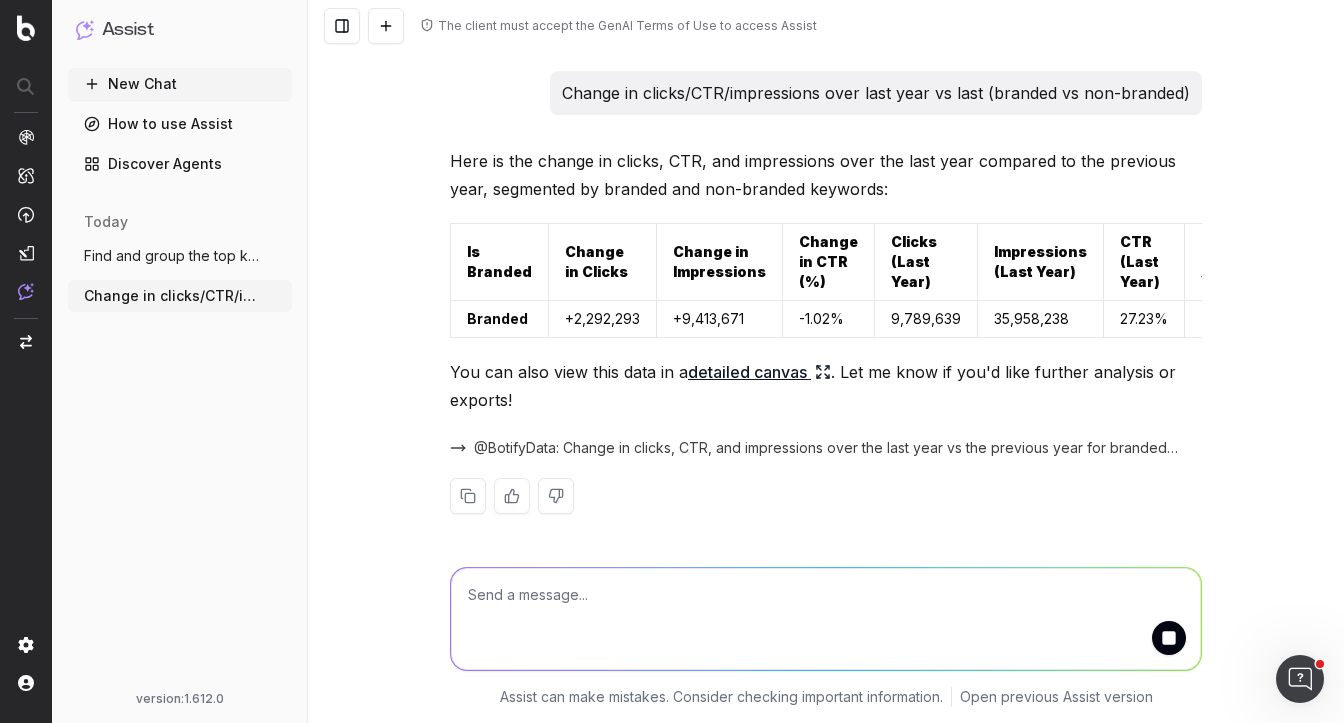 scroll, scrollTop: 6004, scrollLeft: 0, axis: vertical 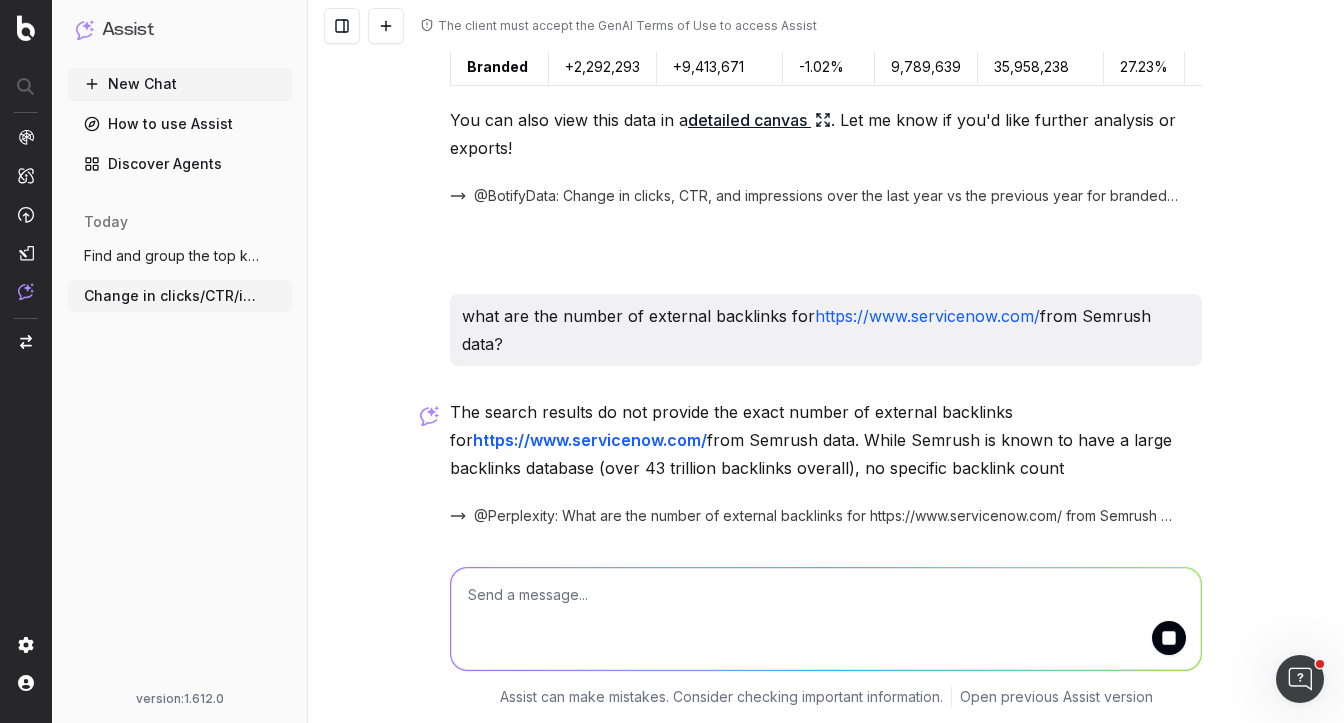 type 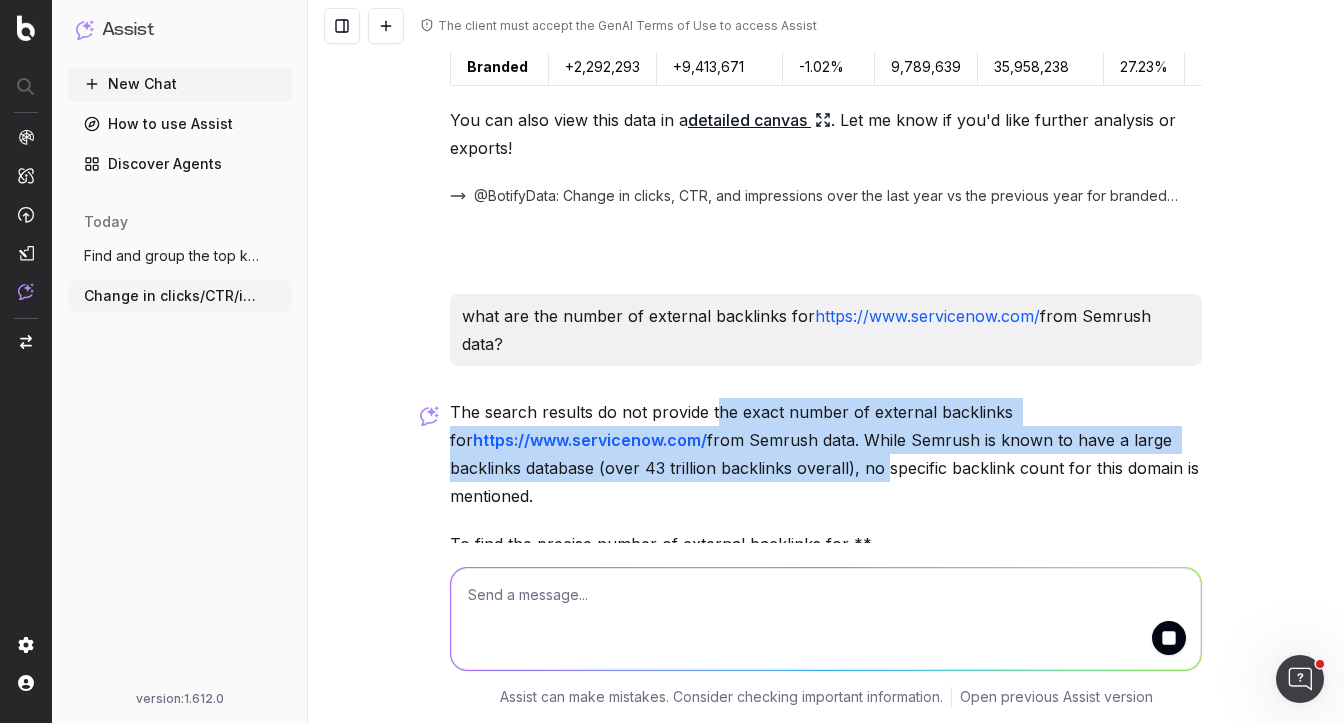 drag, startPoint x: 715, startPoint y: 406, endPoint x: 876, endPoint y: 460, distance: 169.8146 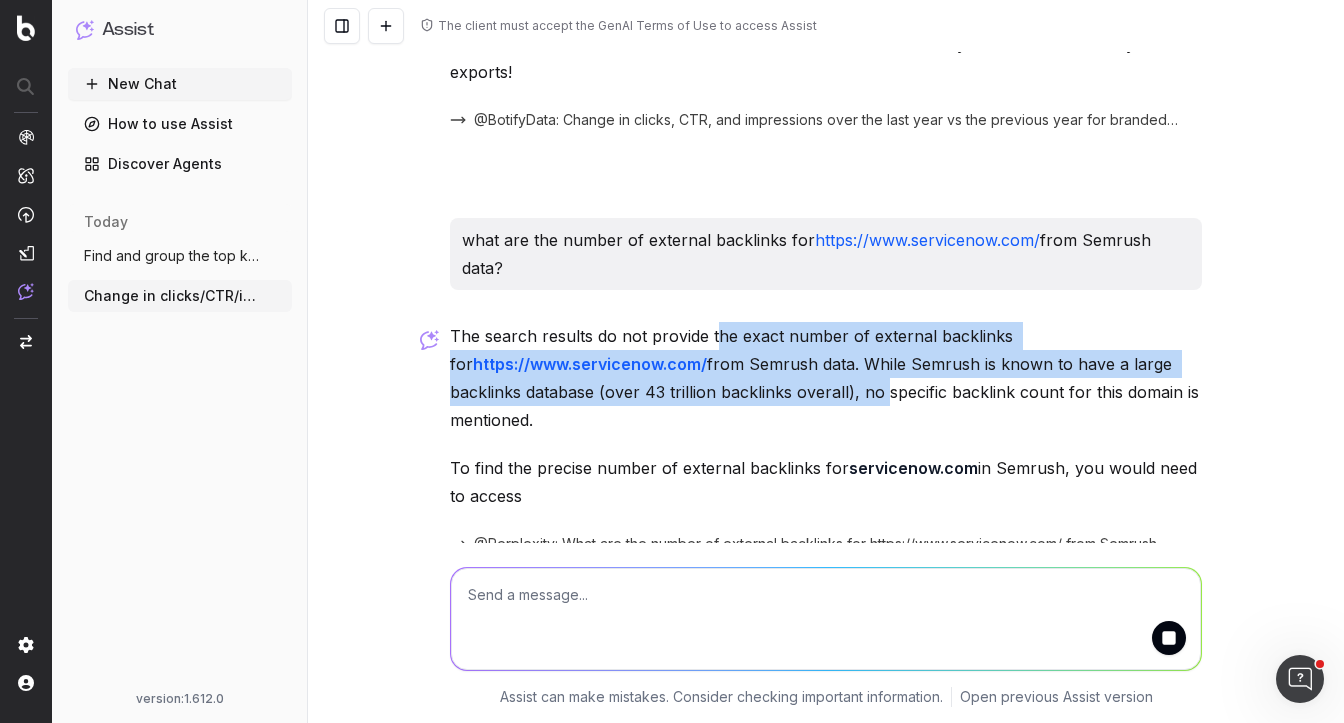 scroll, scrollTop: 6093, scrollLeft: 0, axis: vertical 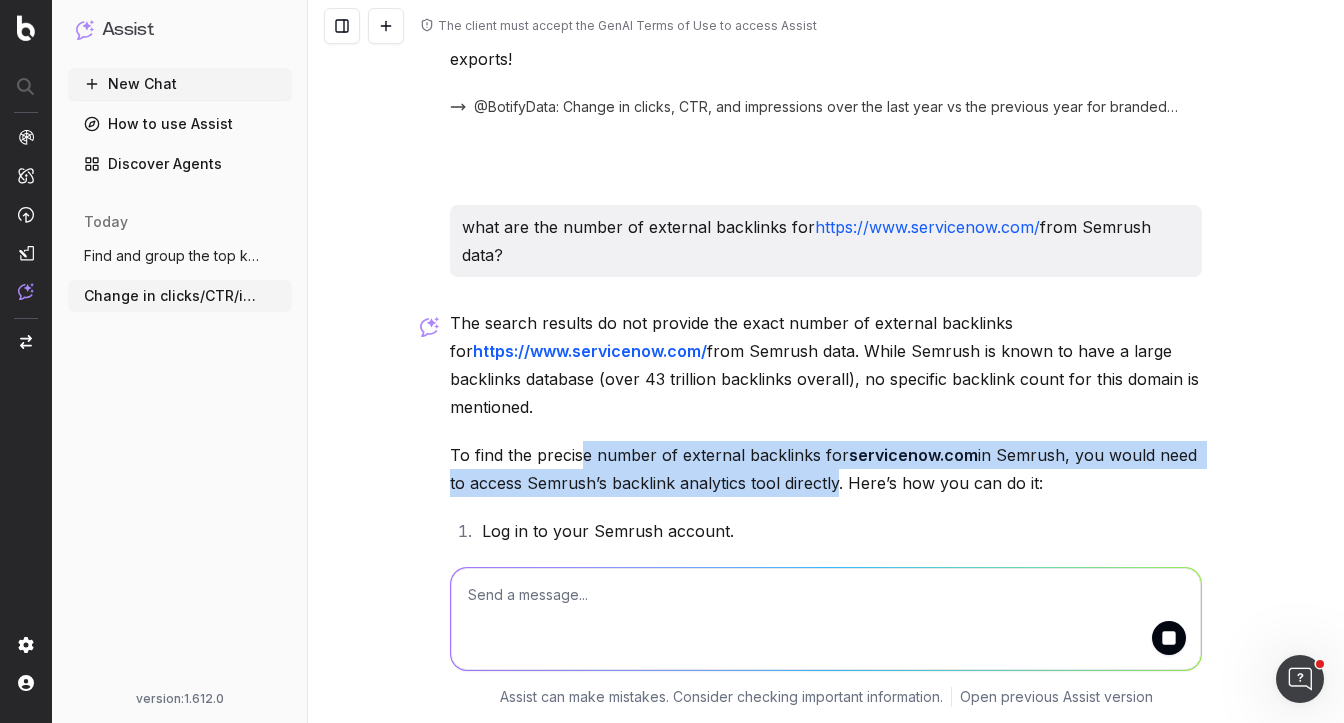 drag, startPoint x: 581, startPoint y: 452, endPoint x: 829, endPoint y: 490, distance: 250.8944 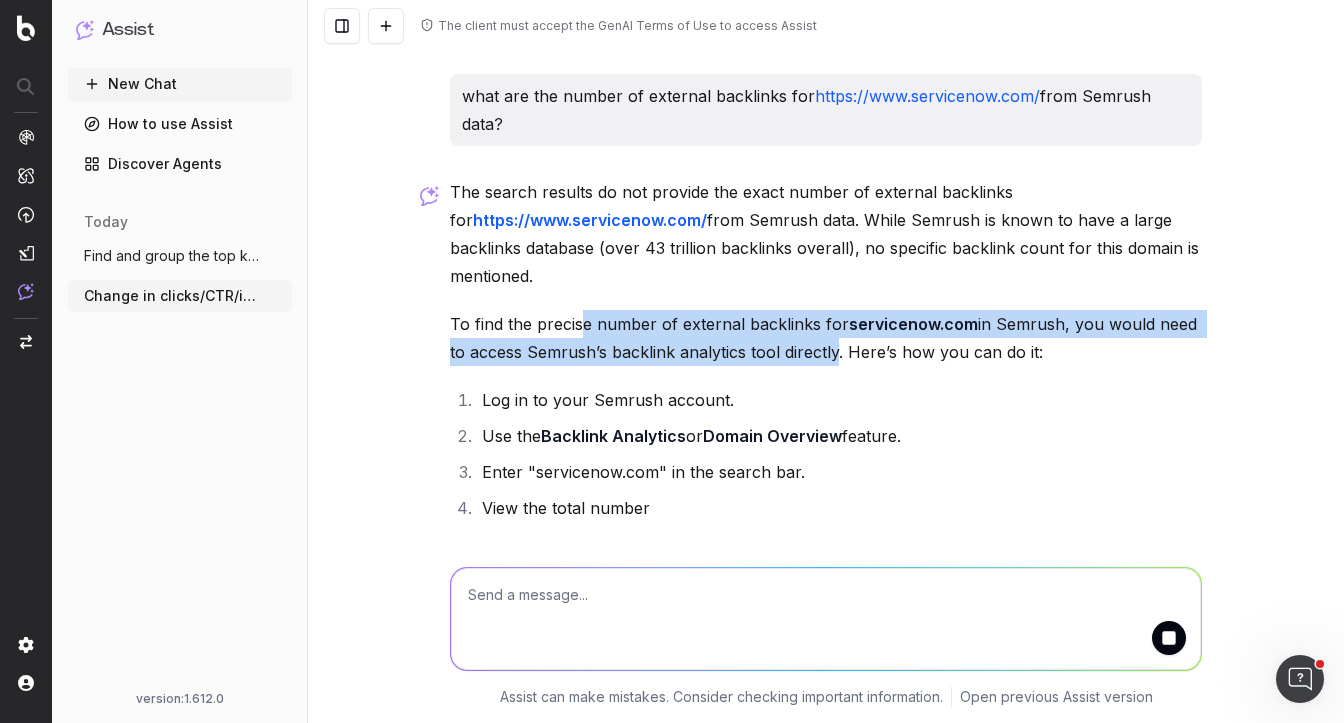 scroll, scrollTop: 6264, scrollLeft: 0, axis: vertical 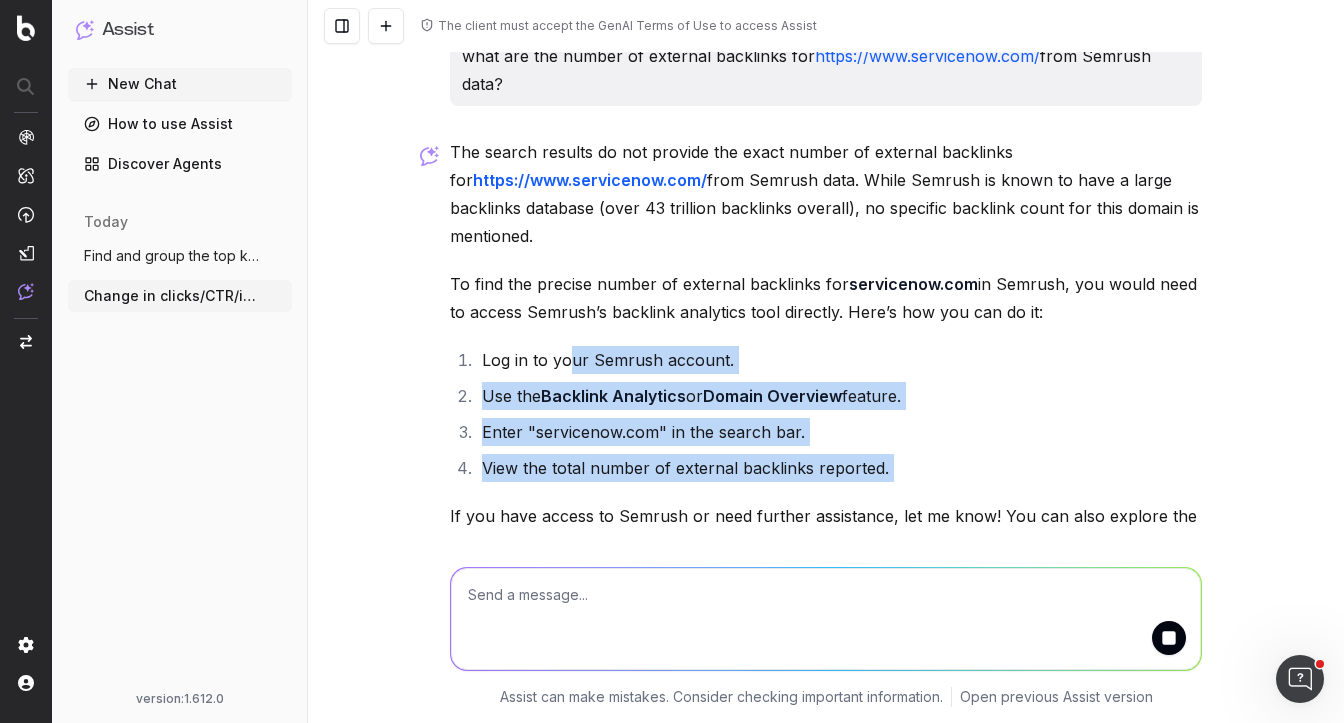 drag, startPoint x: 566, startPoint y: 352, endPoint x: 648, endPoint y: 494, distance: 163.9756 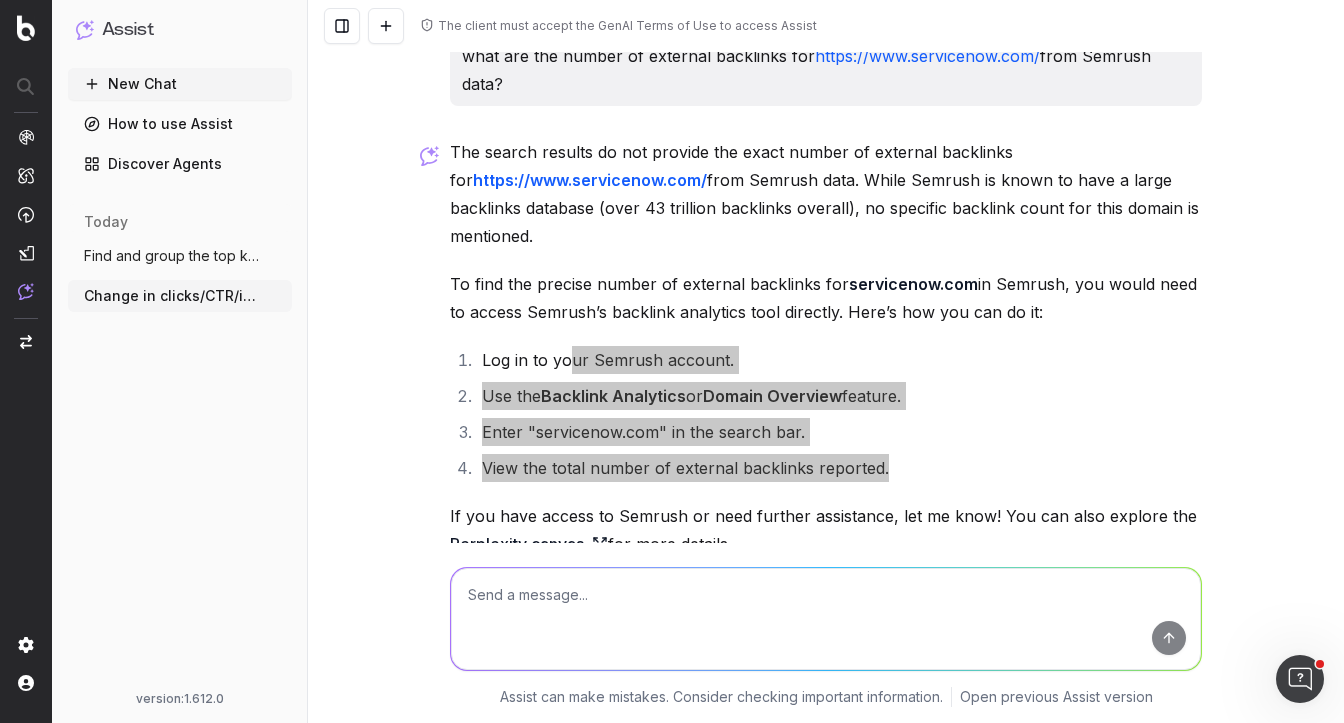 scroll, scrollTop: 6109, scrollLeft: 0, axis: vertical 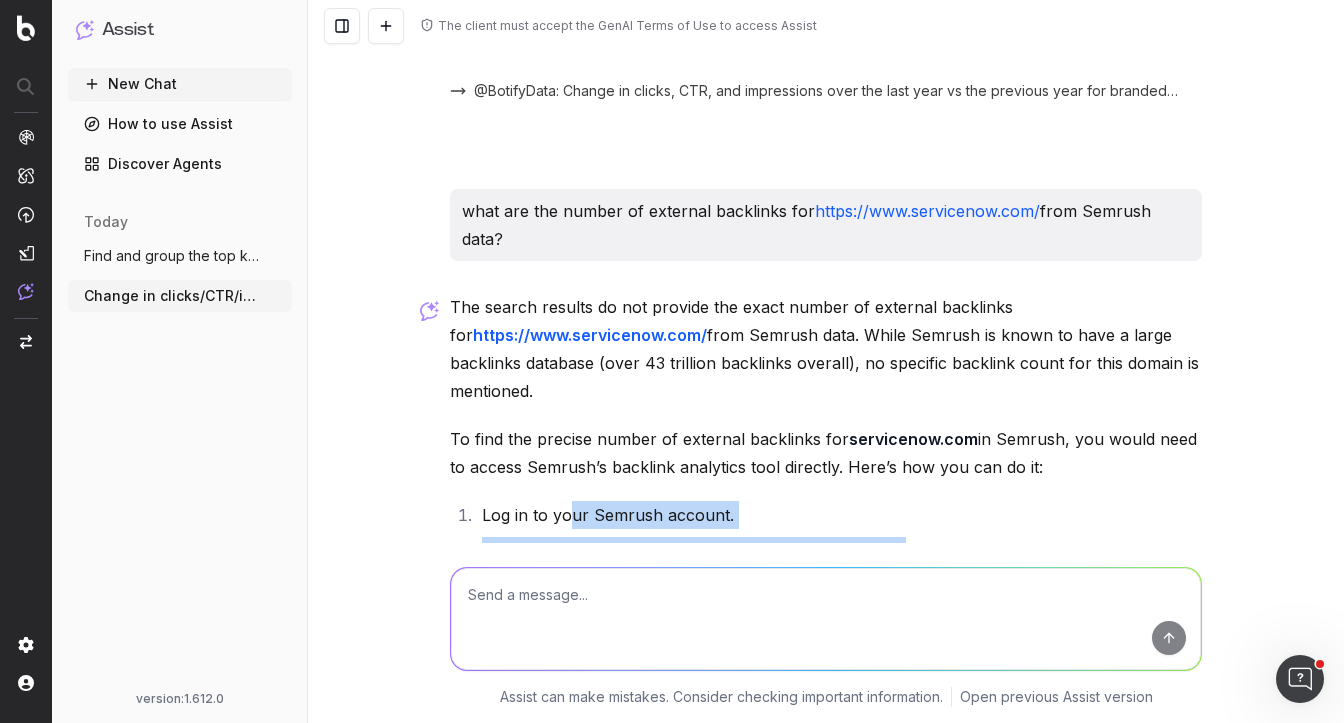 drag, startPoint x: 539, startPoint y: 237, endPoint x: 443, endPoint y: 193, distance: 105.60303 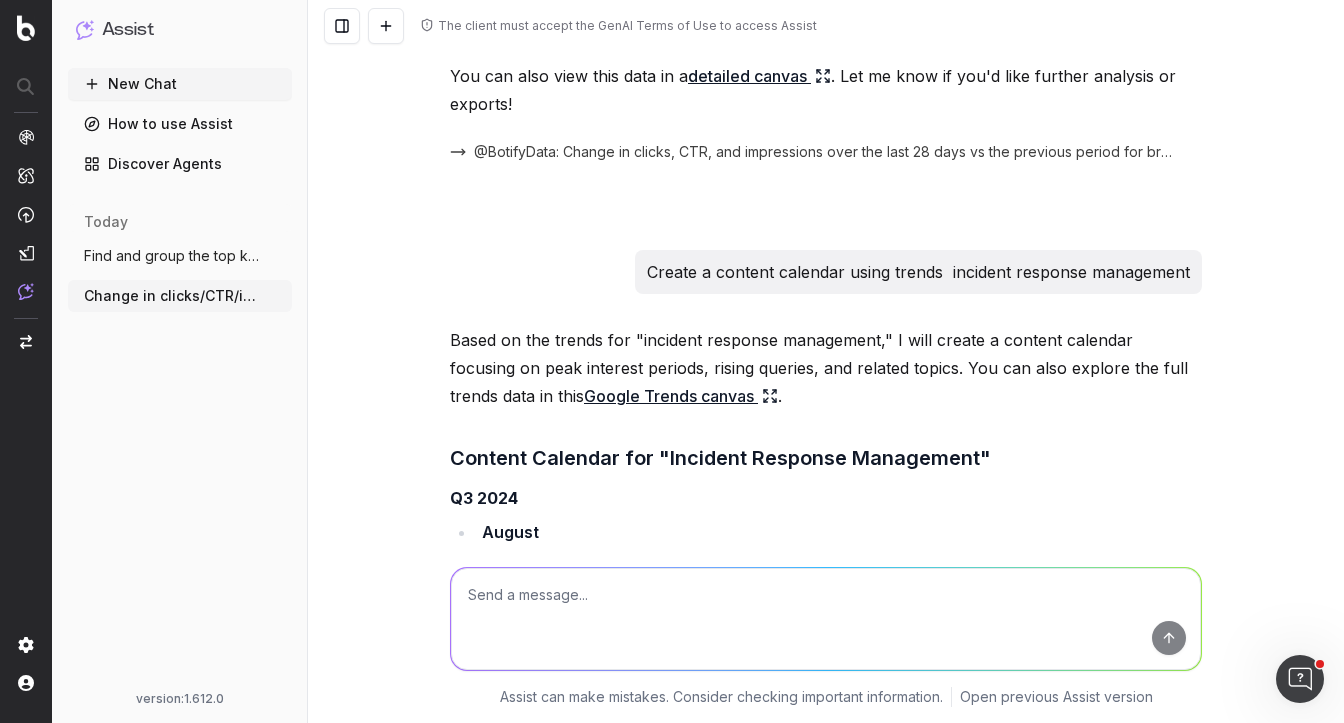 scroll, scrollTop: 364, scrollLeft: 0, axis: vertical 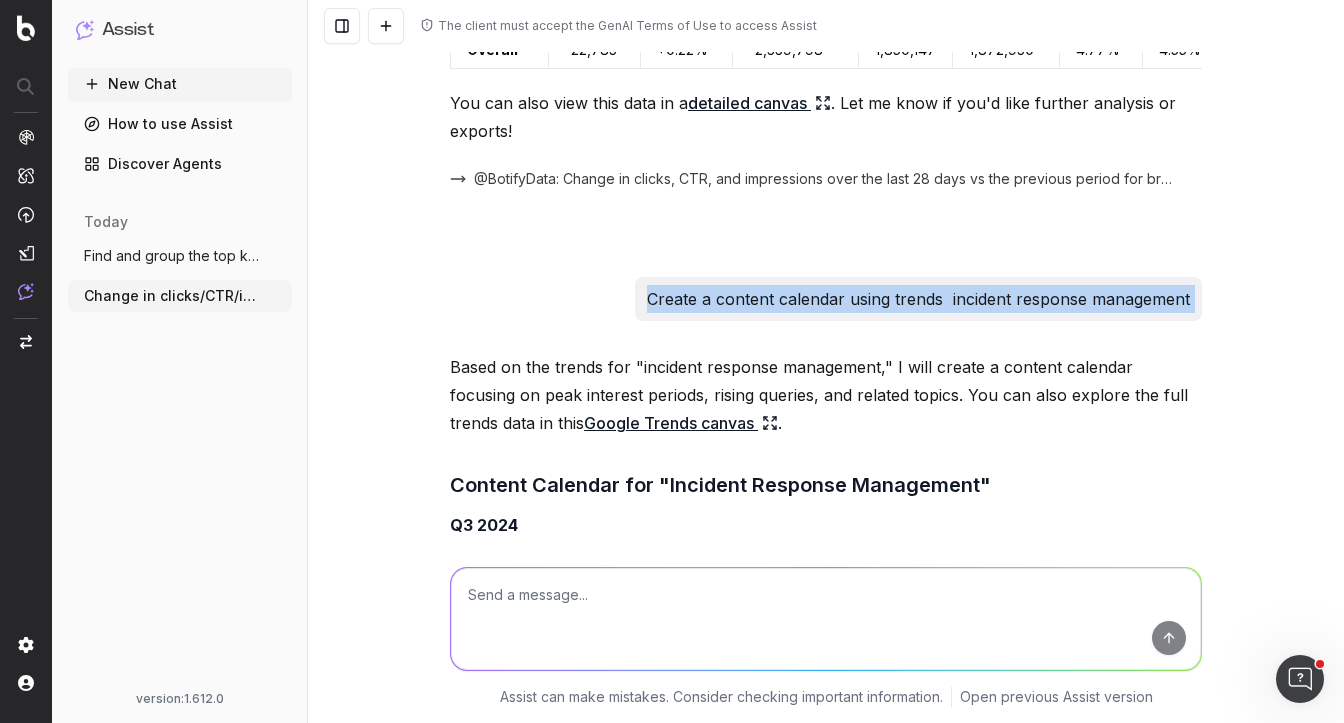 drag, startPoint x: 646, startPoint y: 296, endPoint x: 970, endPoint y: 322, distance: 325.04153 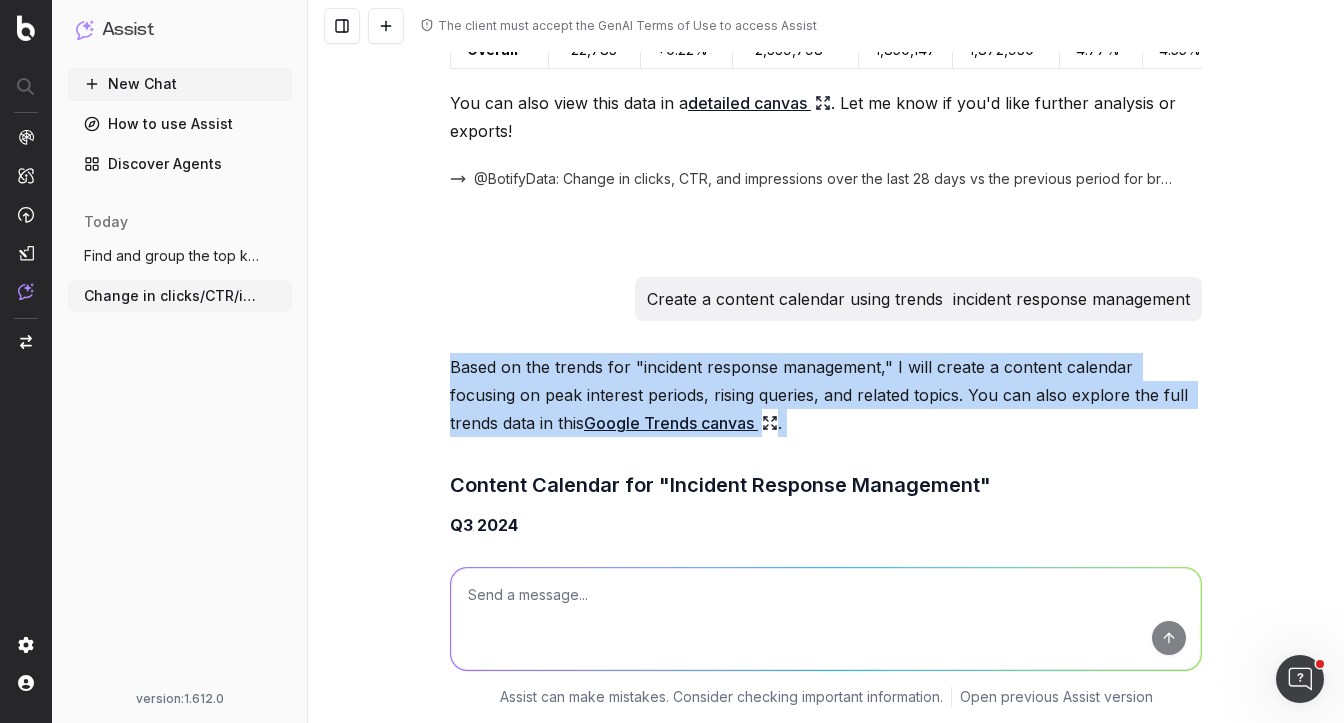 drag, startPoint x: 451, startPoint y: 364, endPoint x: 674, endPoint y: 460, distance: 242.78592 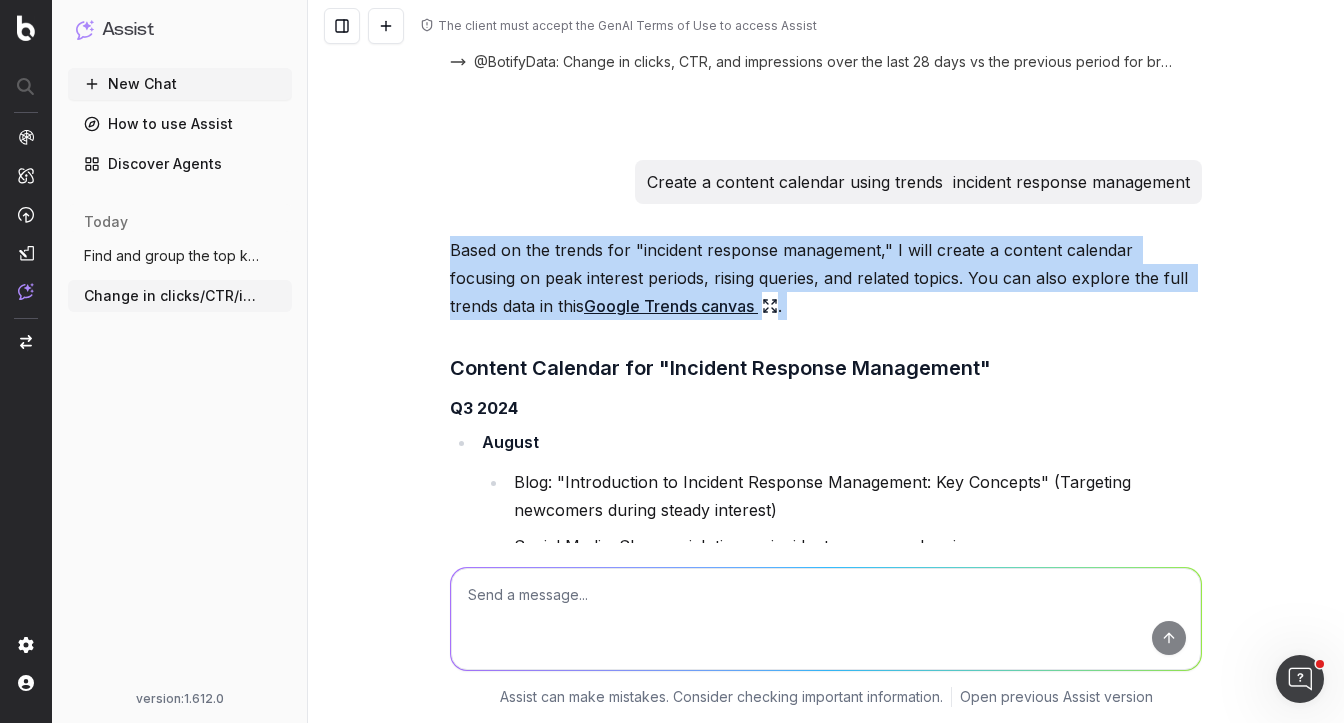 scroll, scrollTop: 503, scrollLeft: 0, axis: vertical 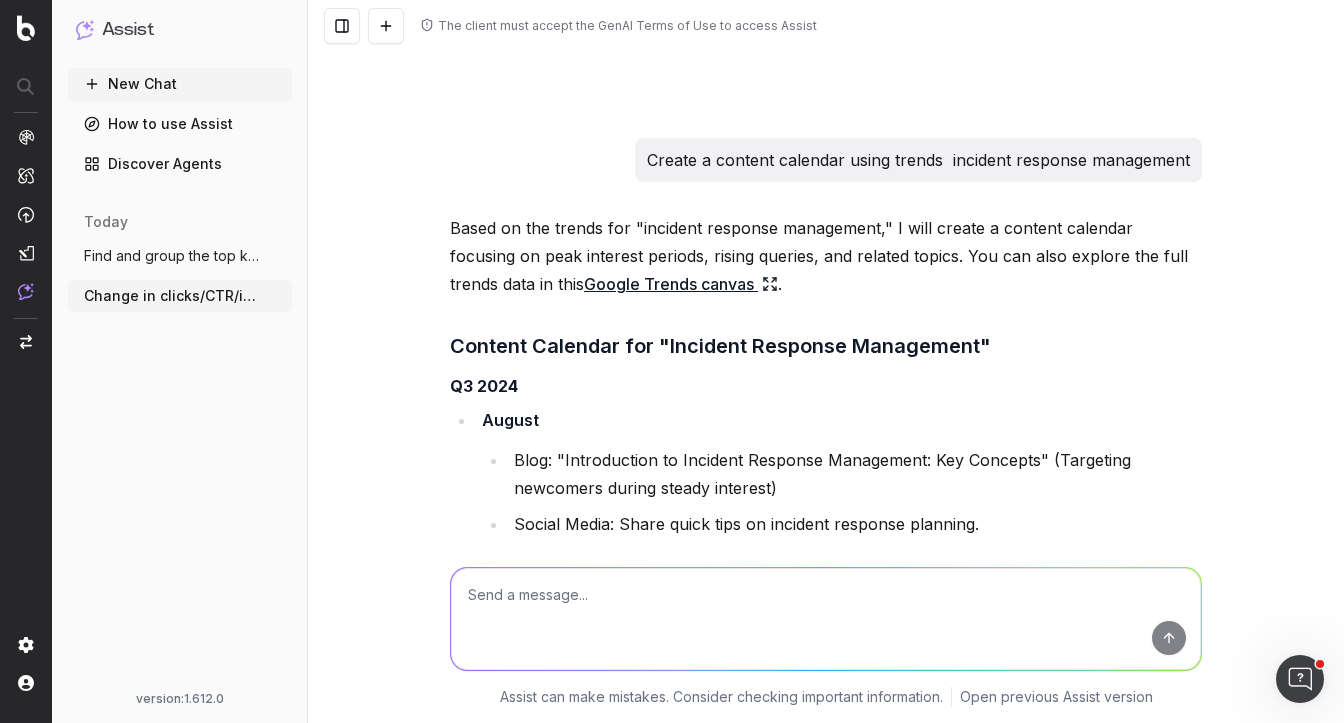 click on "Content Calendar for "Incident Response Management"" at bounding box center [826, 346] 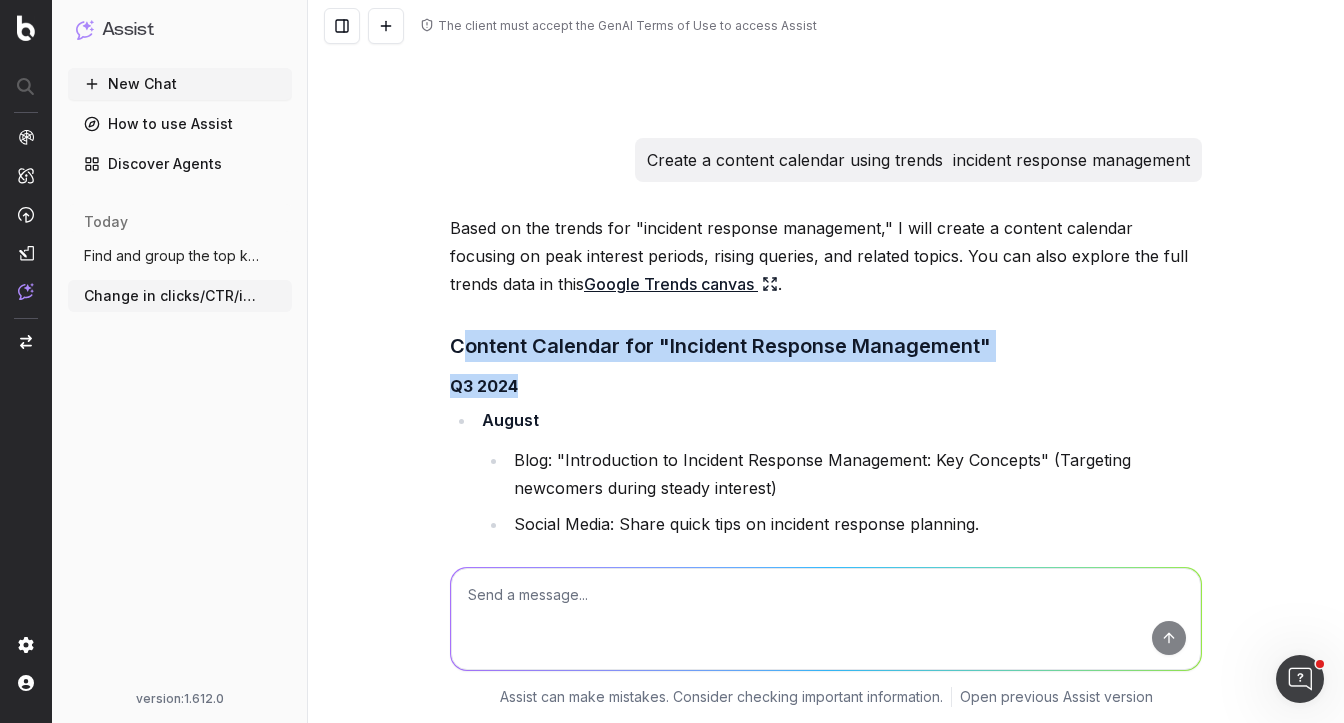drag, startPoint x: 457, startPoint y: 352, endPoint x: 663, endPoint y: 389, distance: 209.29645 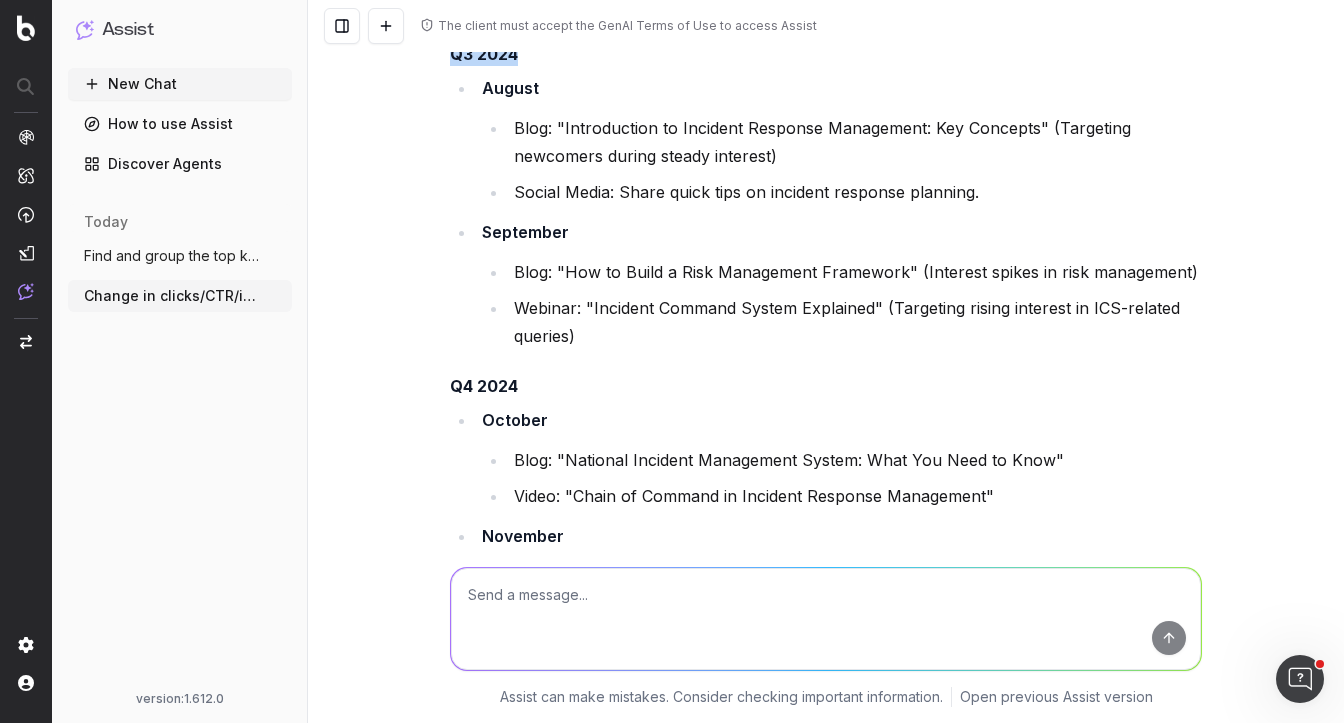 scroll, scrollTop: 837, scrollLeft: 0, axis: vertical 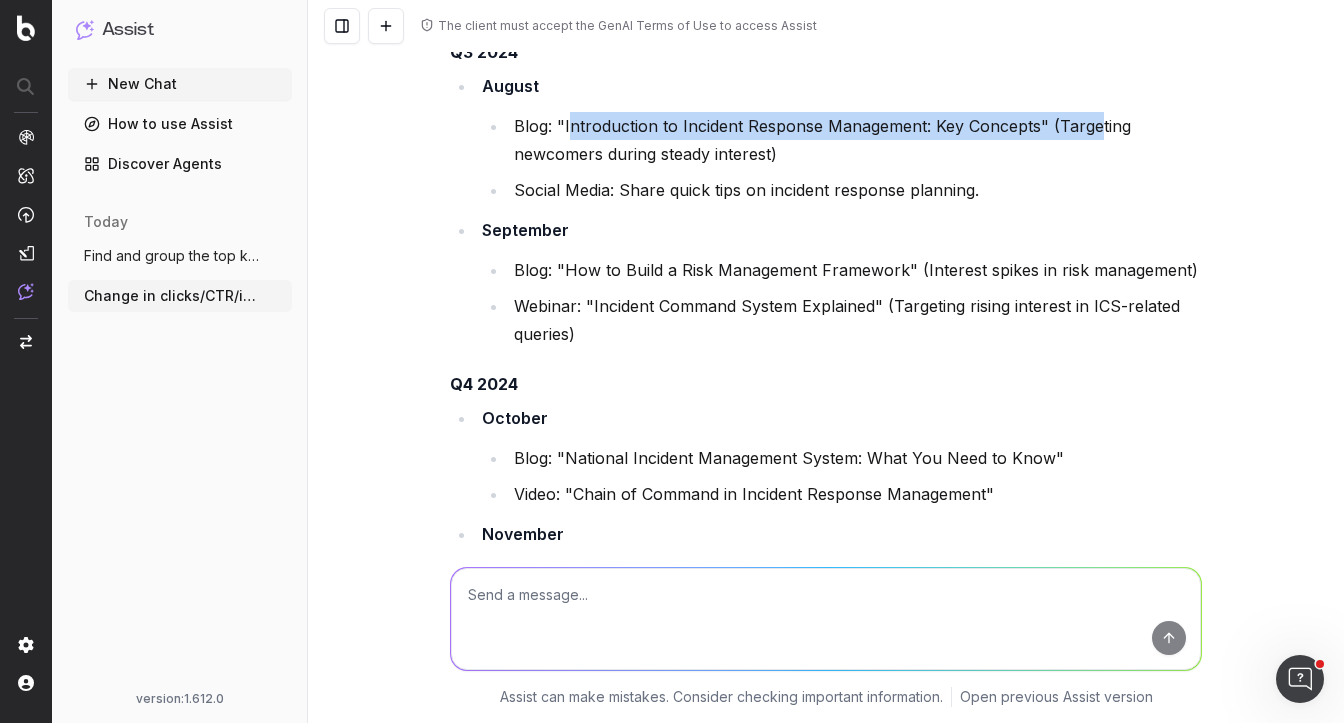 drag, startPoint x: 571, startPoint y: 118, endPoint x: 1097, endPoint y: 123, distance: 526.02374 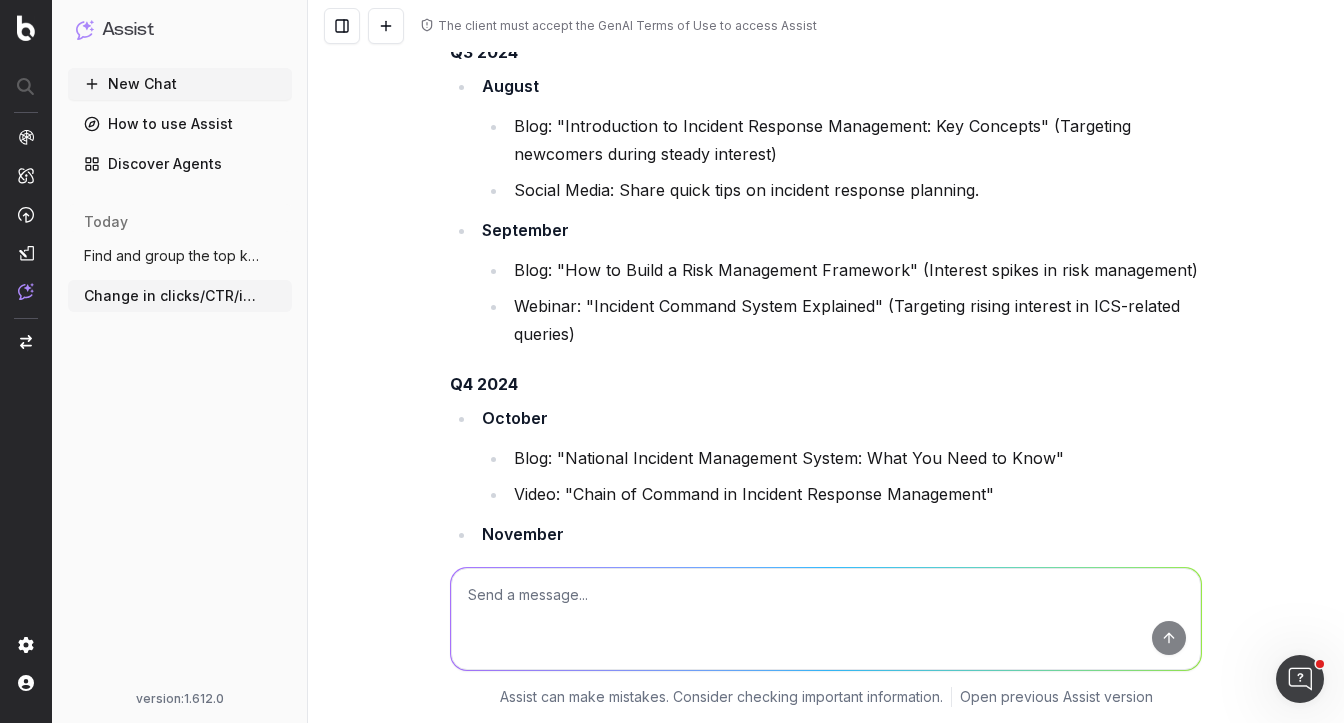 click on "Blog: "Introduction to Incident Response Management: Key Concepts" (Targeting newcomers during steady interest)" at bounding box center [855, 140] 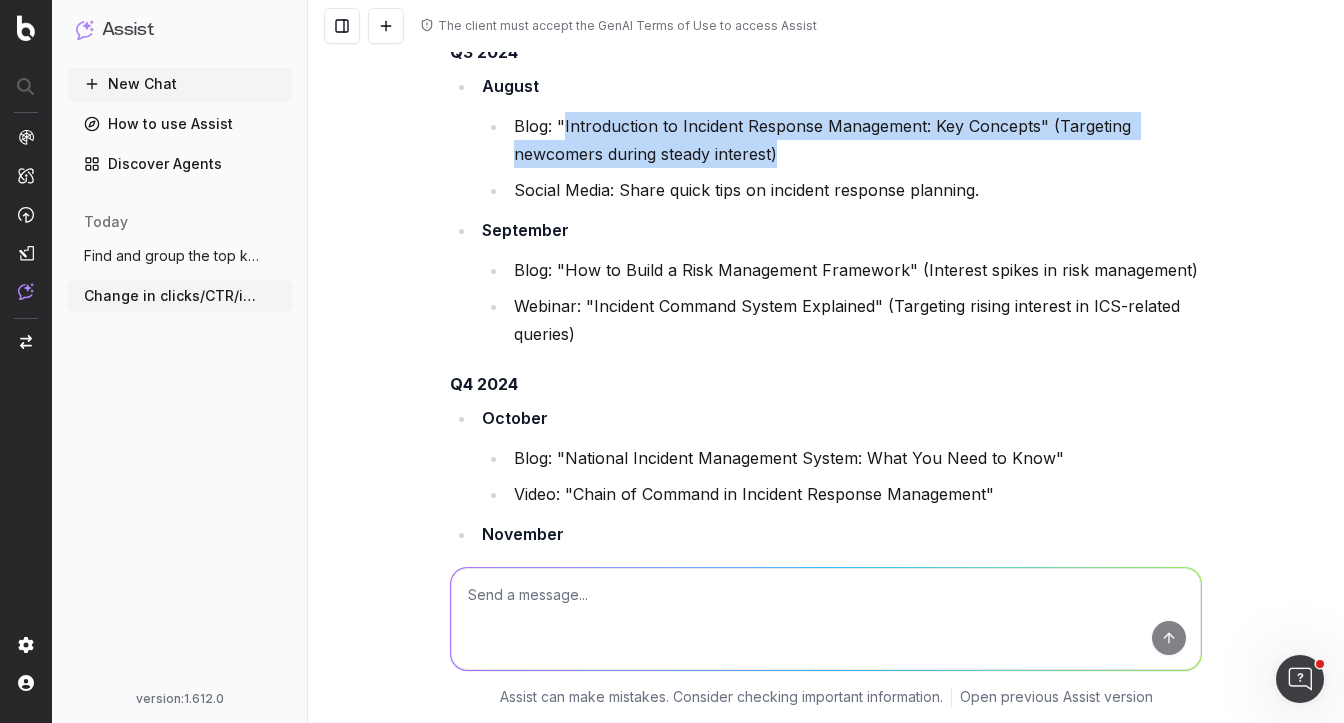 drag, startPoint x: 792, startPoint y: 156, endPoint x: 562, endPoint y: 117, distance: 233.2831 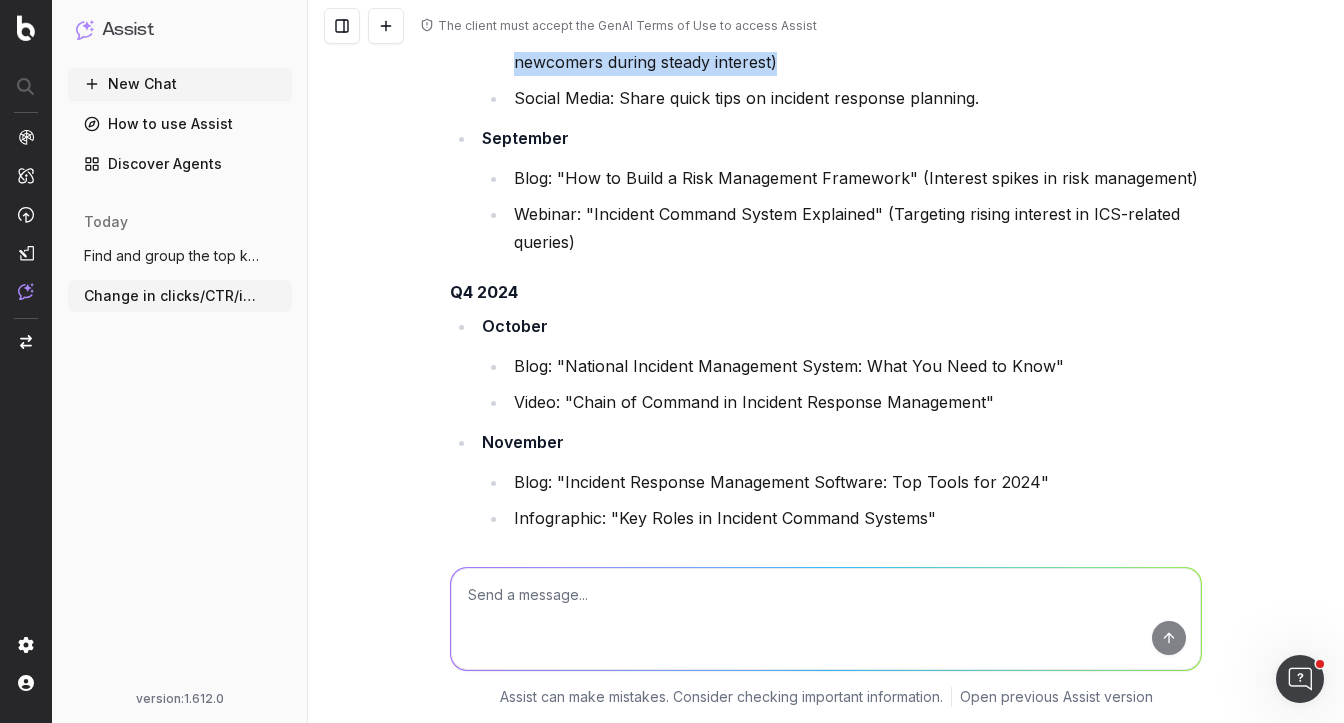 scroll, scrollTop: 935, scrollLeft: 0, axis: vertical 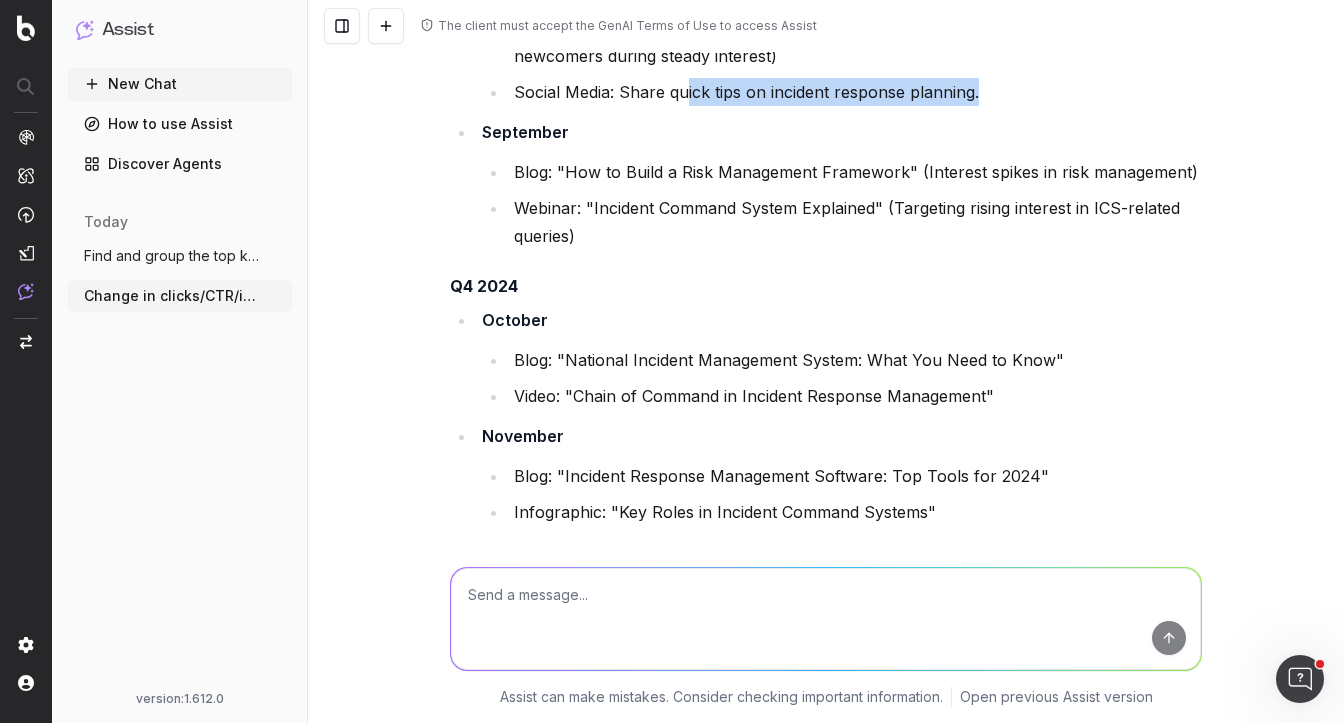 drag, startPoint x: 982, startPoint y: 88, endPoint x: 683, endPoint y: 87, distance: 299.00168 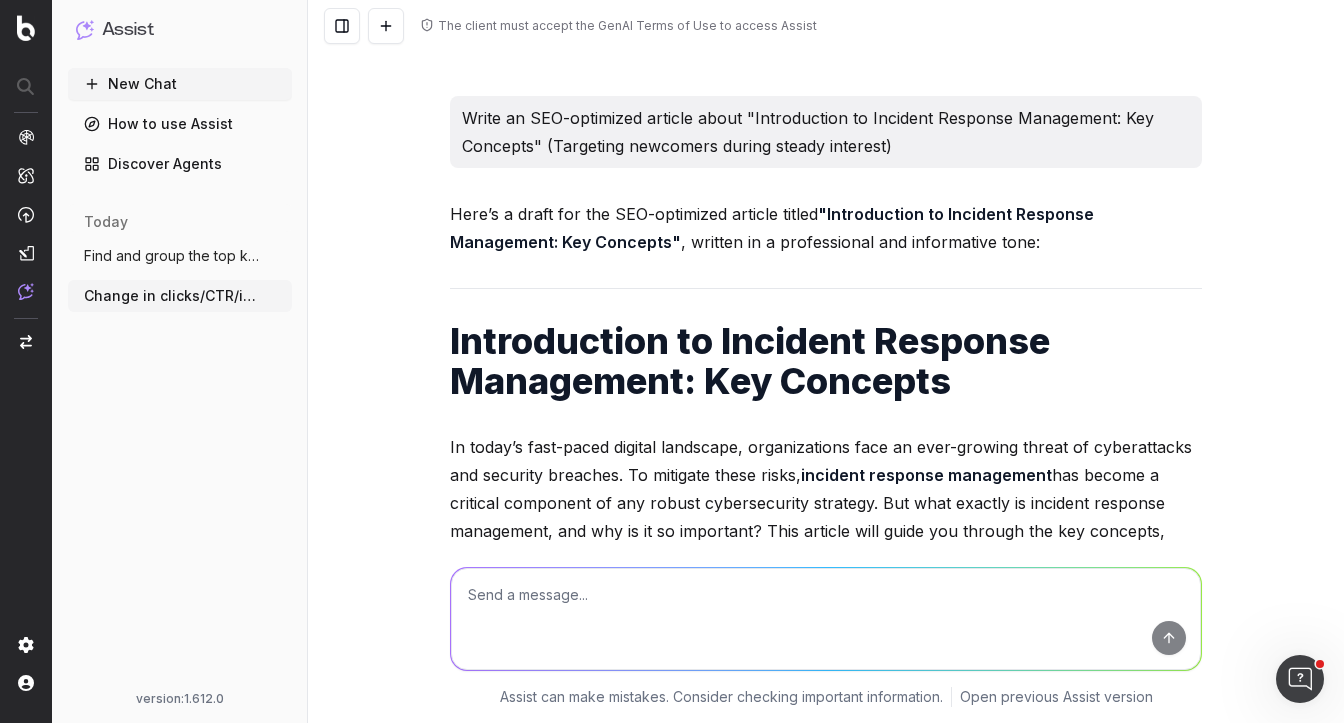 scroll, scrollTop: 2635, scrollLeft: 0, axis: vertical 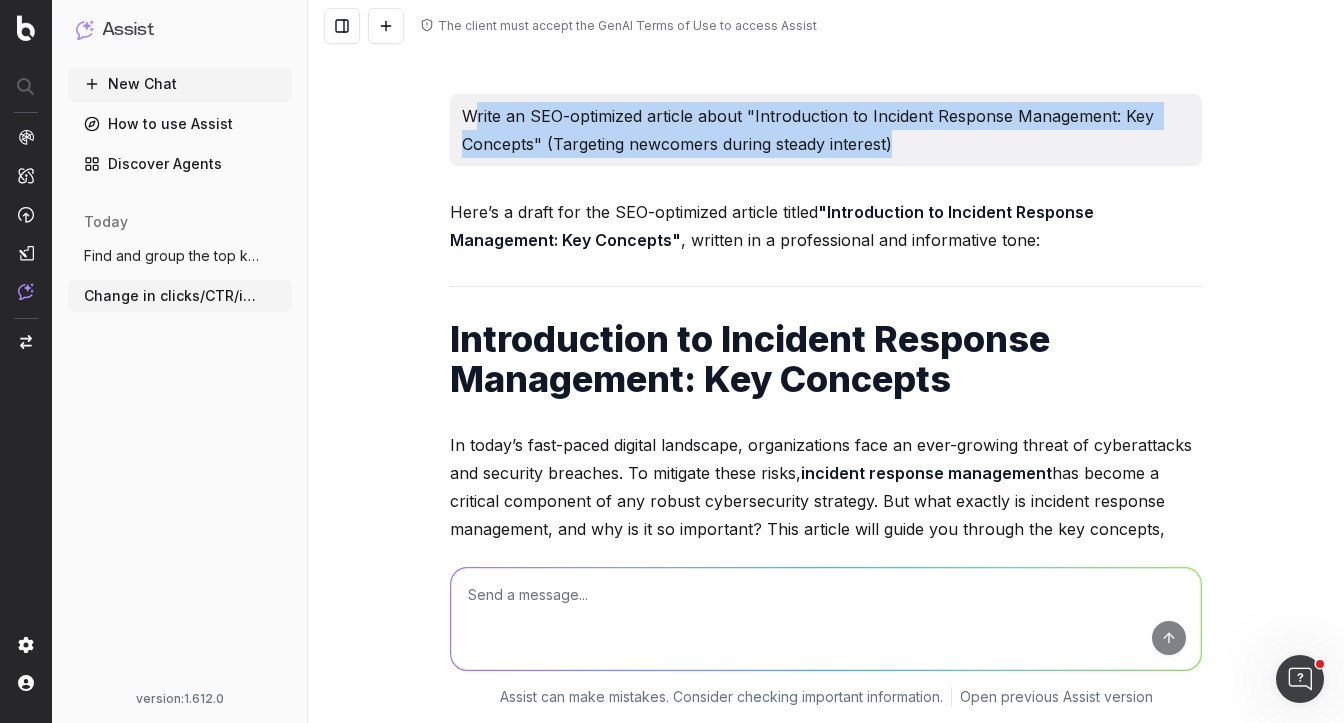 drag, startPoint x: 477, startPoint y: 111, endPoint x: 980, endPoint y: 141, distance: 503.89383 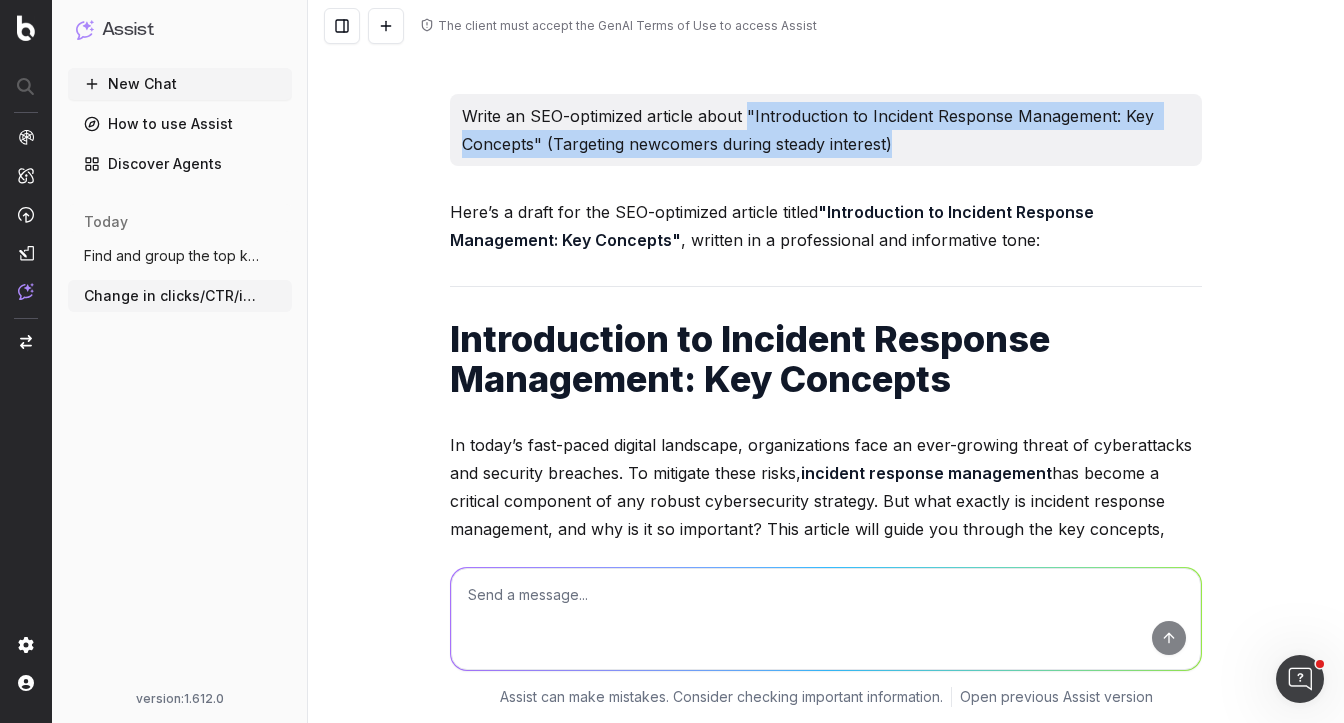 drag, startPoint x: 745, startPoint y: 110, endPoint x: 914, endPoint y: 157, distance: 175.4138 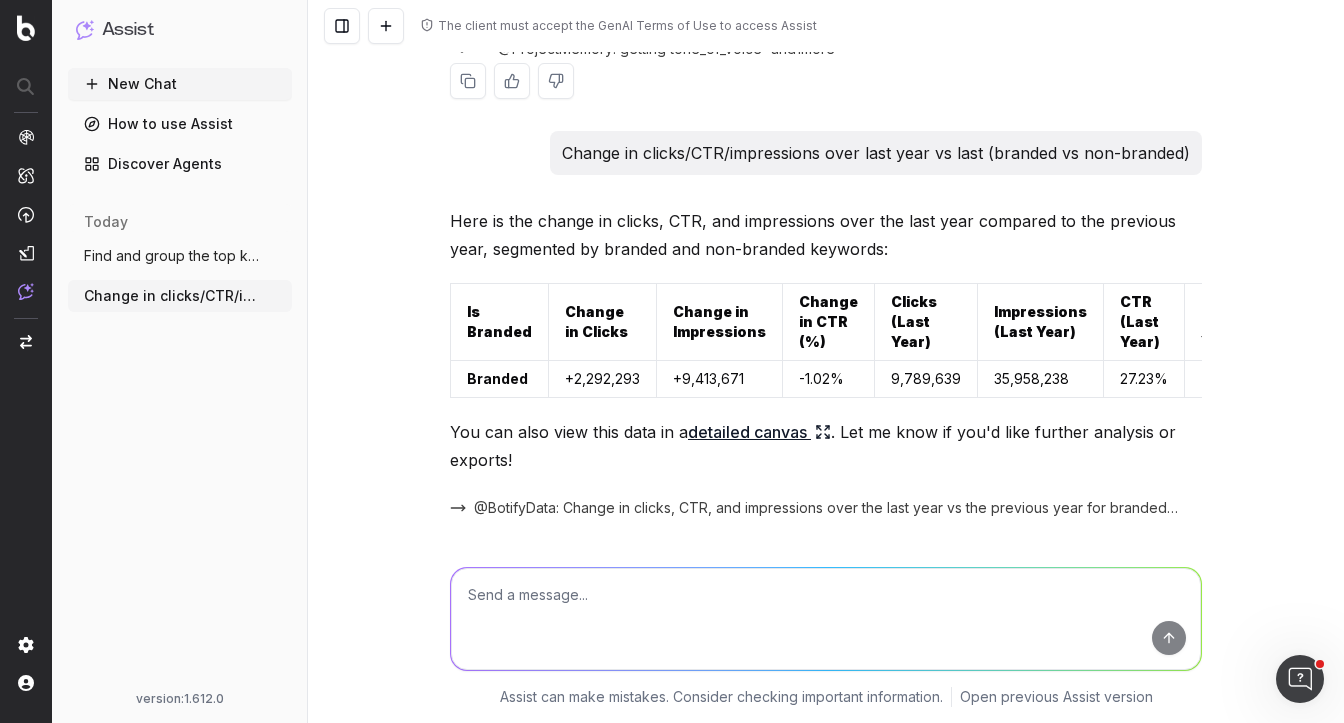 scroll, scrollTop: 5694, scrollLeft: 0, axis: vertical 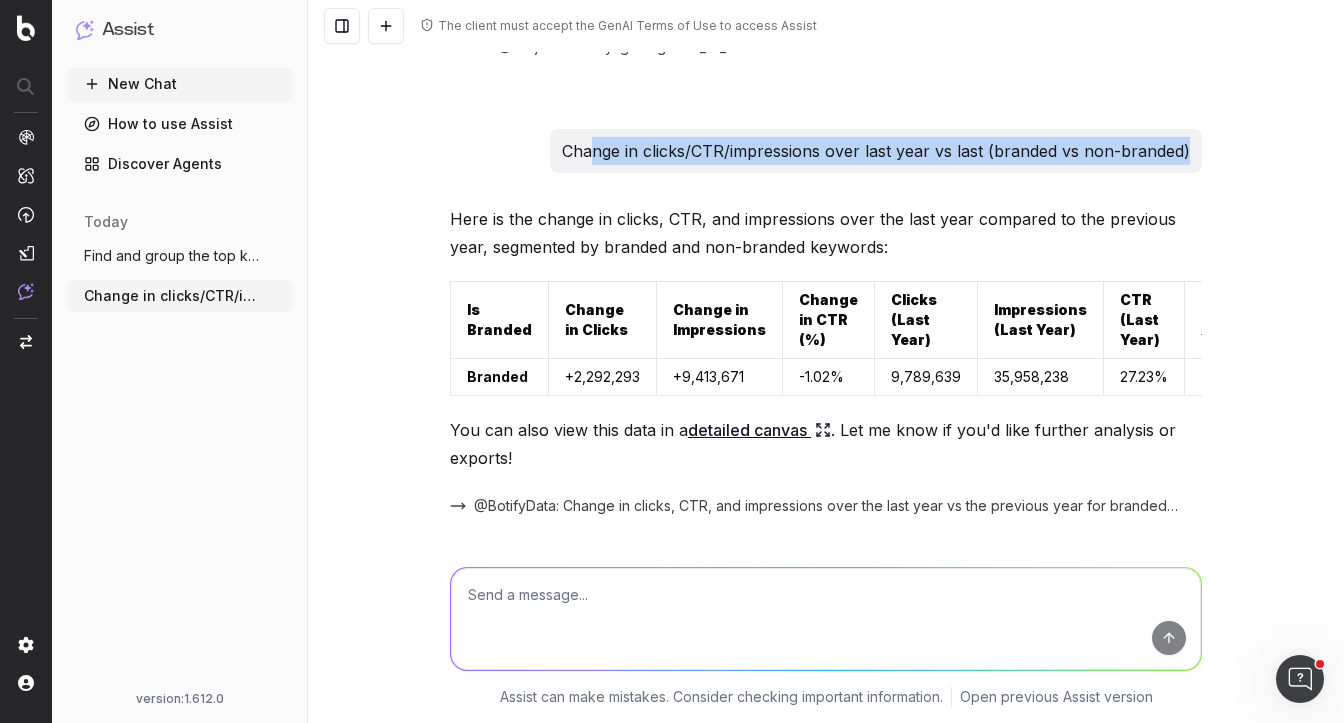 drag, startPoint x: 594, startPoint y: 145, endPoint x: 1178, endPoint y: 165, distance: 584.34235 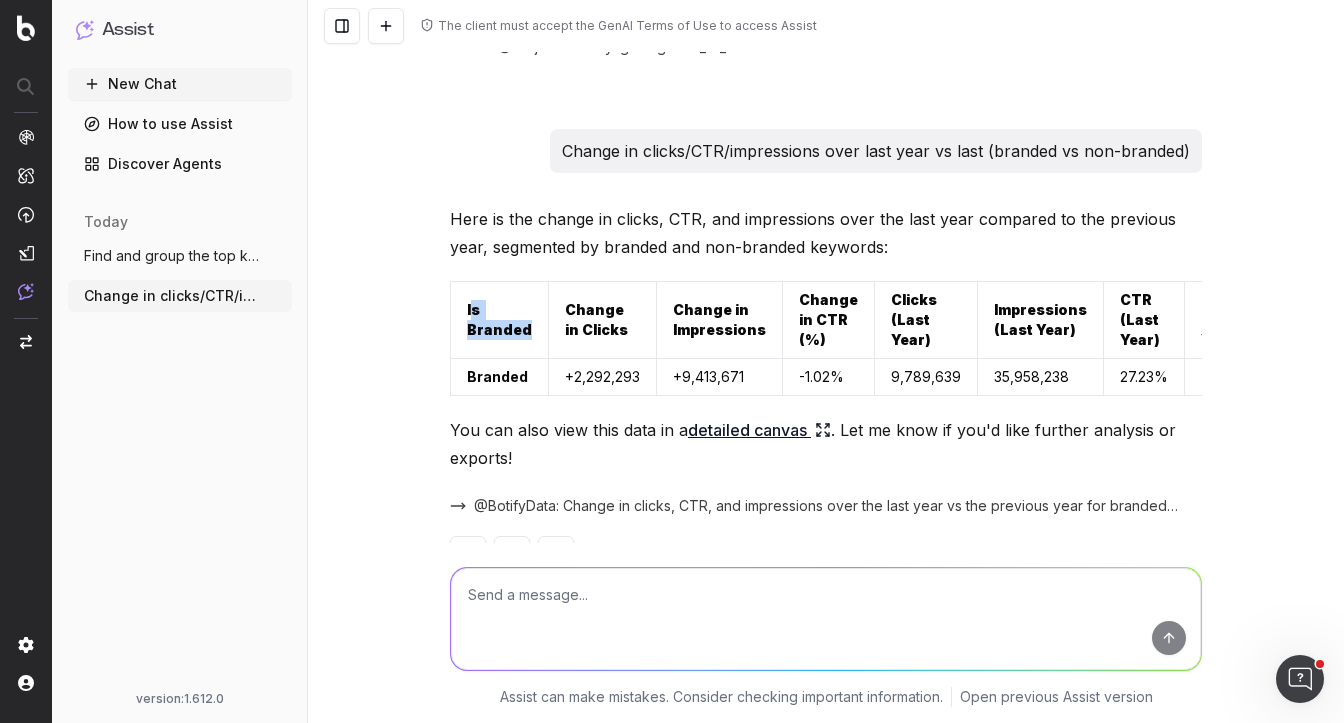 drag, startPoint x: 472, startPoint y: 303, endPoint x: 522, endPoint y: 340, distance: 62.201286 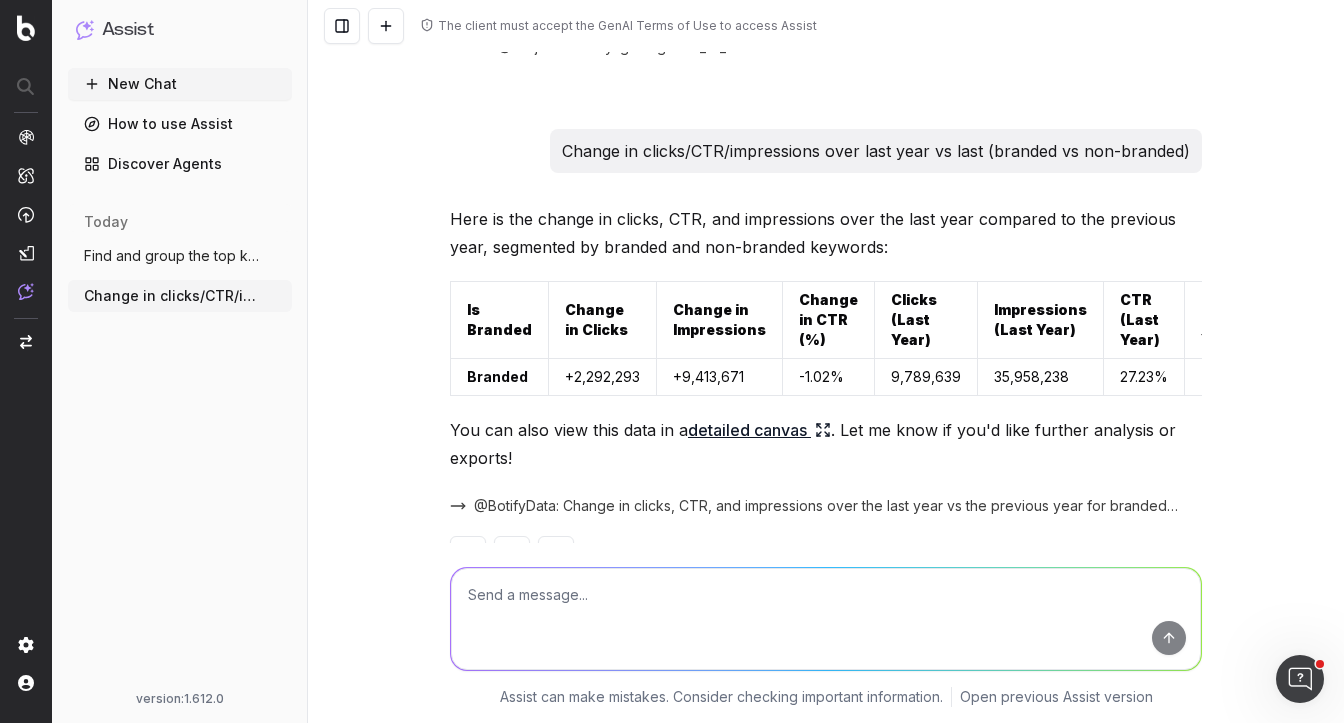 click on "detailed canvas" at bounding box center [759, 430] 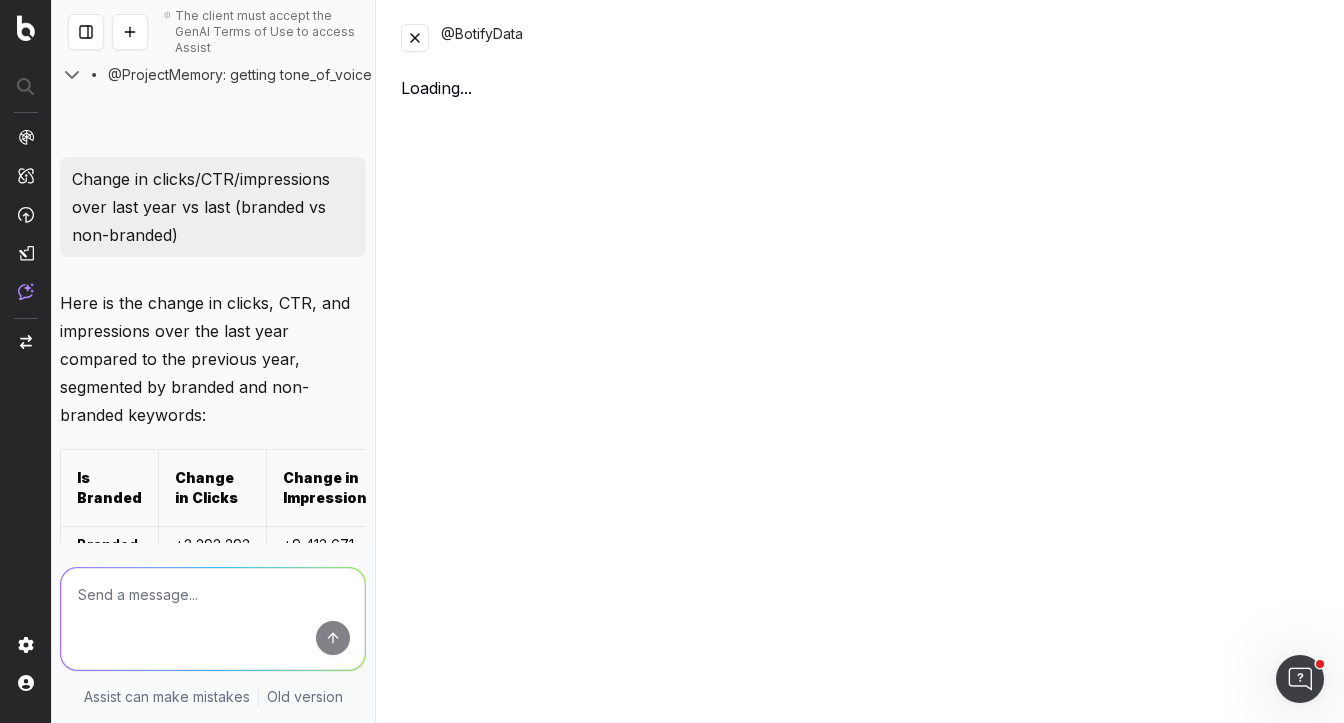 scroll, scrollTop: 9554, scrollLeft: 0, axis: vertical 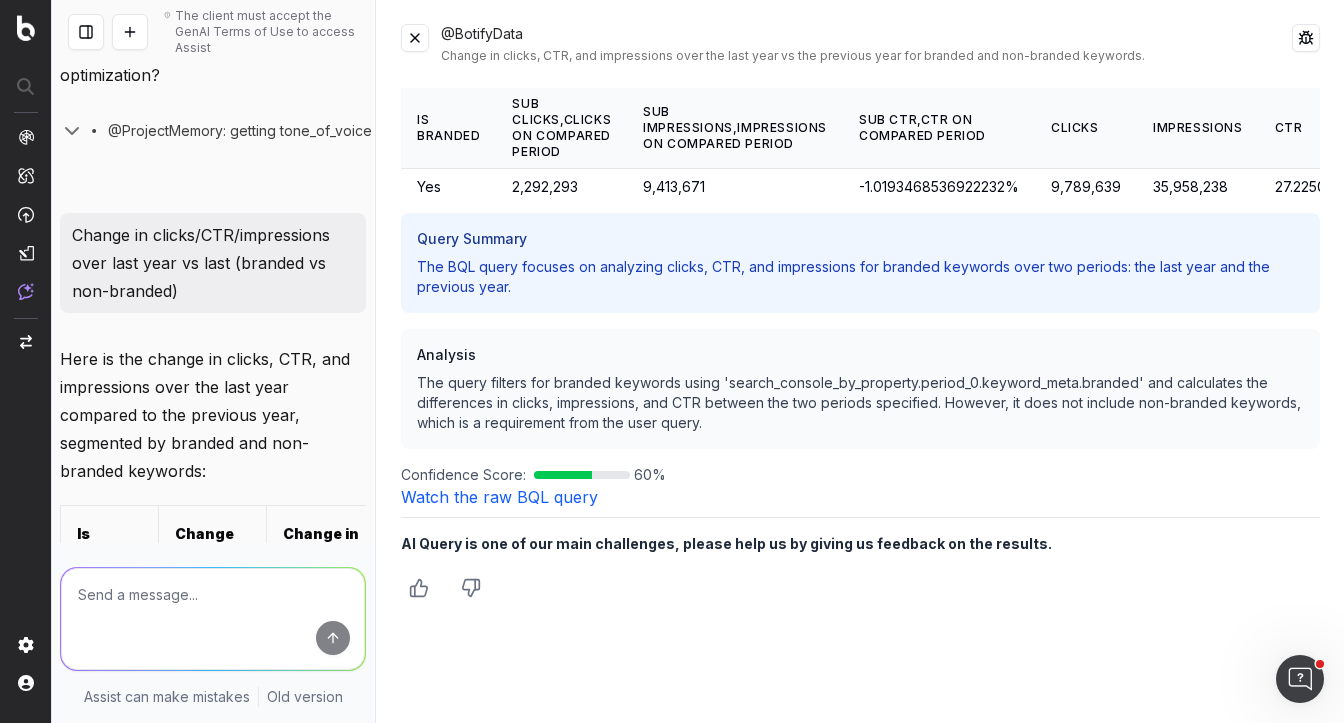 click on "2,292,293" at bounding box center [561, 187] 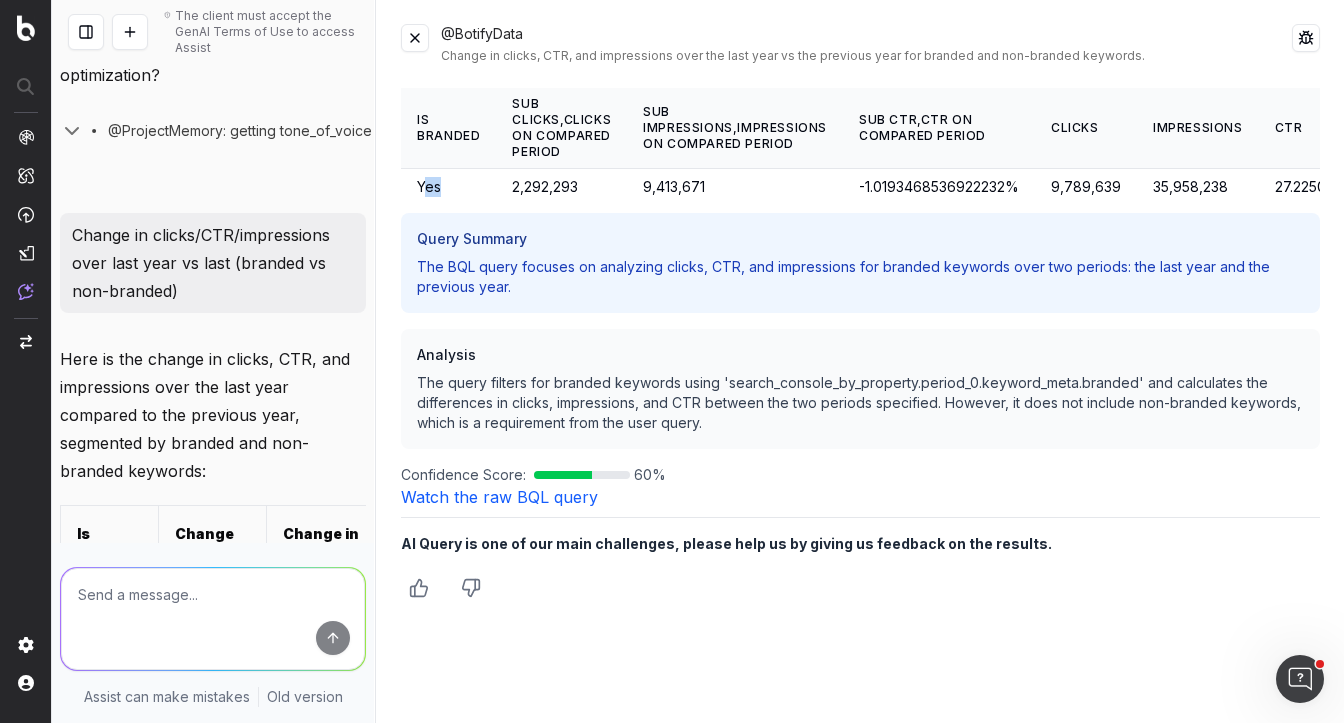 drag, startPoint x: 426, startPoint y: 185, endPoint x: 457, endPoint y: 189, distance: 31.257 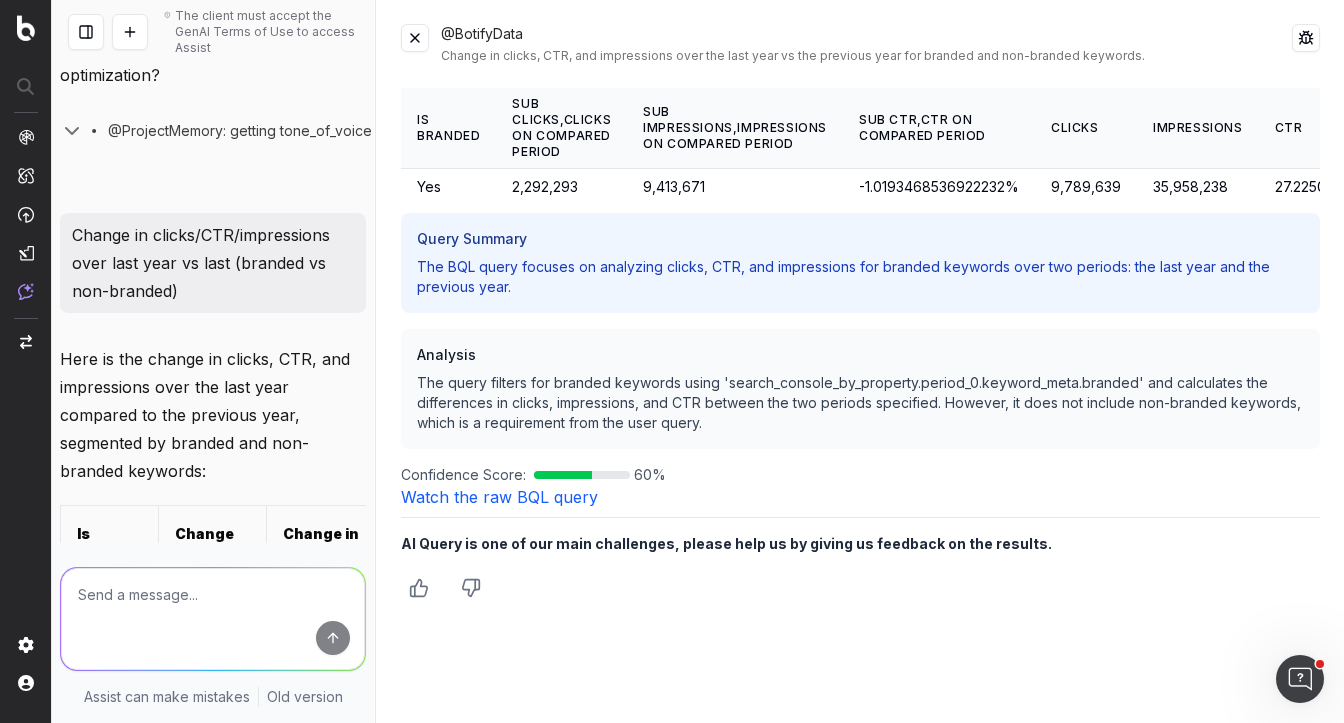 click on "Change in clicks/CTR/impressions over last year vs last (branded vs non-branded)" at bounding box center (213, 263) 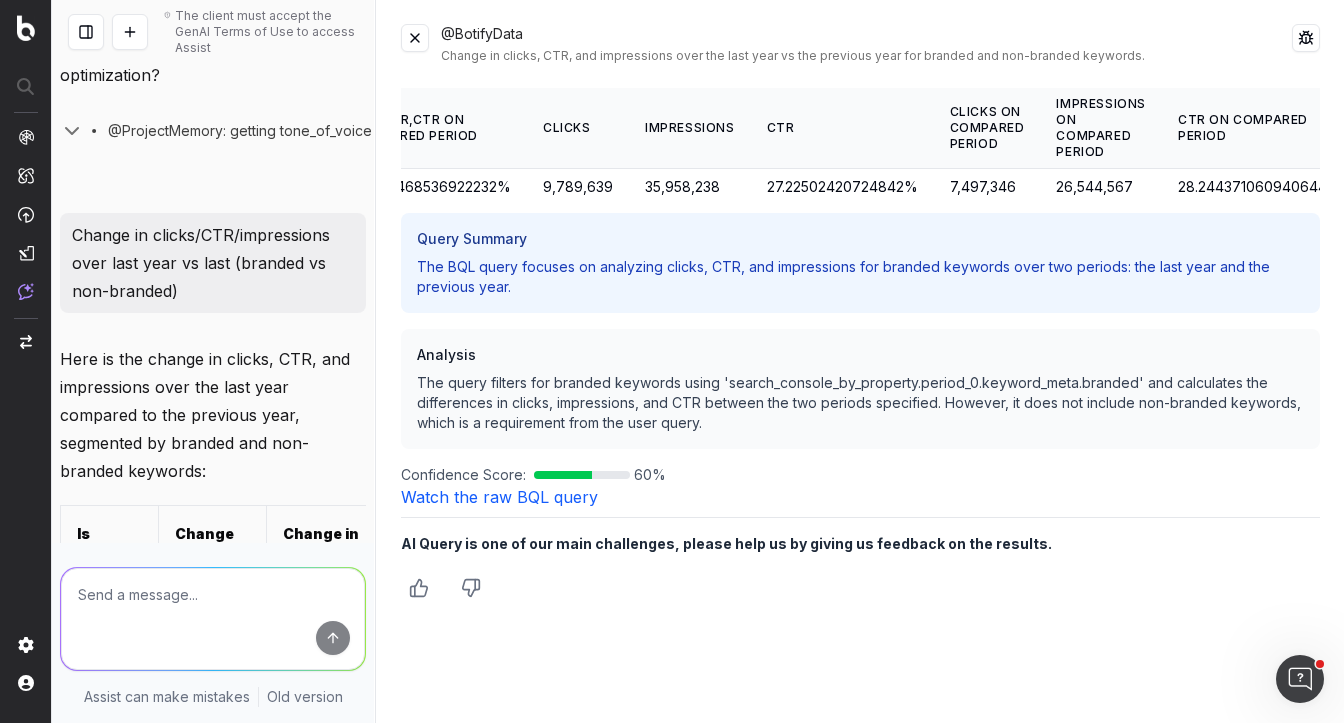 scroll, scrollTop: 0, scrollLeft: 538, axis: horizontal 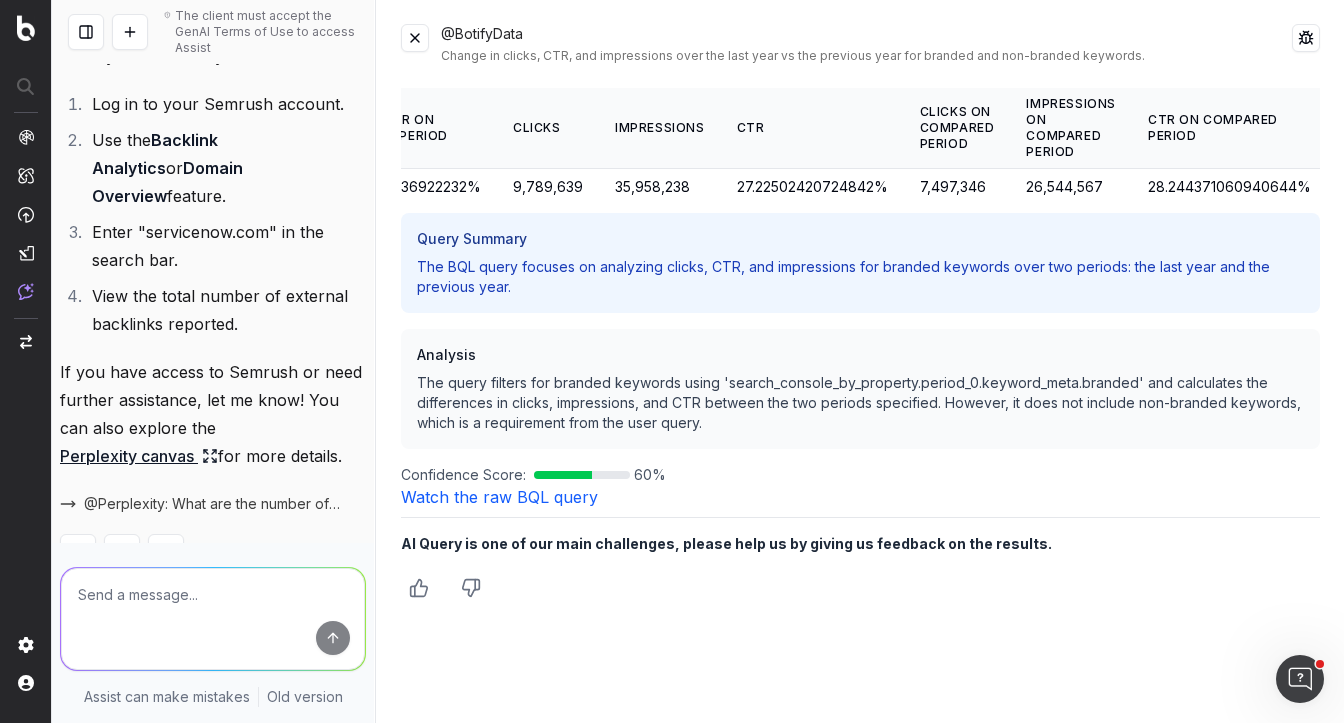 click at bounding box center [415, 38] 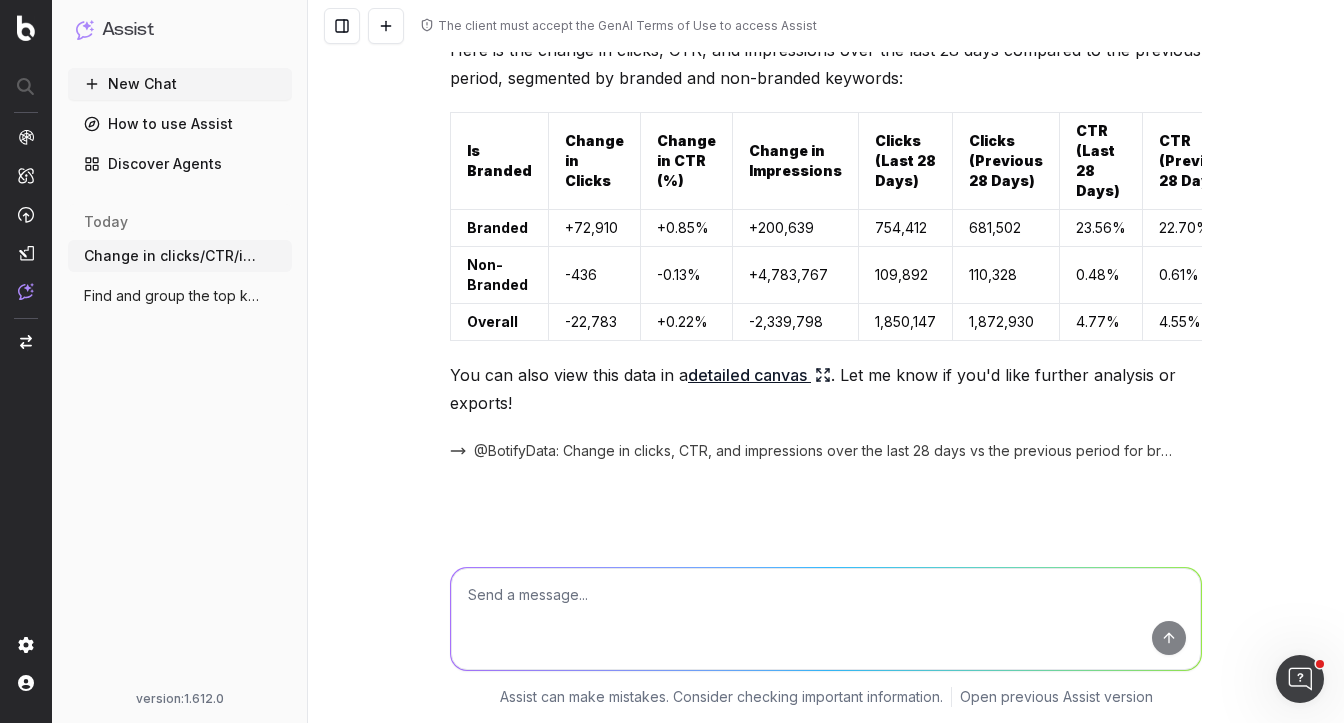 scroll, scrollTop: 0, scrollLeft: 0, axis: both 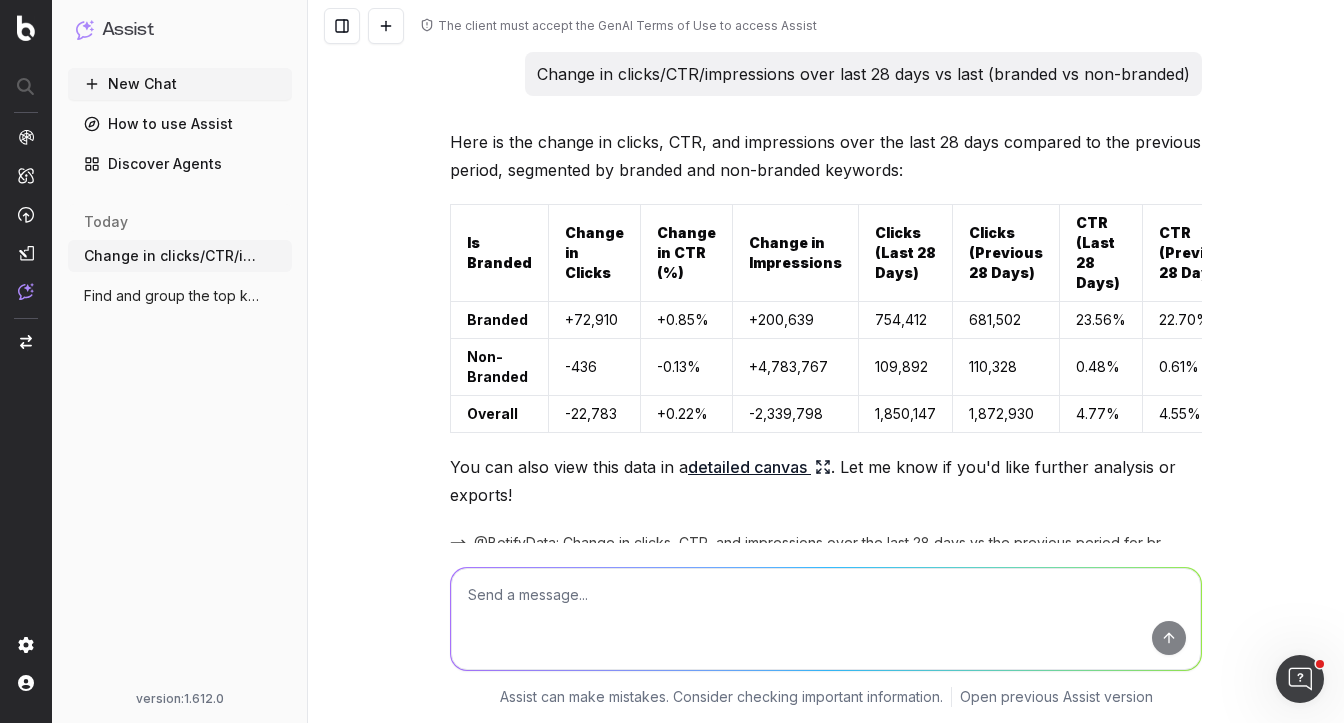 drag, startPoint x: 226, startPoint y: 295, endPoint x: 242, endPoint y: 272, distance: 28.01785 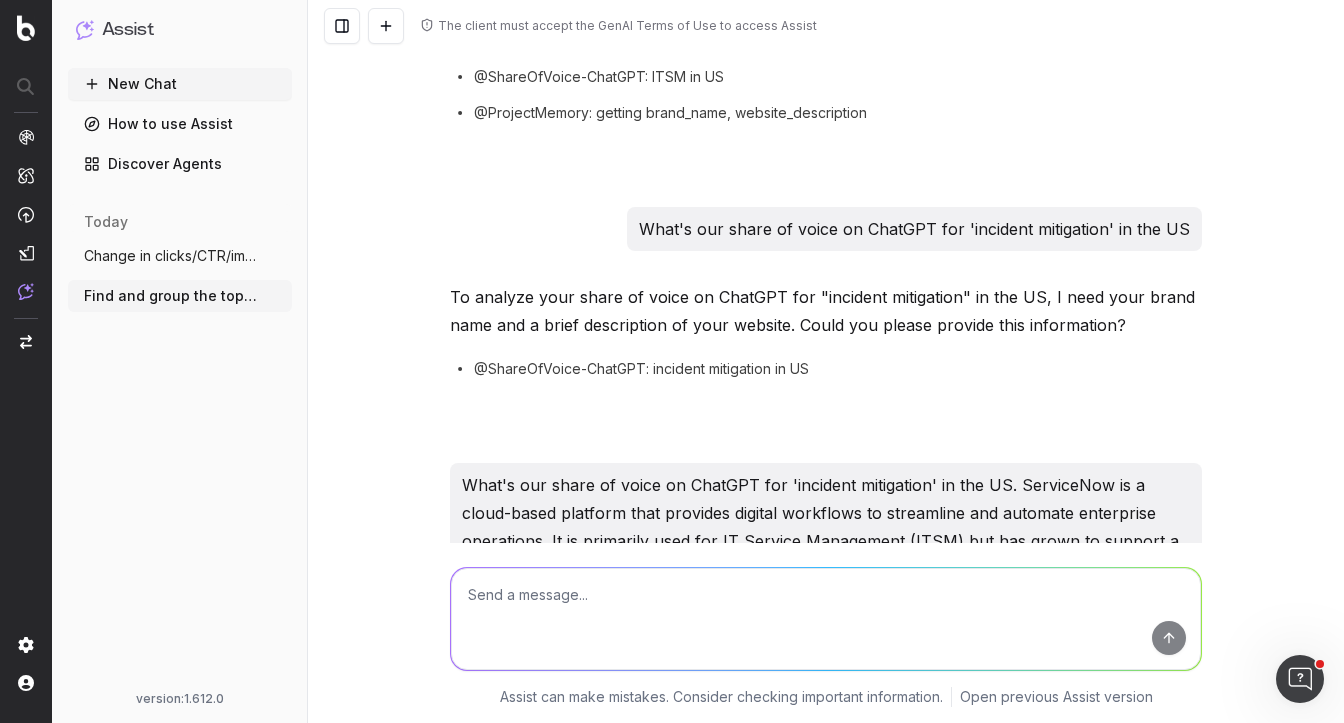 scroll, scrollTop: 814, scrollLeft: 0, axis: vertical 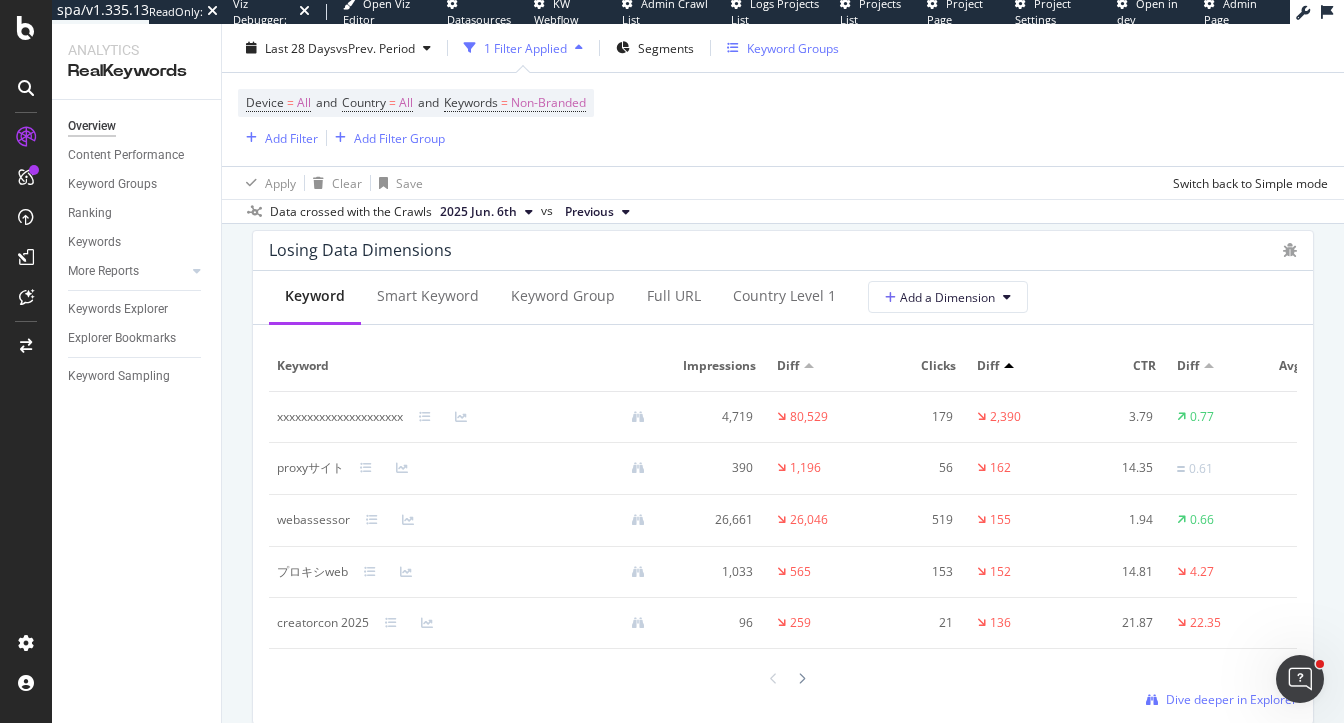 click on "Keyword Groups" at bounding box center (793, 47) 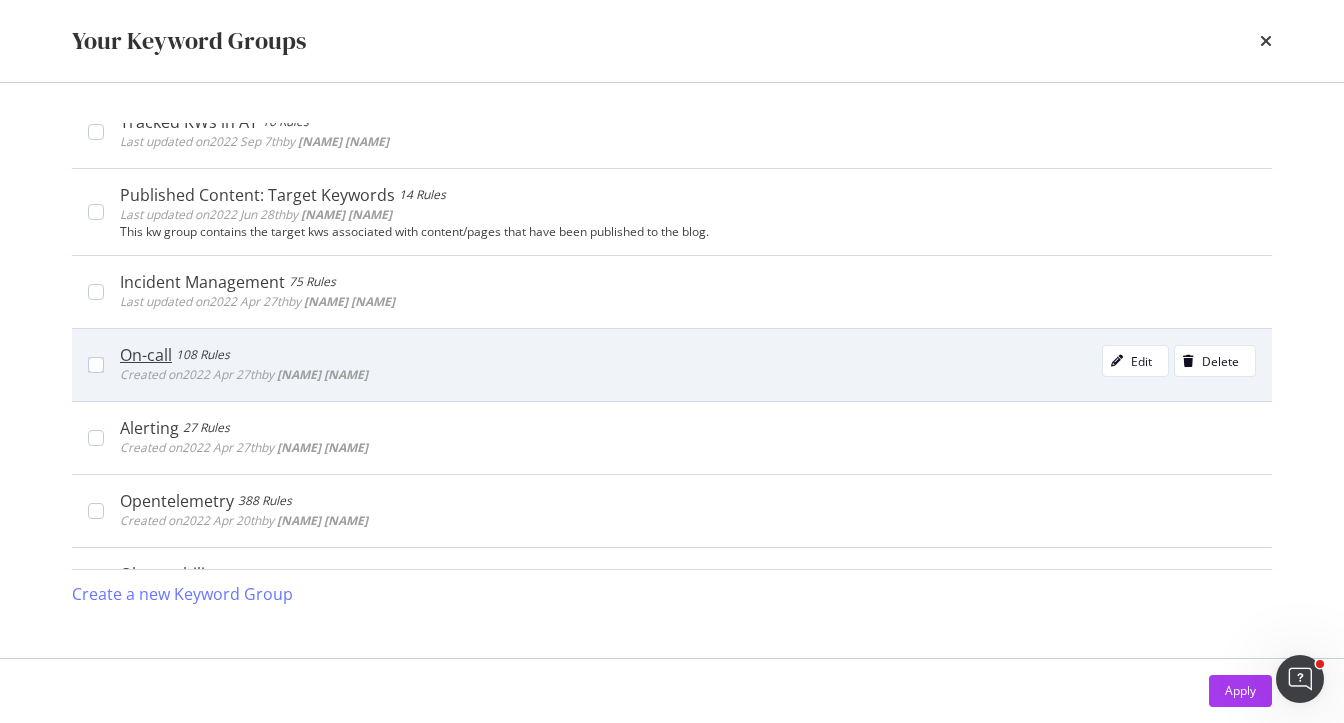 scroll, scrollTop: 0, scrollLeft: 0, axis: both 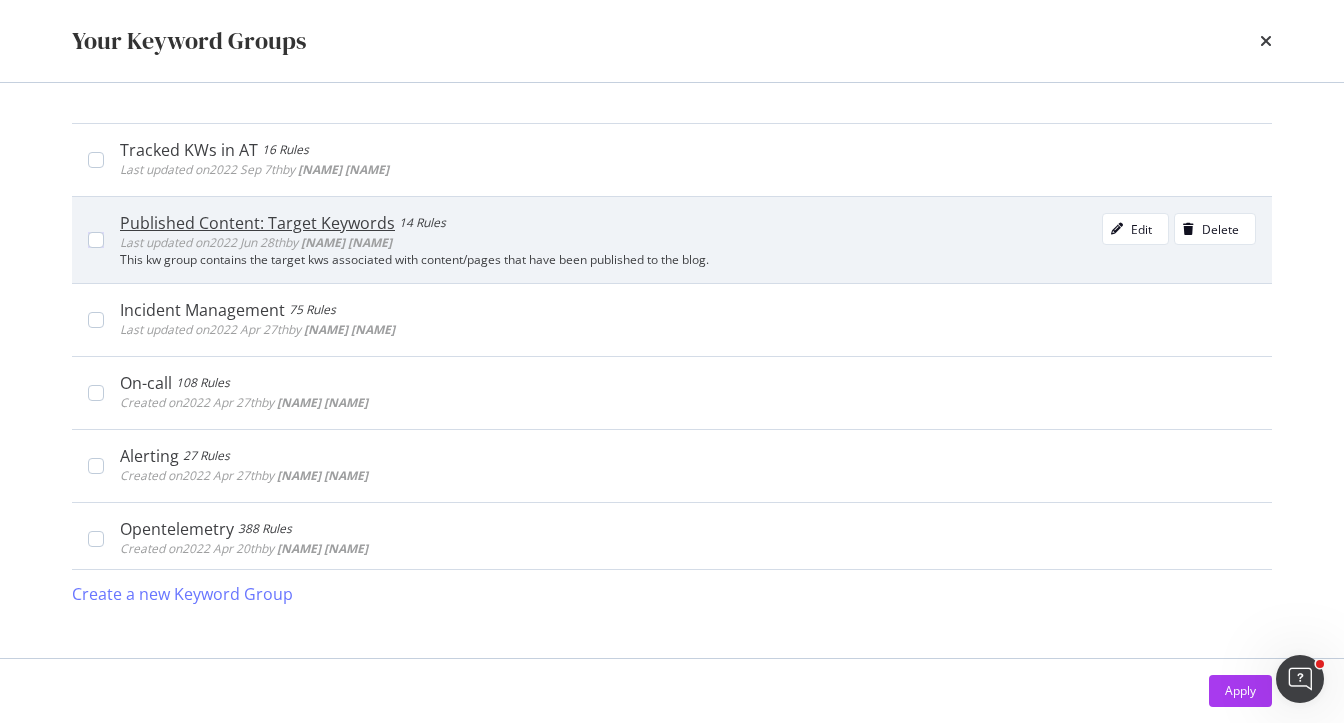 click on "Published Content: Target Keywords 14 Rules Last updated on  2022 Jun 28th  by   Angel Nieves Edit Delete" at bounding box center (688, 233) 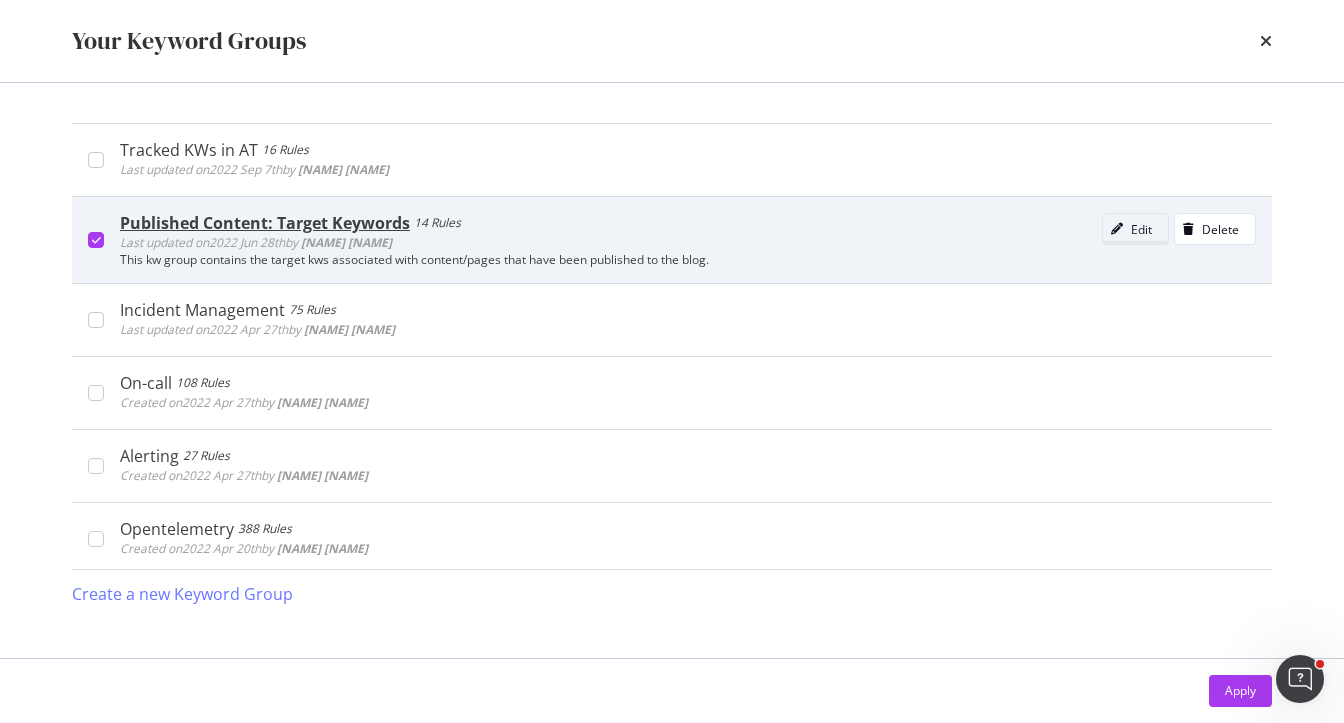 click on "Edit" at bounding box center (1127, 229) 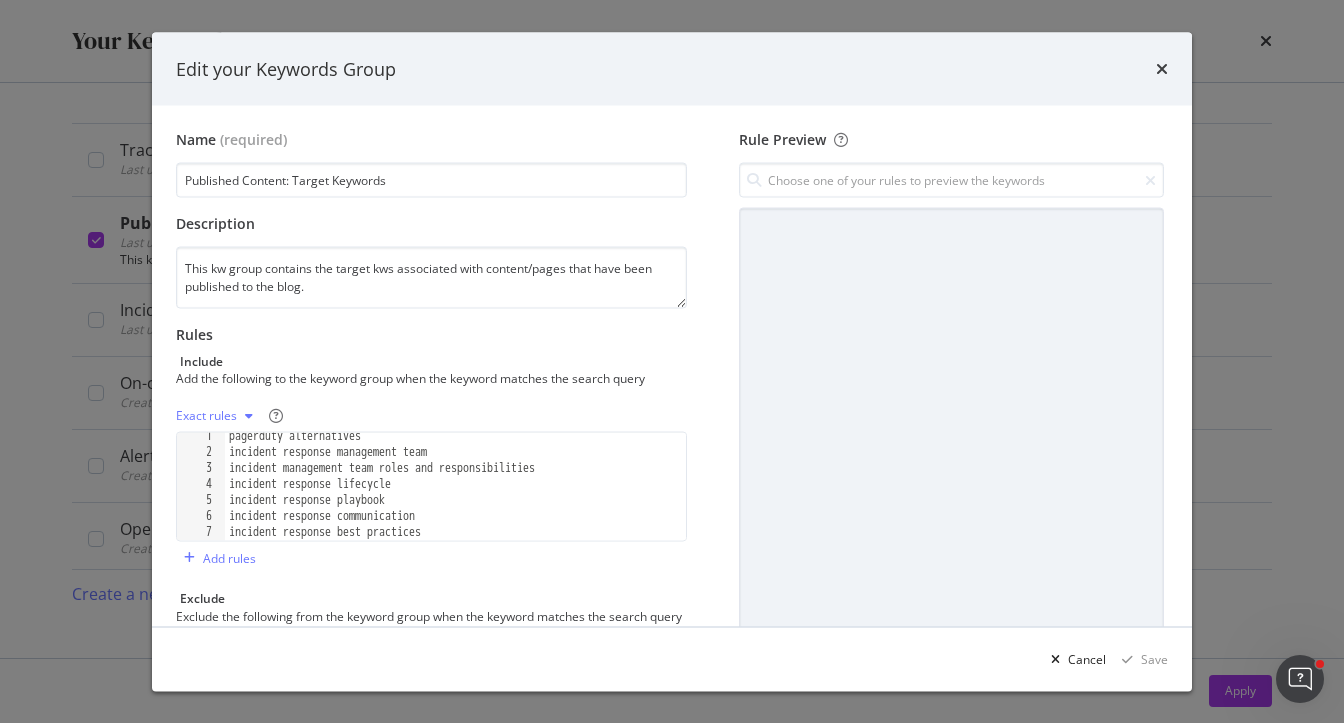 scroll, scrollTop: 0, scrollLeft: 0, axis: both 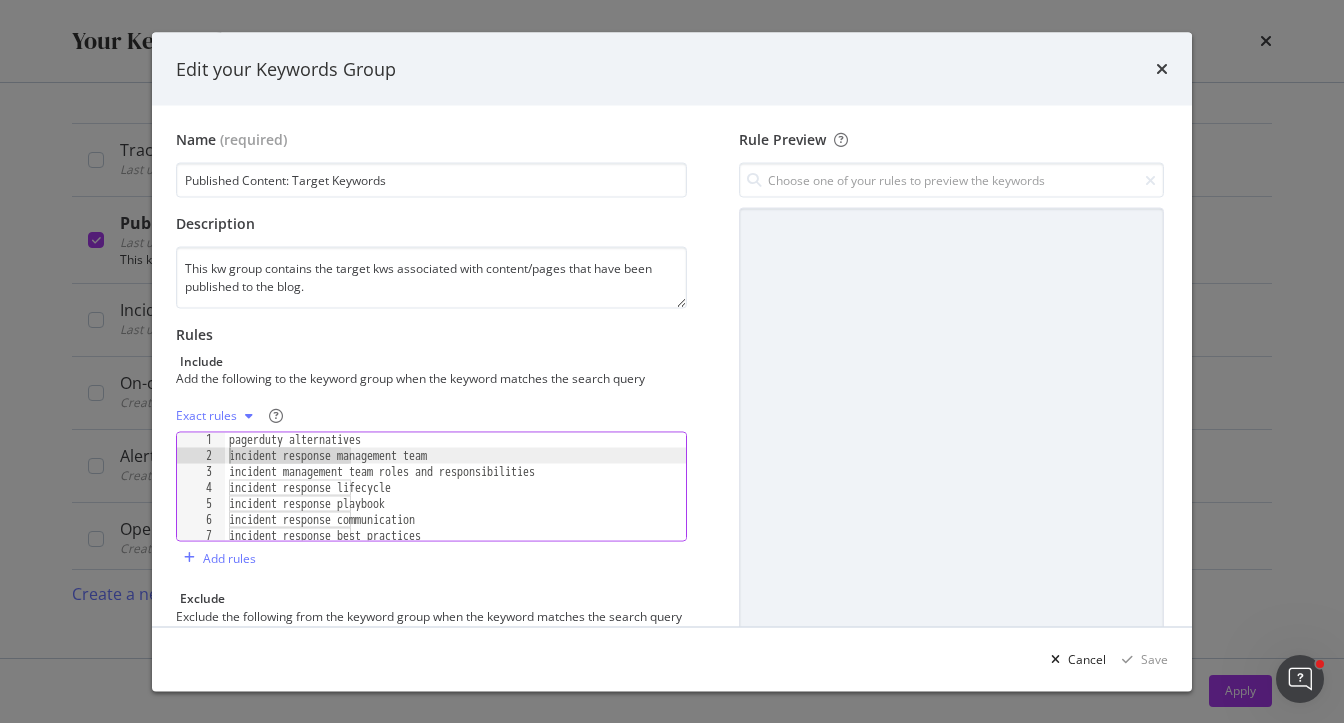 drag, startPoint x: 353, startPoint y: 453, endPoint x: 195, endPoint y: 452, distance: 158.00316 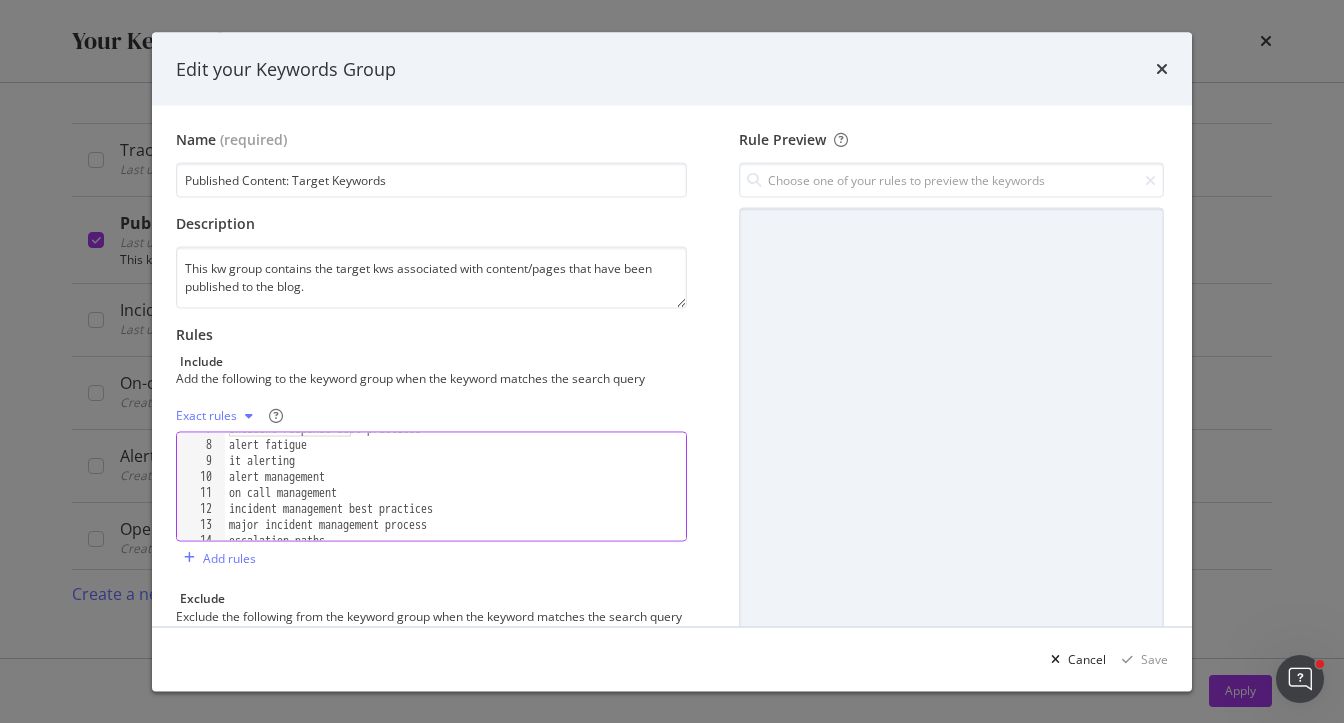 scroll, scrollTop: 116, scrollLeft: 0, axis: vertical 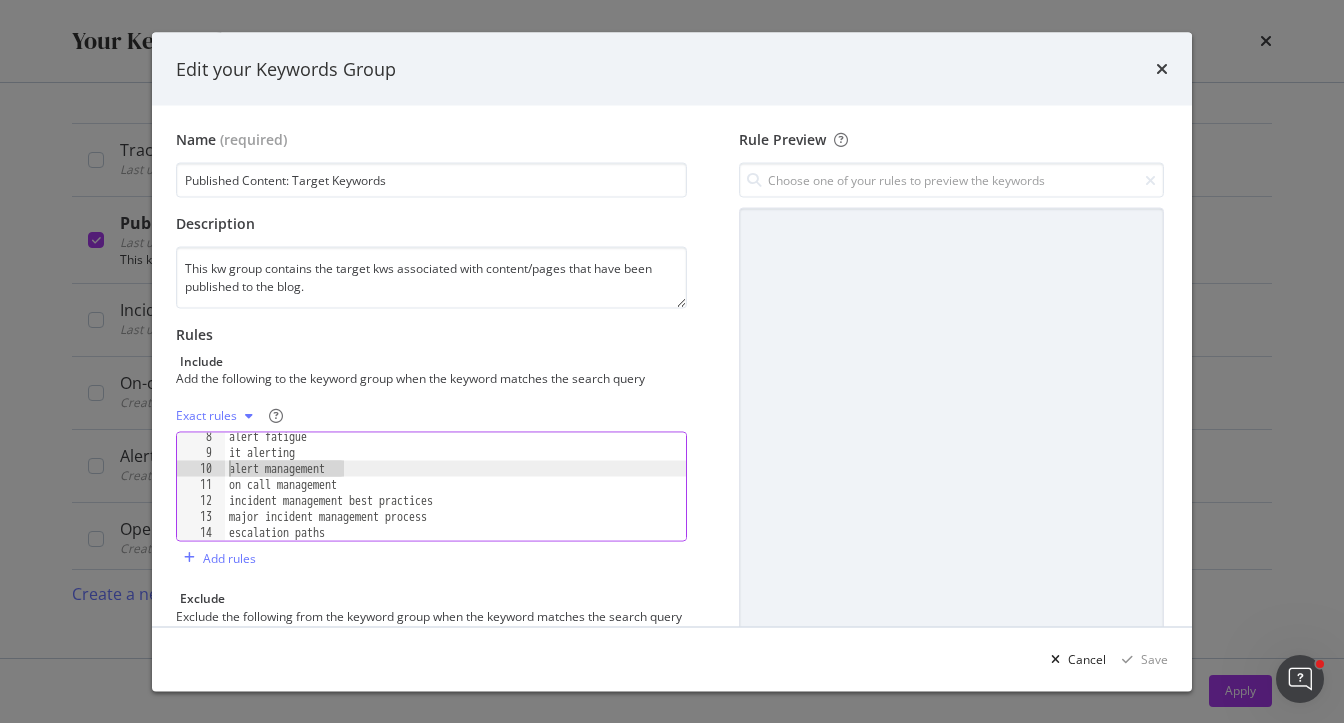 drag, startPoint x: 353, startPoint y: 471, endPoint x: 153, endPoint y: 471, distance: 200 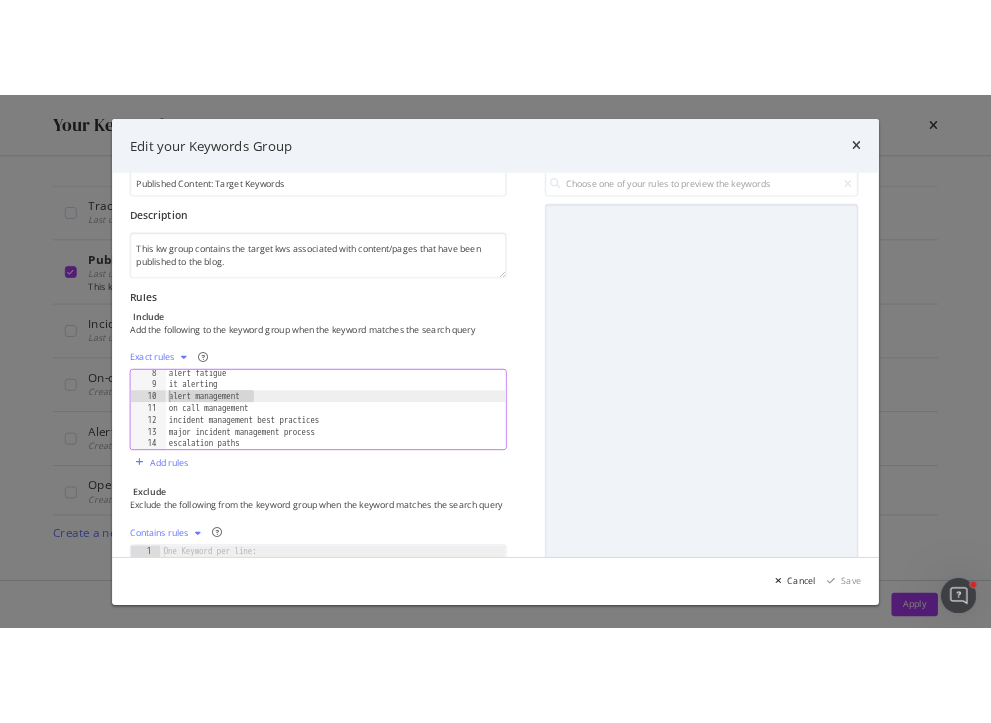 scroll, scrollTop: 69, scrollLeft: 0, axis: vertical 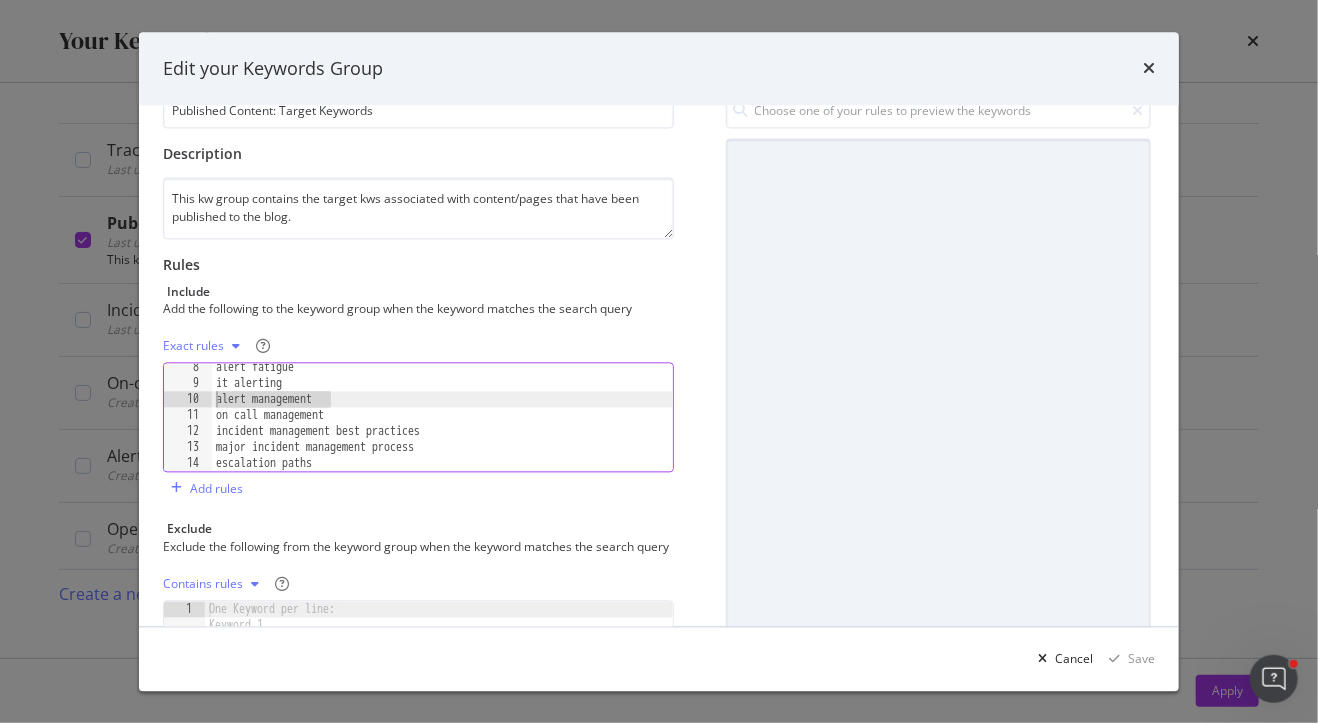 click on "alert fatigue it alerting alert management on call management incident management best practices major incident management process escalation paths" at bounding box center (442, 430) 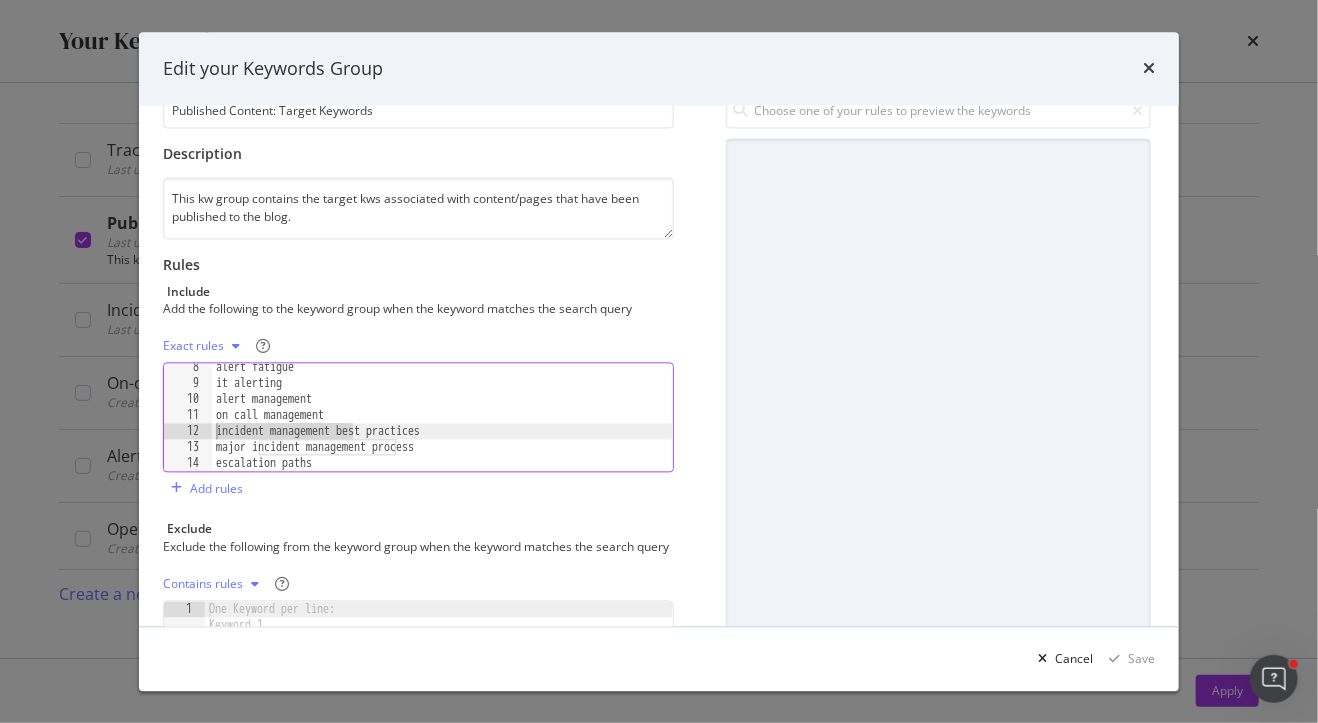 drag, startPoint x: 354, startPoint y: 430, endPoint x: 201, endPoint y: 433, distance: 153.0294 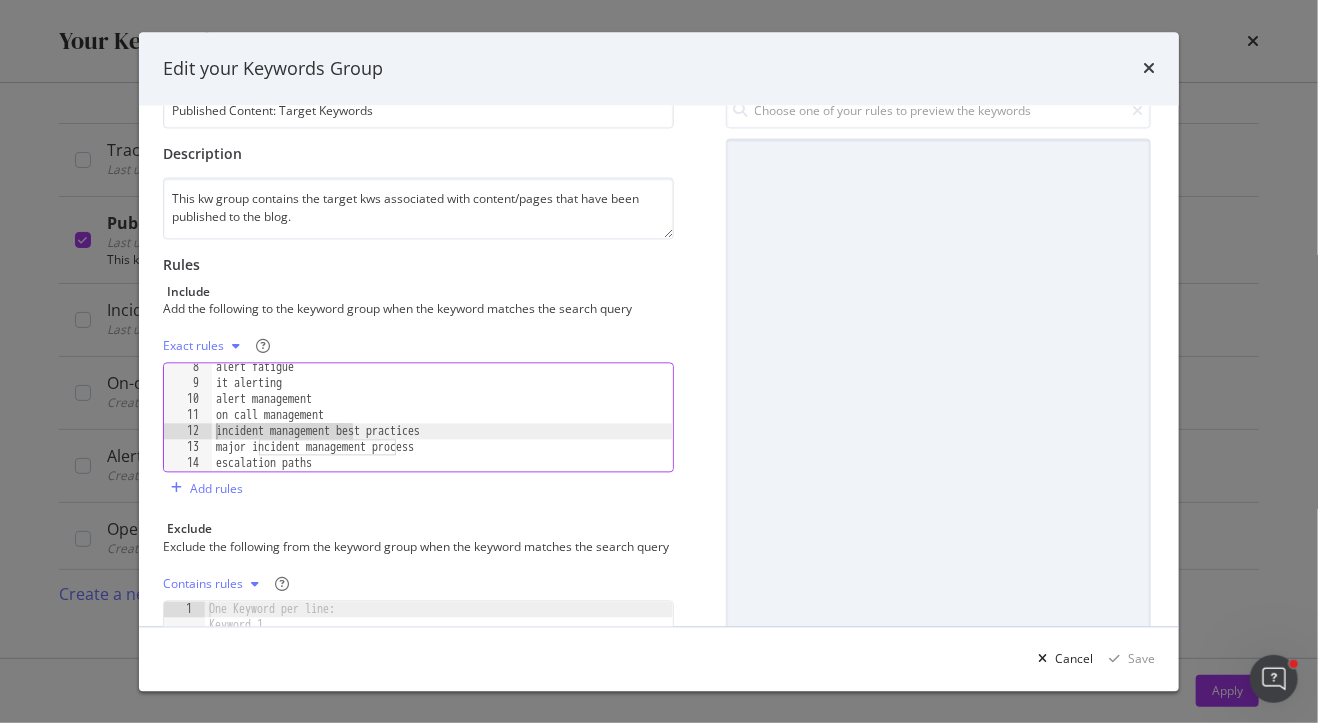 click on "alert management 8 9 10 11 12 13 14 alert fatigue it alerting alert management on call management incident management best practices major incident management process escalation paths     XXXXXXXXXXXXXXXXXXXXXXXXXXXXXXXXXXXXXXXXXXXXXXXXXXXXXXXXXXXXXXXXXXXXXXXXXXXXXXXXXXXXXXXXXXXXXXXXXXXXXXXXXXXXXXXXXXXXXXXXXXXXXXXXXXXXXXXXXXXXXXXXXXXXXXXXXXXXXXXXXXXXXXXXXXXXXXXXXXXXXXXXXXXXXXXXXXXXXXXXXXXXXXXXXXXXXXXXXXXXXXXXXXXXXXXXXXXXXXXXXXXXXXXXXXXXXXXXXXXXXXXXXXXXXXXXXXXXXXXXXXXXXXXXXXXXXXXXXXXXXXXXXXXXXXXXXXXXXXXXXXXXXXXXXXXXXXXXXXXXXXXXXXXXXXXXXXXXXXXXXXXXXXXXXXXXXXXXXXXXXXXXXXXXXXXXXXXXXXXXXXXXXXXXXXXXXXXXXXXXXXXXXXXXXXXXXXXXXXXXXXXXXXXXXXXXXXXXXXXXXXXXXXXXXXXXXXXXXXXXXXXXXXXXXXXXXXXXXXXXXXXXXXXXXXXX" at bounding box center [418, 418] 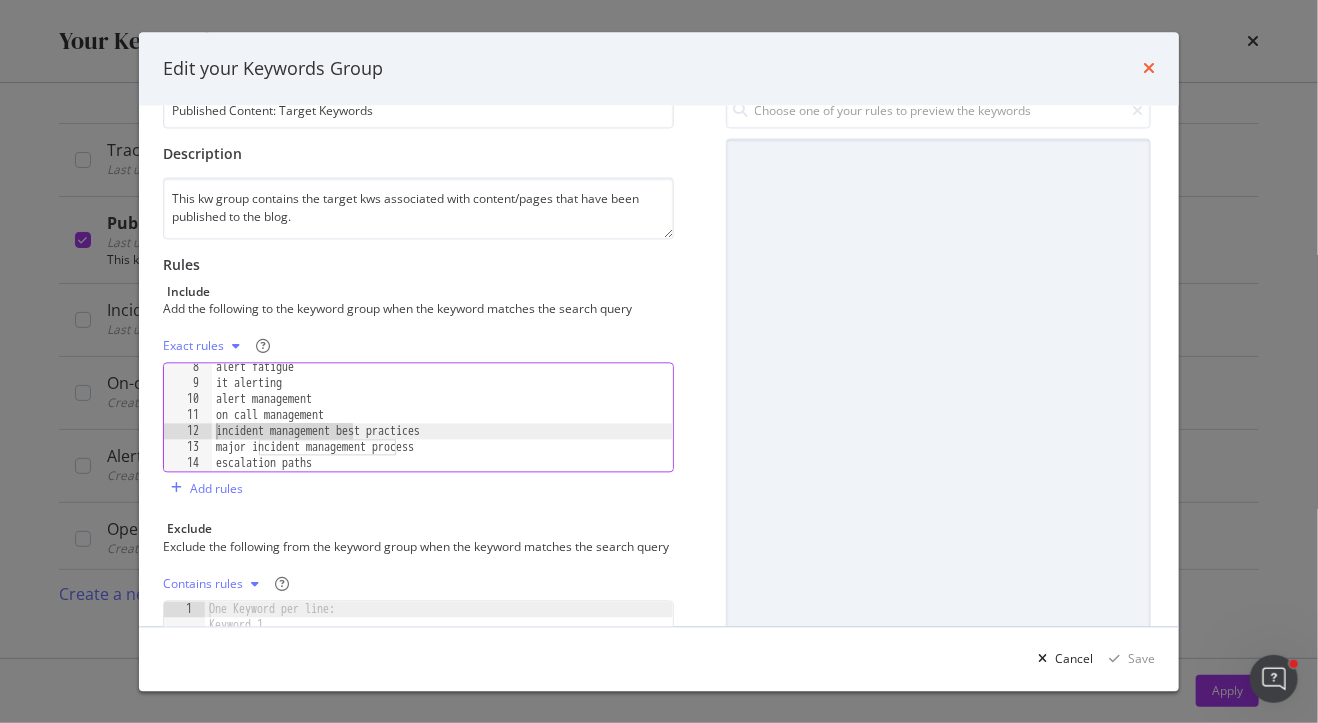 click at bounding box center (1149, 69) 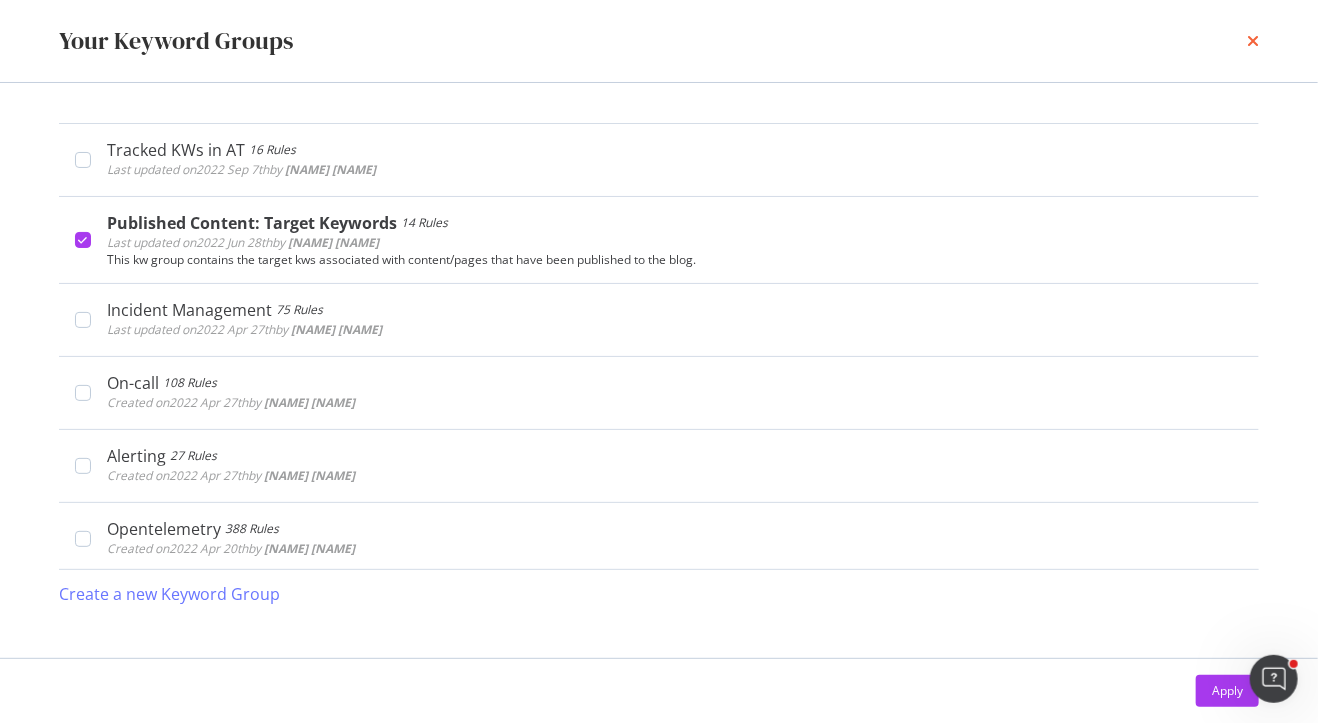 click at bounding box center (1253, 41) 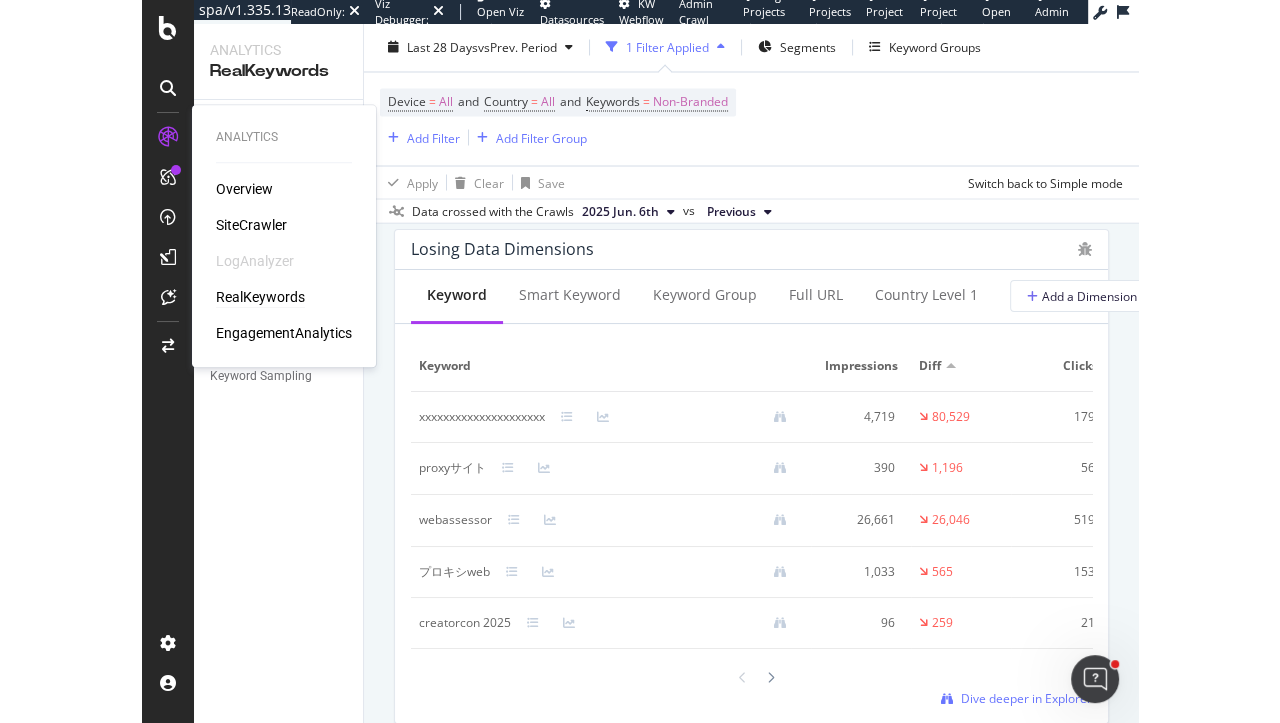 scroll, scrollTop: 2375, scrollLeft: 0, axis: vertical 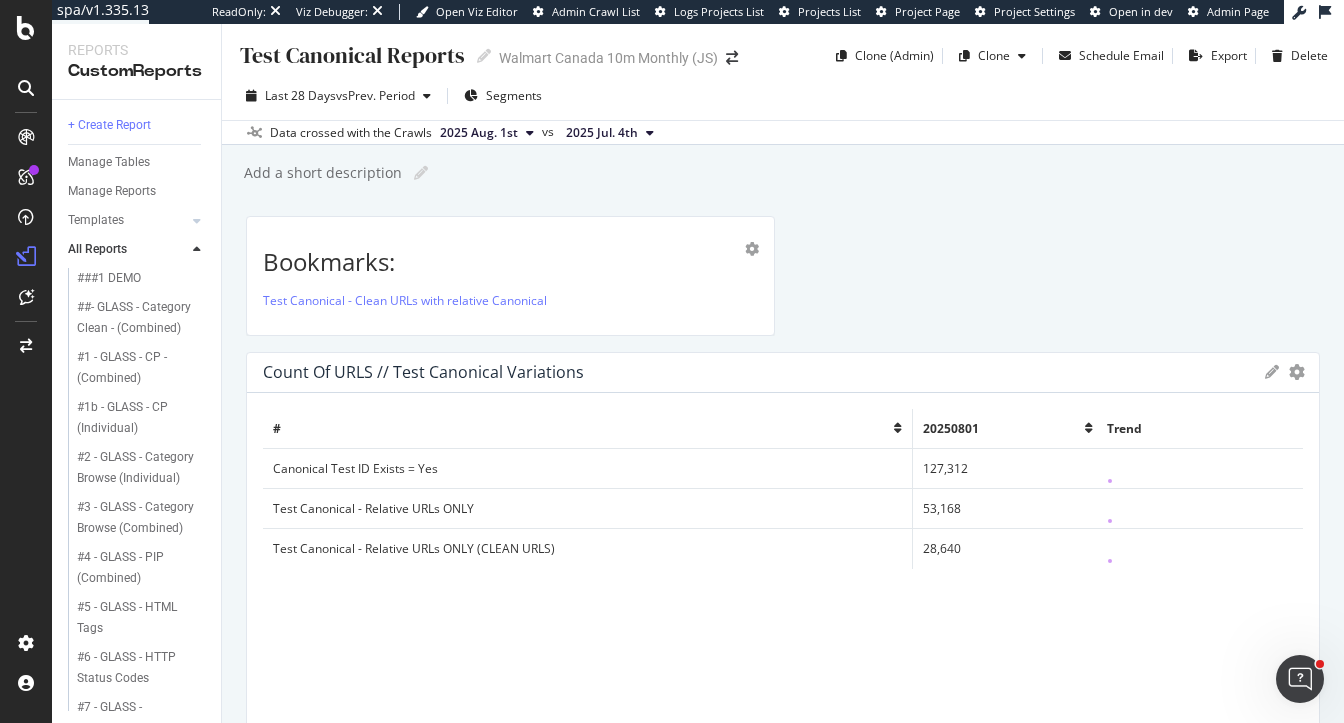 click on "Add a short description Add a short description" at bounding box center [793, 173] 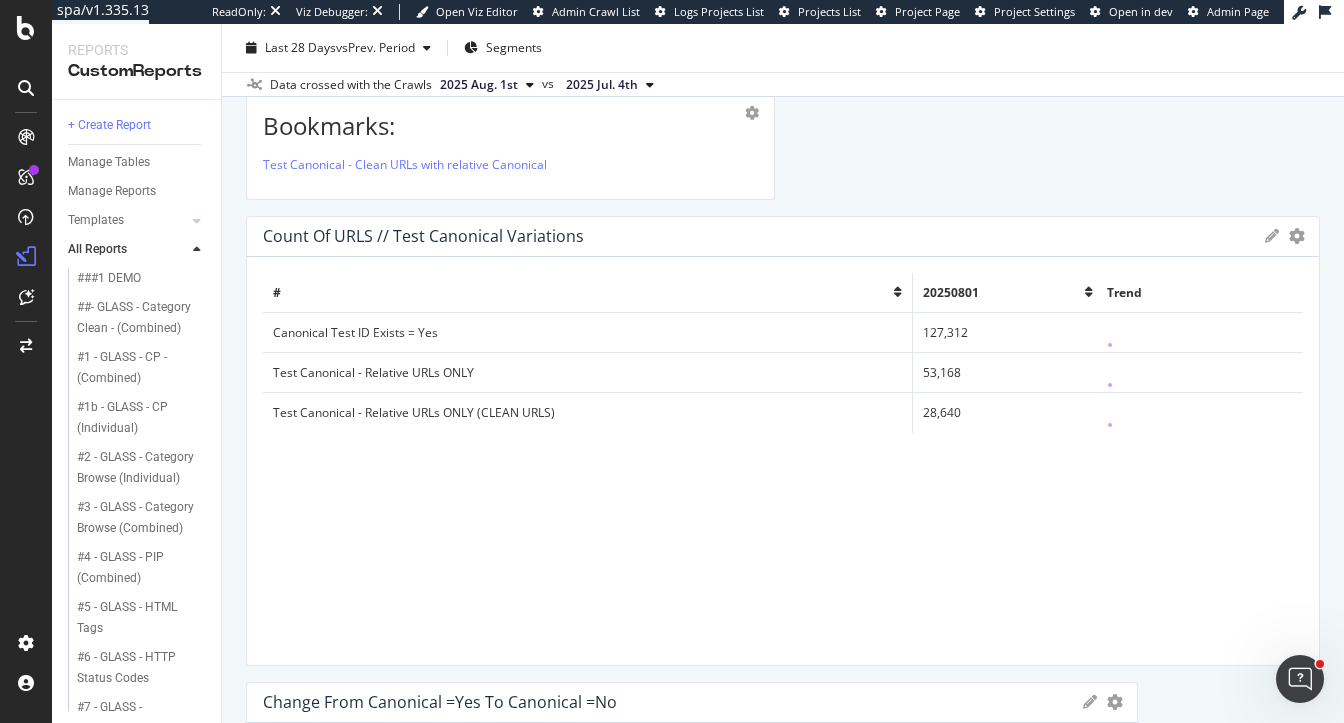 scroll, scrollTop: 0, scrollLeft: 0, axis: both 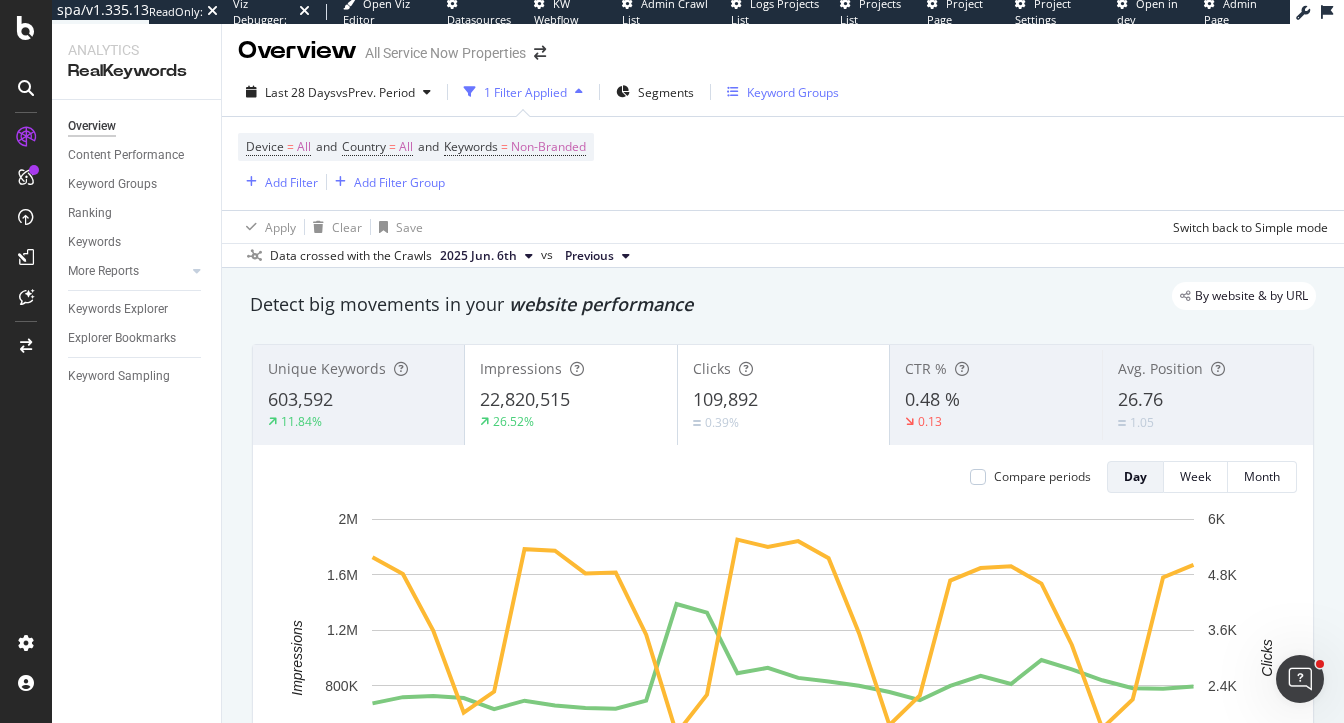 click on "Keyword Groups" at bounding box center [793, 92] 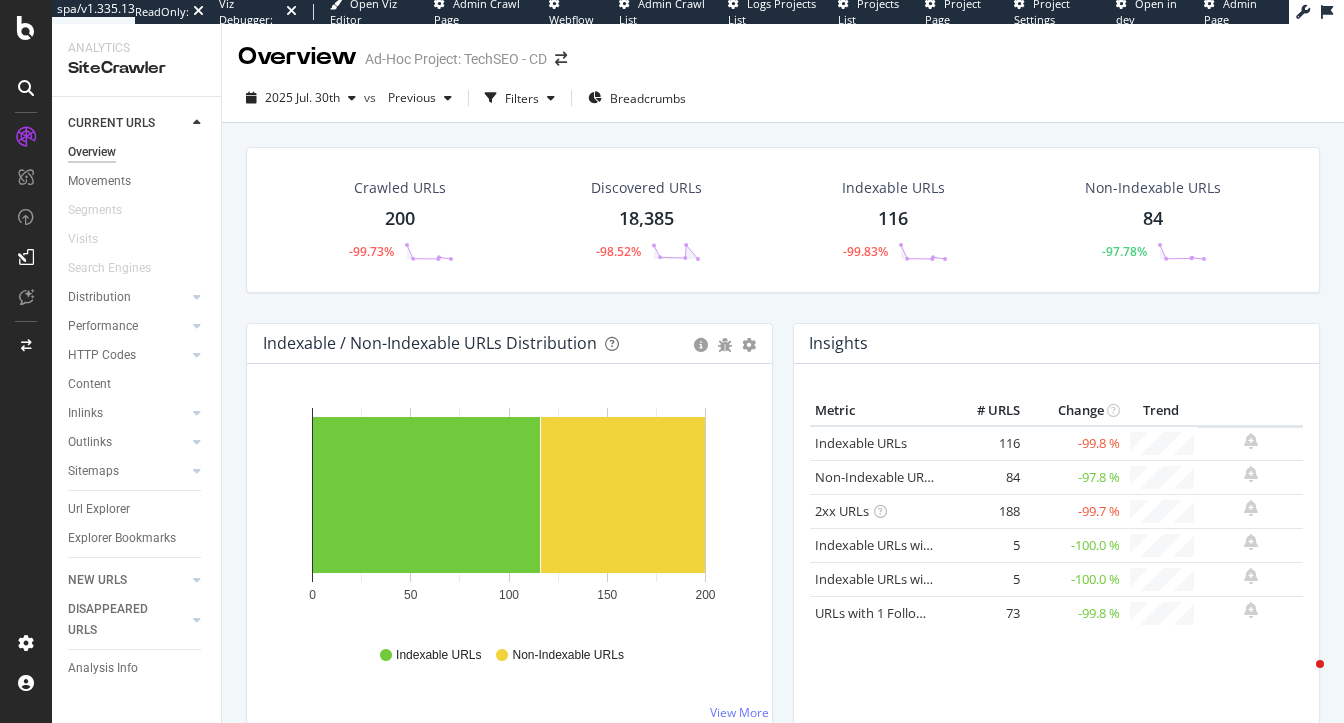 scroll, scrollTop: 0, scrollLeft: 0, axis: both 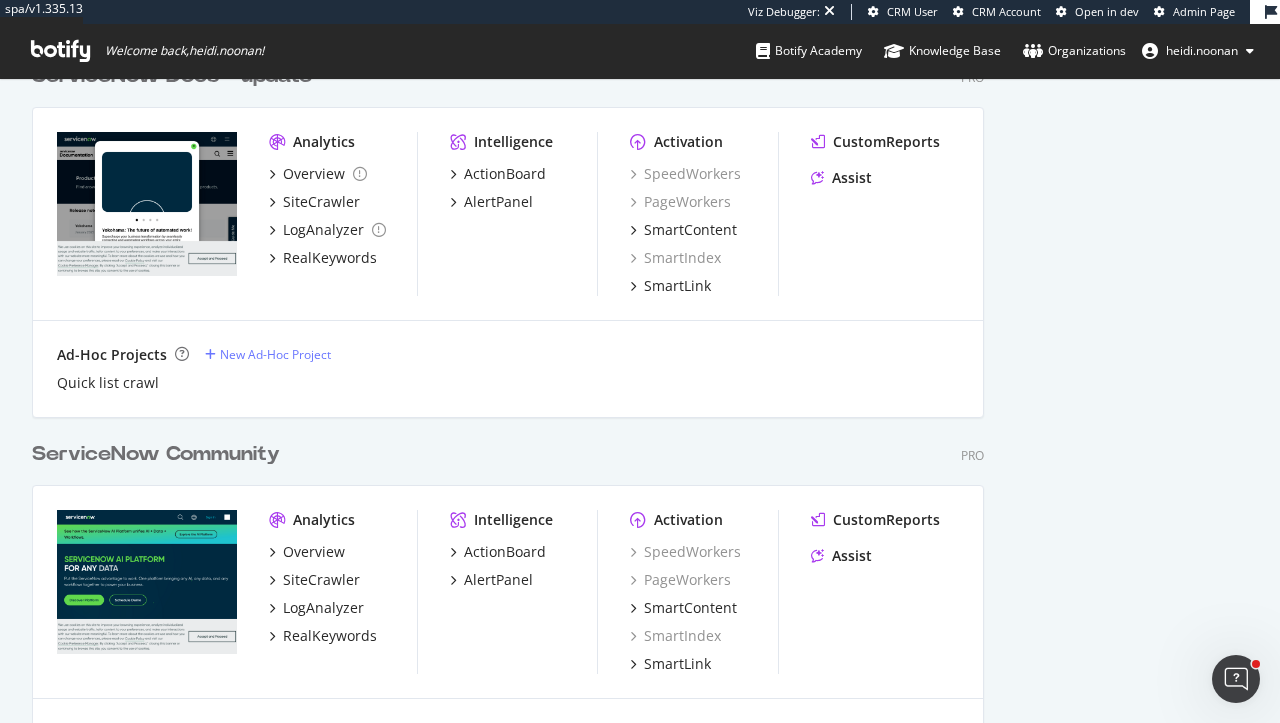 click on "ServiceNow Community" at bounding box center (156, 454) 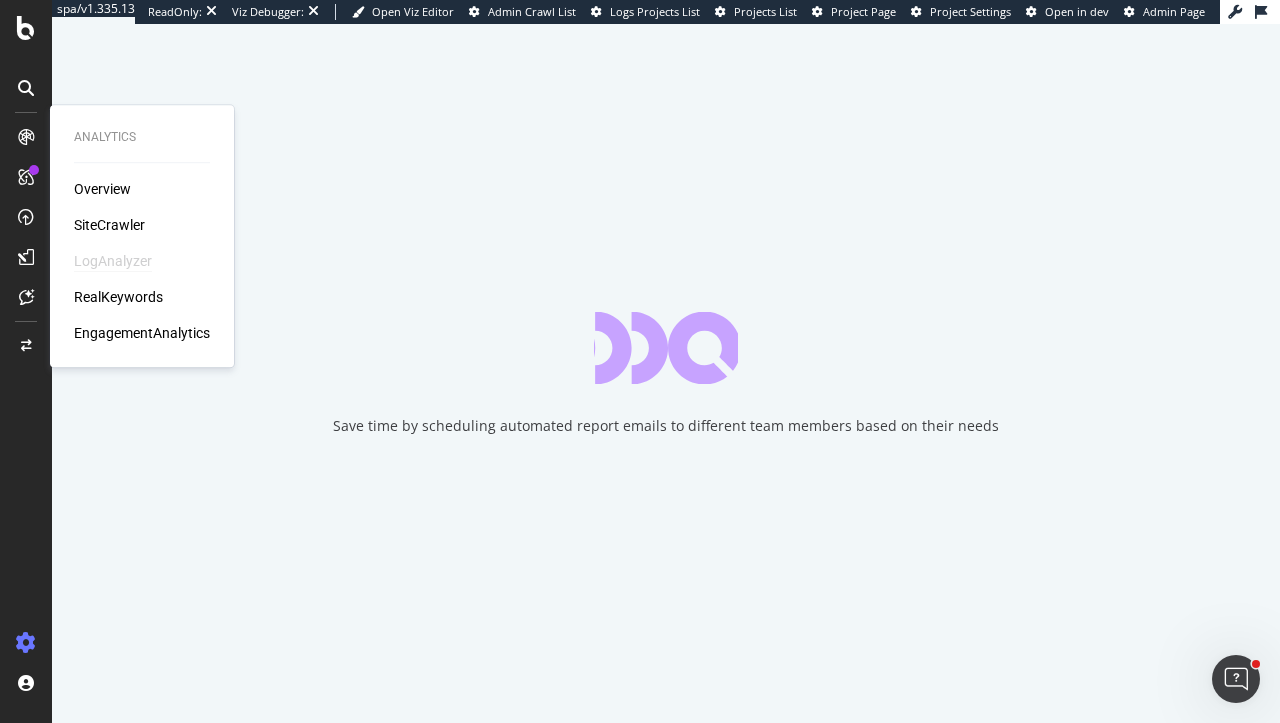scroll, scrollTop: 0, scrollLeft: 0, axis: both 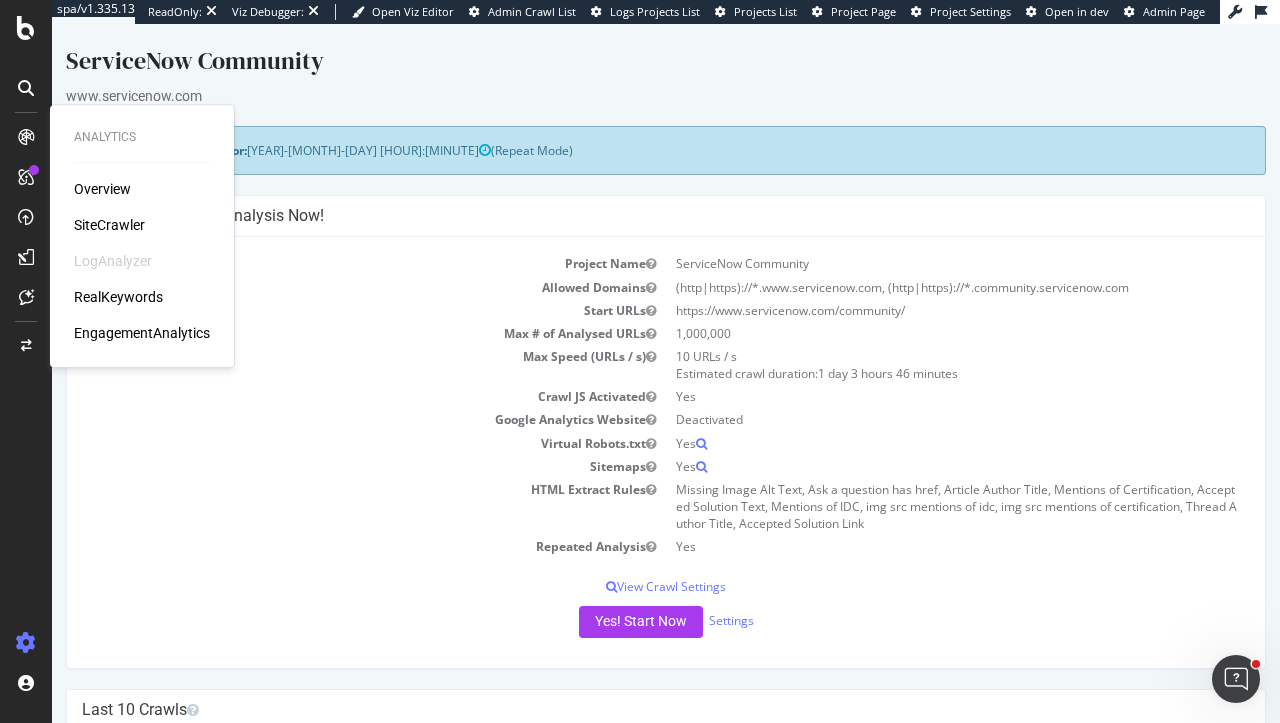click on "Google Analytics Website" at bounding box center (374, 419) 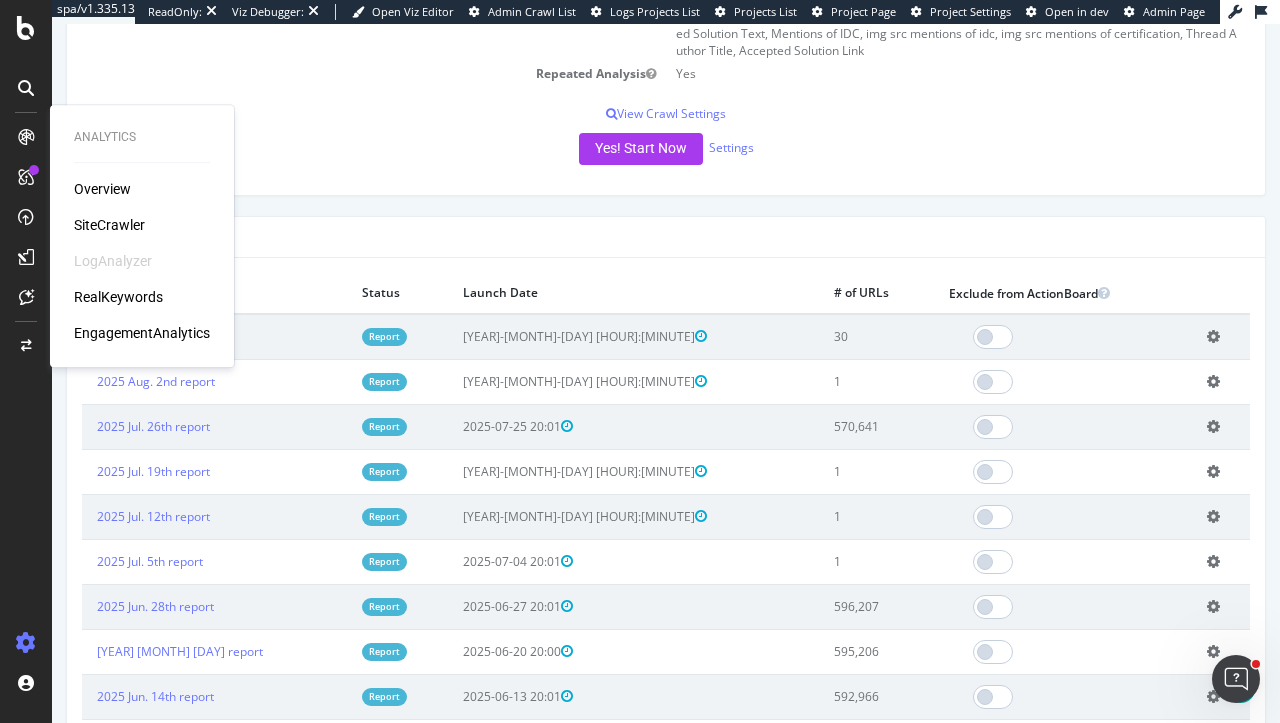 scroll, scrollTop: 476, scrollLeft: 0, axis: vertical 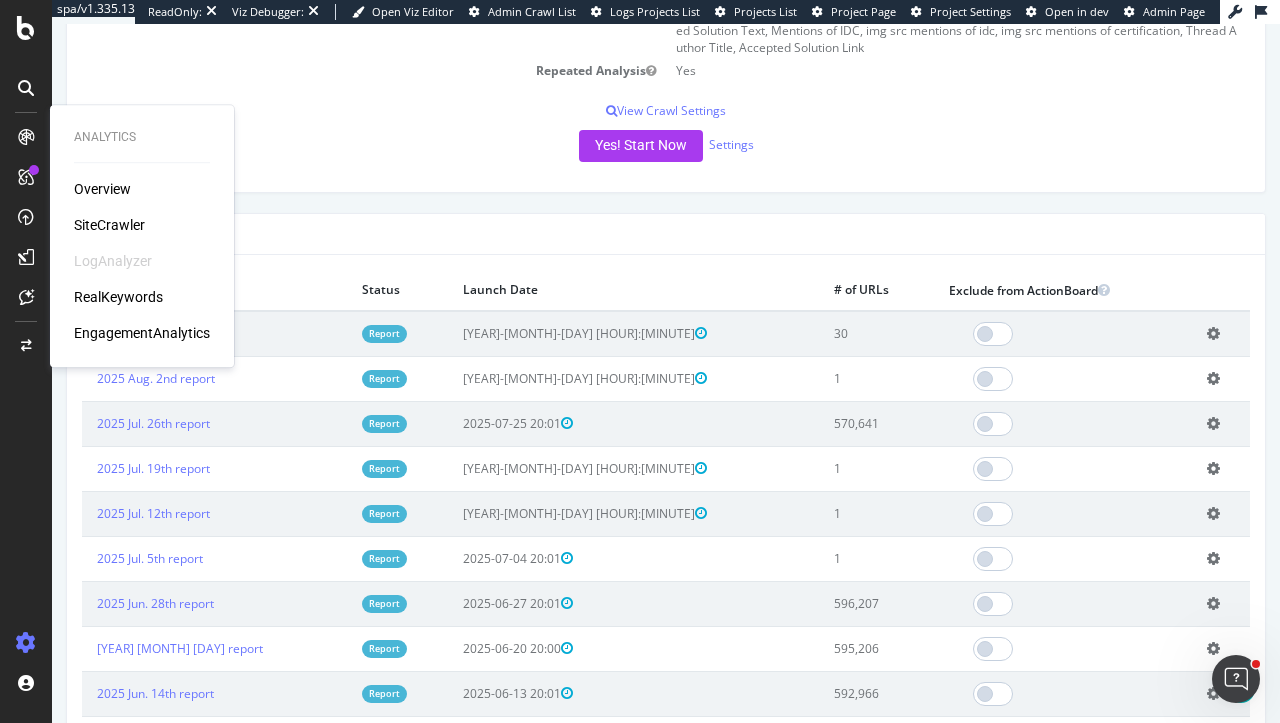 click on "ServiceNow Community
www.servicenow.com
× × Next Launch Scheduled for:
2025-08-08 23:00
(Repeat Mode)
Configure your New Analysis Now!
Project Name
ServiceNow Community Allowed Domains
(http|https)://*.www.servicenow.com,
(http|https)://*.community.servicenow.com
Start URLs
https://www.servicenow.com/community/
Max # of Analysed URLs
1,000,000 Max Speed (URLs / s)
10 URLs / s
Estimated crawl duration:  1 day 3 hours 46 minutes  Crawl JS Activated
Yes Google Analytics Website
Deactivated
Virtual Robots.txt
Yes
Sitemaps
Yes
HTML Extract Rules
Repeated Analysis
Yes  View Crawl Settings
× Close Main 0" at bounding box center [666, 844] 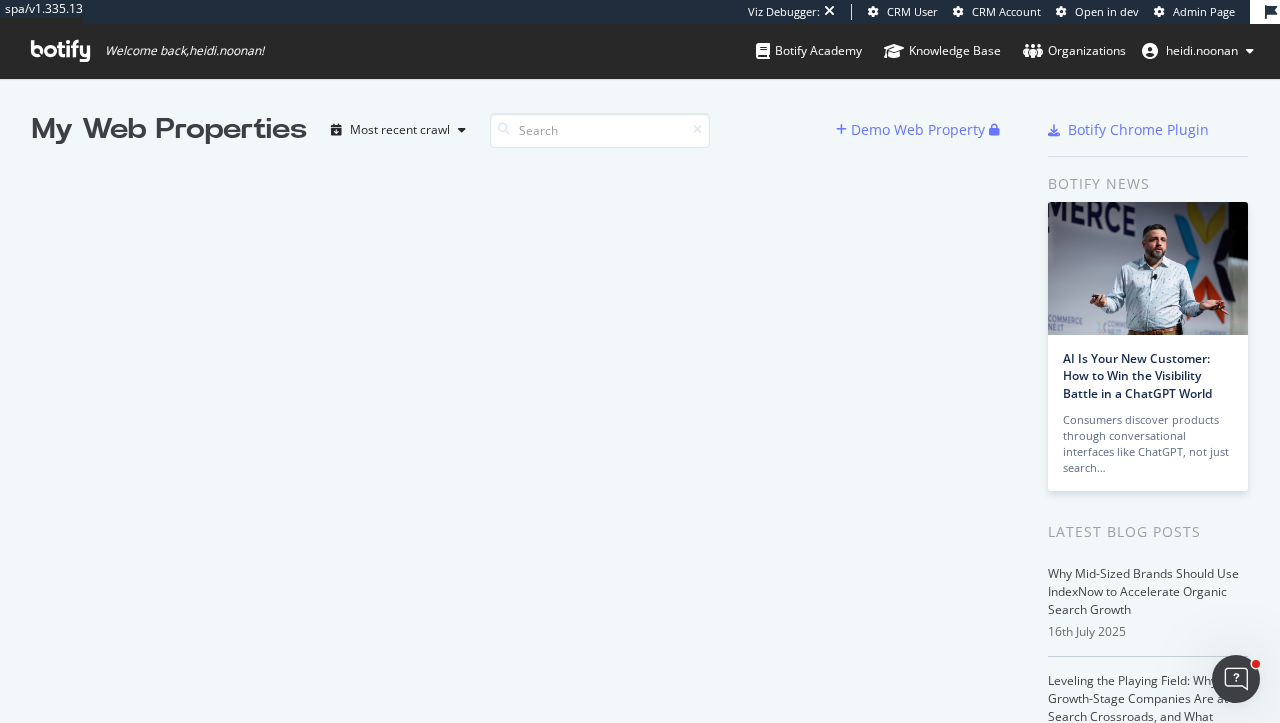 scroll, scrollTop: 0, scrollLeft: 1, axis: horizontal 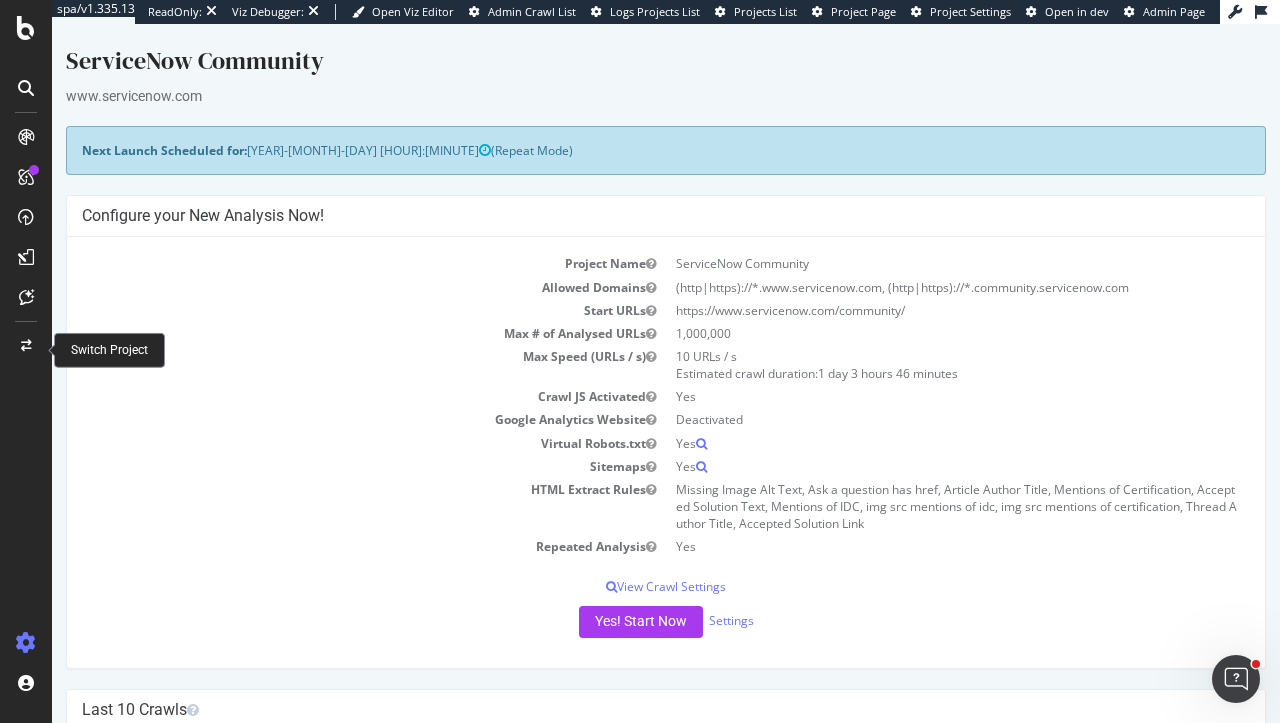 click at bounding box center [26, 346] 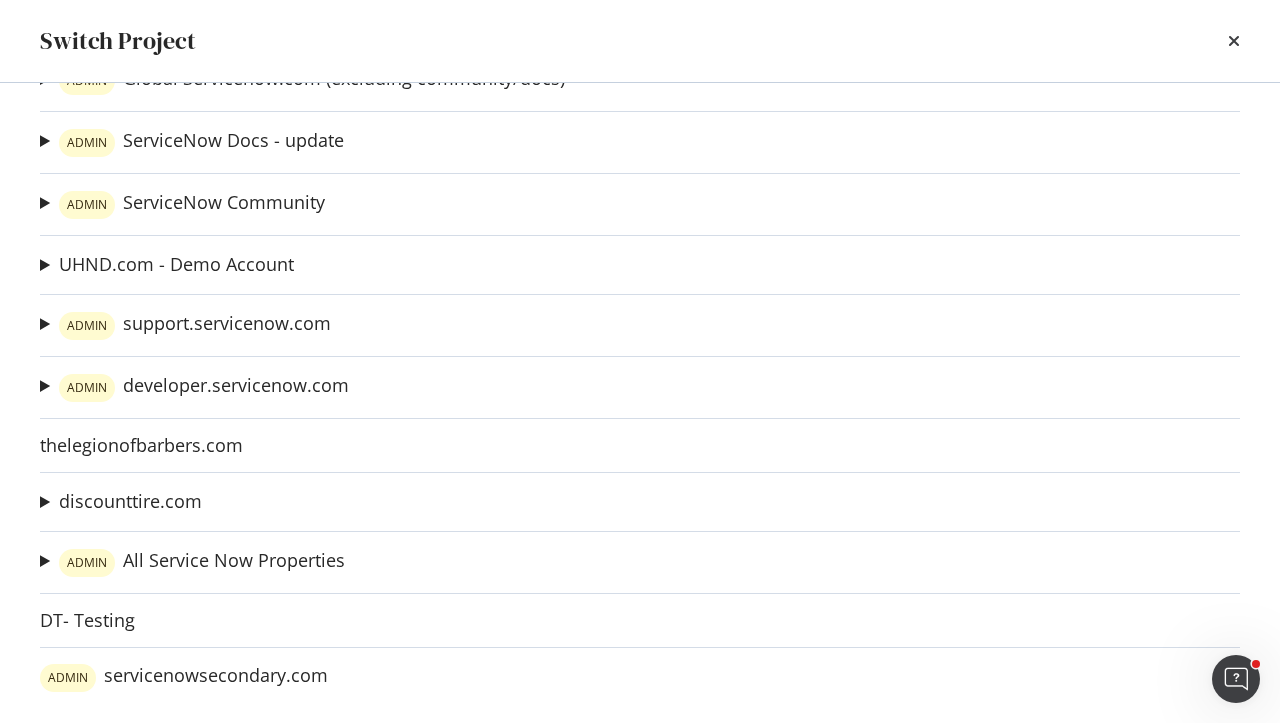 scroll, scrollTop: 127, scrollLeft: 0, axis: vertical 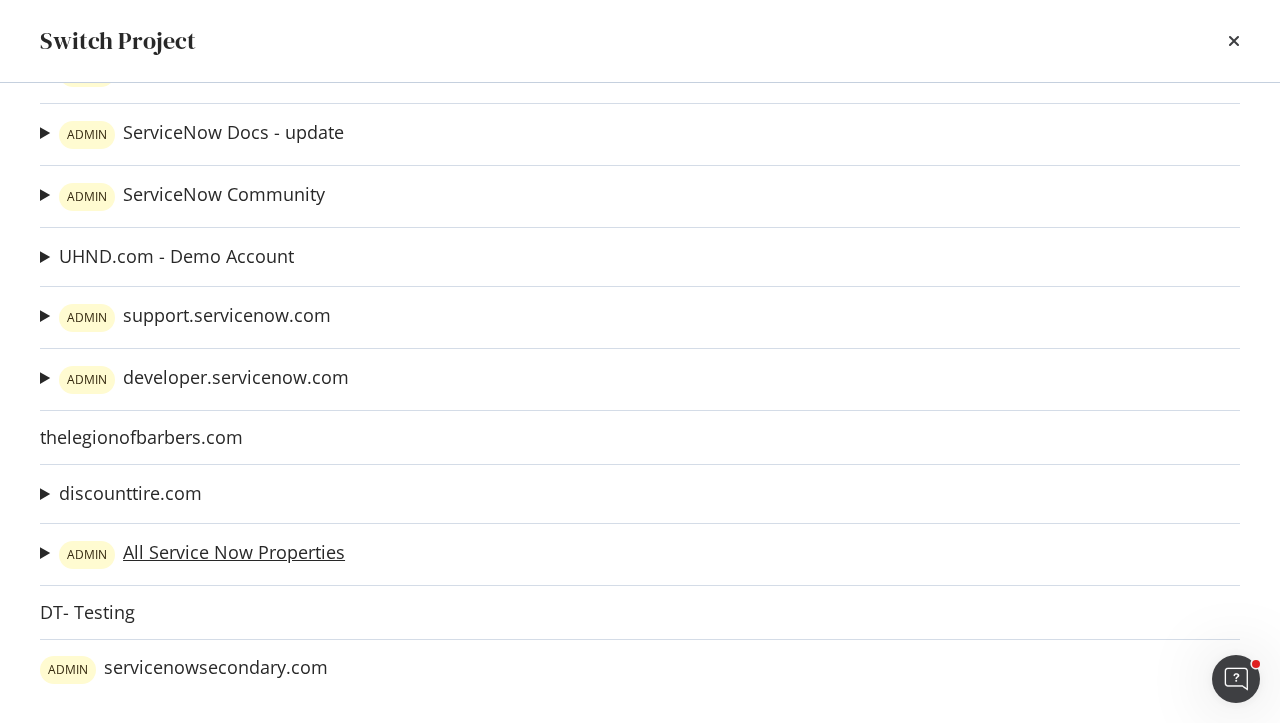 click on "ADMIN All Service Now Properties" at bounding box center (202, 555) 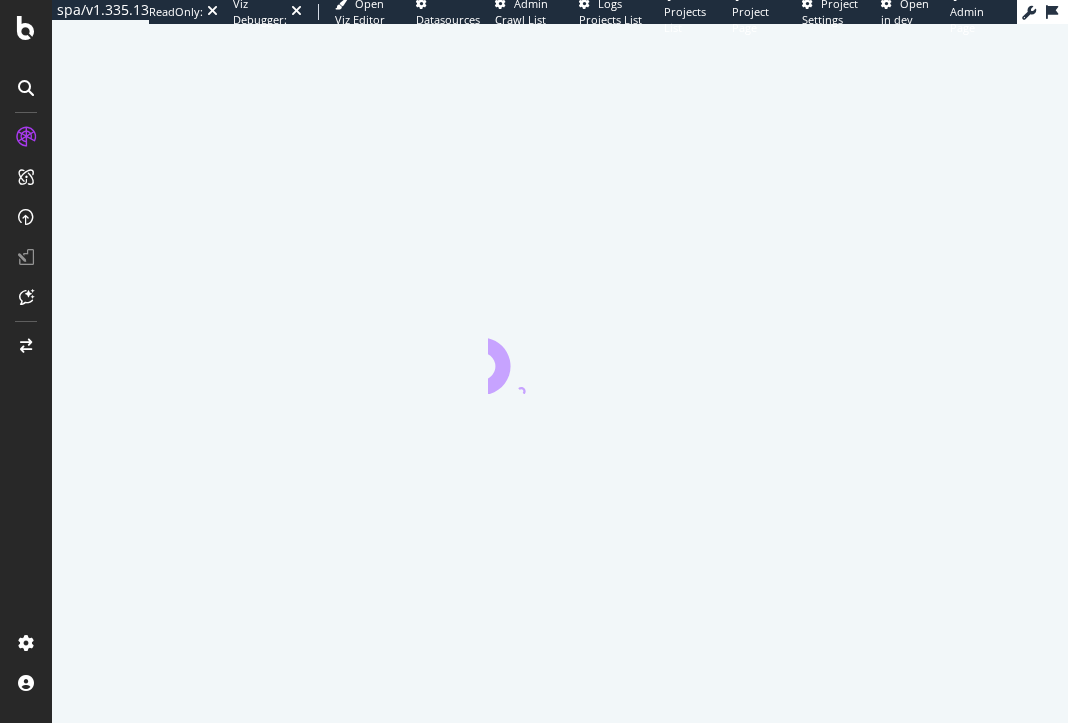 scroll, scrollTop: 0, scrollLeft: 0, axis: both 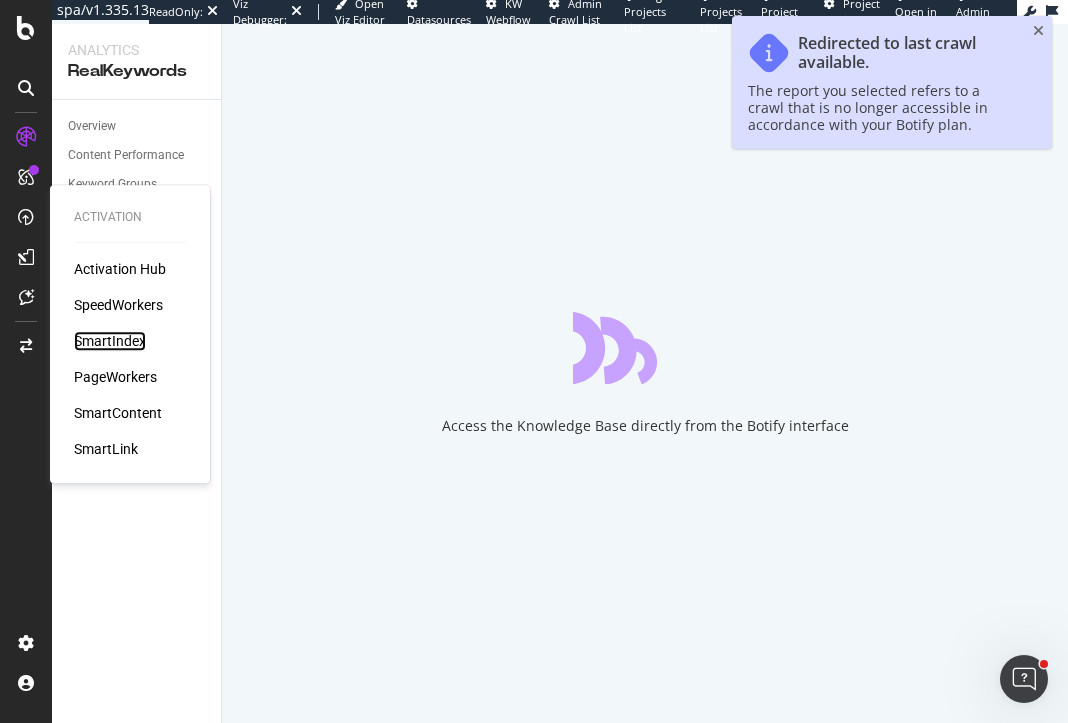 click on "SmartIndex" at bounding box center [110, 341] 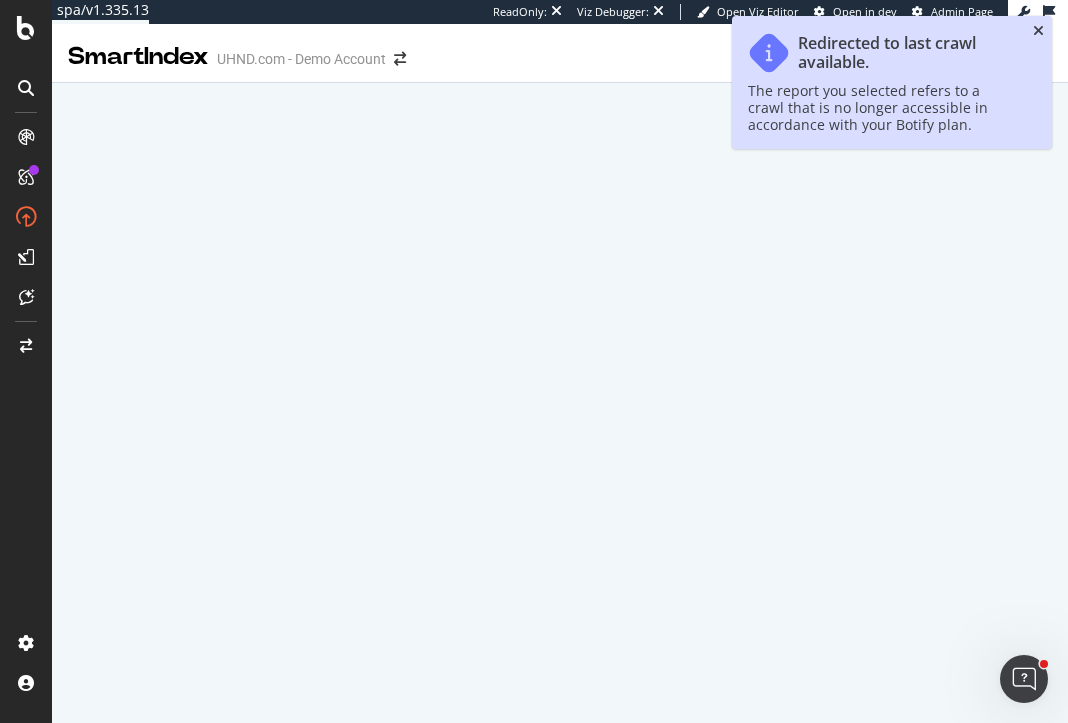 click at bounding box center (1038, 31) 